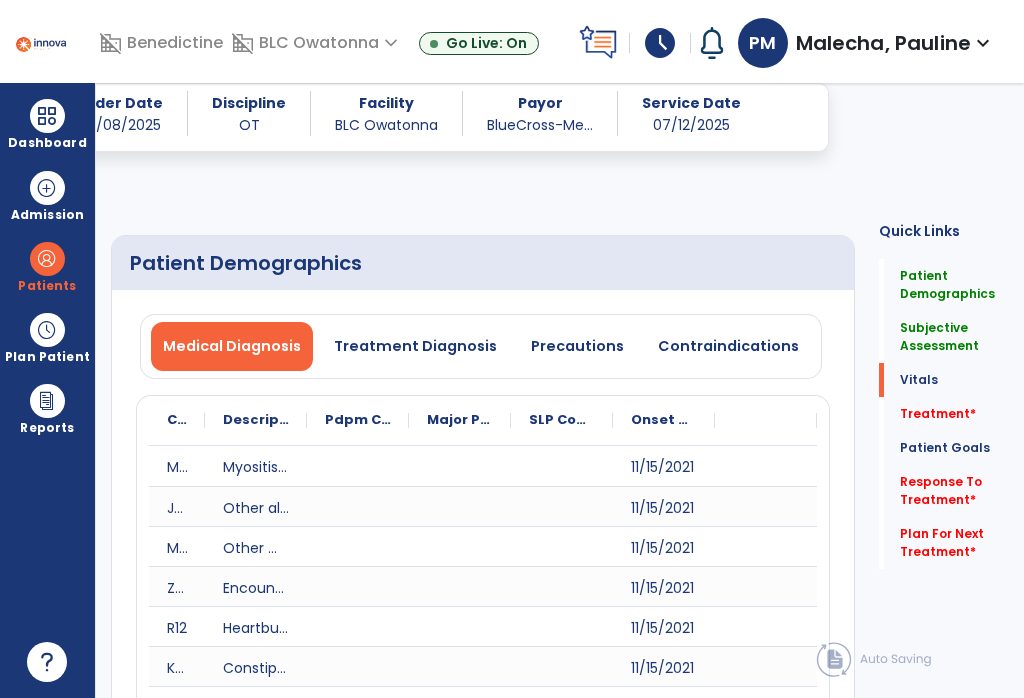 select on "*" 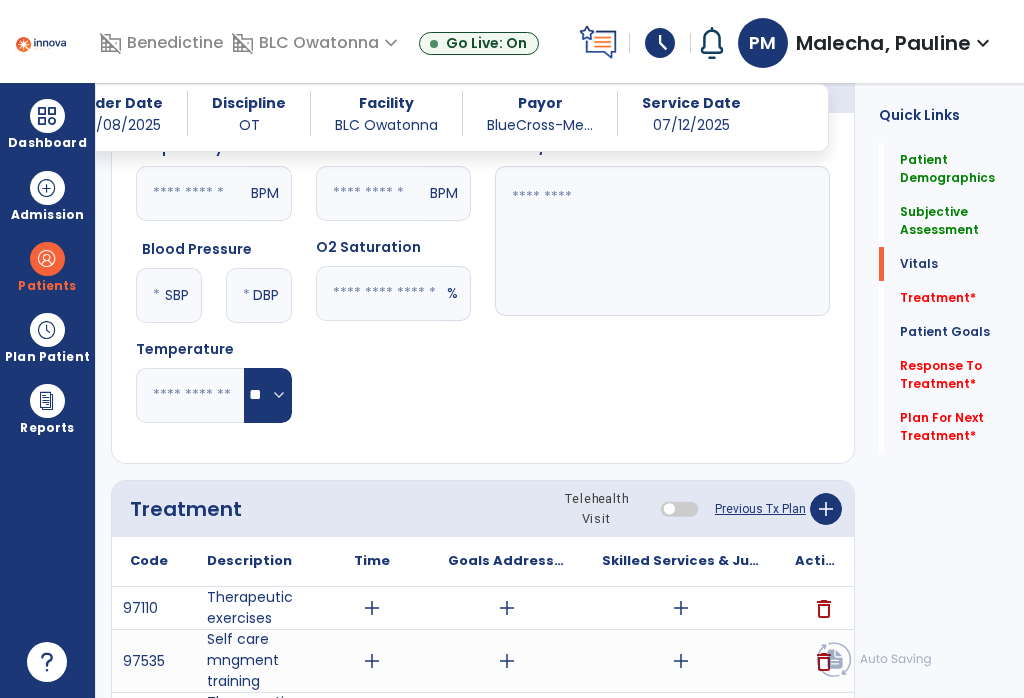 scroll, scrollTop: 2364, scrollLeft: 0, axis: vertical 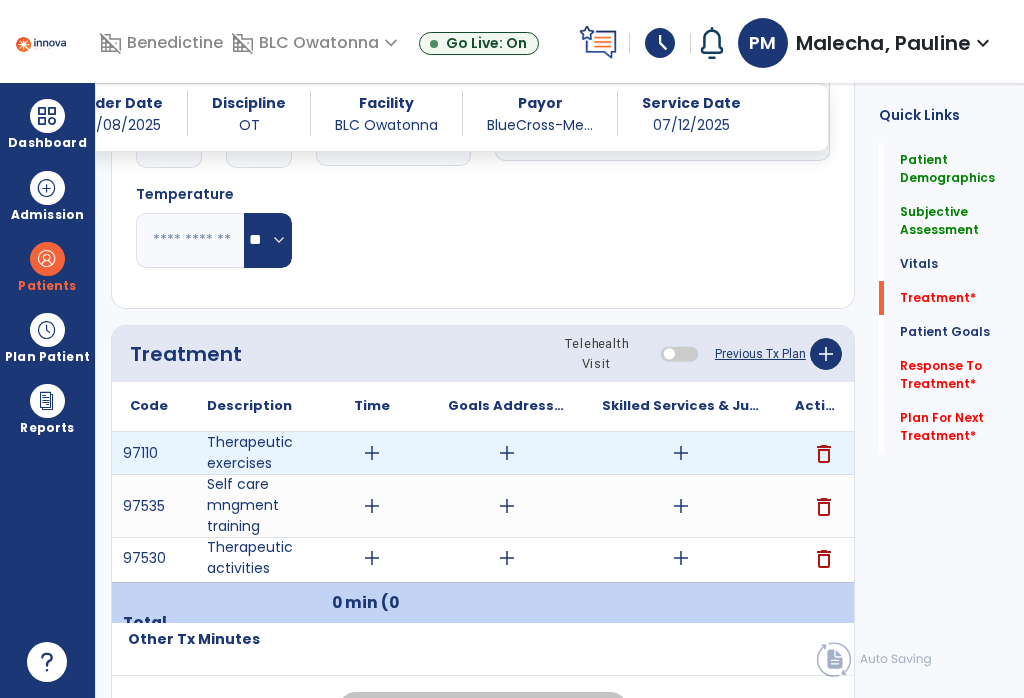 click on "add" at bounding box center [681, 453] 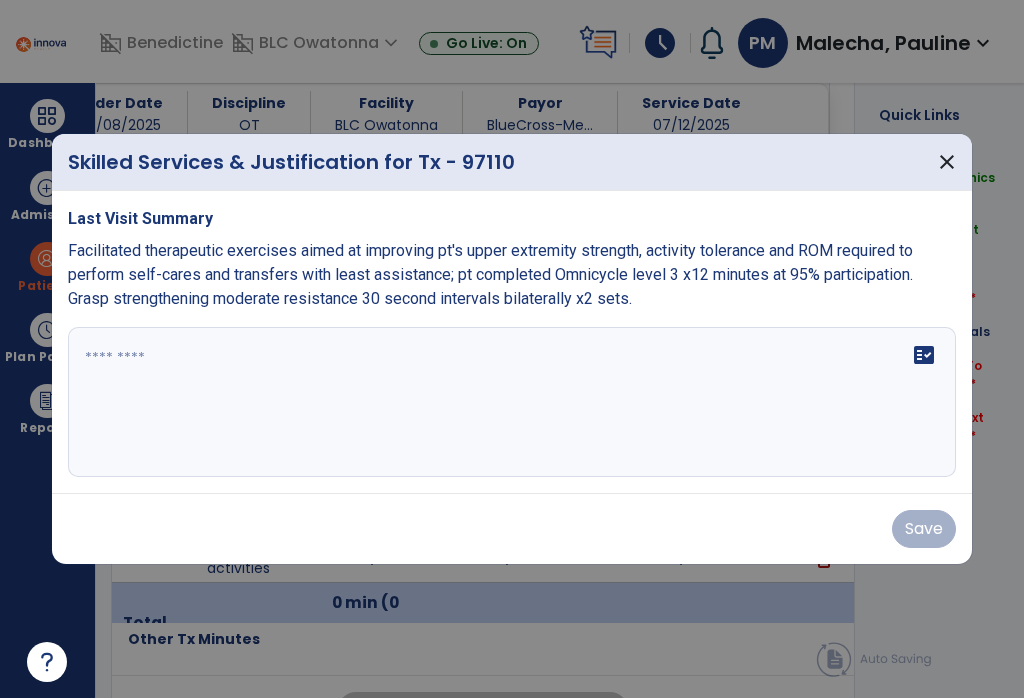 click at bounding box center (512, 402) 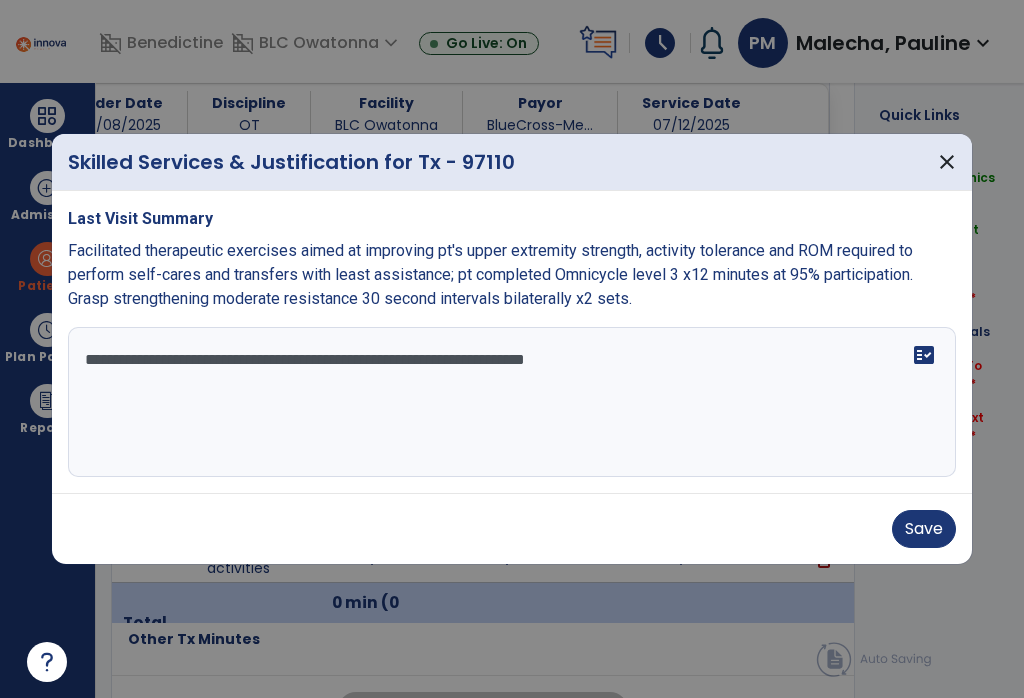 click on "**********" at bounding box center (512, 402) 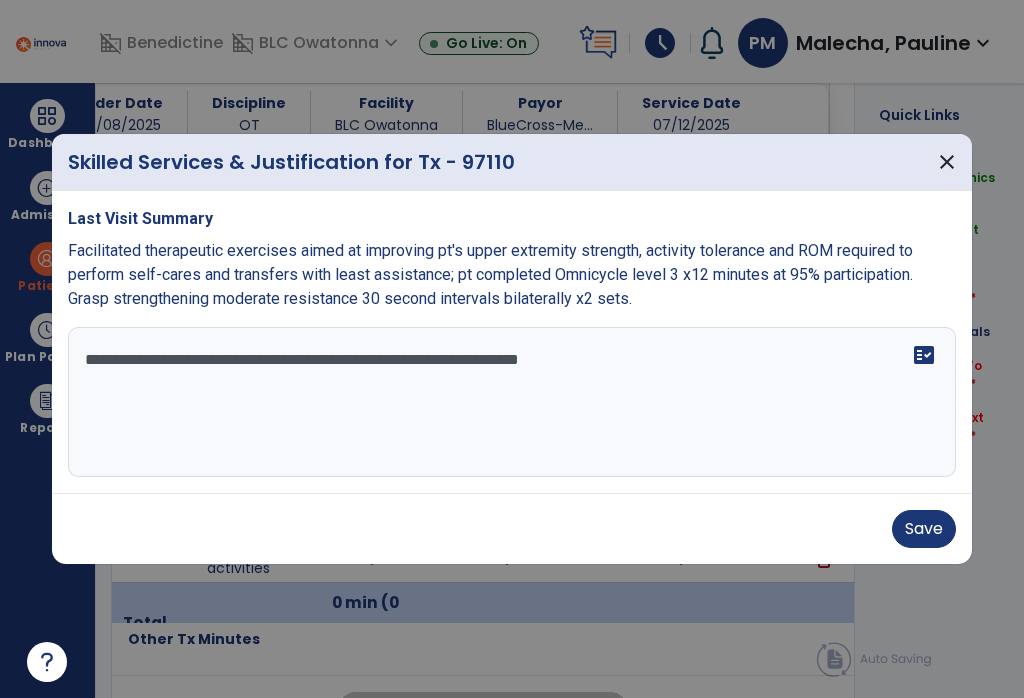 click on "**********" at bounding box center (512, 402) 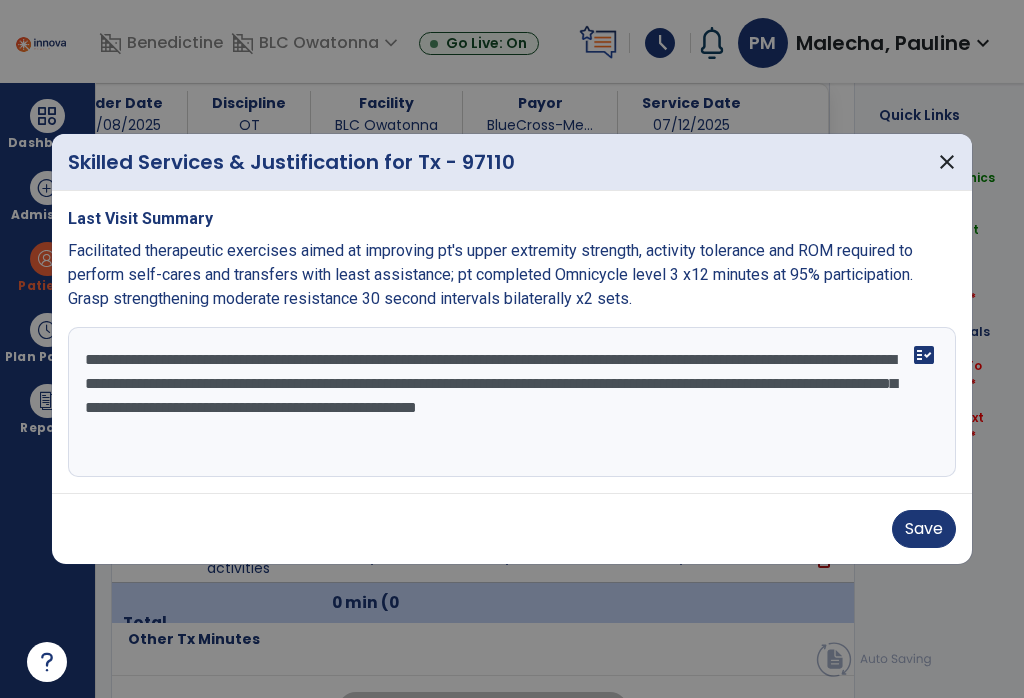 click on "**********" at bounding box center (512, 402) 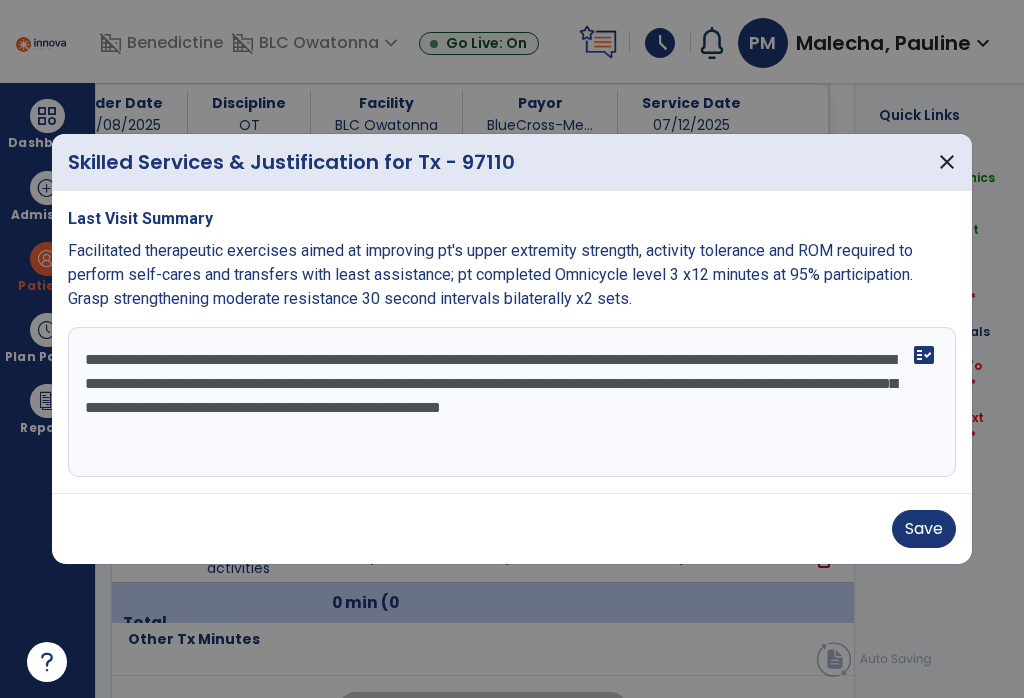 click on "**********" at bounding box center (512, 402) 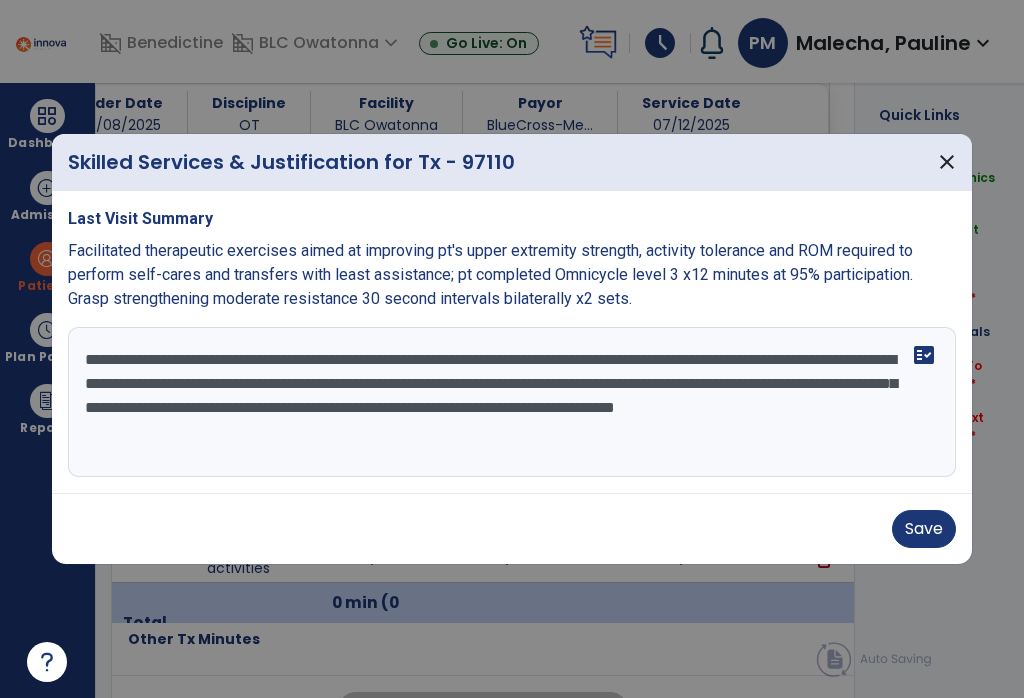click on "**********" at bounding box center (512, 402) 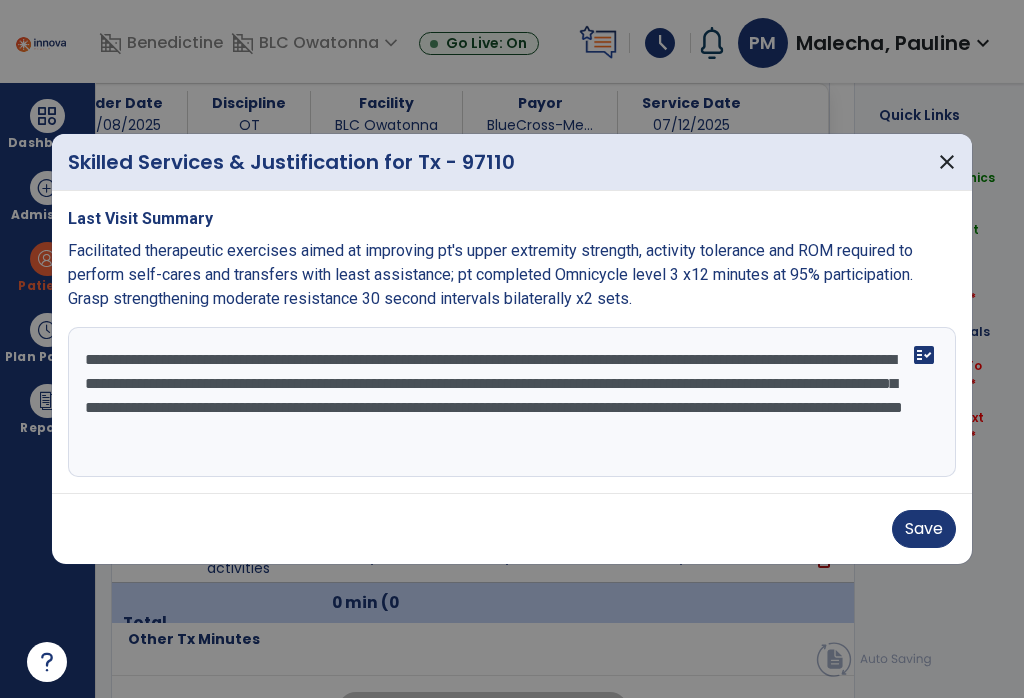 click on "**********" at bounding box center (512, 402) 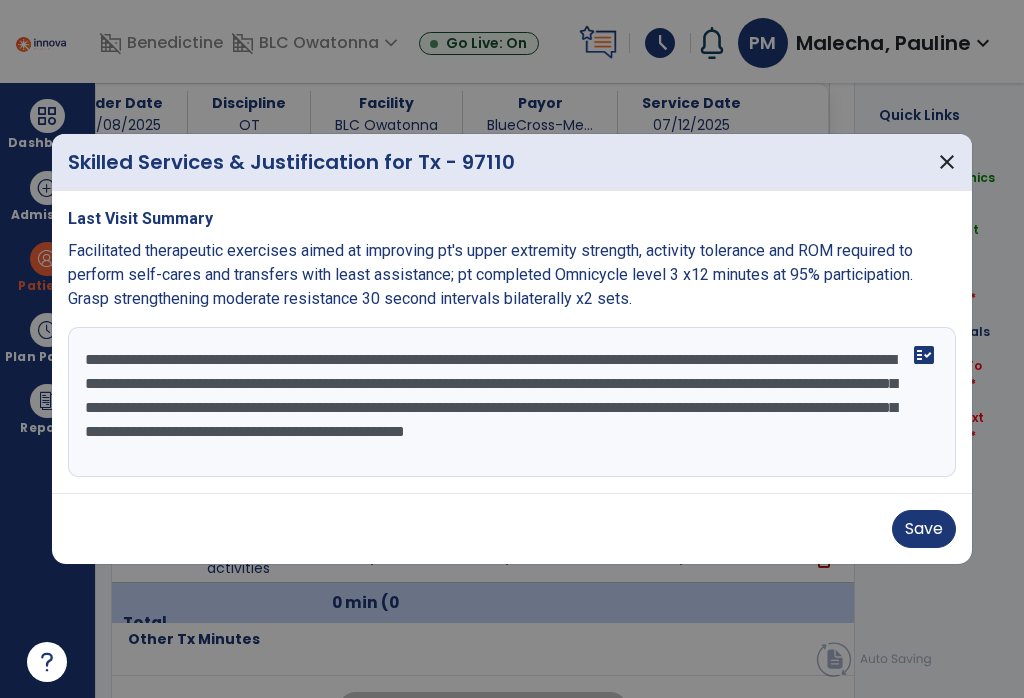 type on "**********" 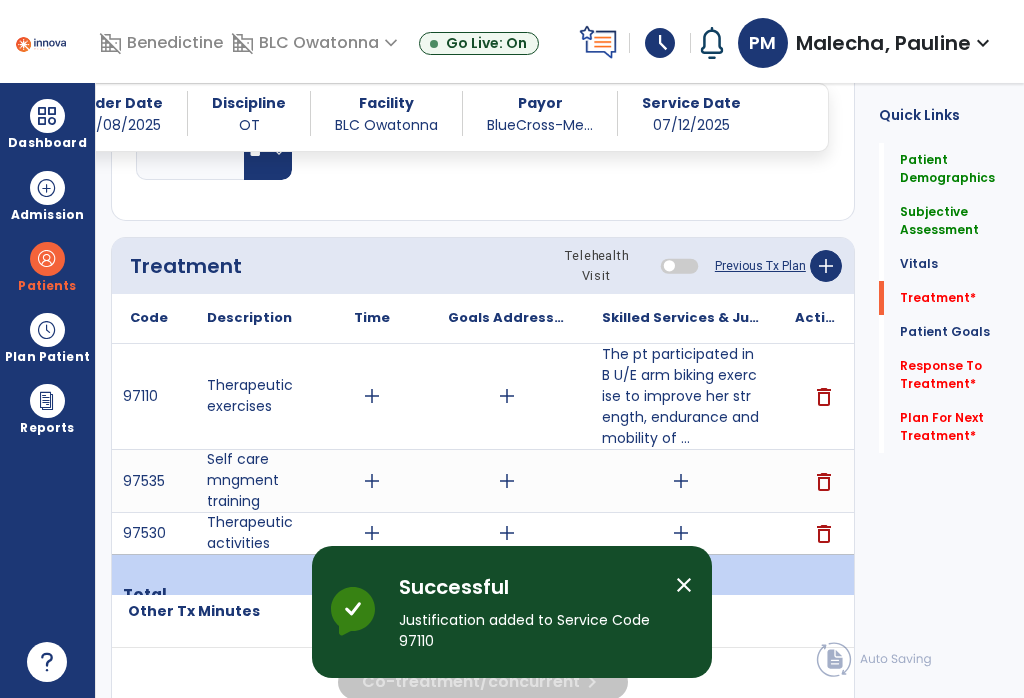 scroll, scrollTop: 2497, scrollLeft: 0, axis: vertical 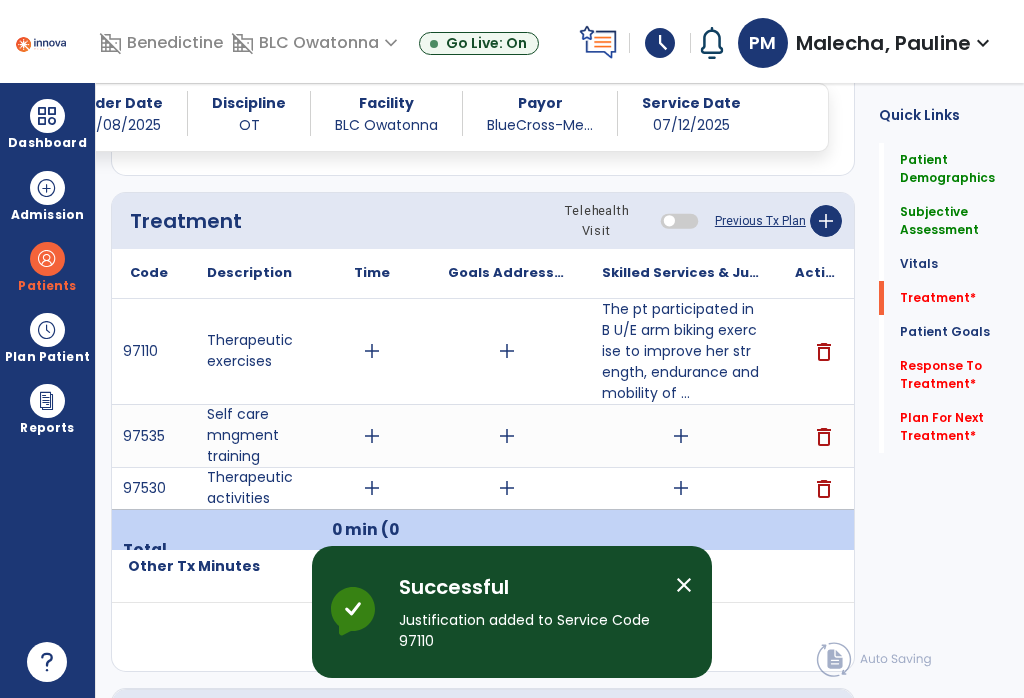 click on "add" 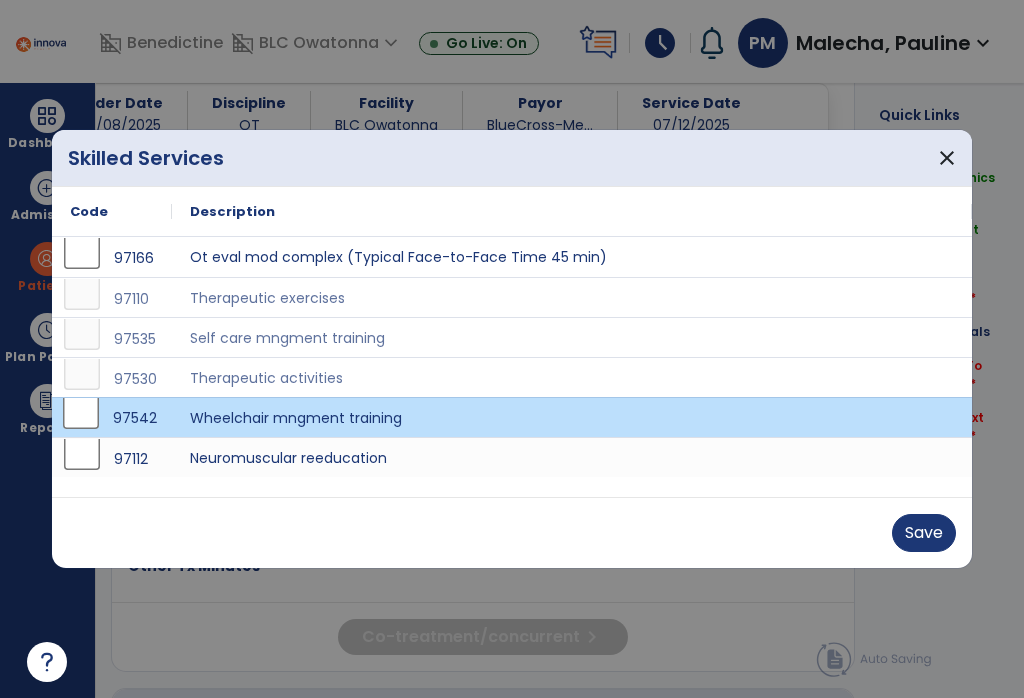 click on "Save" at bounding box center (924, 533) 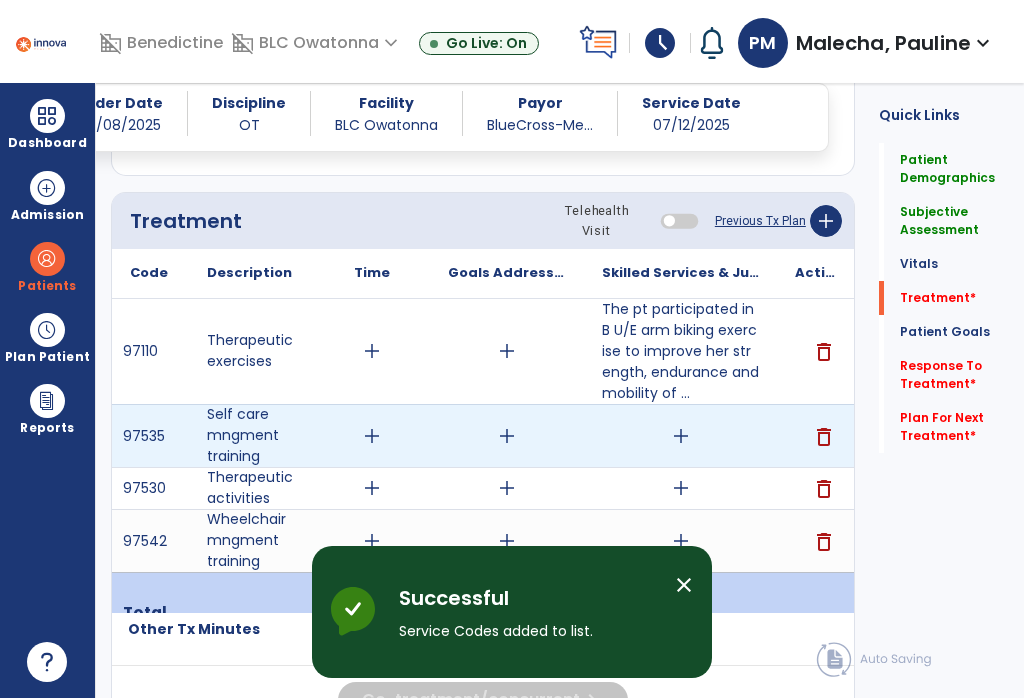 click on "add" at bounding box center (681, 436) 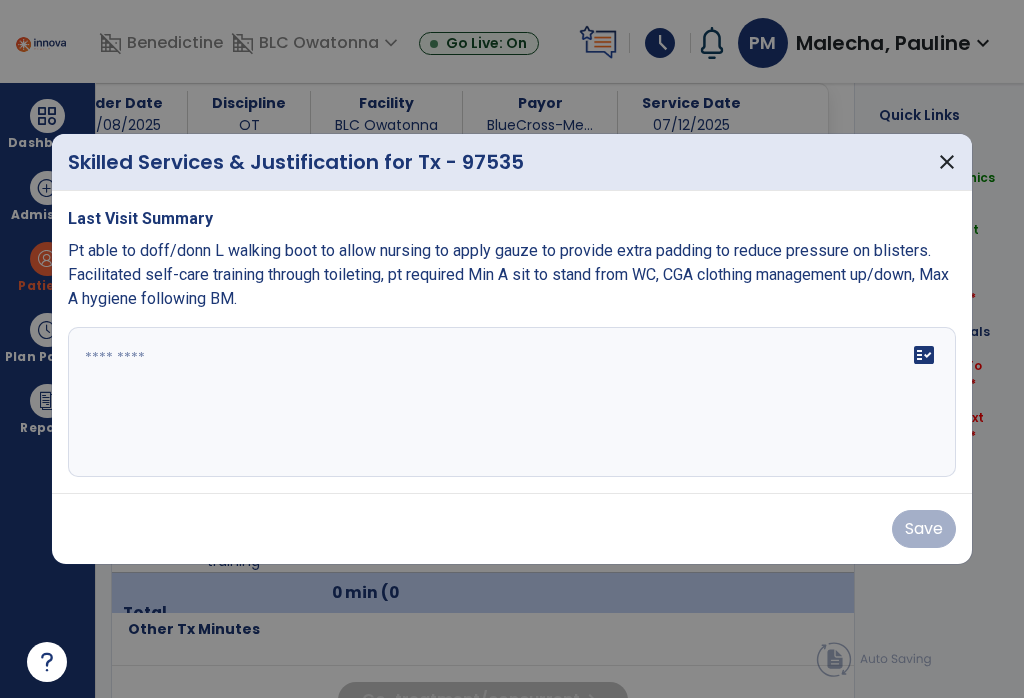 click at bounding box center [512, 402] 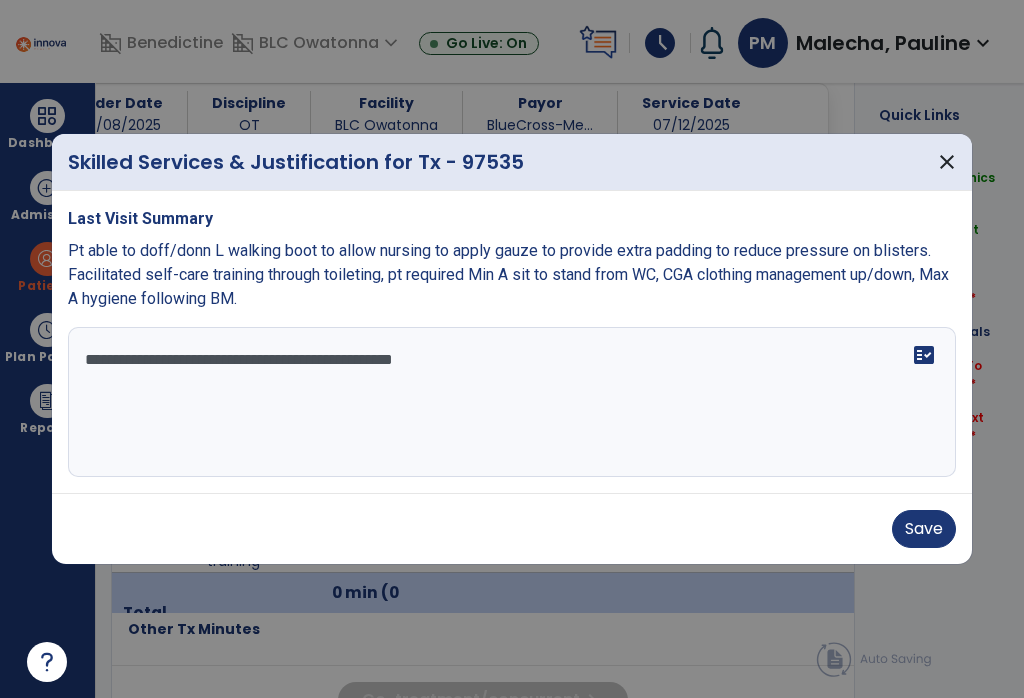 click on "**********" at bounding box center [512, 402] 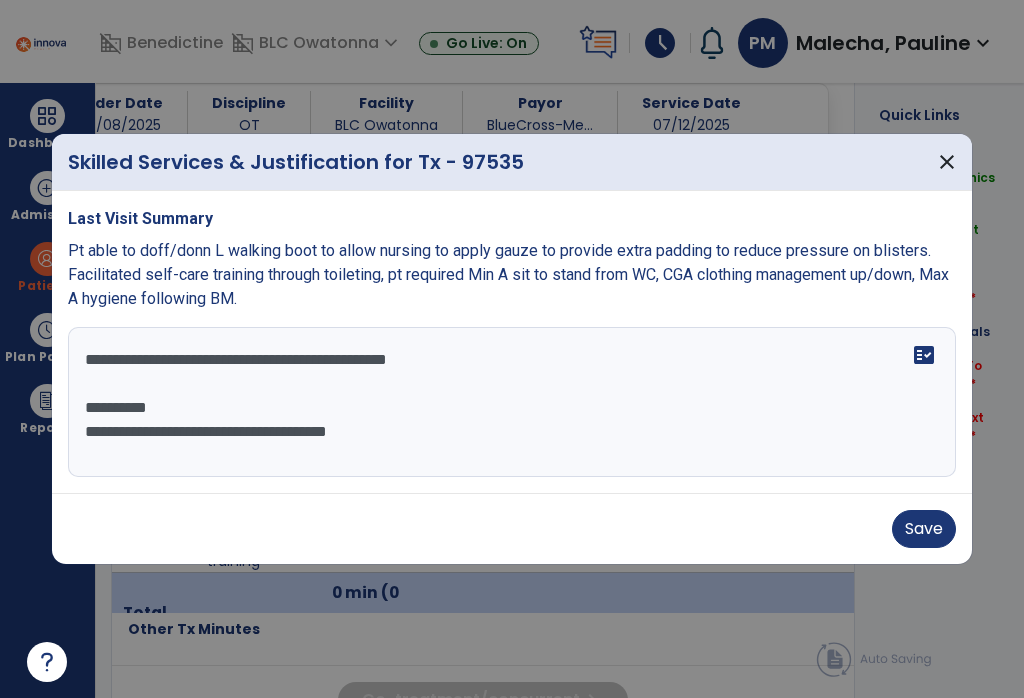 click on "**********" at bounding box center [512, 402] 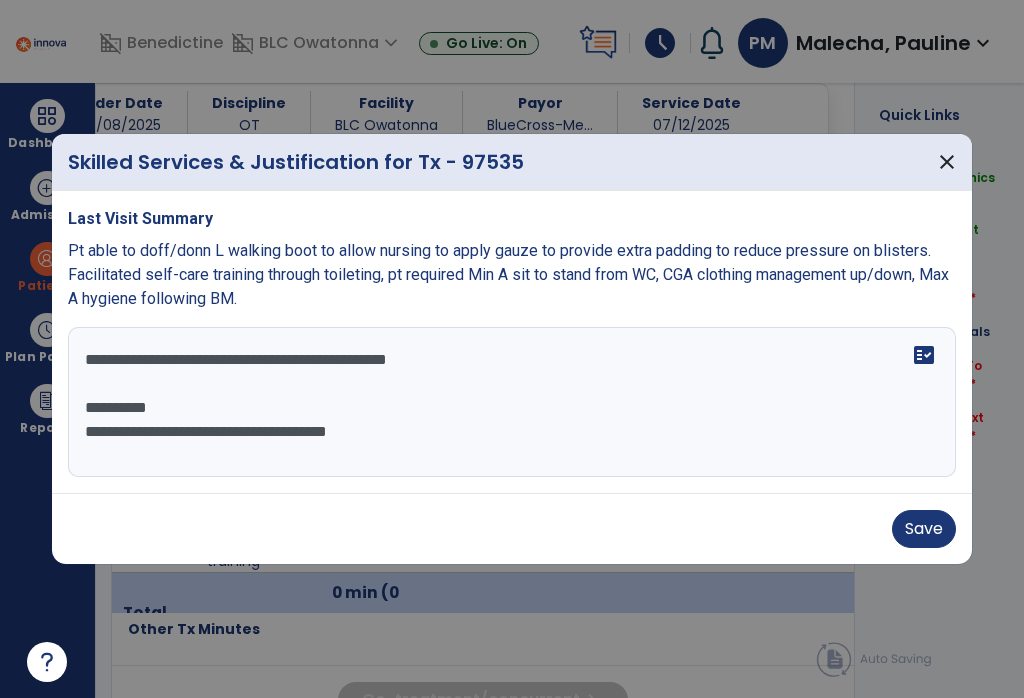 click on "**********" at bounding box center (512, 402) 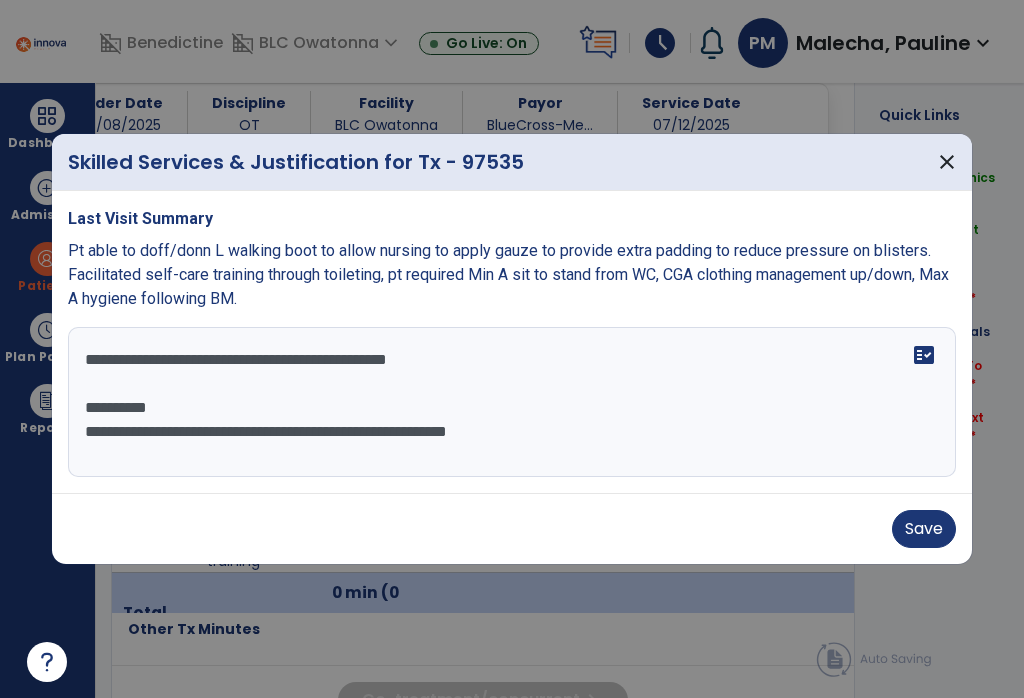 click on "**********" at bounding box center [512, 402] 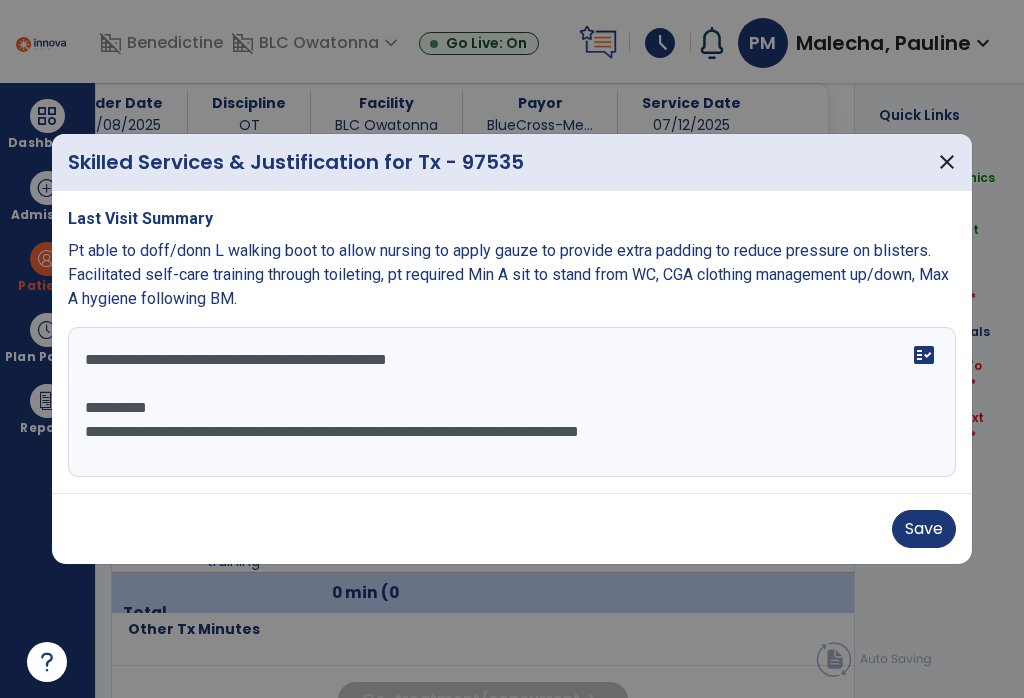 click on "**********" at bounding box center (512, 402) 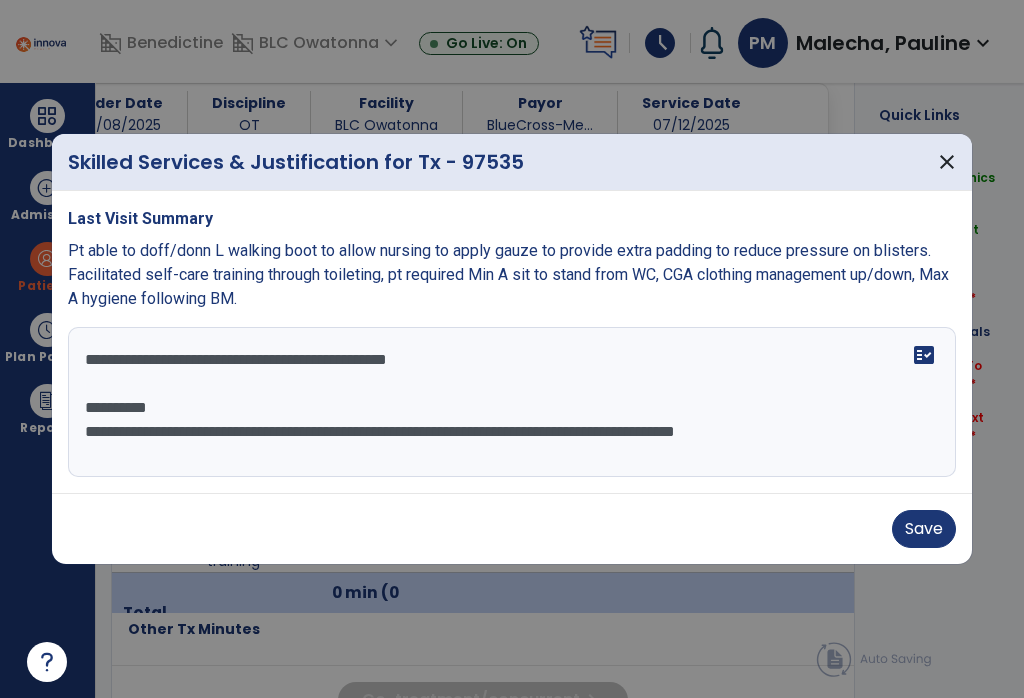 click on "**********" at bounding box center [512, 402] 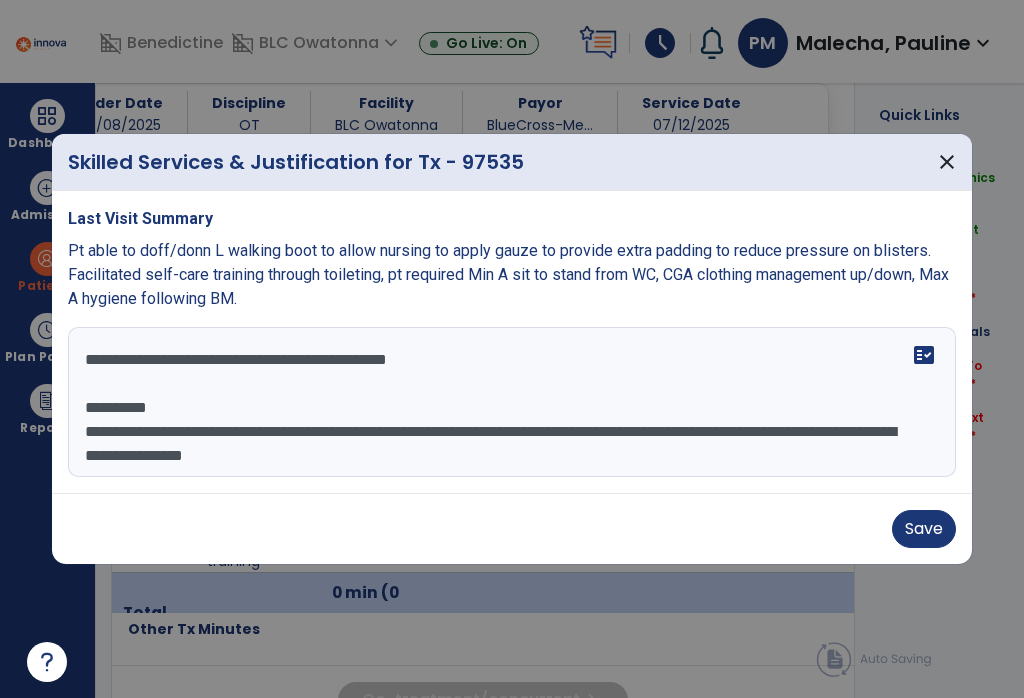 type on "**********" 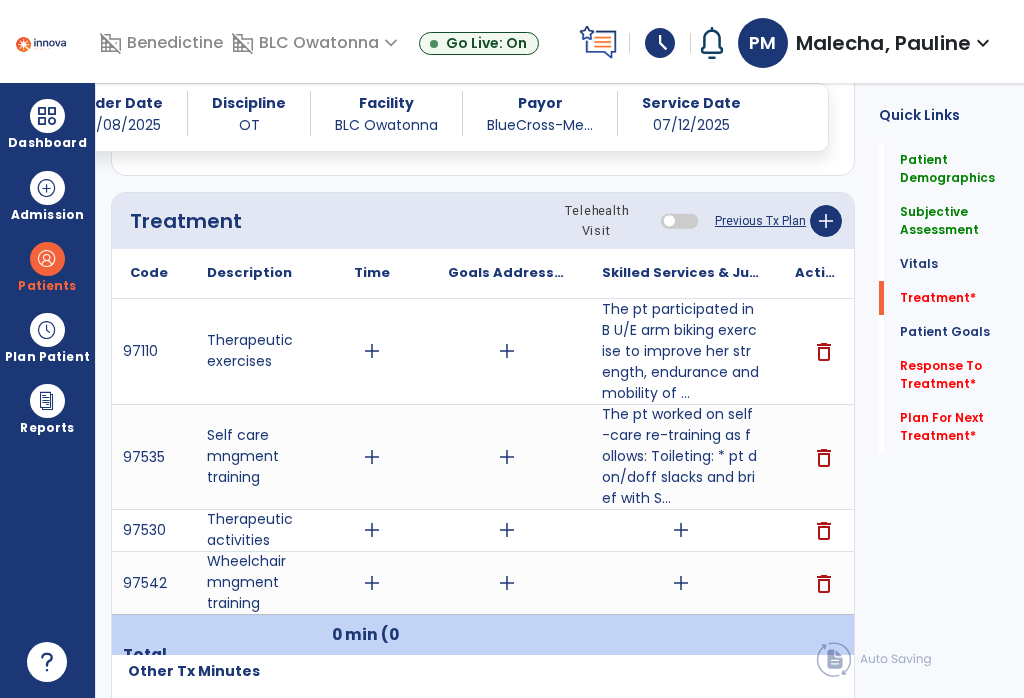click on "add" at bounding box center (507, 351) 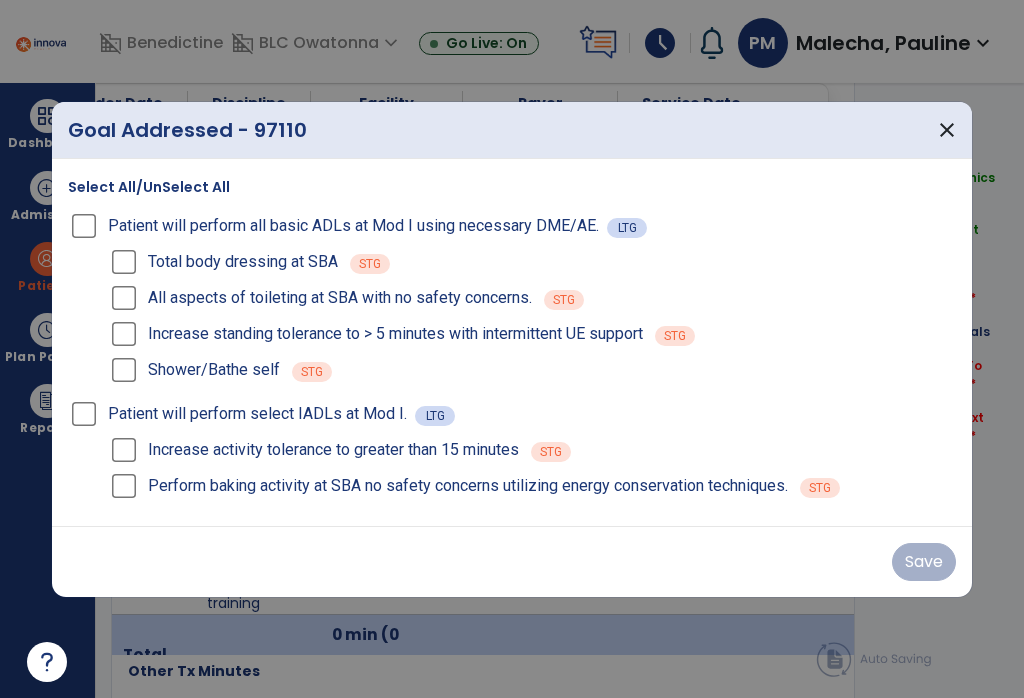 click on "close" at bounding box center [947, 130] 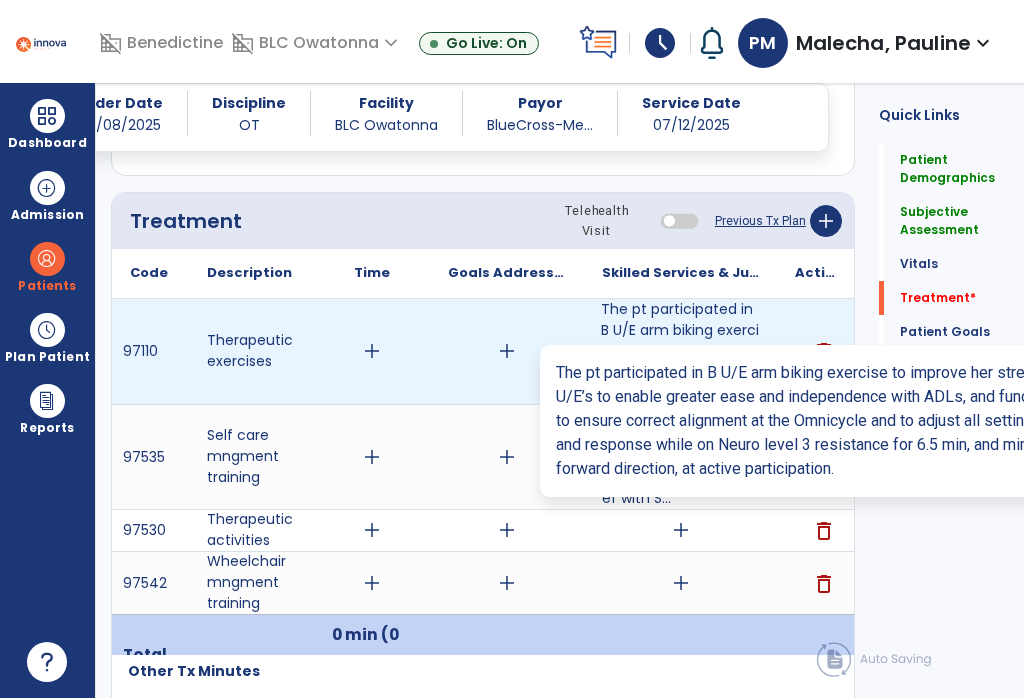 click on "The pt participated in B U/E arm biking exercise to improve her strength, endurance and mobility of ..." at bounding box center [680, 351] 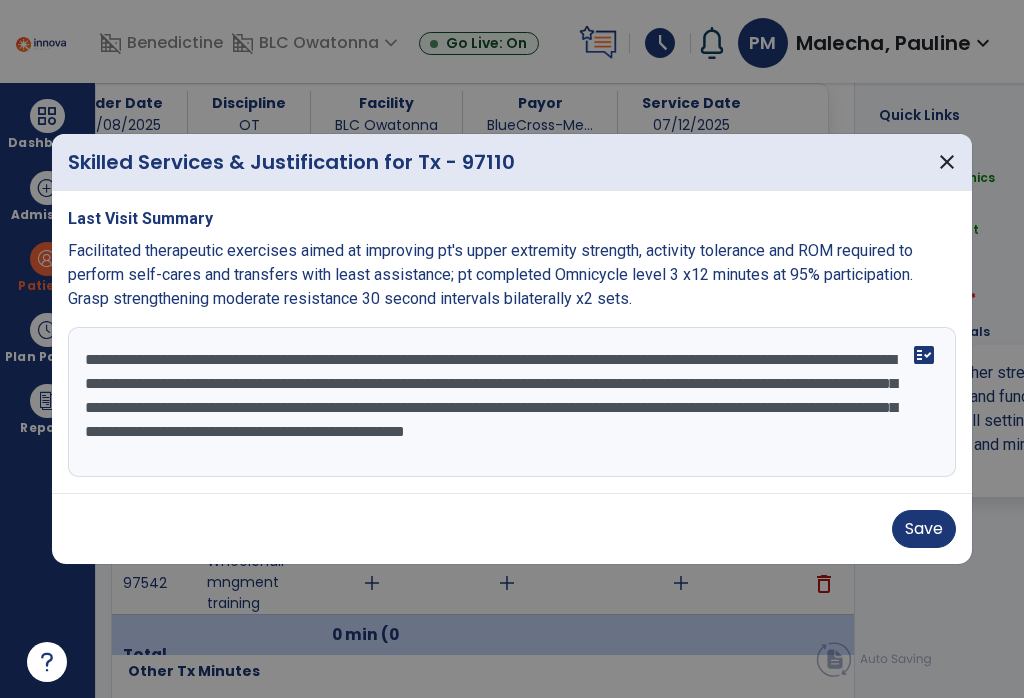 click on "**********" at bounding box center [512, 402] 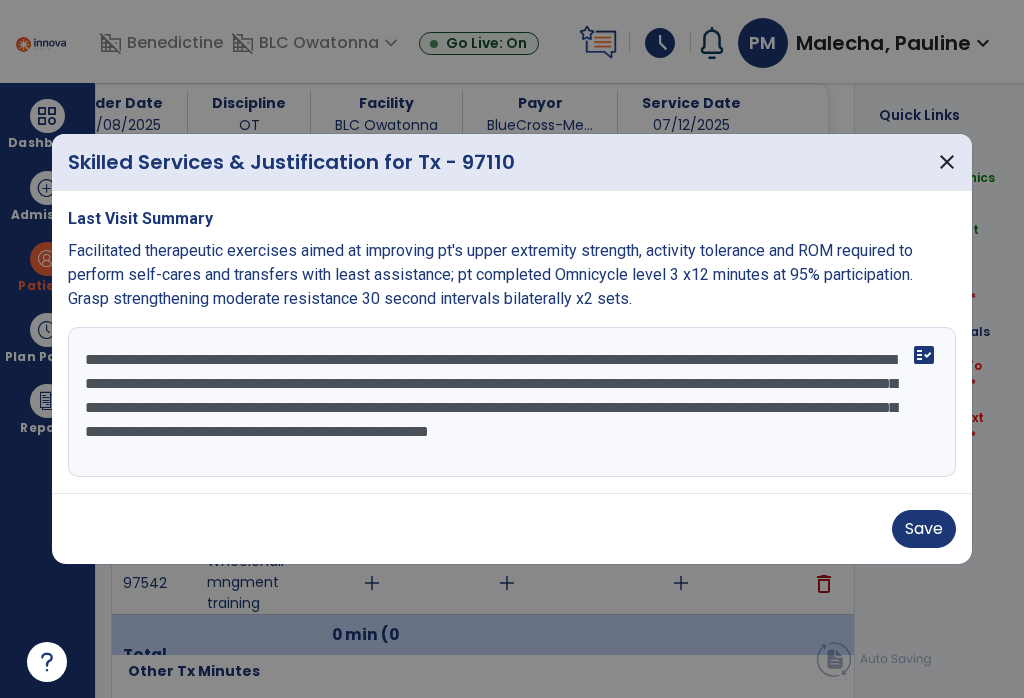 click on "**********" at bounding box center (512, 402) 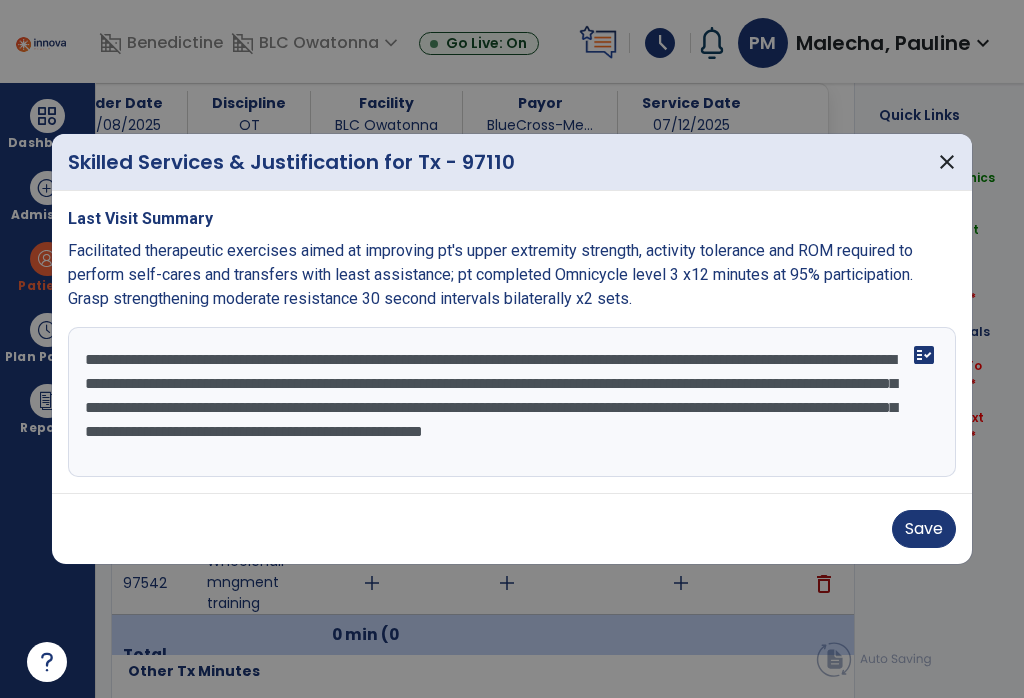 click on "**********" at bounding box center (512, 402) 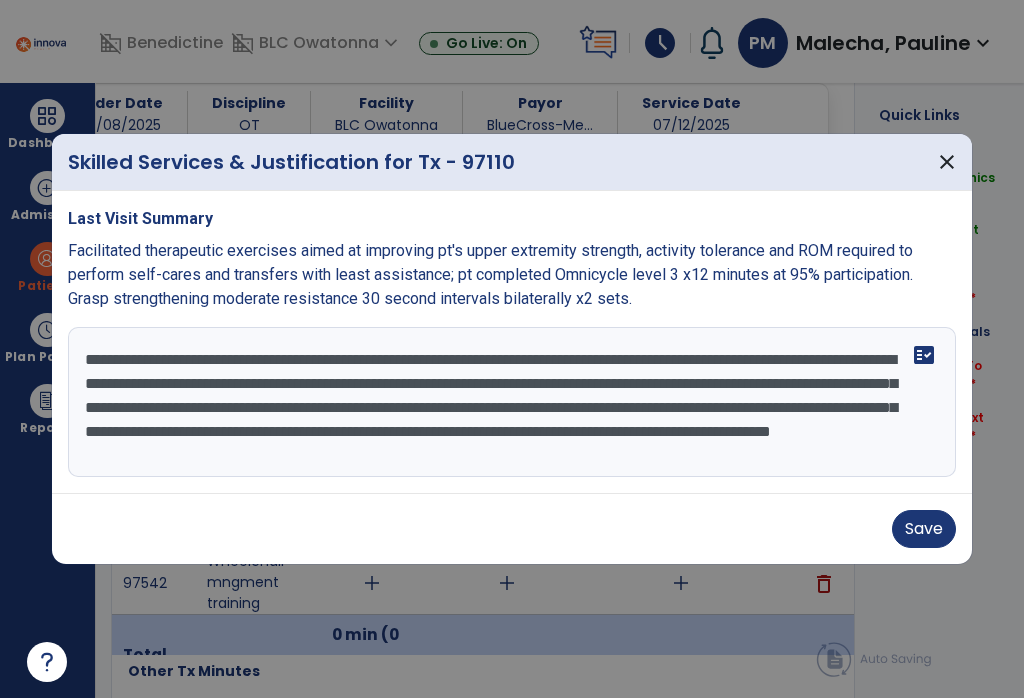 click on "**********" at bounding box center [512, 402] 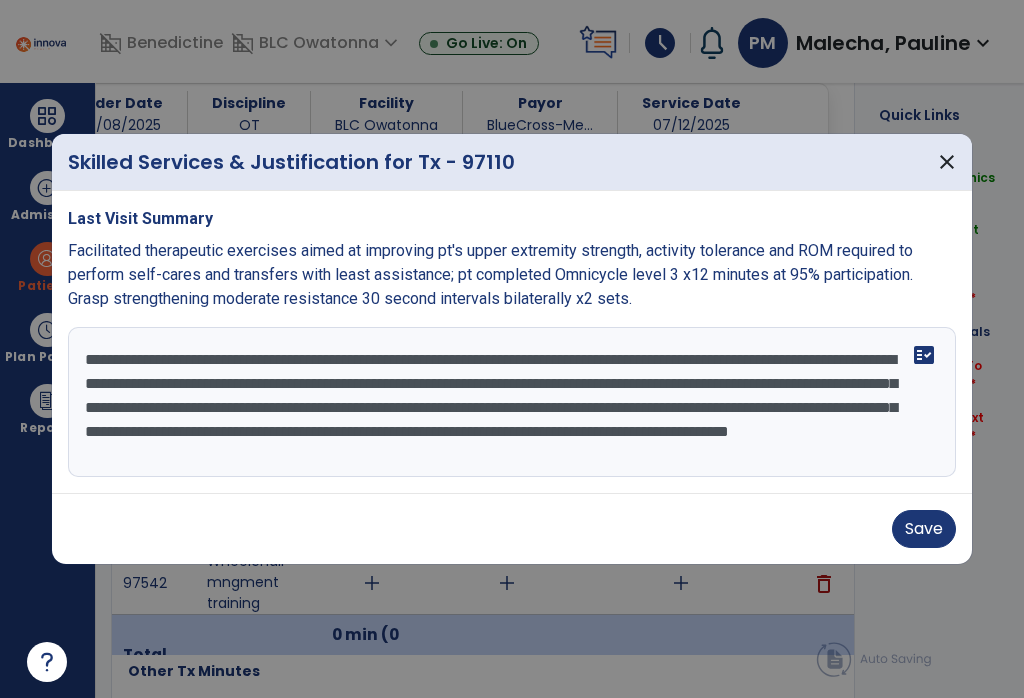click on "**********" at bounding box center [512, 402] 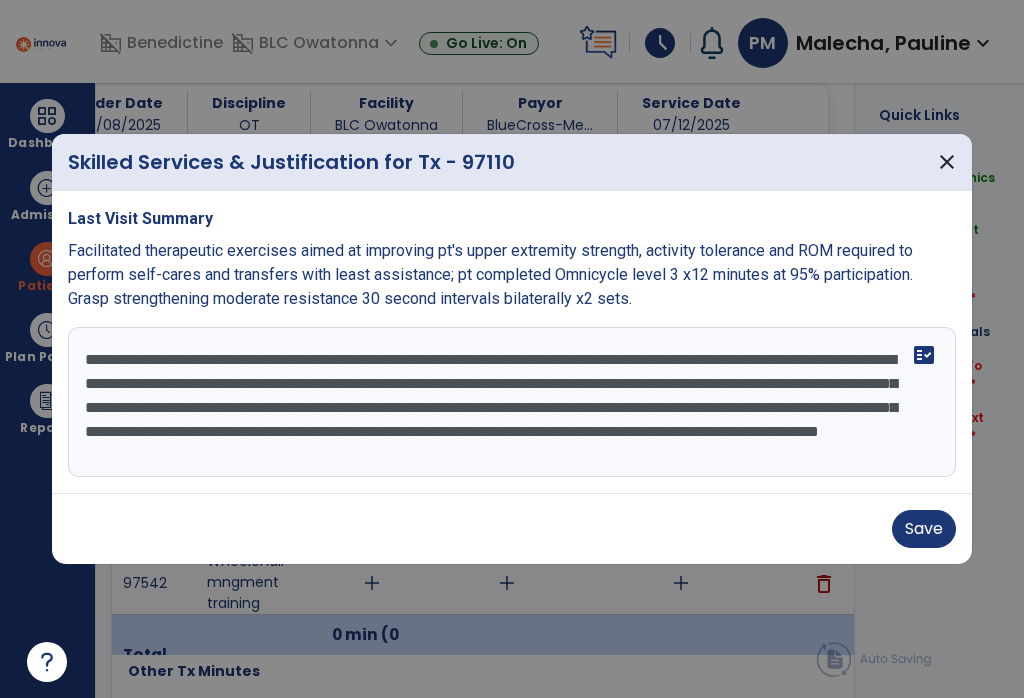 scroll, scrollTop: 15, scrollLeft: 0, axis: vertical 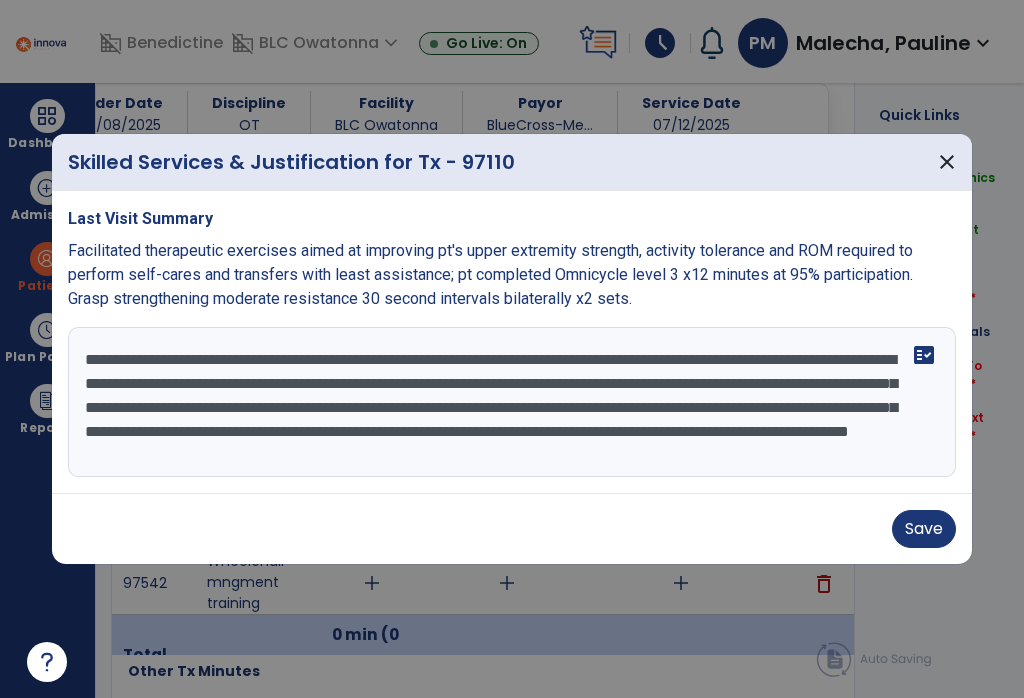 type on "**********" 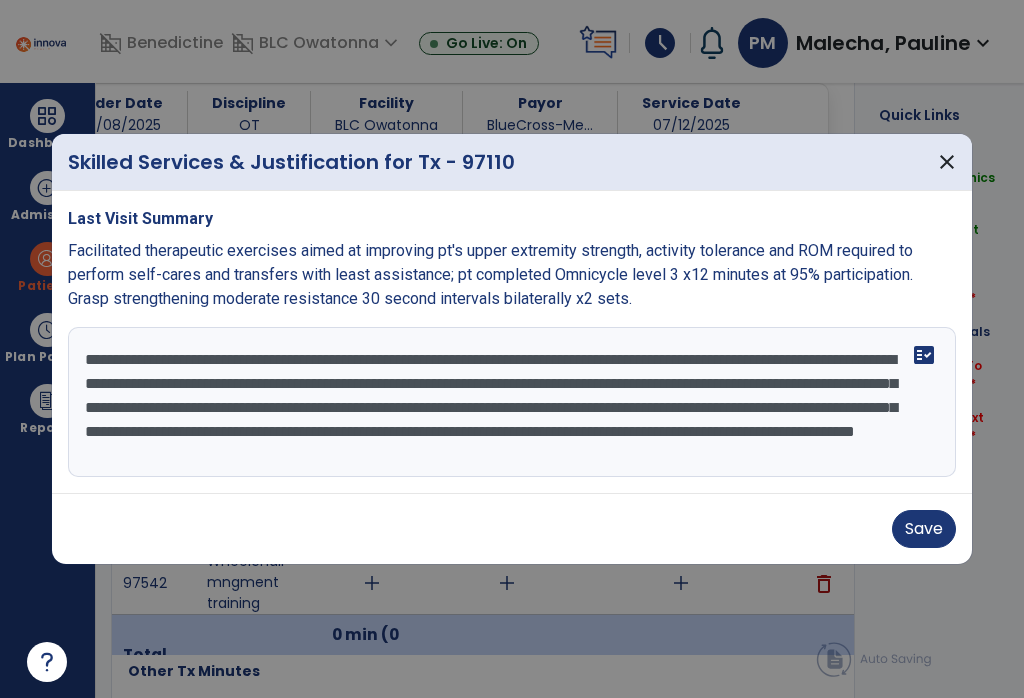 click on "Save" at bounding box center [924, 529] 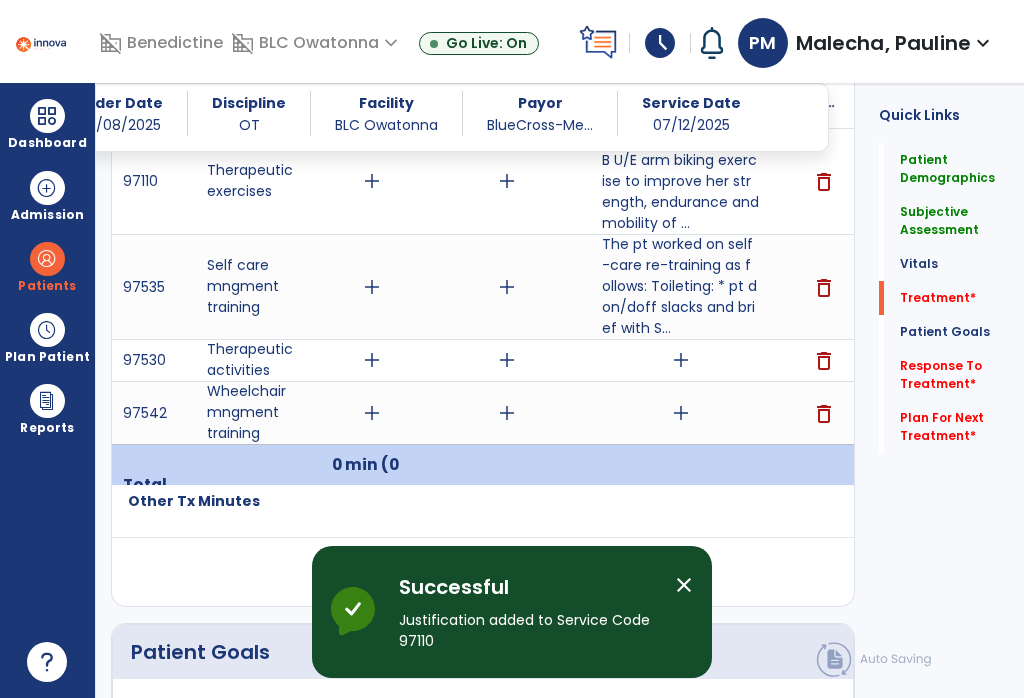 scroll, scrollTop: 2670, scrollLeft: 0, axis: vertical 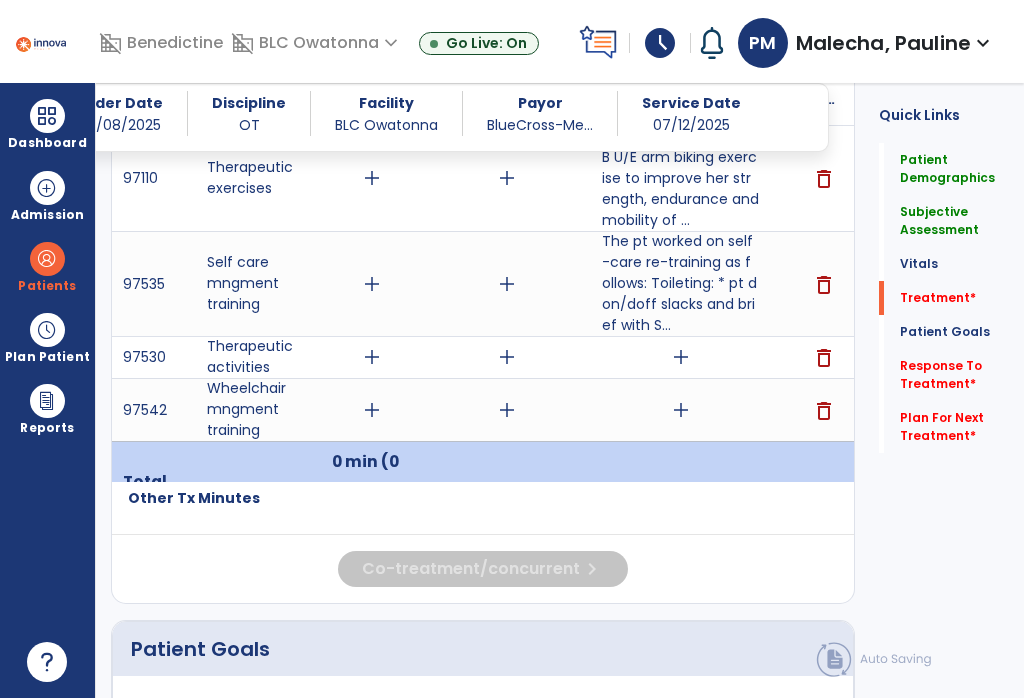 click on "add" at bounding box center (681, 357) 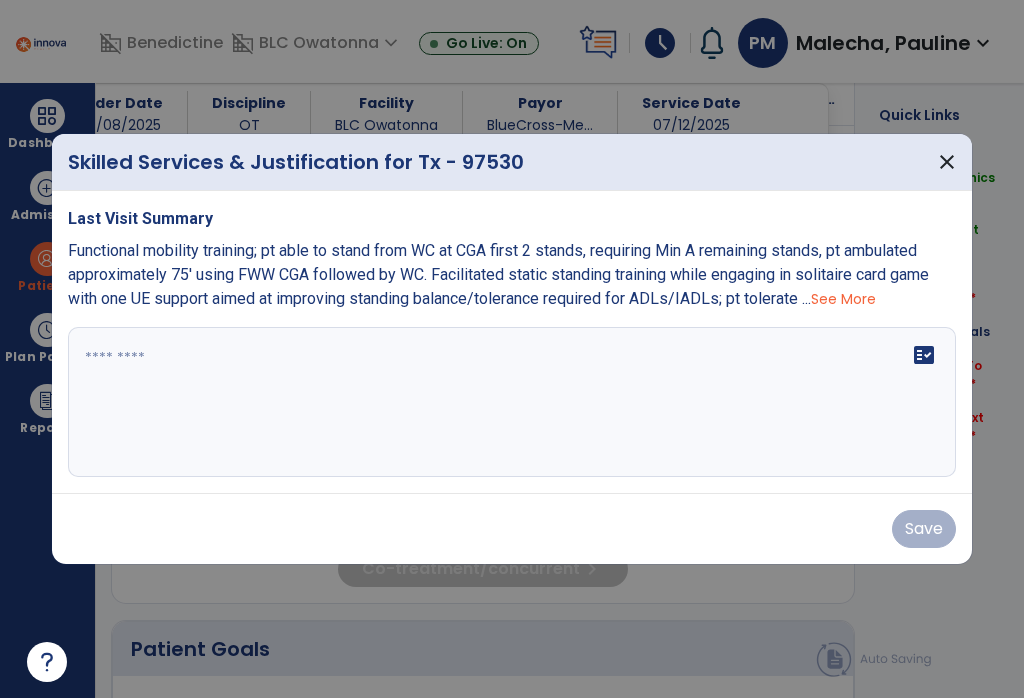 click at bounding box center (512, 402) 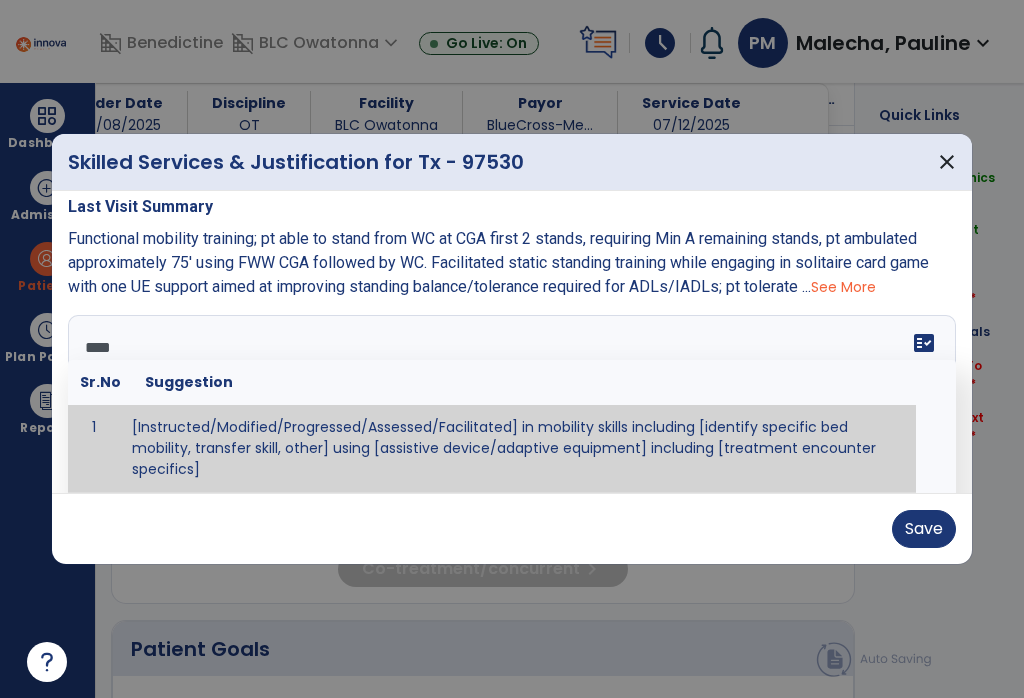 scroll, scrollTop: 0, scrollLeft: 0, axis: both 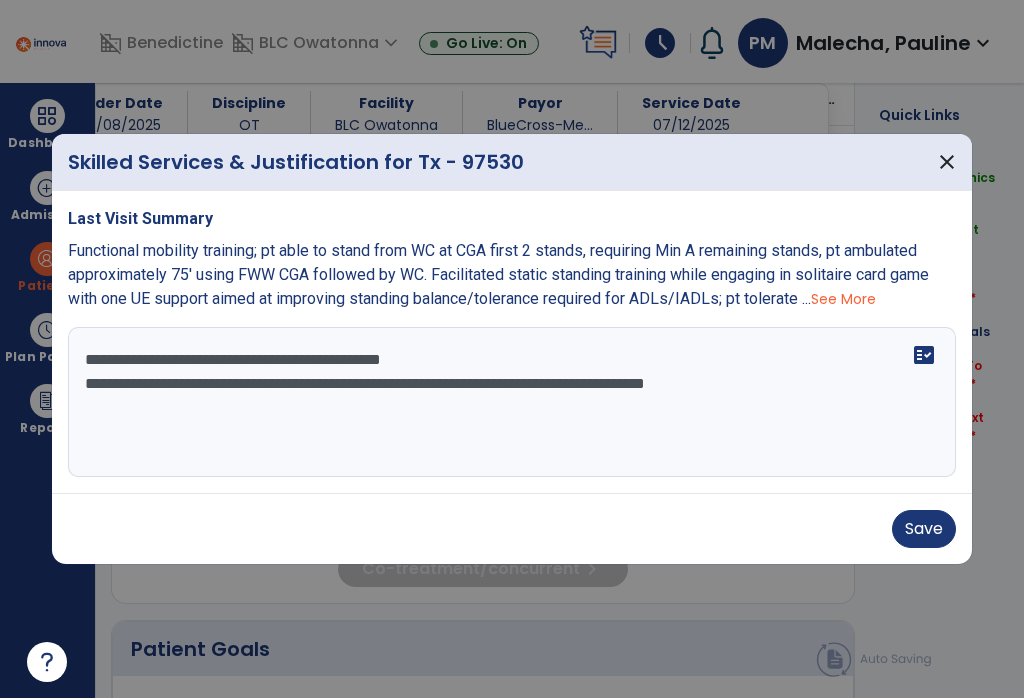 click on "**********" at bounding box center (512, 402) 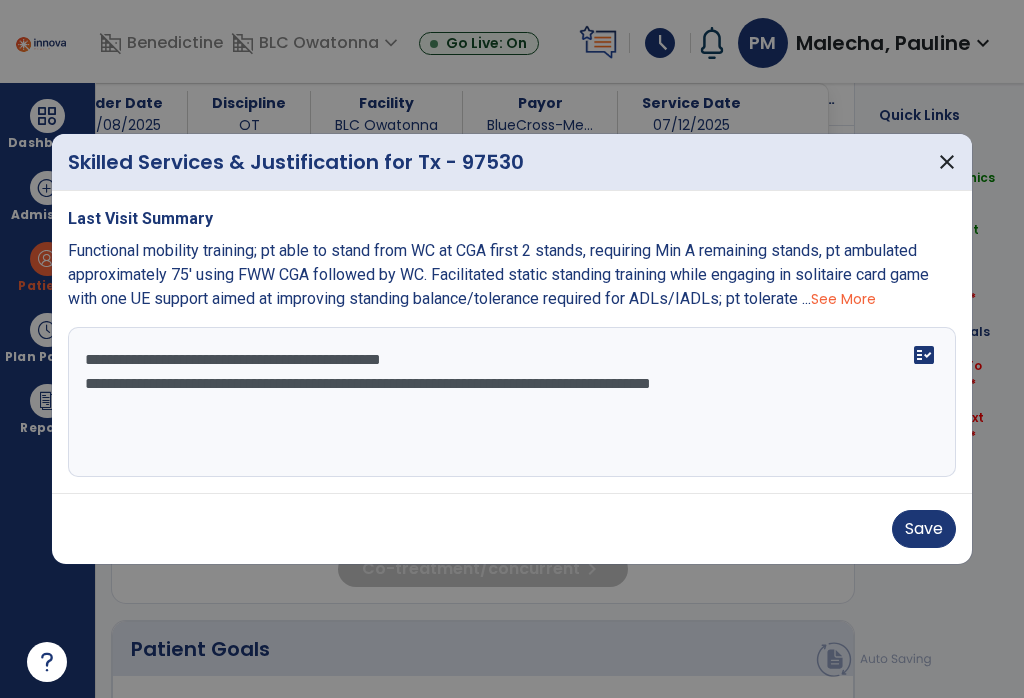 click on "**********" at bounding box center [512, 402] 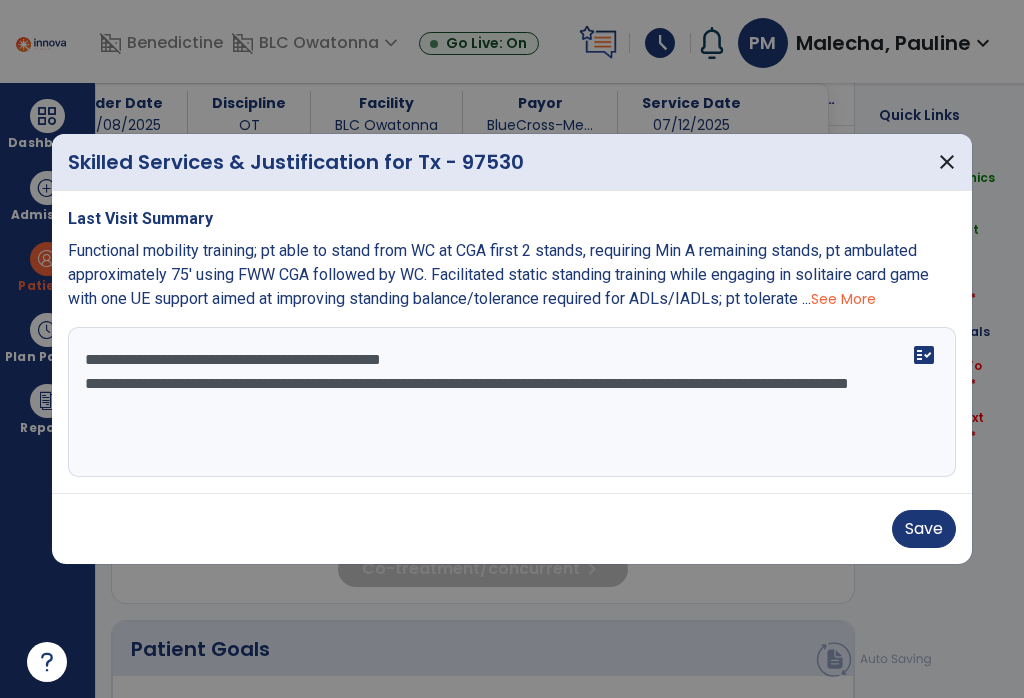 click on "**********" at bounding box center (512, 402) 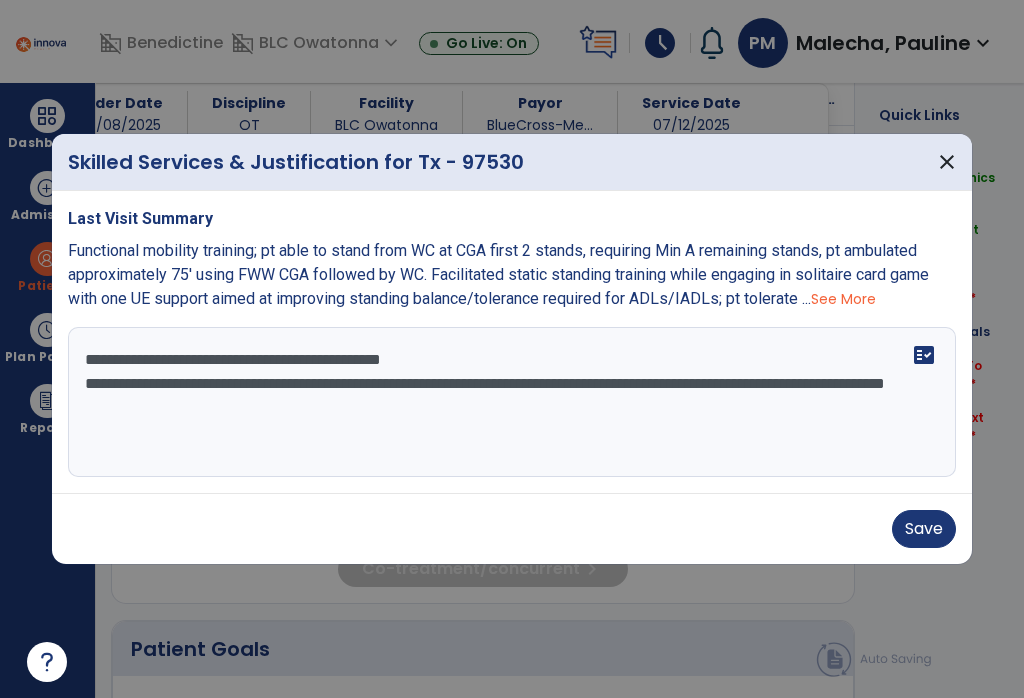 click on "**********" at bounding box center (512, 402) 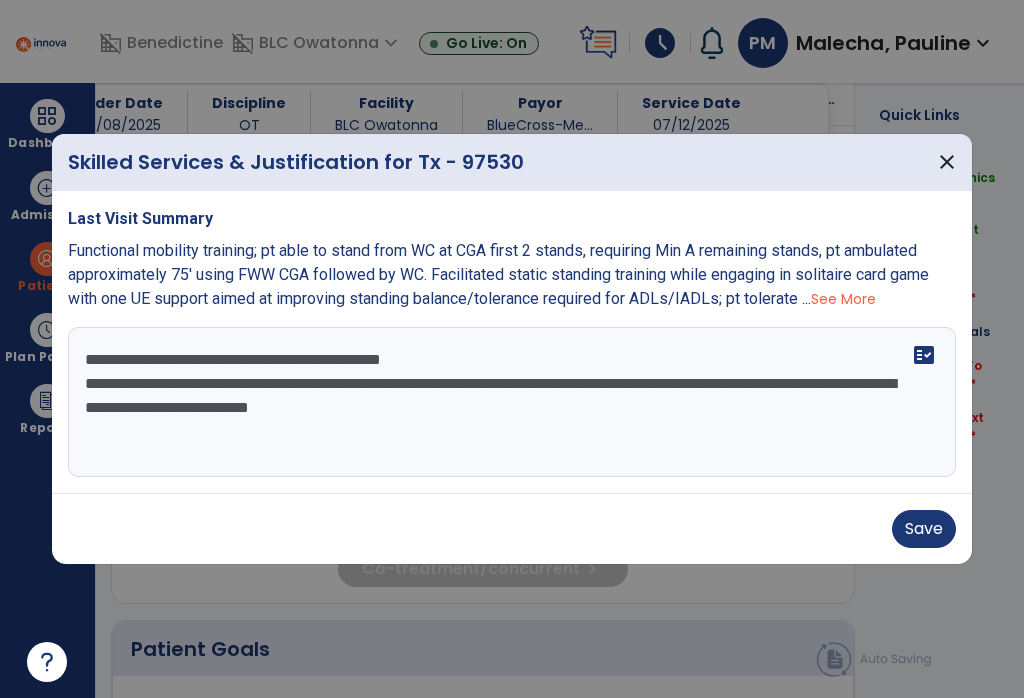 click on "**********" at bounding box center [512, 402] 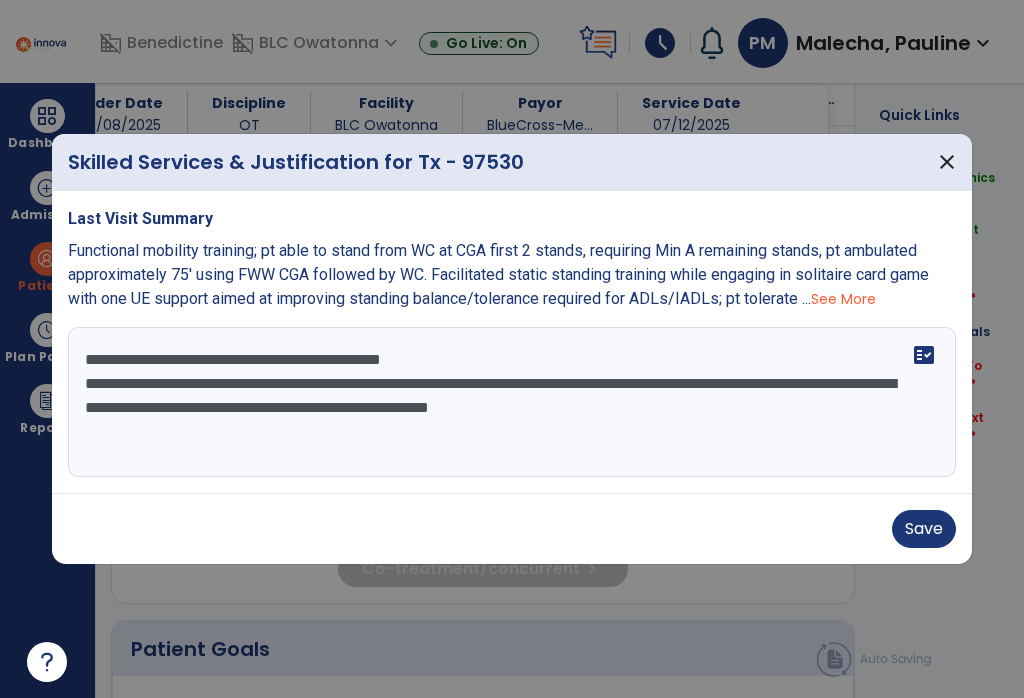 click on "**********" at bounding box center [512, 402] 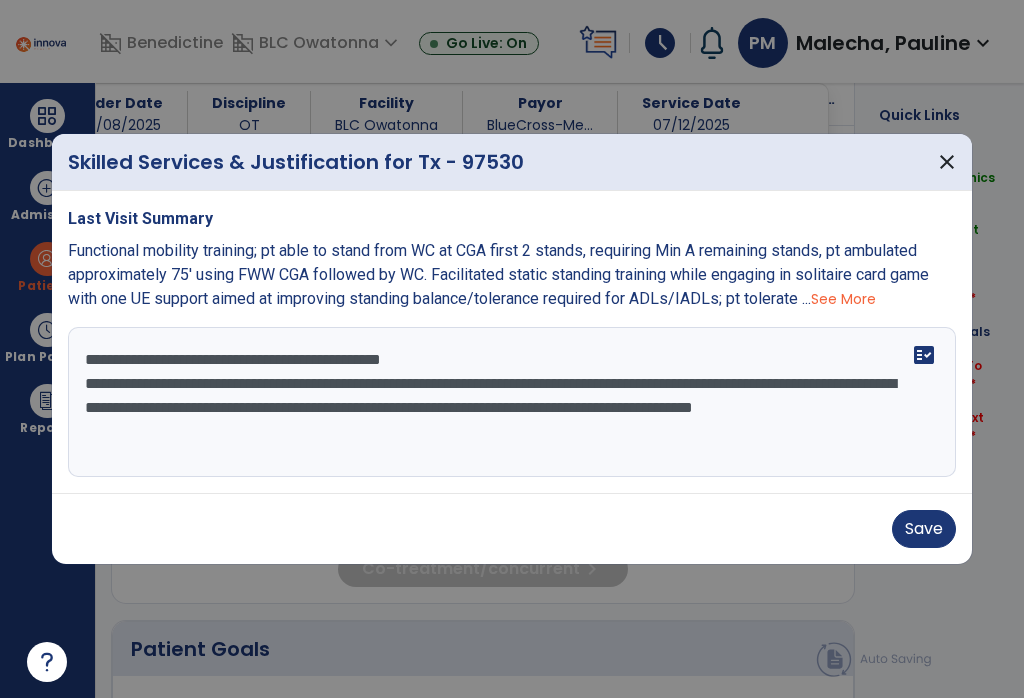 click on "**********" at bounding box center [512, 402] 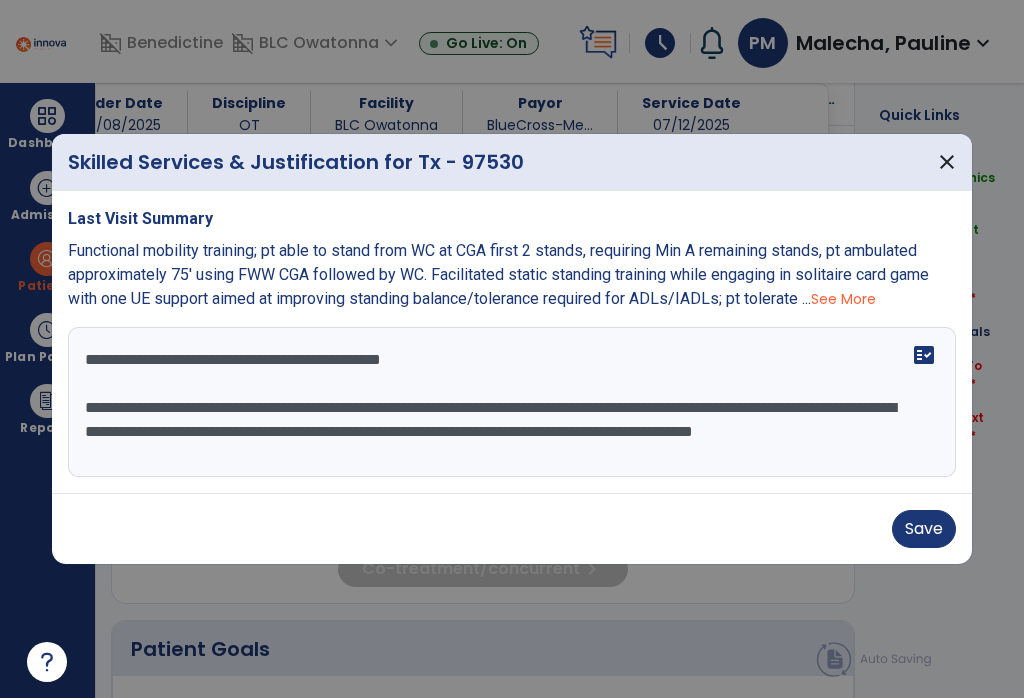 scroll, scrollTop: 44, scrollLeft: 0, axis: vertical 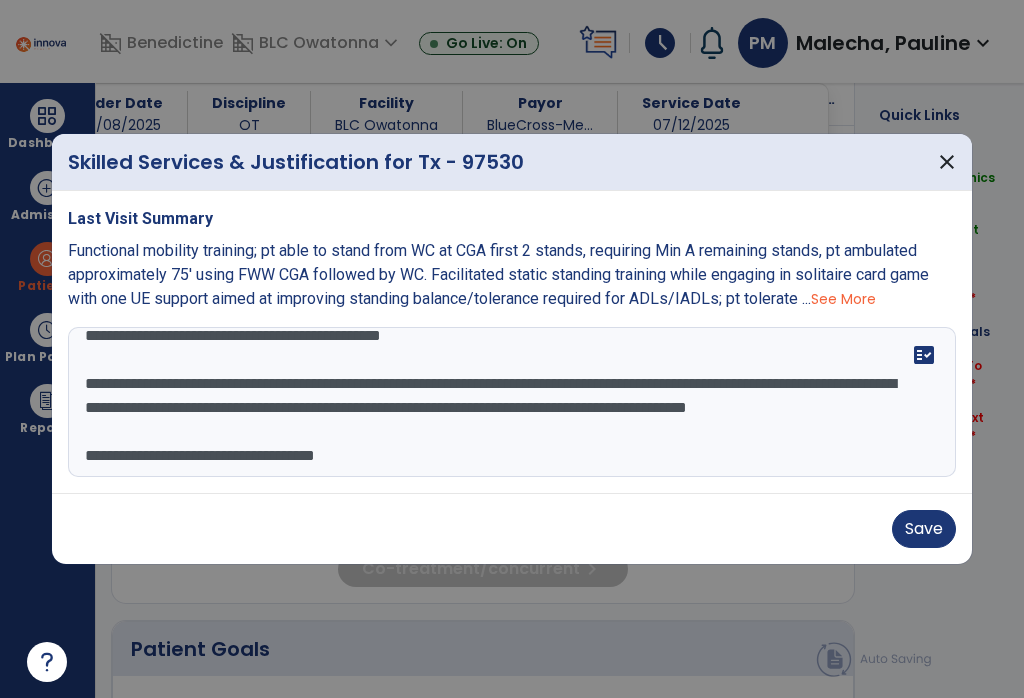 click on "**********" at bounding box center [512, 402] 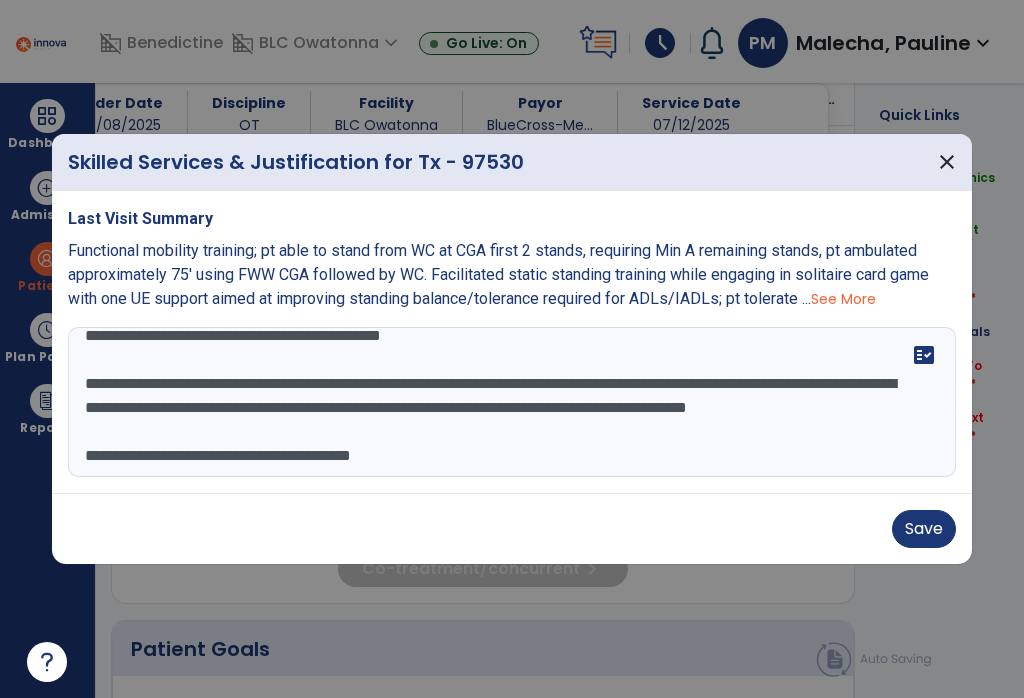 click on "**********" at bounding box center (512, 402) 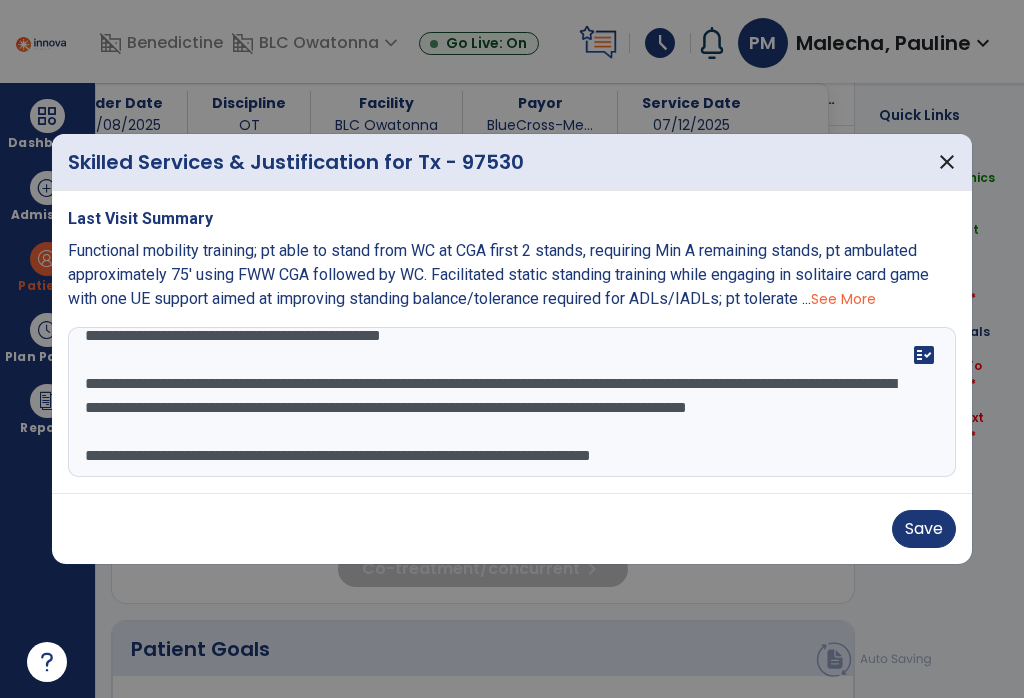 scroll, scrollTop: 96, scrollLeft: 0, axis: vertical 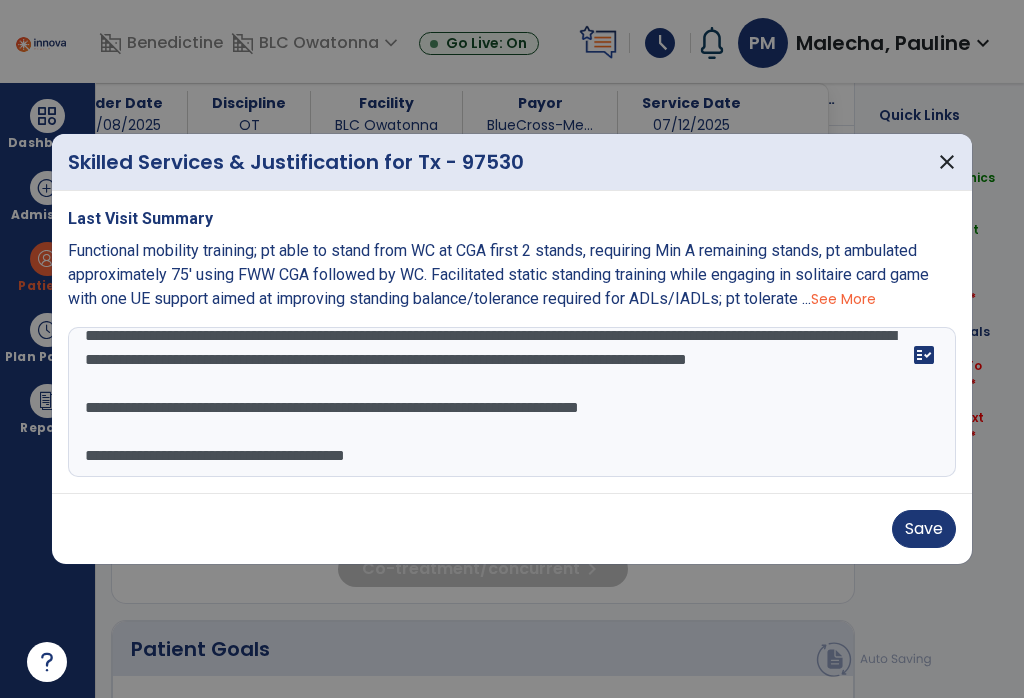 click on "**********" at bounding box center (512, 402) 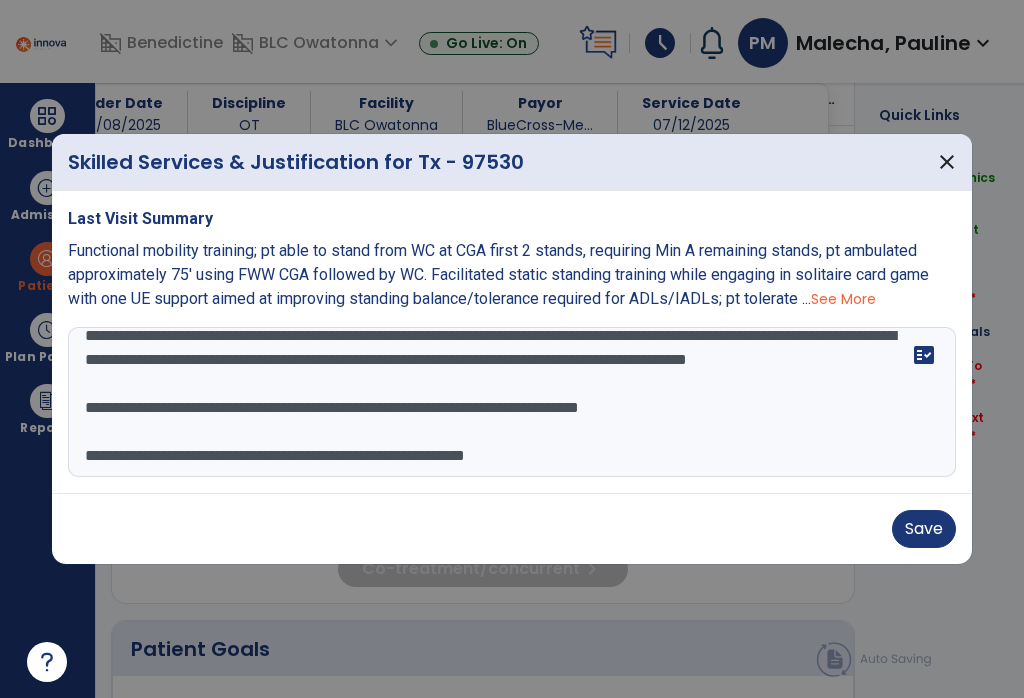 click on "**********" at bounding box center (512, 402) 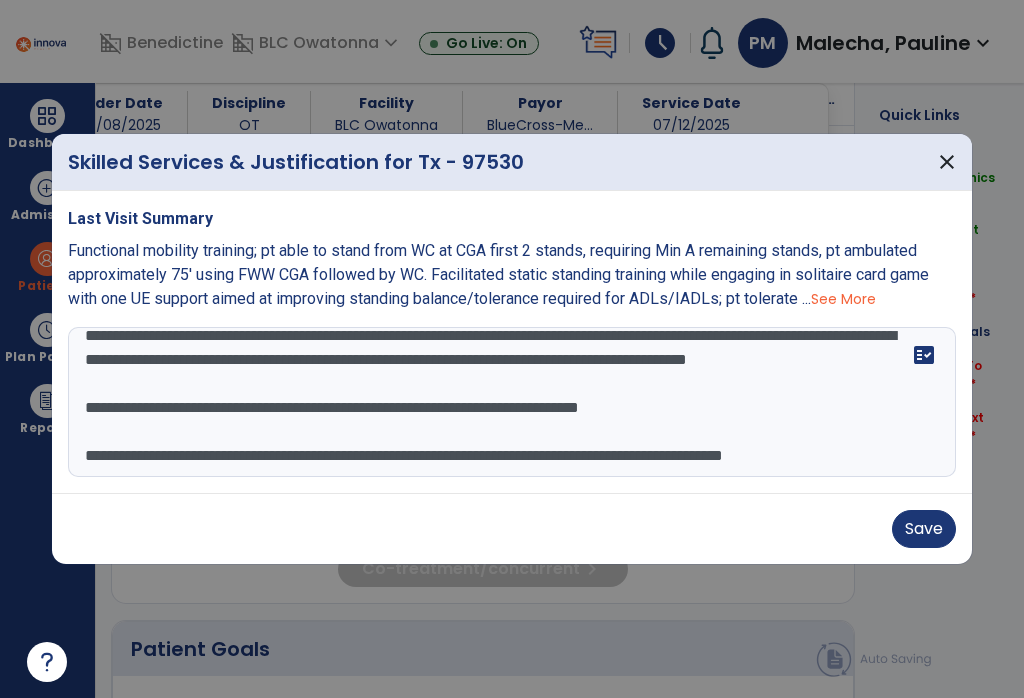 scroll, scrollTop: 111, scrollLeft: 0, axis: vertical 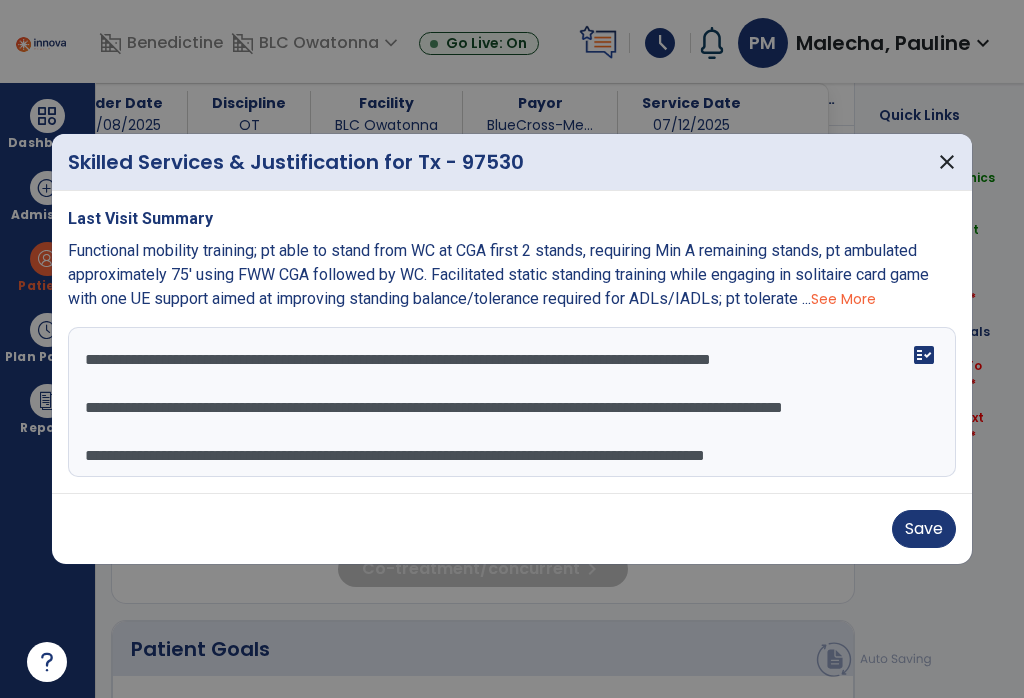 click on "**********" at bounding box center [512, 402] 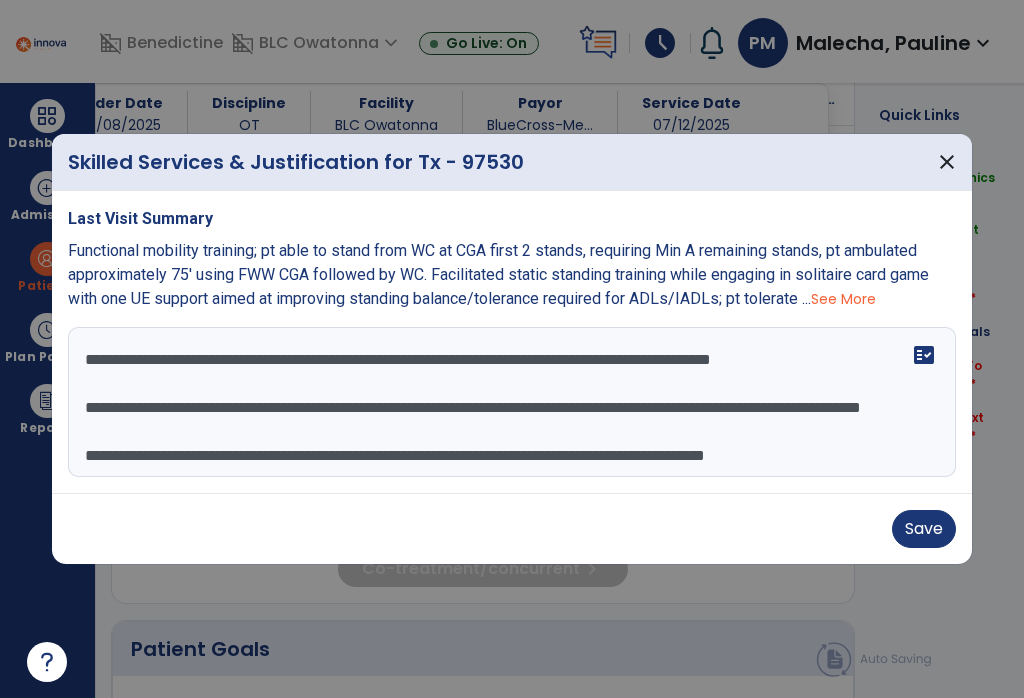 click on "**********" at bounding box center [512, 402] 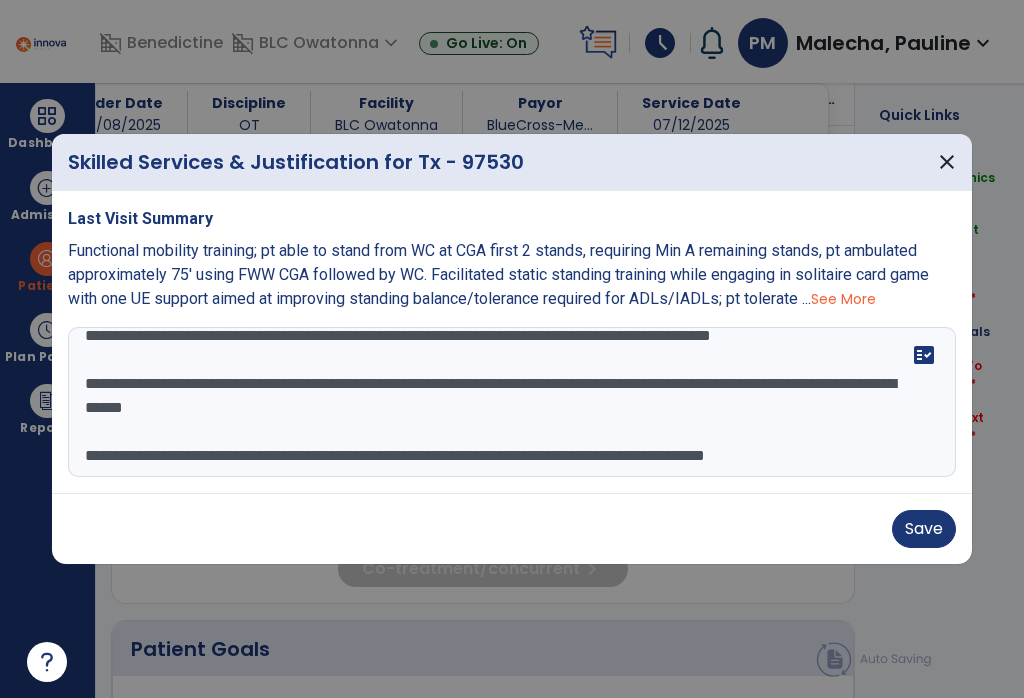 click on "**********" at bounding box center [512, 402] 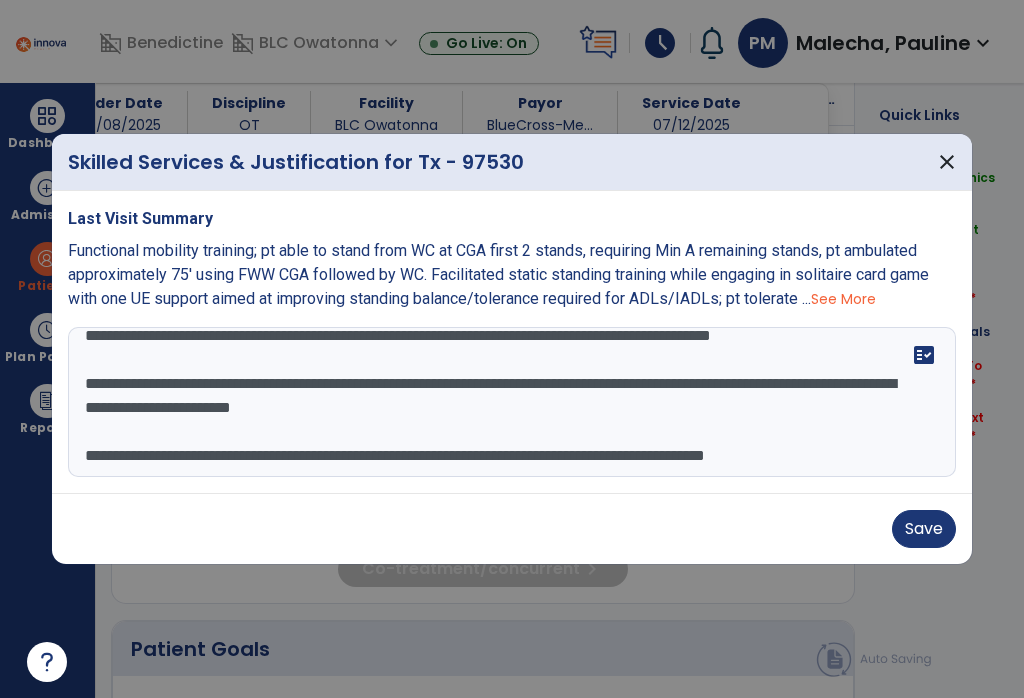 click on "**********" at bounding box center (512, 402) 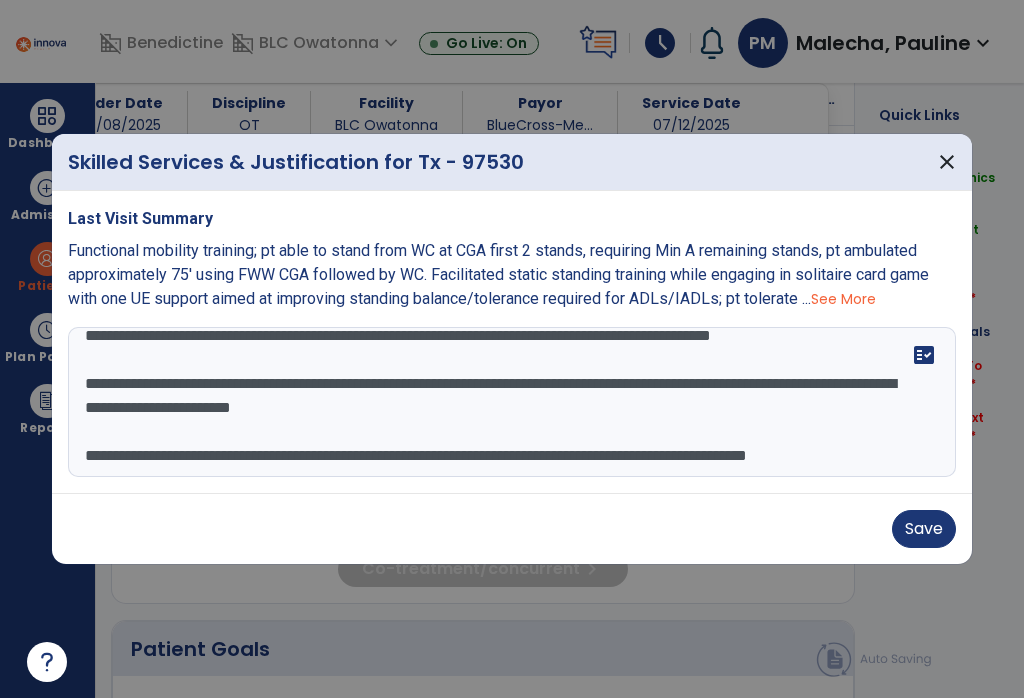 click on "**********" at bounding box center (512, 402) 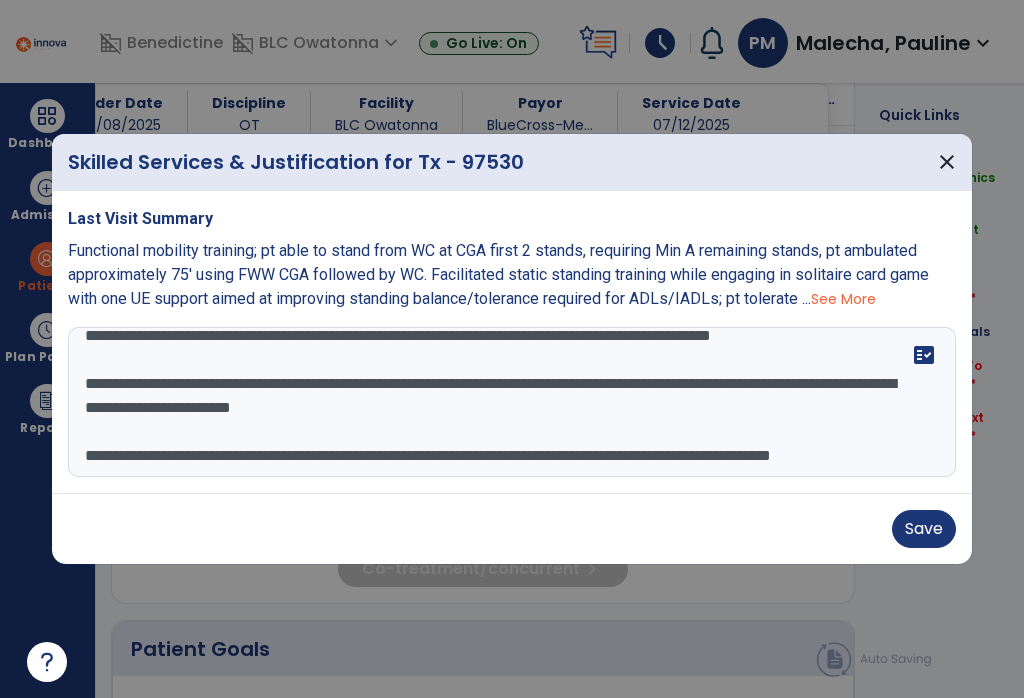 scroll, scrollTop: 233, scrollLeft: 0, axis: vertical 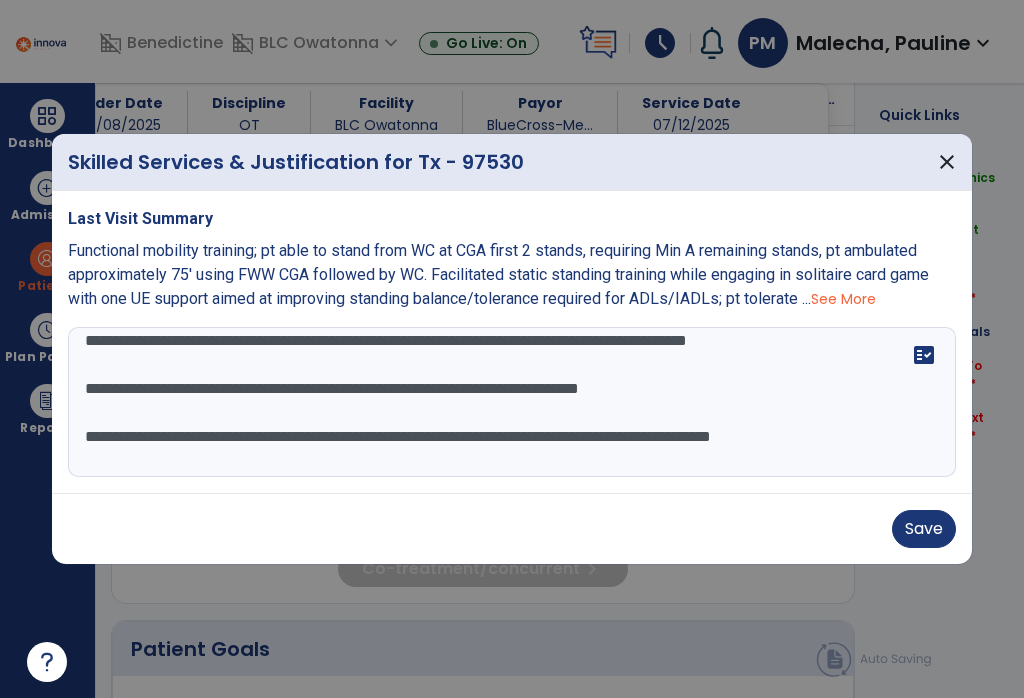 click on "**********" at bounding box center [512, 402] 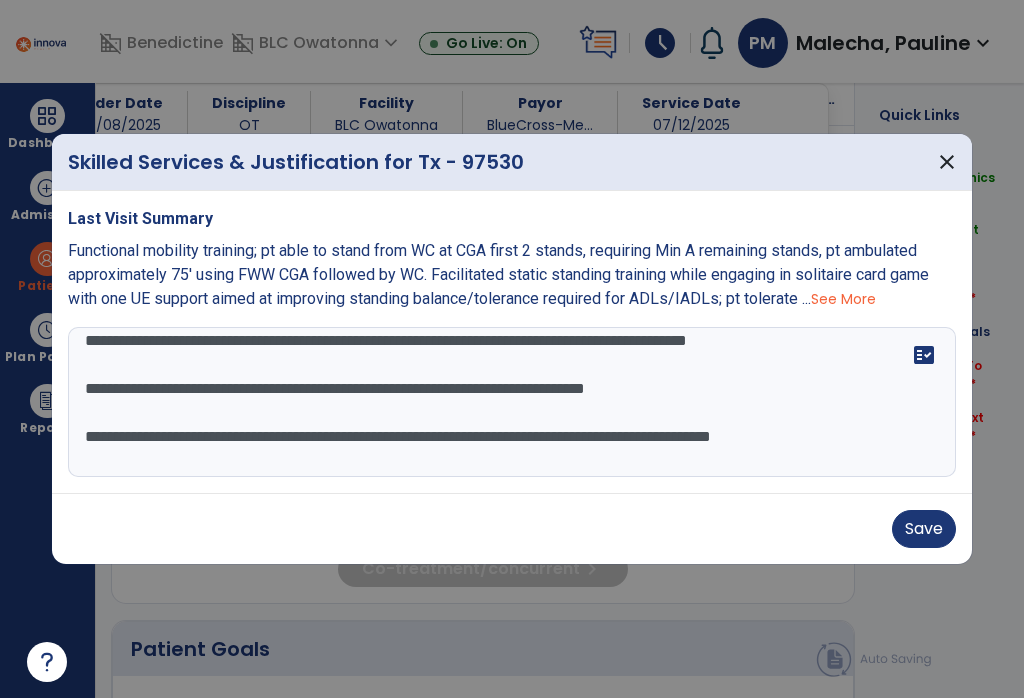 scroll, scrollTop: 55, scrollLeft: 0, axis: vertical 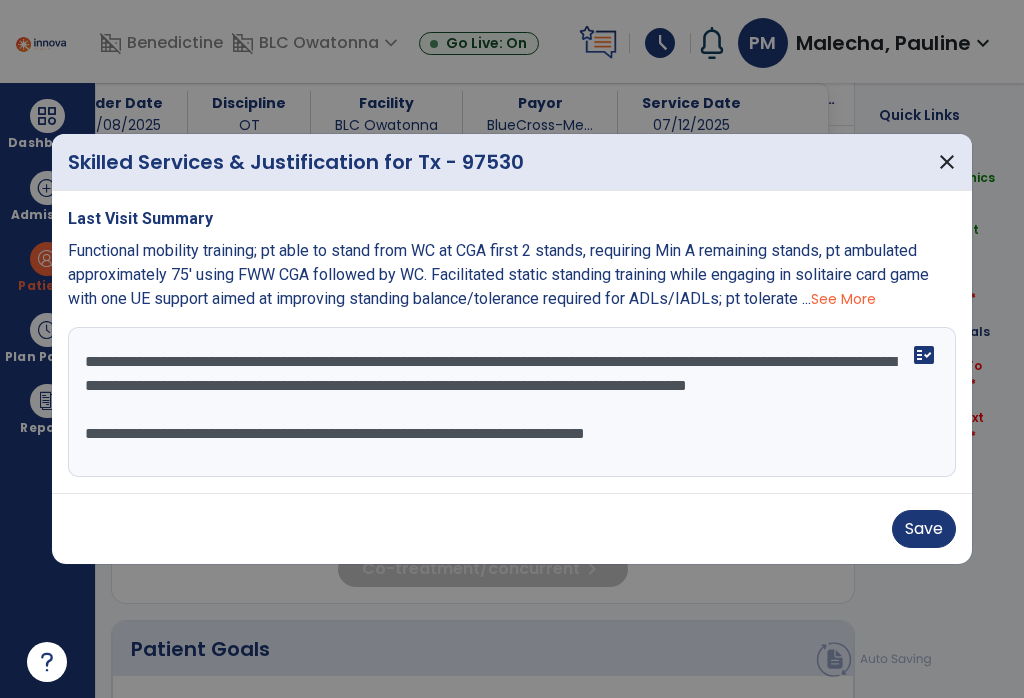 click on "**********" at bounding box center (512, 402) 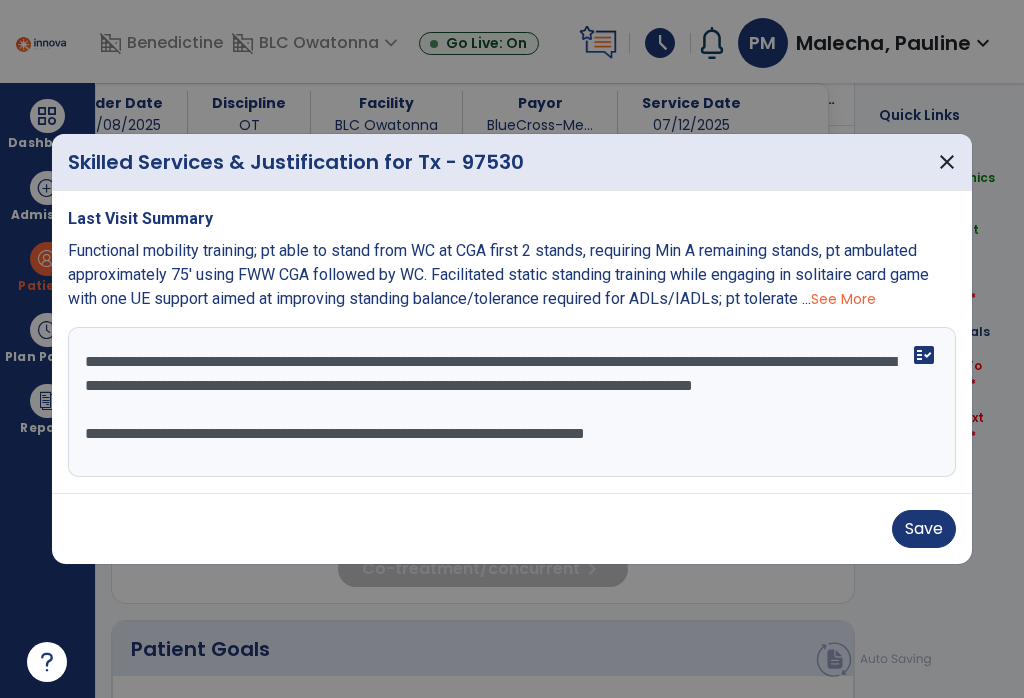 scroll, scrollTop: 186, scrollLeft: 0, axis: vertical 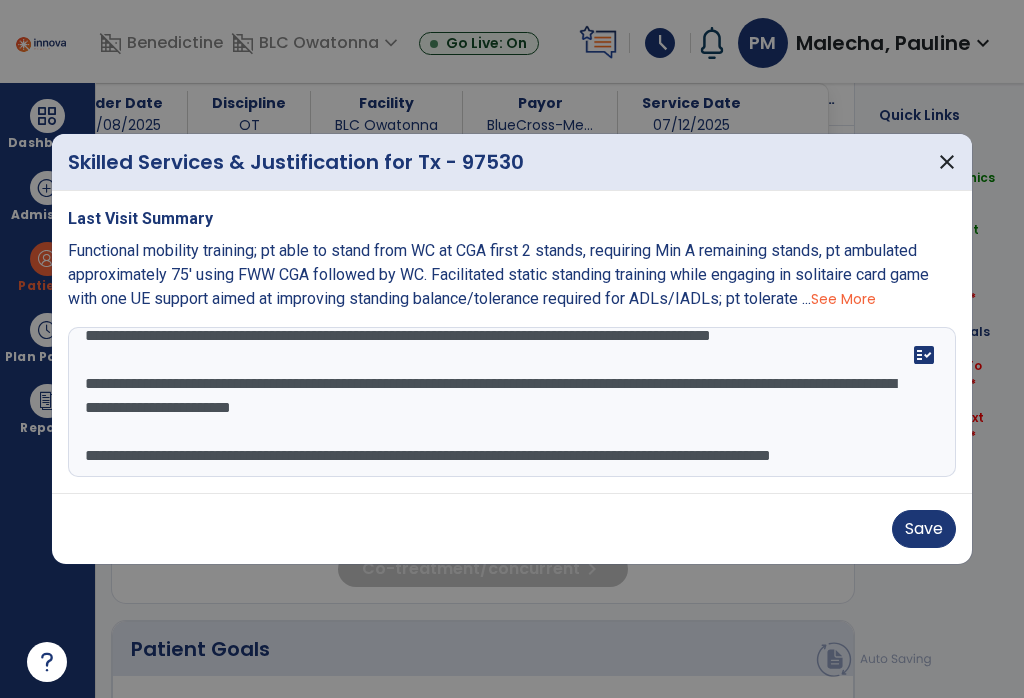 click on "**********" at bounding box center (512, 402) 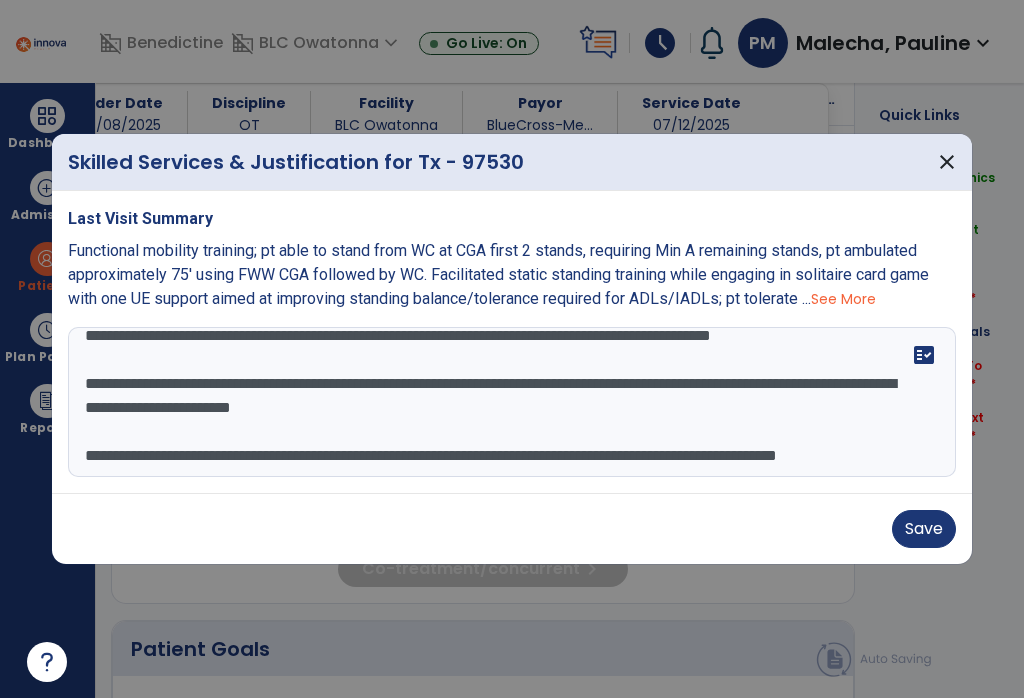 scroll 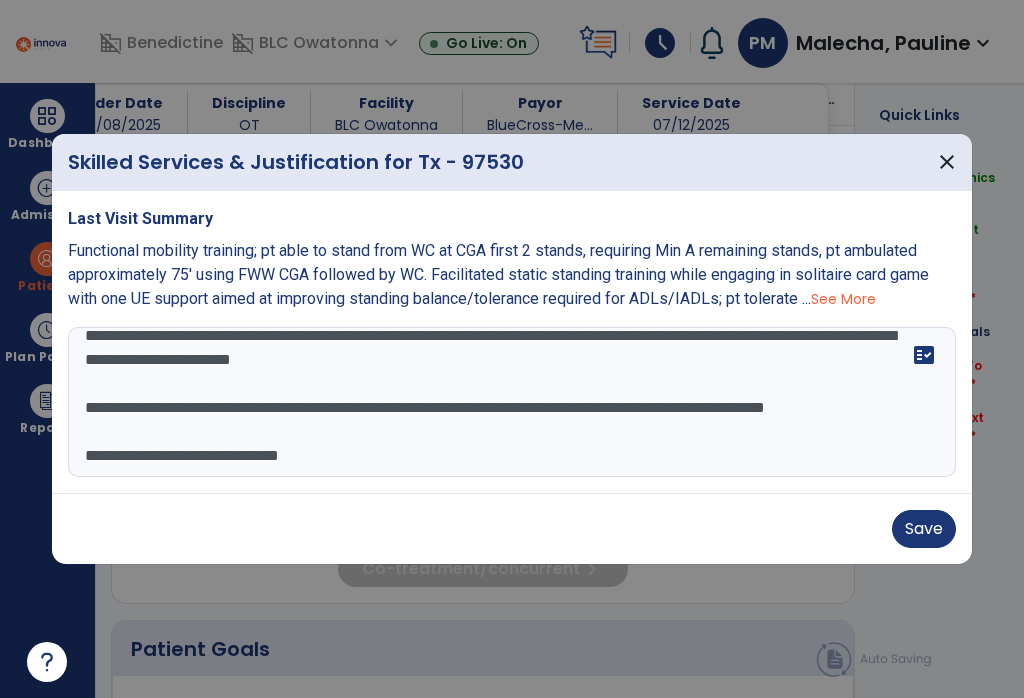 click on "**********" at bounding box center [512, 402] 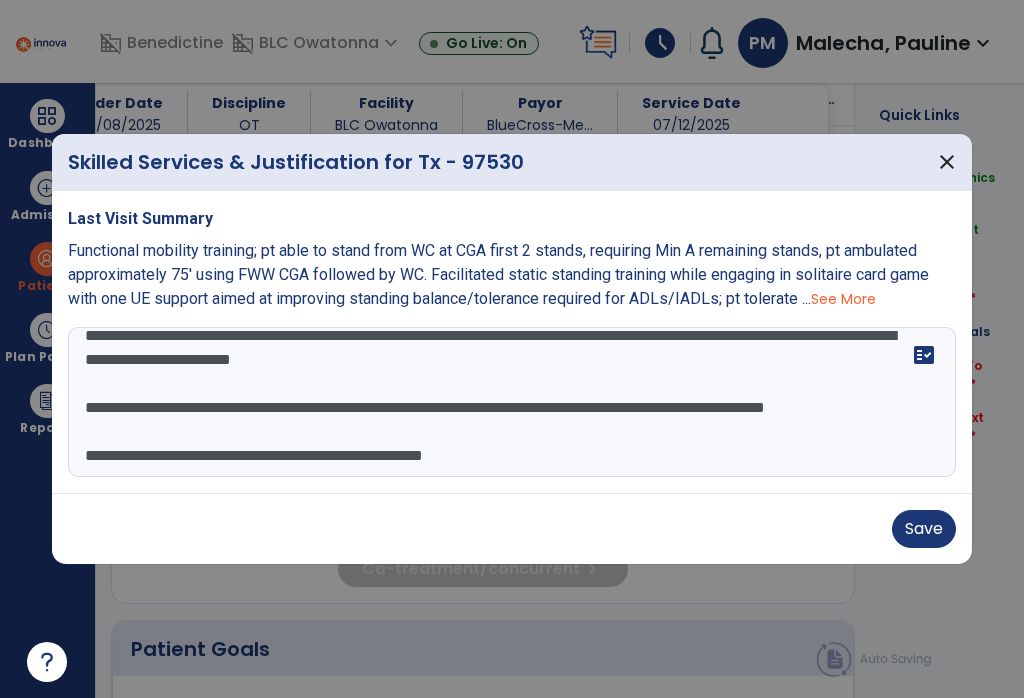 click on "**********" at bounding box center (512, 402) 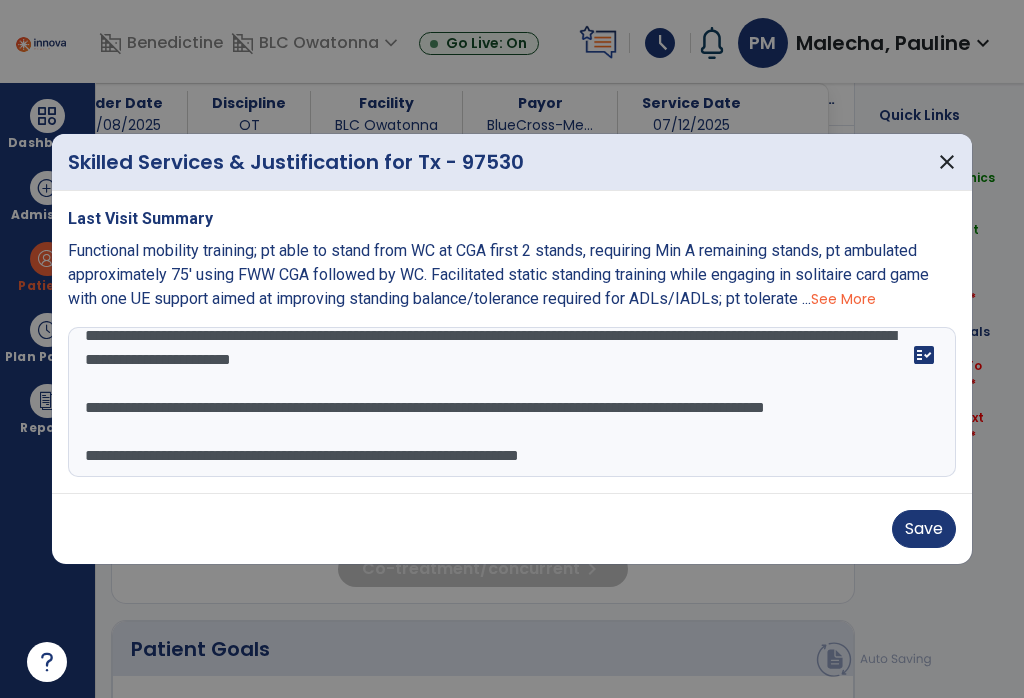 click on "**********" at bounding box center (512, 402) 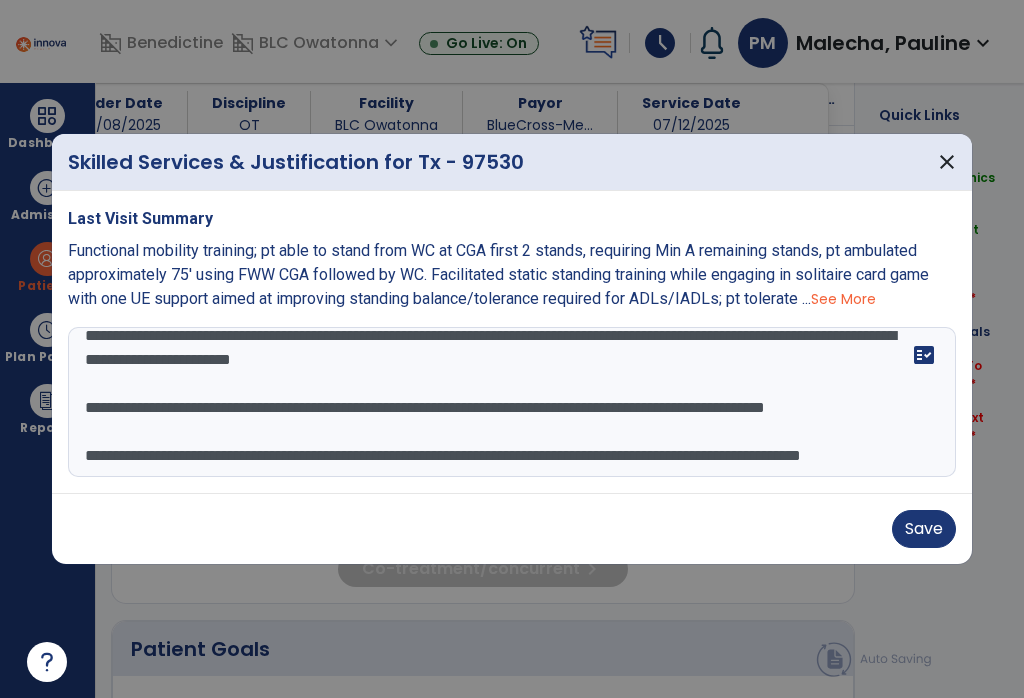 scroll, scrollTop: 312, scrollLeft: 0, axis: vertical 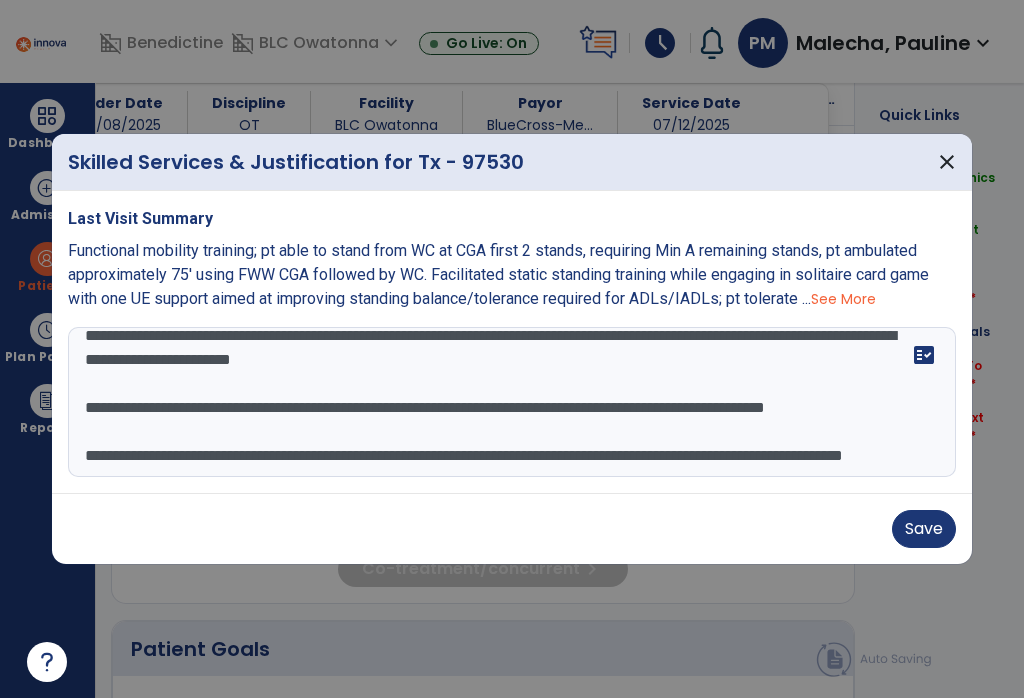 click on "**********" at bounding box center (512, 402) 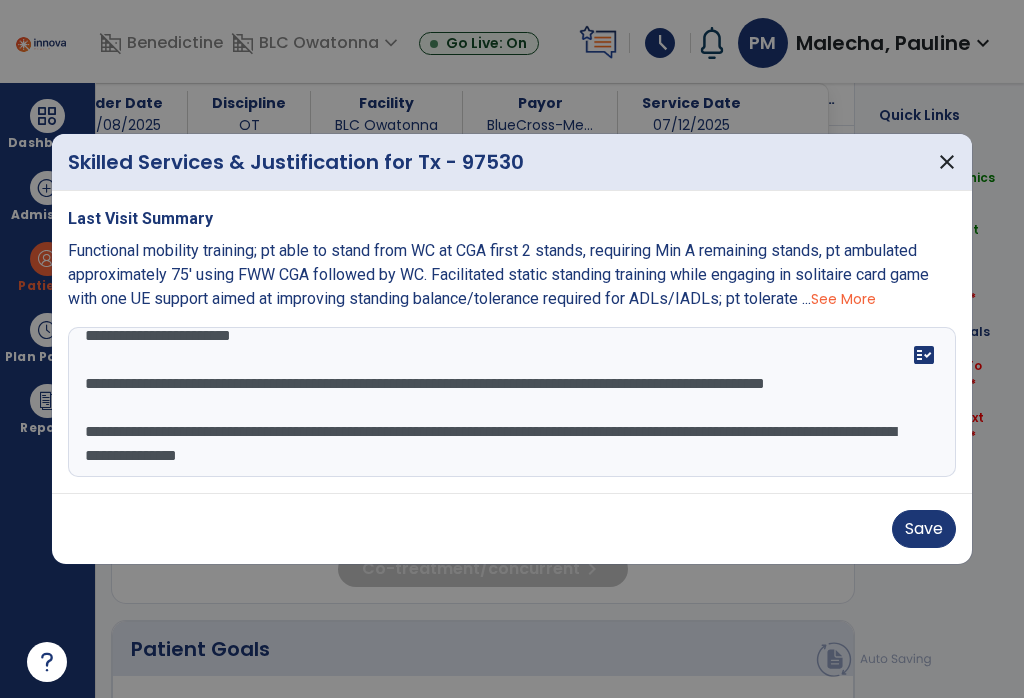 click on "**********" at bounding box center [512, 402] 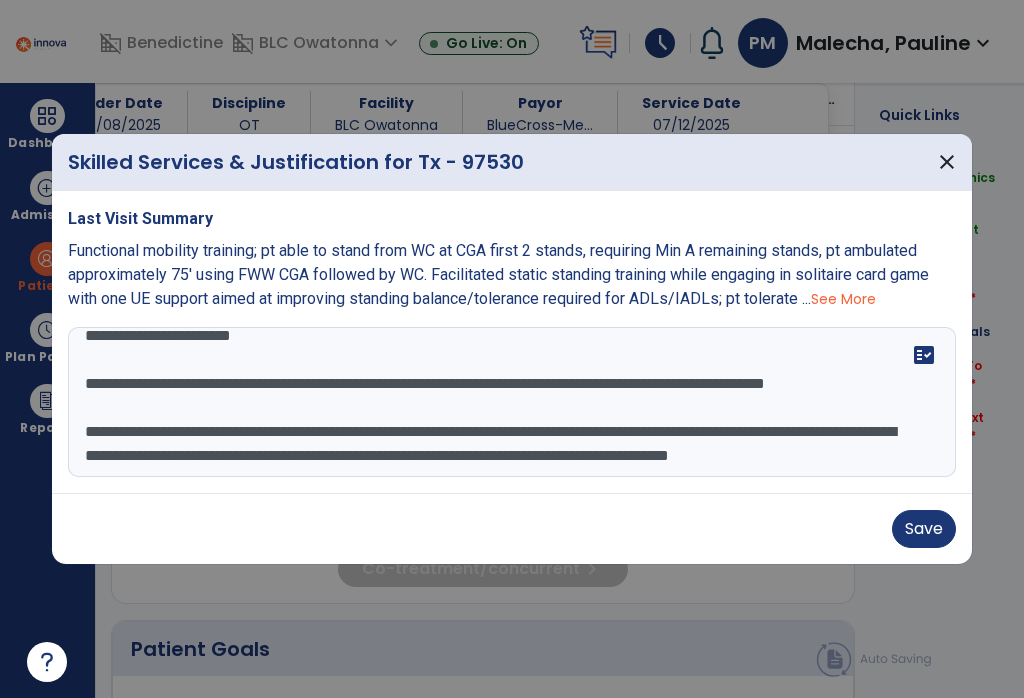 click on "**********" at bounding box center [512, 402] 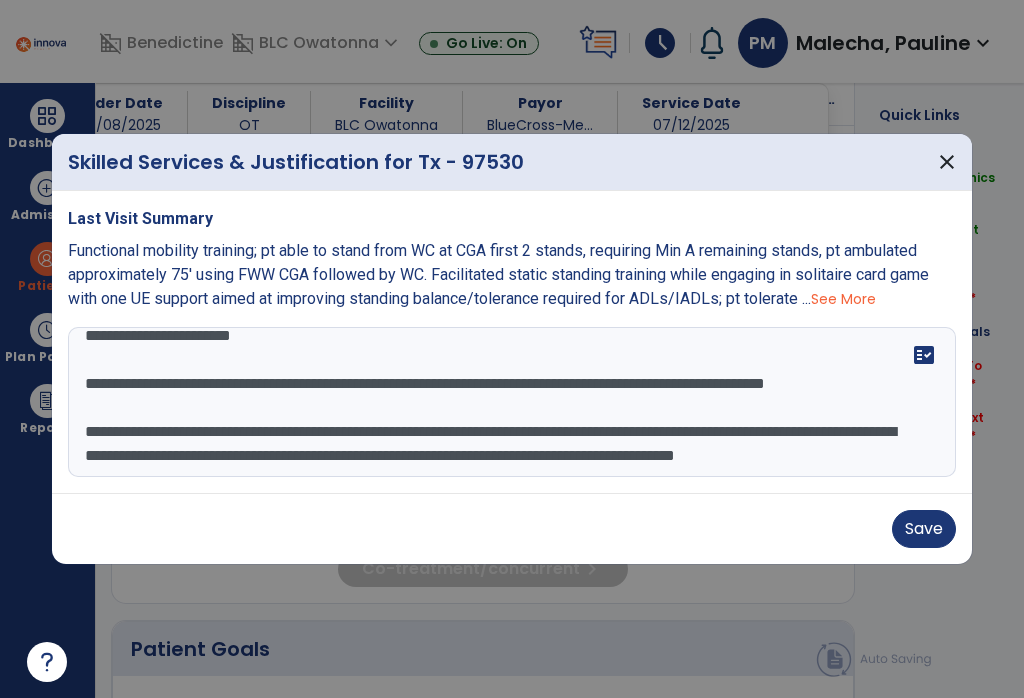 scroll, scrollTop: 349, scrollLeft: 0, axis: vertical 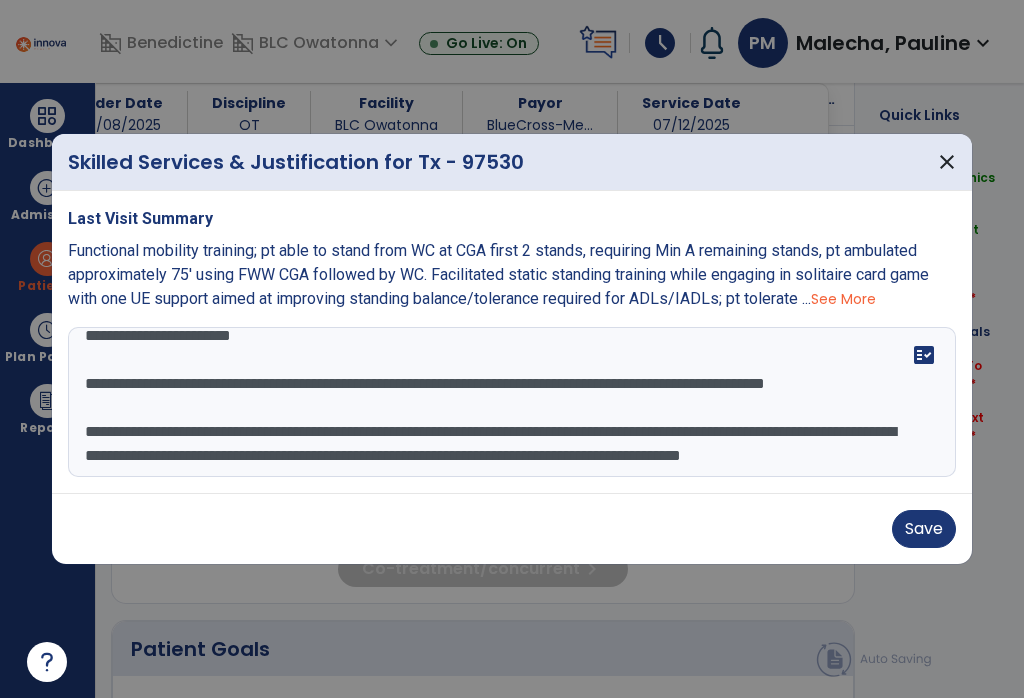 click on "**********" at bounding box center (512, 402) 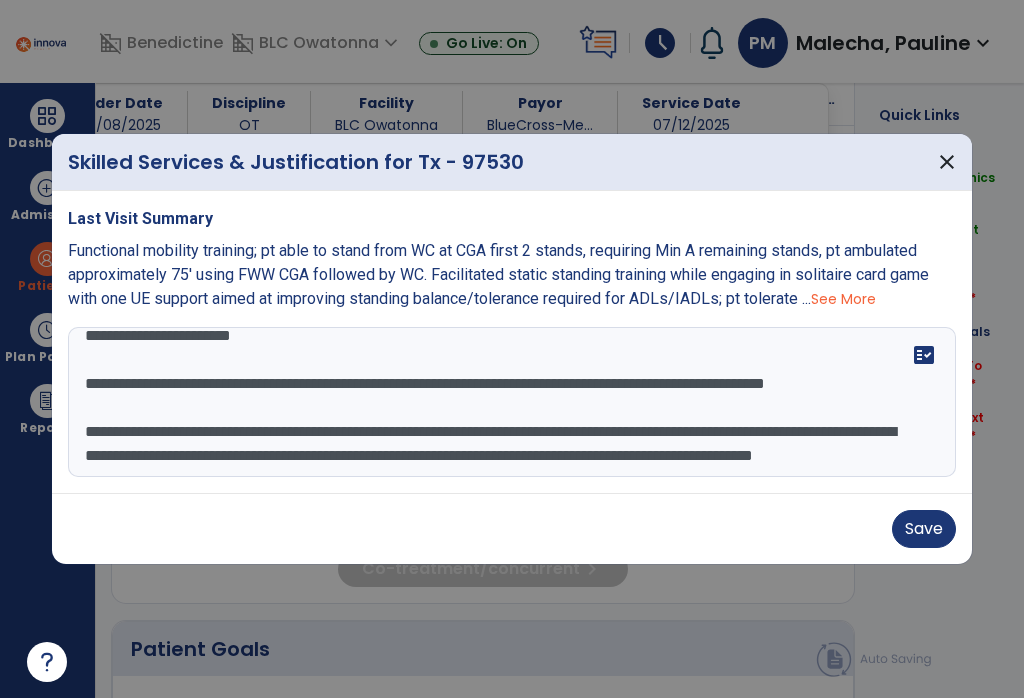 click on "**********" at bounding box center (512, 402) 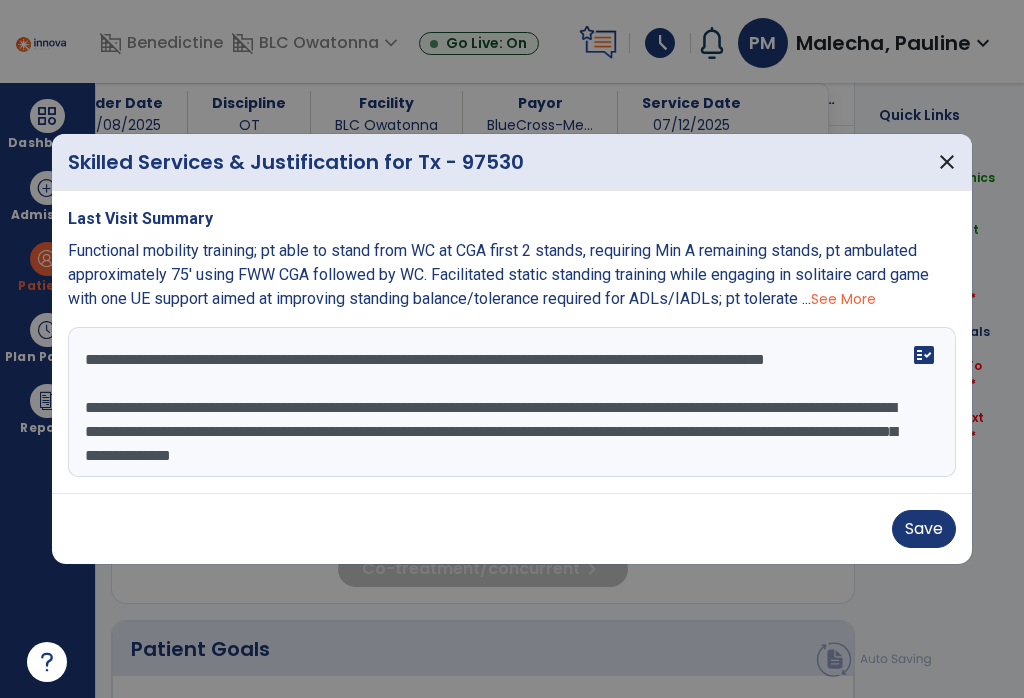 click at bounding box center [512, 402] 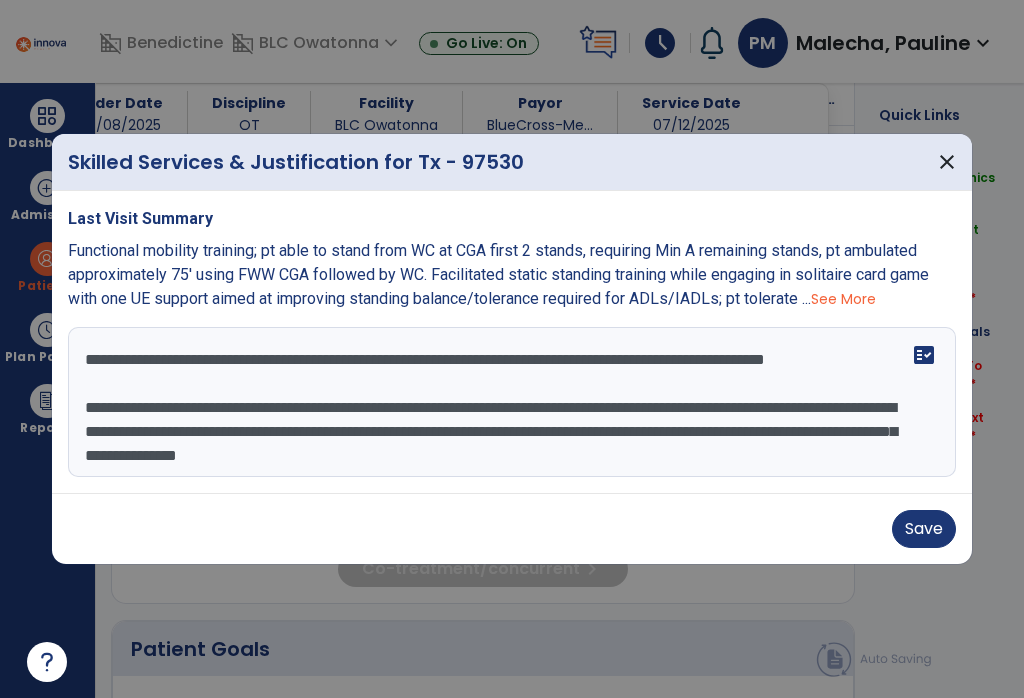 click at bounding box center (512, 402) 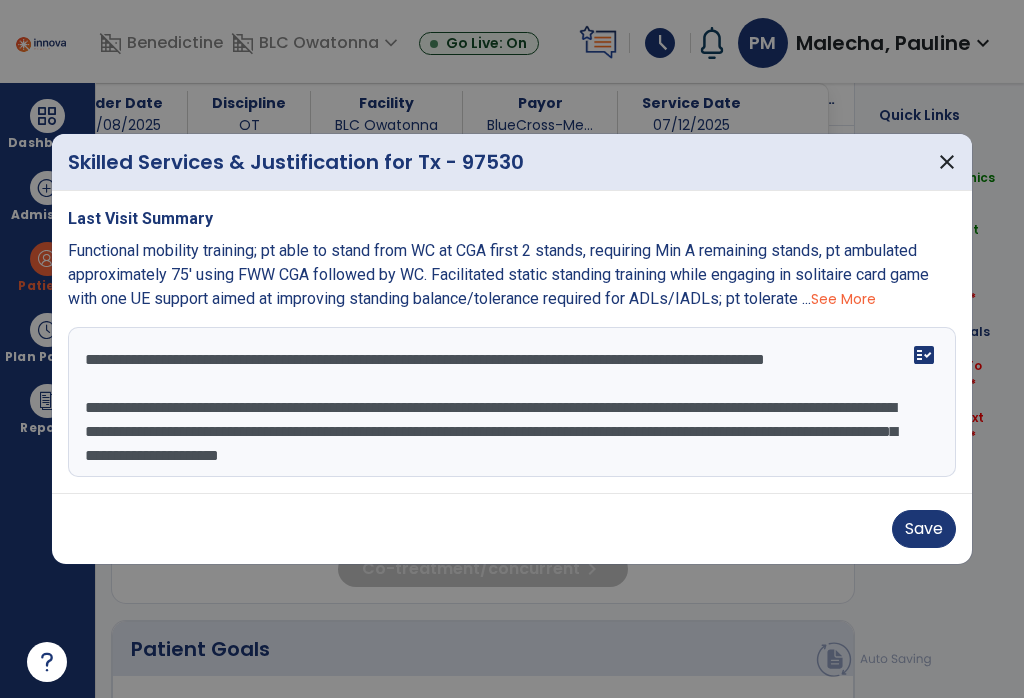 click at bounding box center (512, 402) 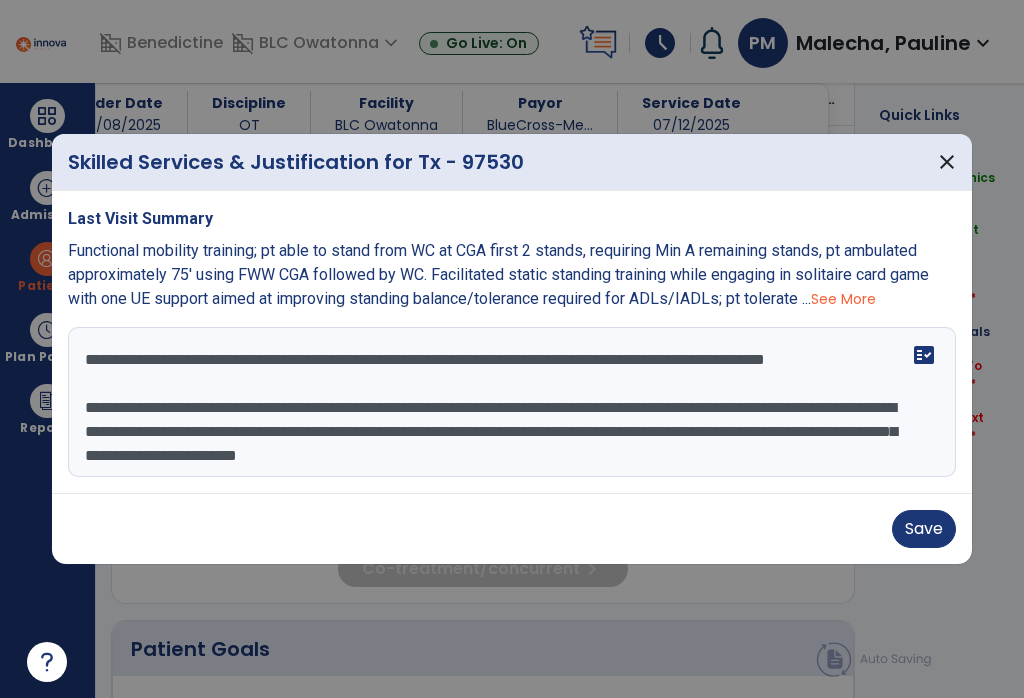 type on "**********" 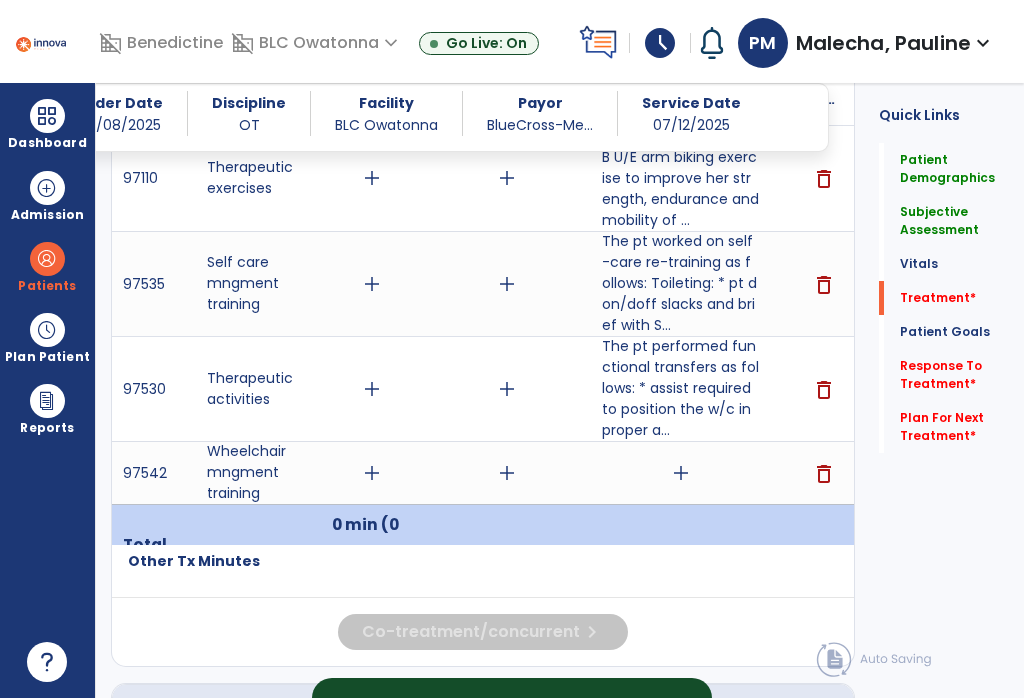 click on "add" at bounding box center [681, 473] 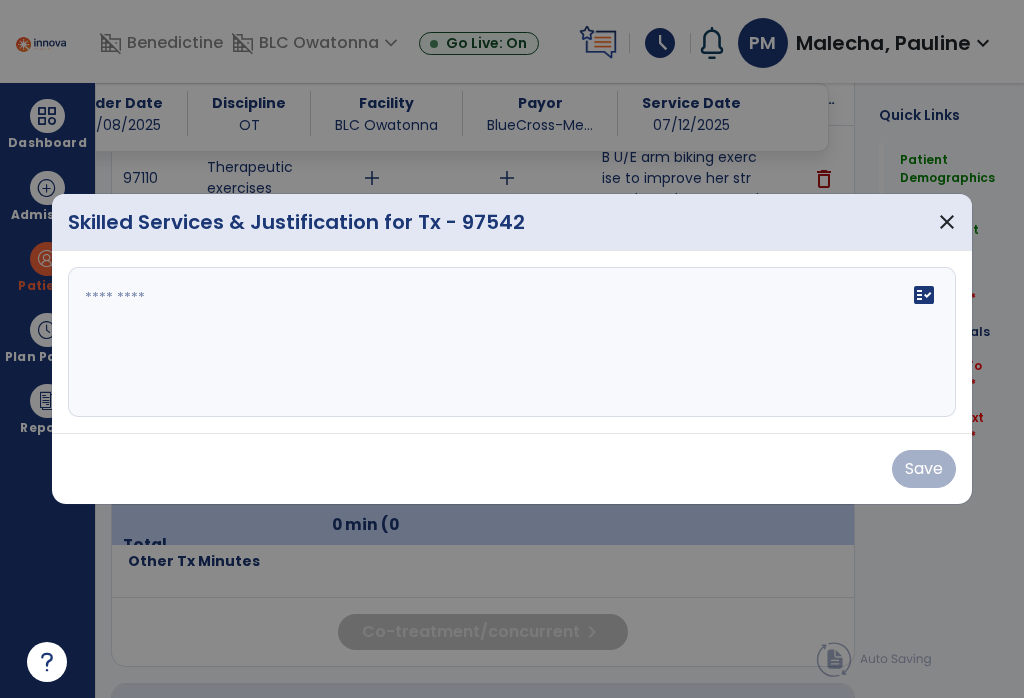click at bounding box center (512, 342) 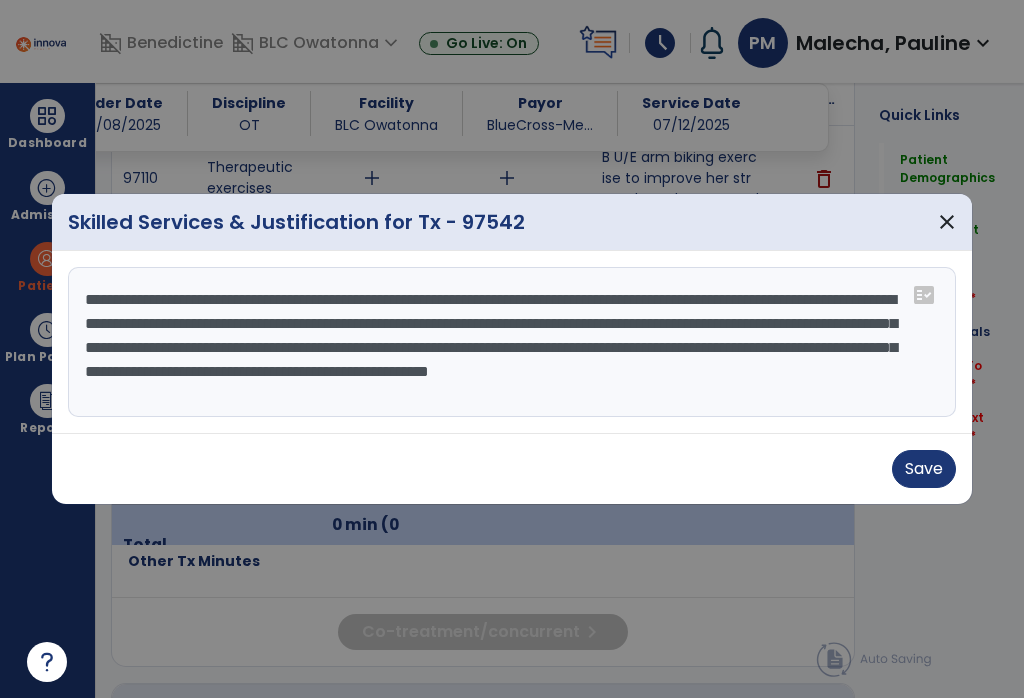 click on "**********" at bounding box center (512, 342) 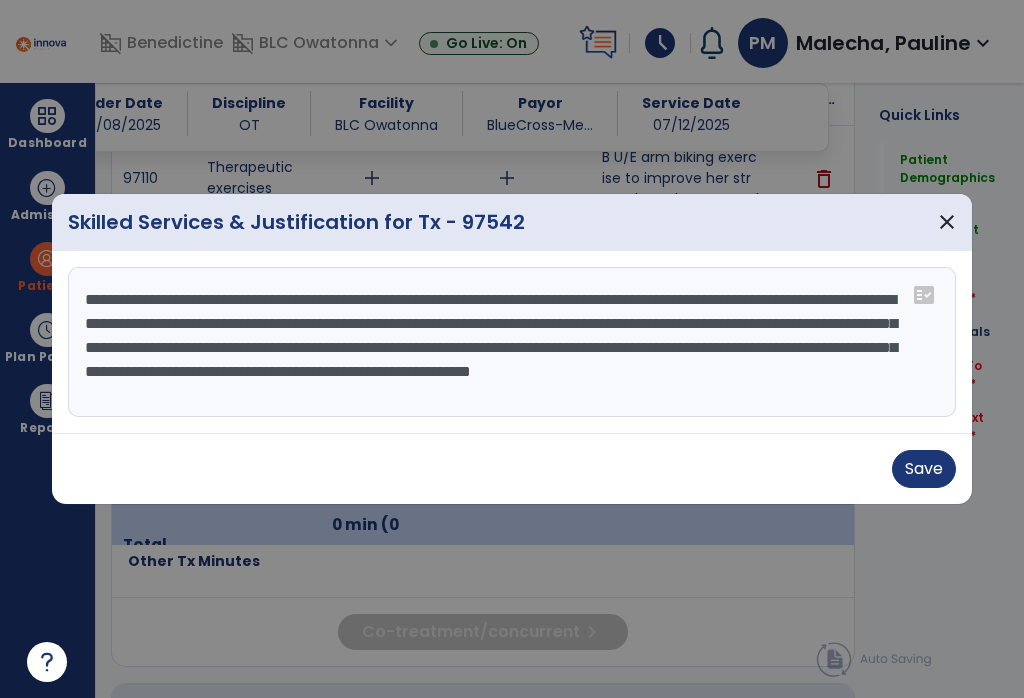 click on "**********" at bounding box center (512, 342) 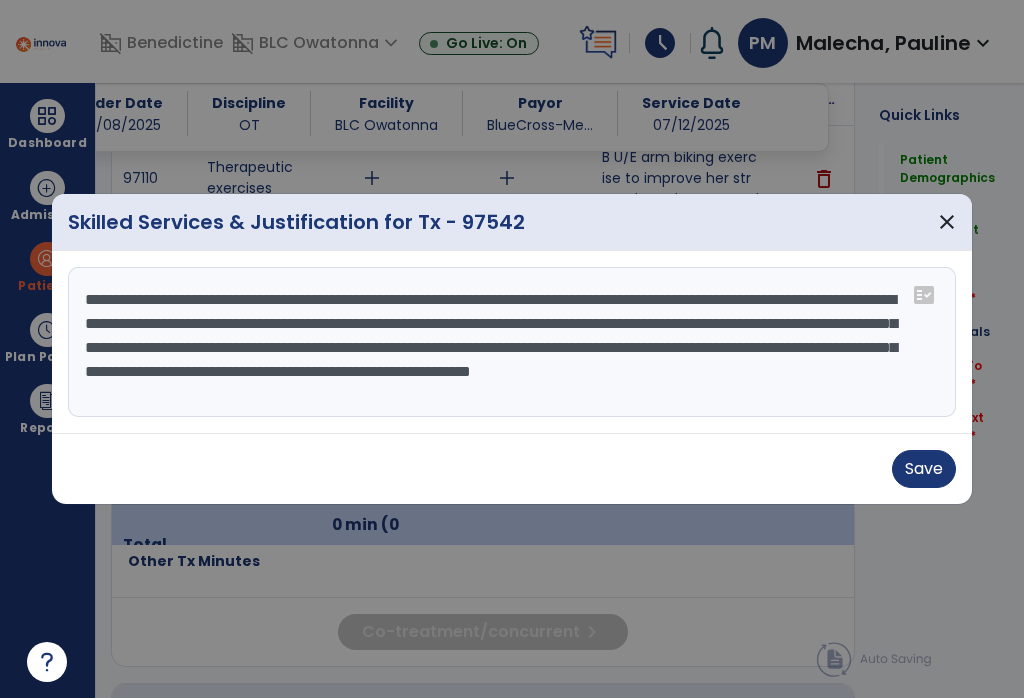 click on "**********" at bounding box center [512, 342] 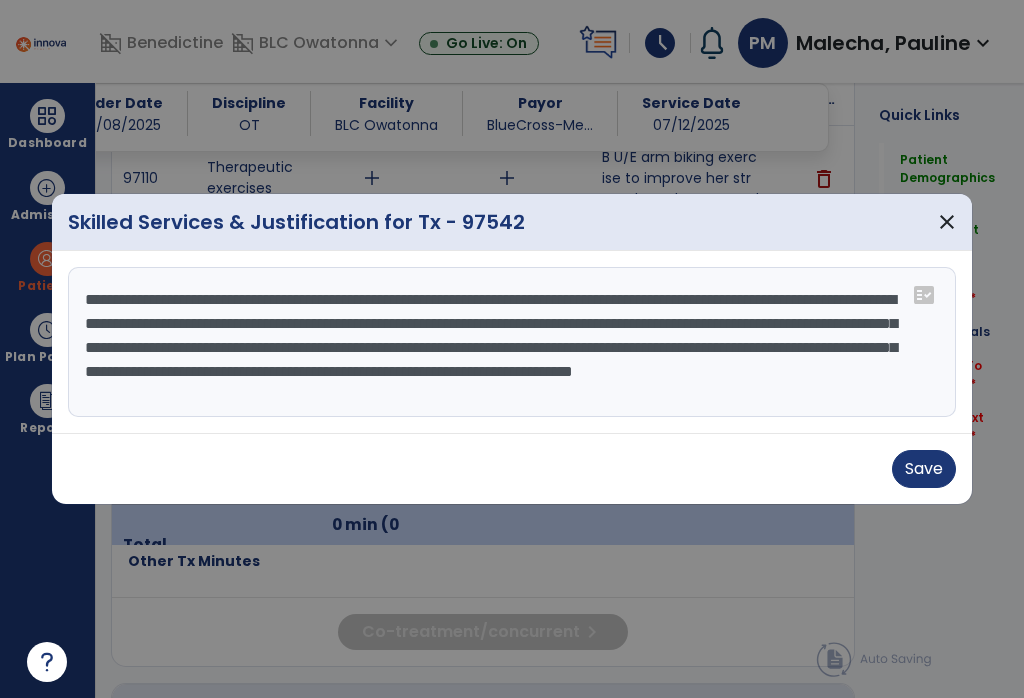 click on "**********" at bounding box center [512, 342] 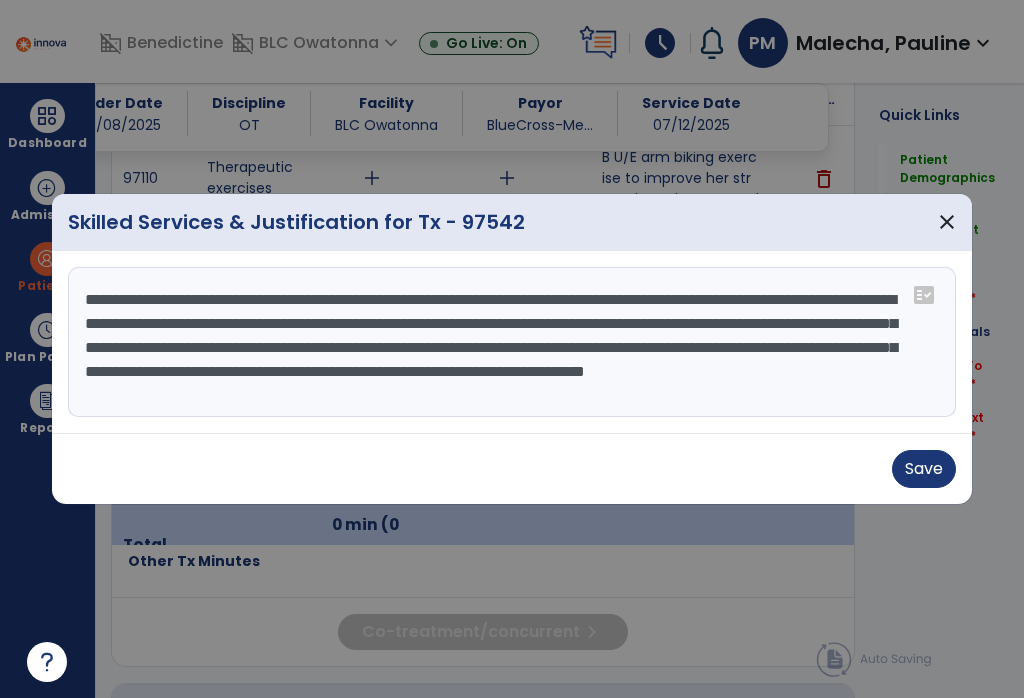 click on "**********" at bounding box center [512, 342] 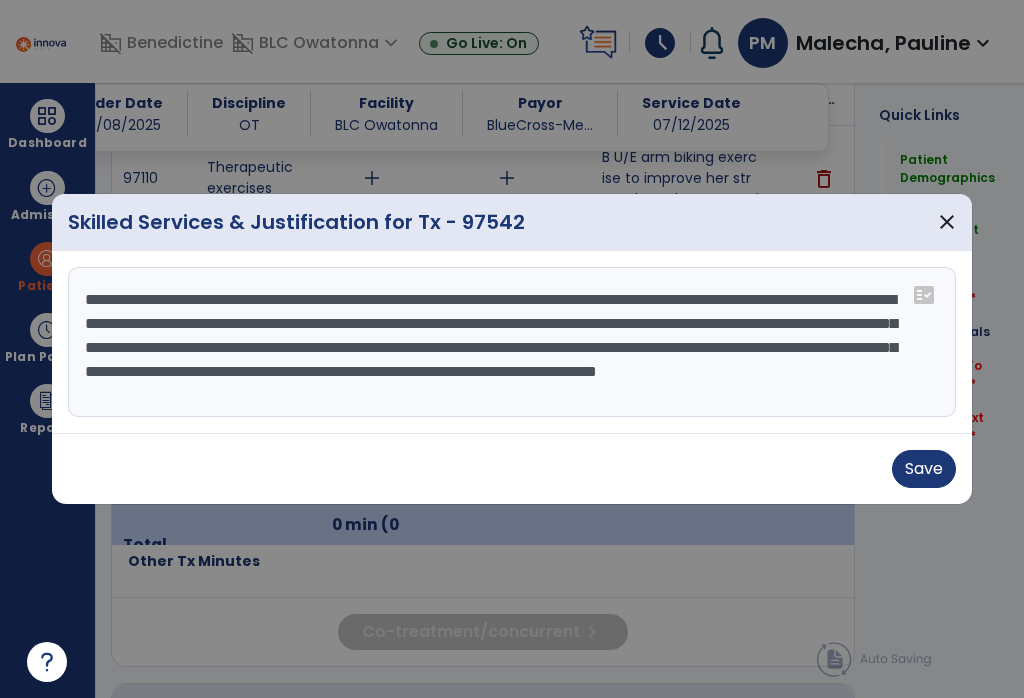 click on "**********" at bounding box center [512, 342] 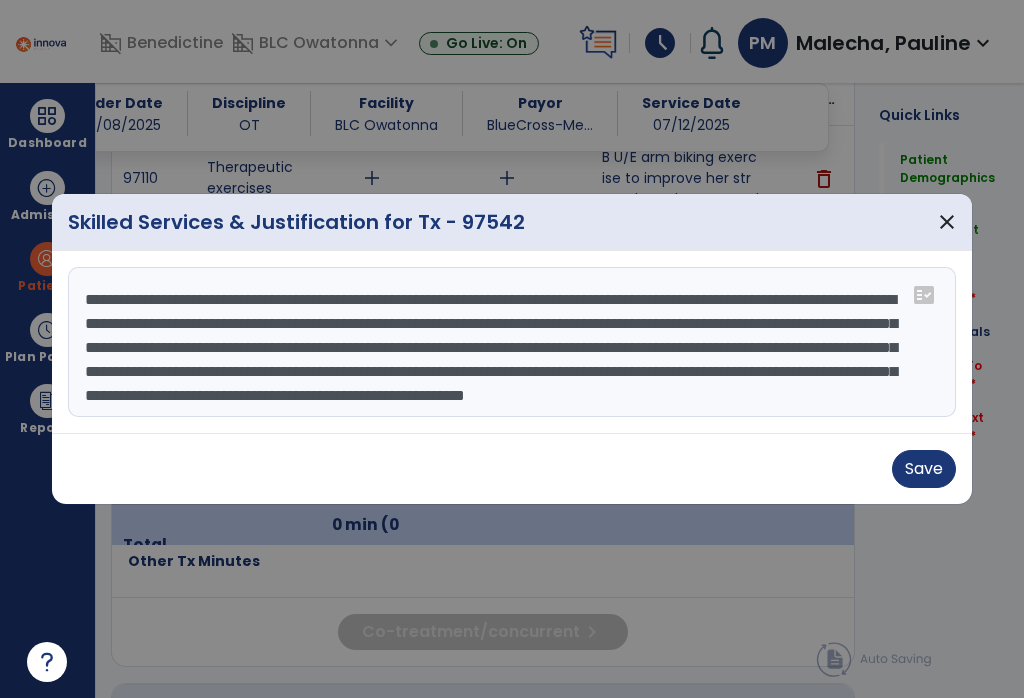 click on "Save" at bounding box center [512, 469] 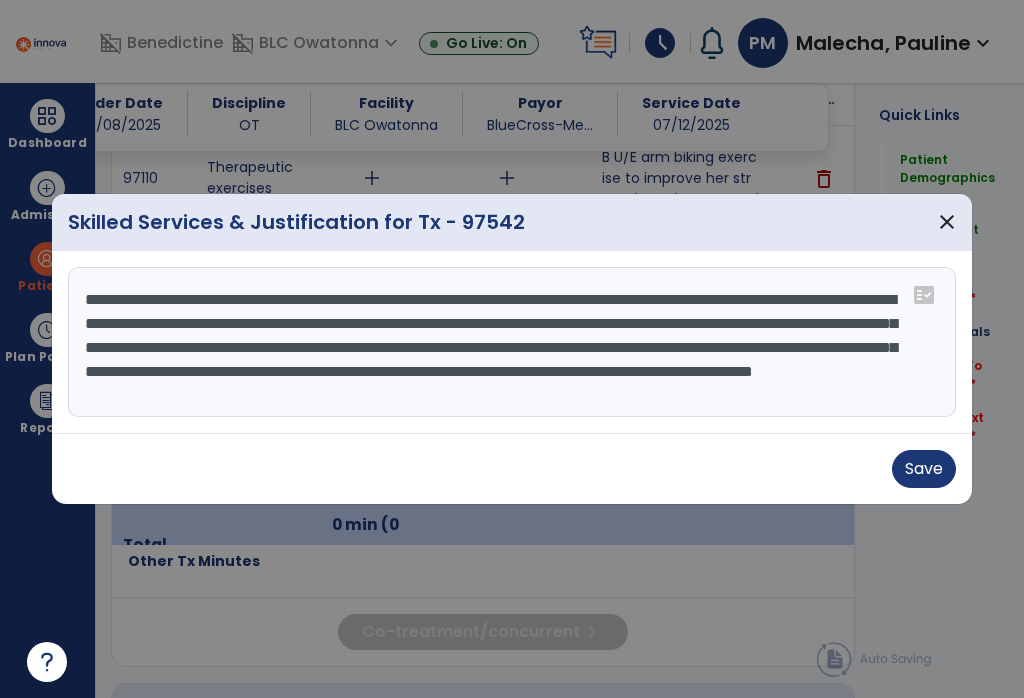 click on "**********" at bounding box center [512, 342] 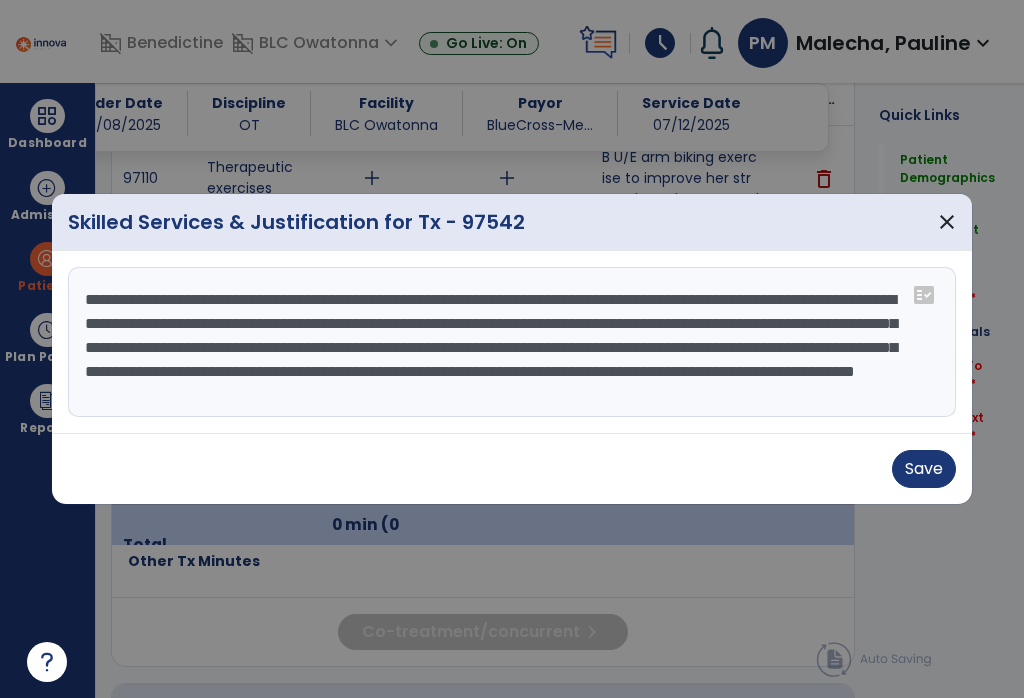click on "**********" at bounding box center (512, 342) 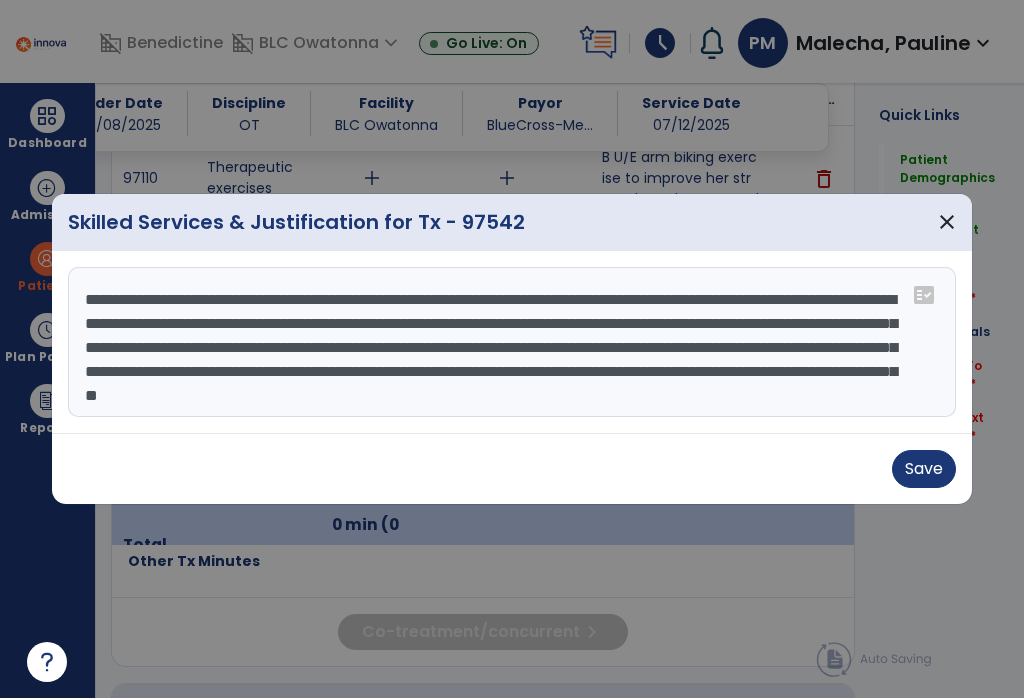 scroll, scrollTop: 12, scrollLeft: 0, axis: vertical 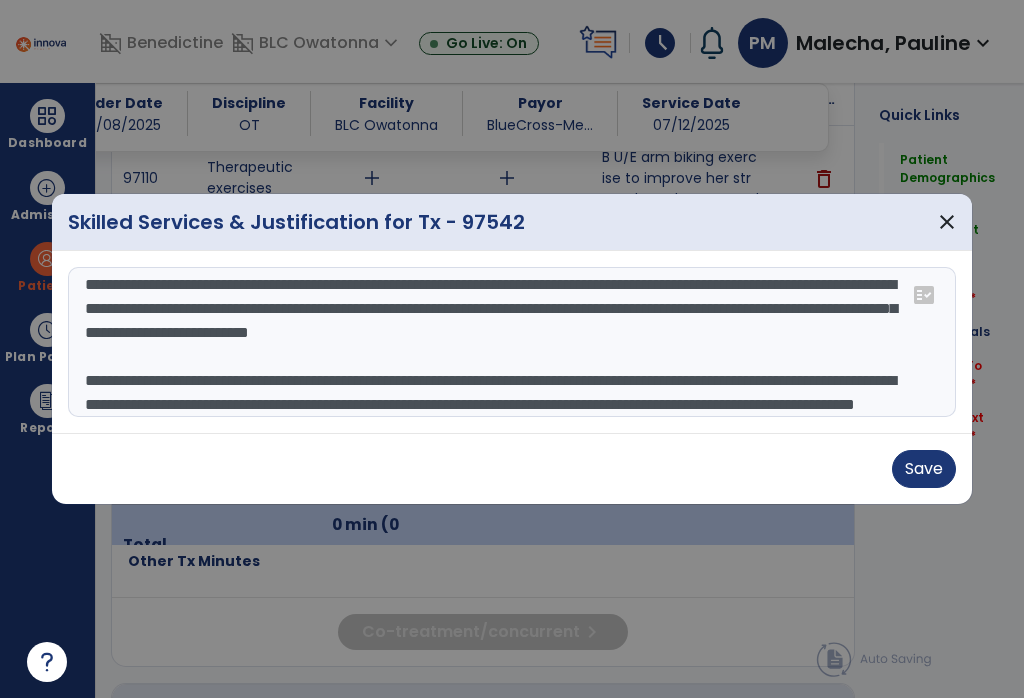 click on "Save" at bounding box center (512, 469) 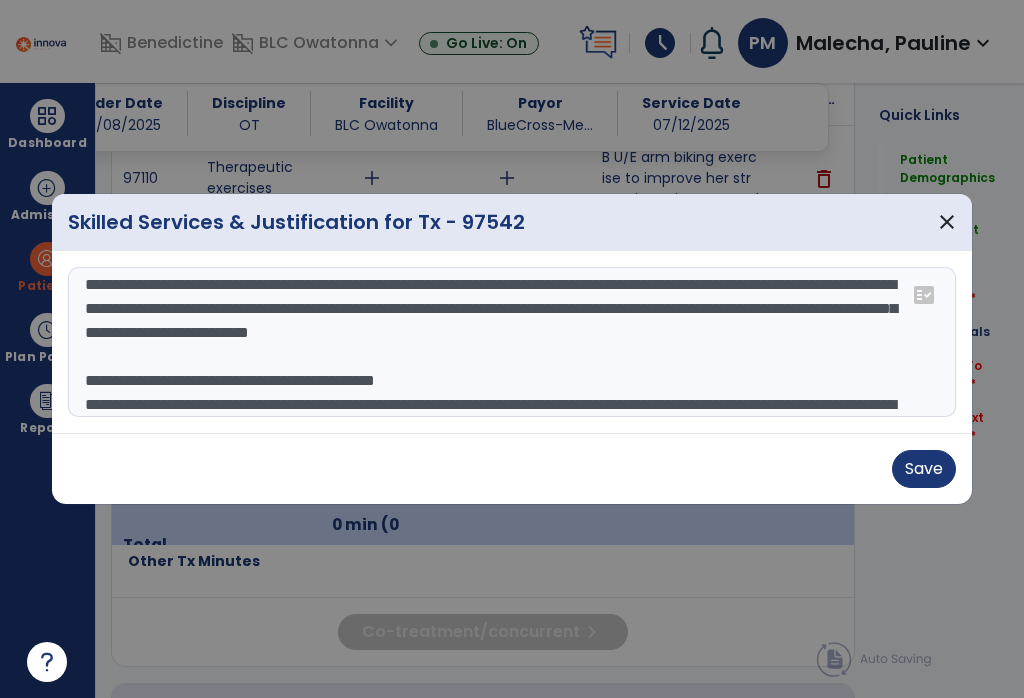 click on "**********" at bounding box center (512, 342) 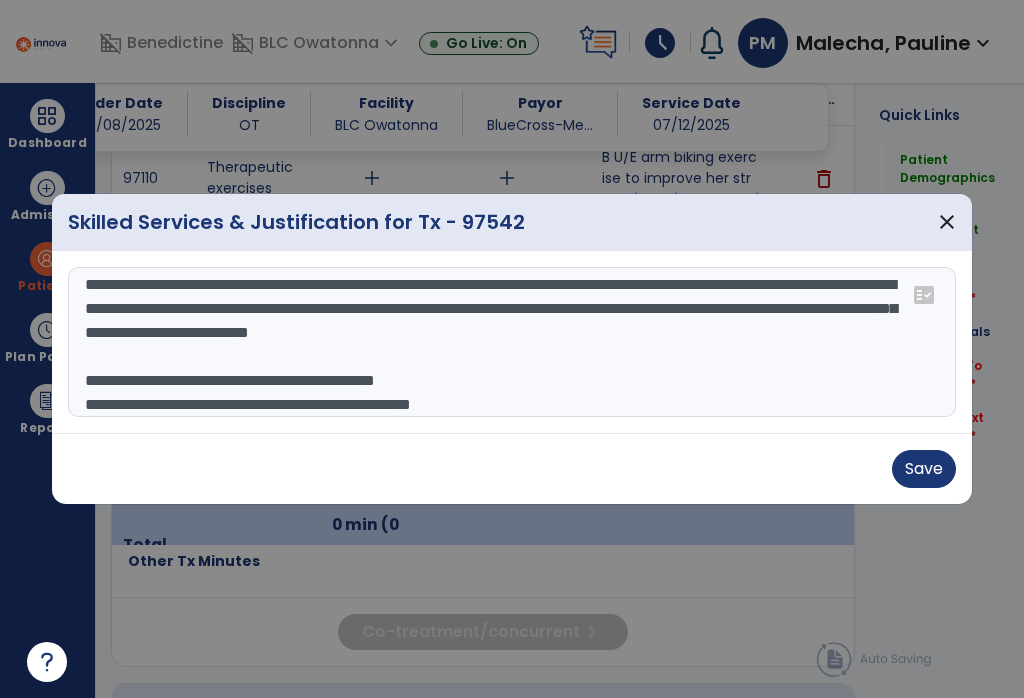 scroll, scrollTop: 72, scrollLeft: 0, axis: vertical 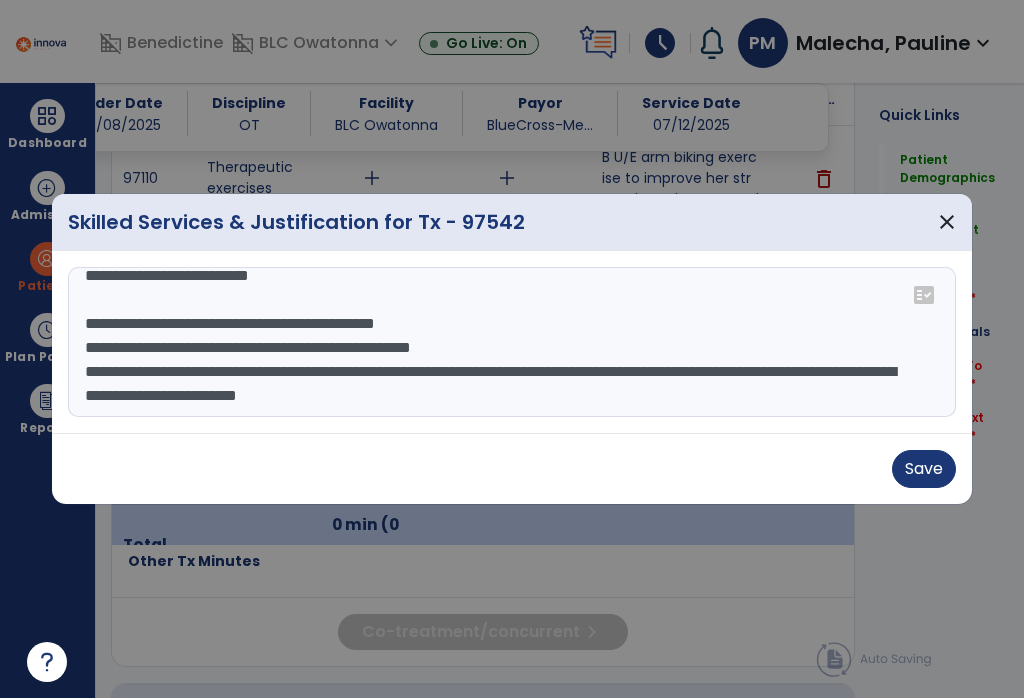 click on "**********" at bounding box center (512, 342) 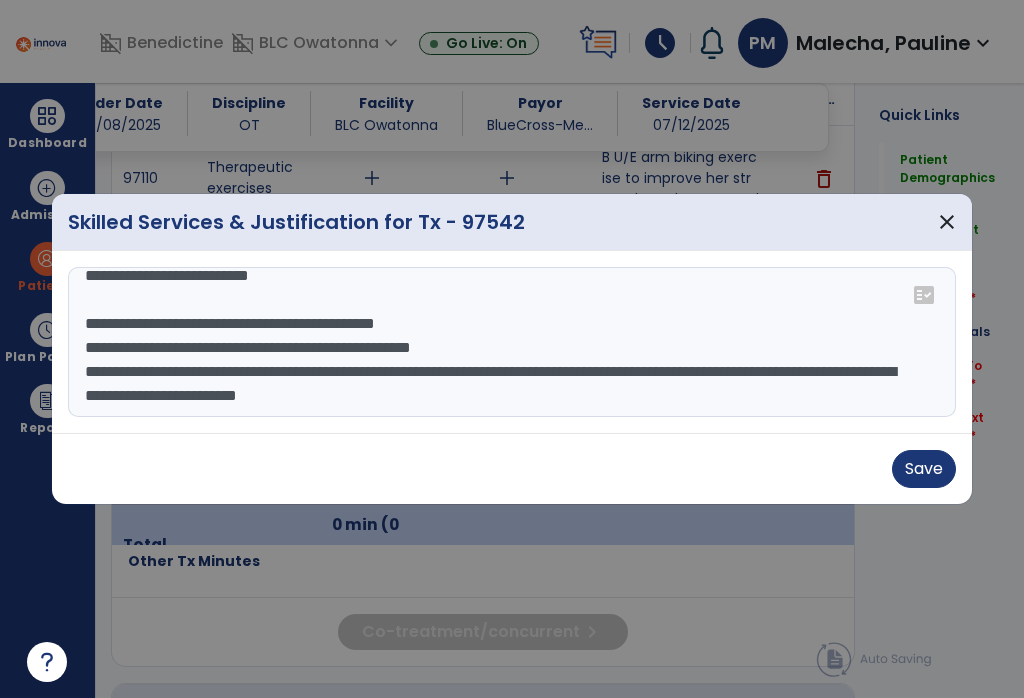 scroll, scrollTop: 13, scrollLeft: 0, axis: vertical 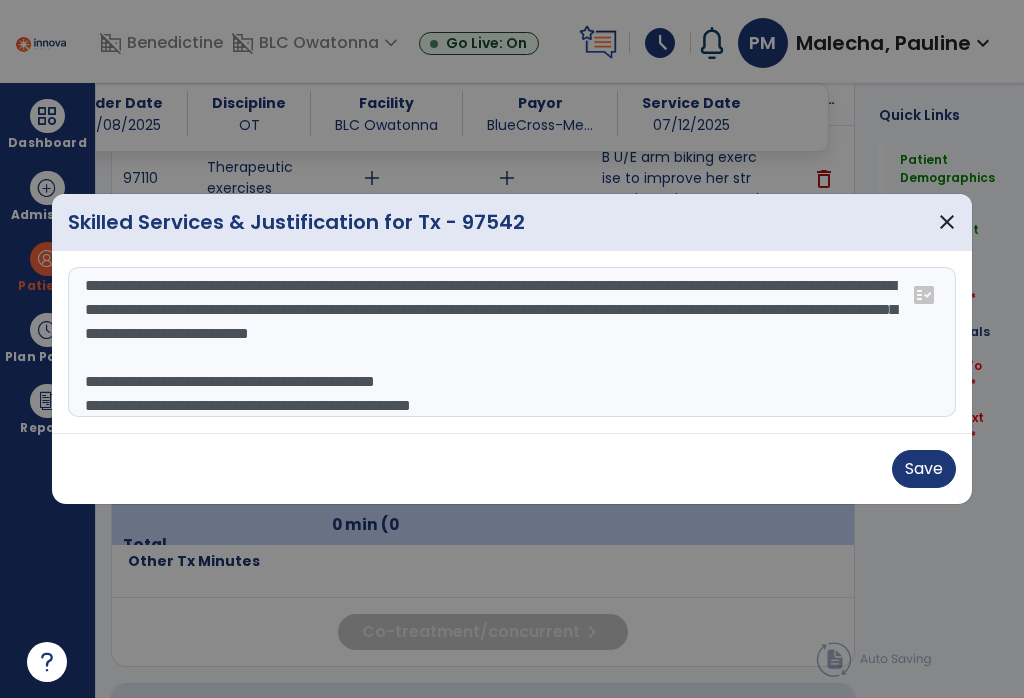 click on "**********" at bounding box center [512, 342] 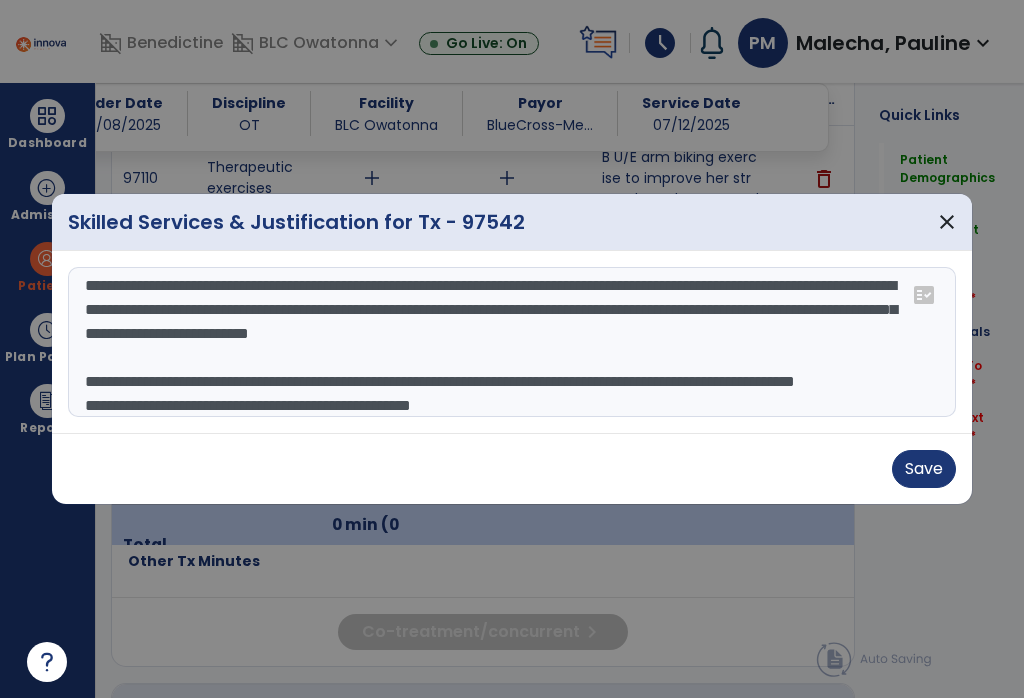 scroll, scrollTop: 15, scrollLeft: 0, axis: vertical 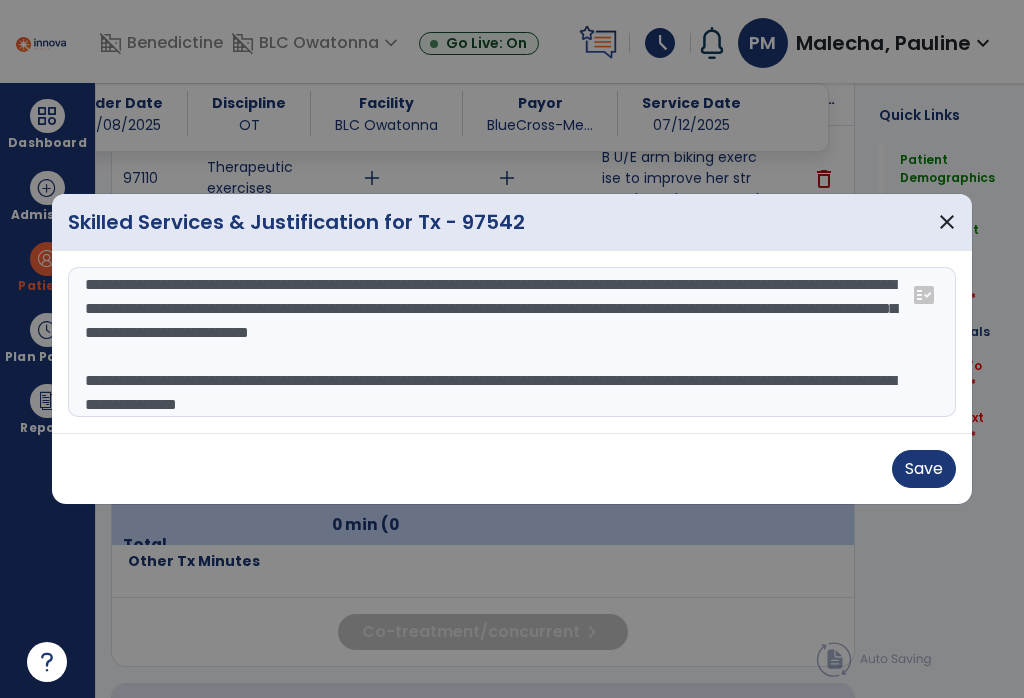 click on "**********" at bounding box center [512, 342] 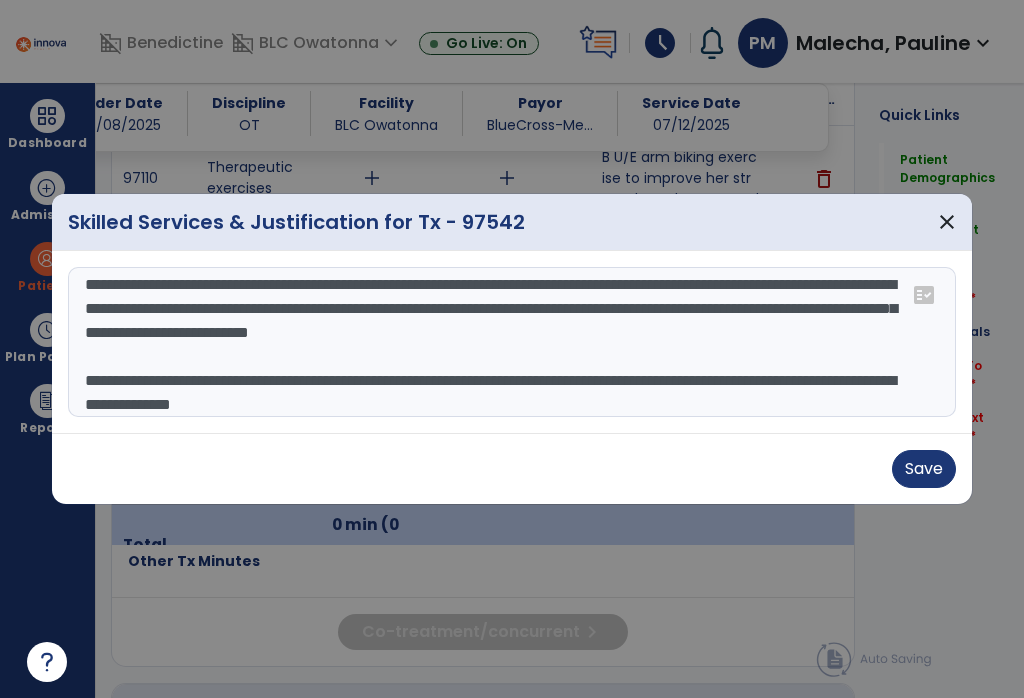 click on "**********" at bounding box center (512, 342) 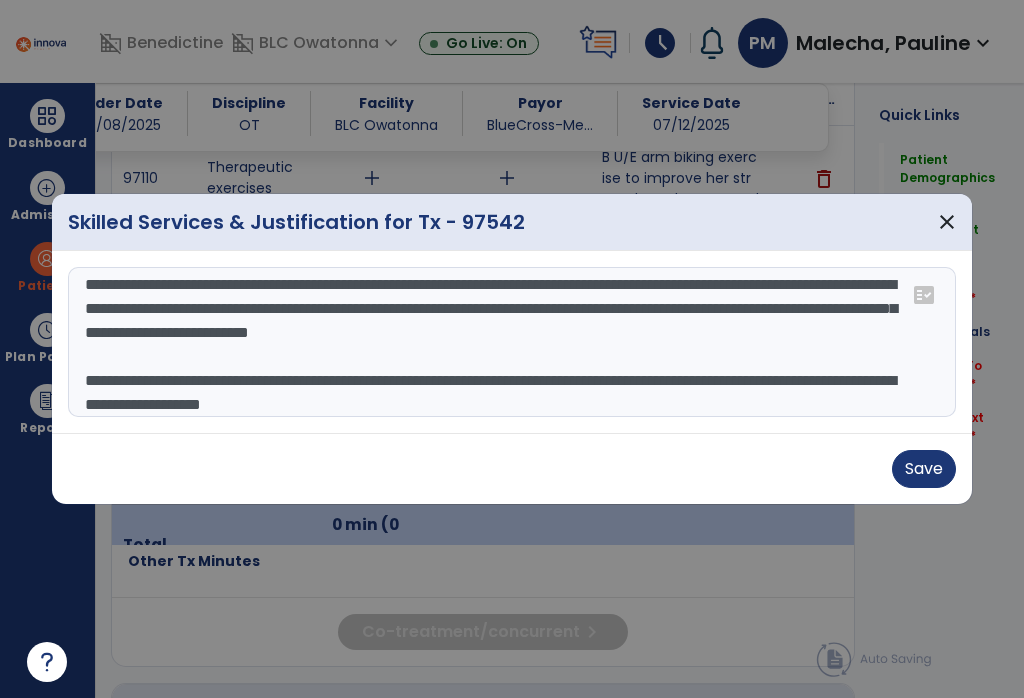 click on "**********" at bounding box center [512, 342] 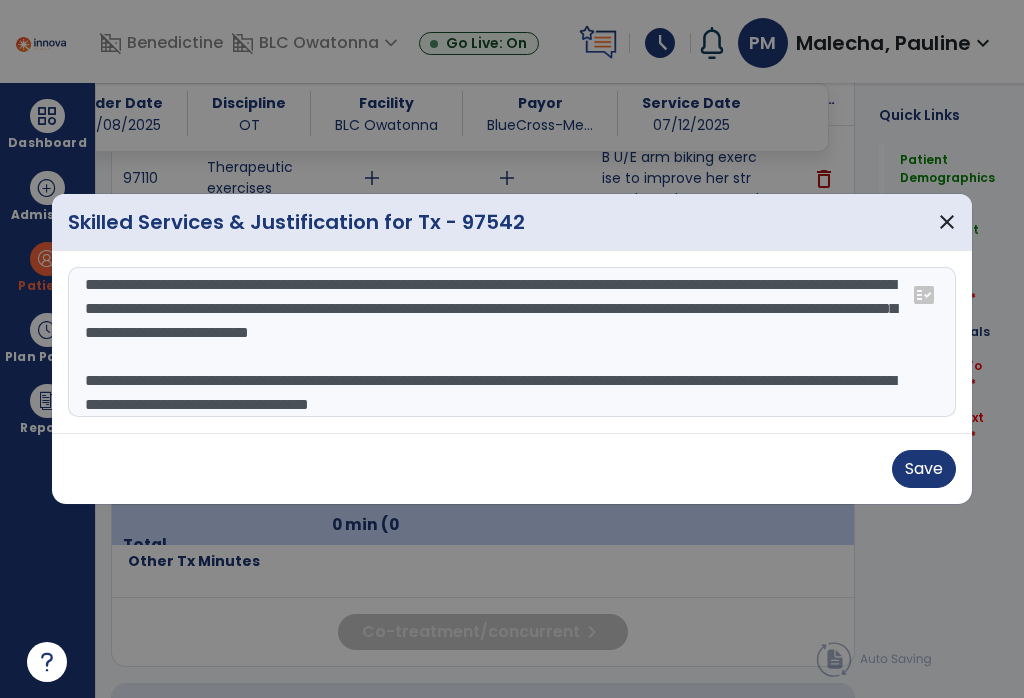 click on "**********" at bounding box center [512, 342] 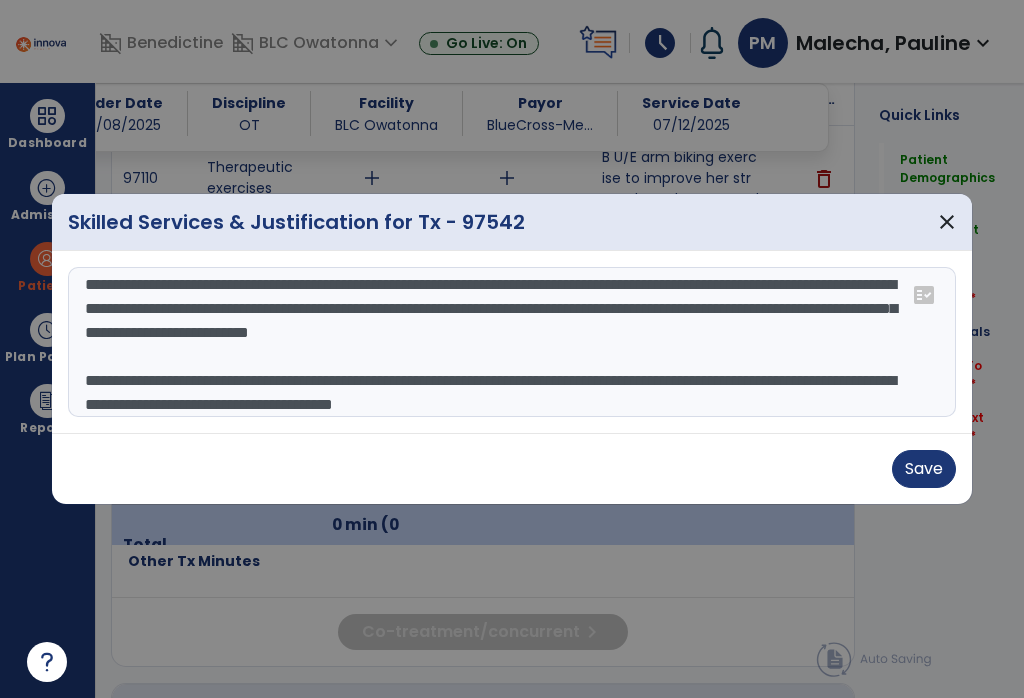 click on "**********" at bounding box center (512, 342) 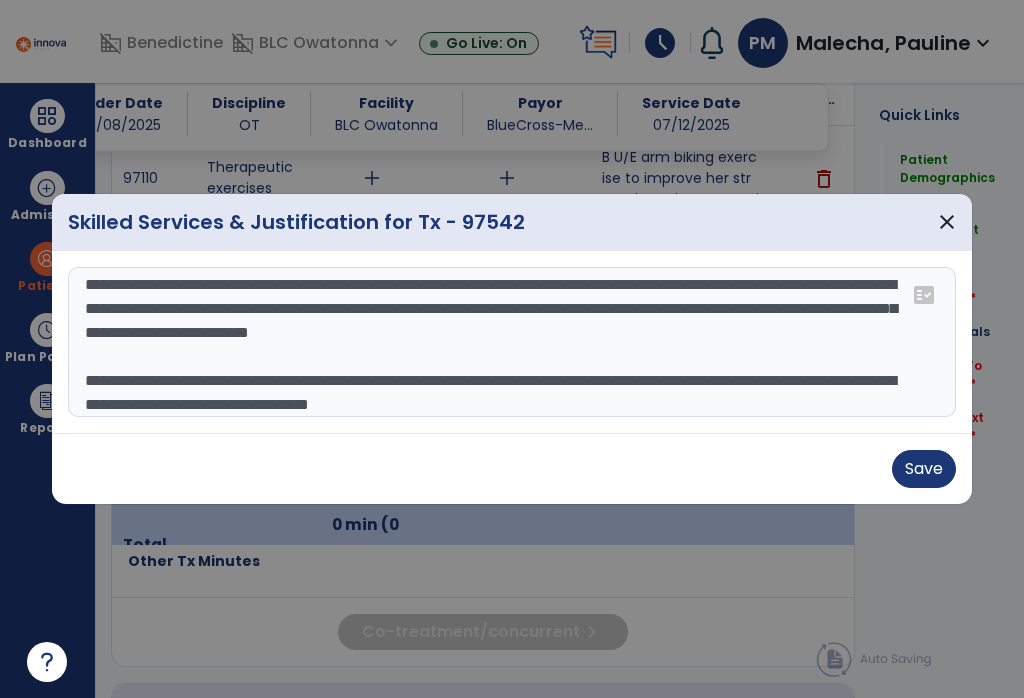 scroll, scrollTop: 53, scrollLeft: 0, axis: vertical 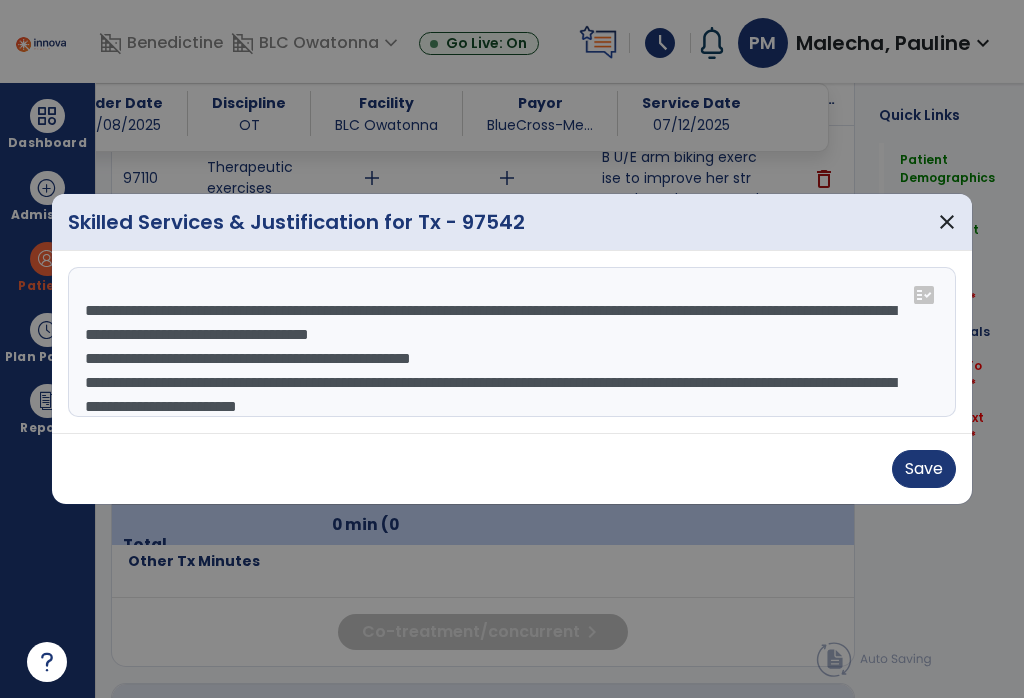 click on "**********" at bounding box center [512, 342] 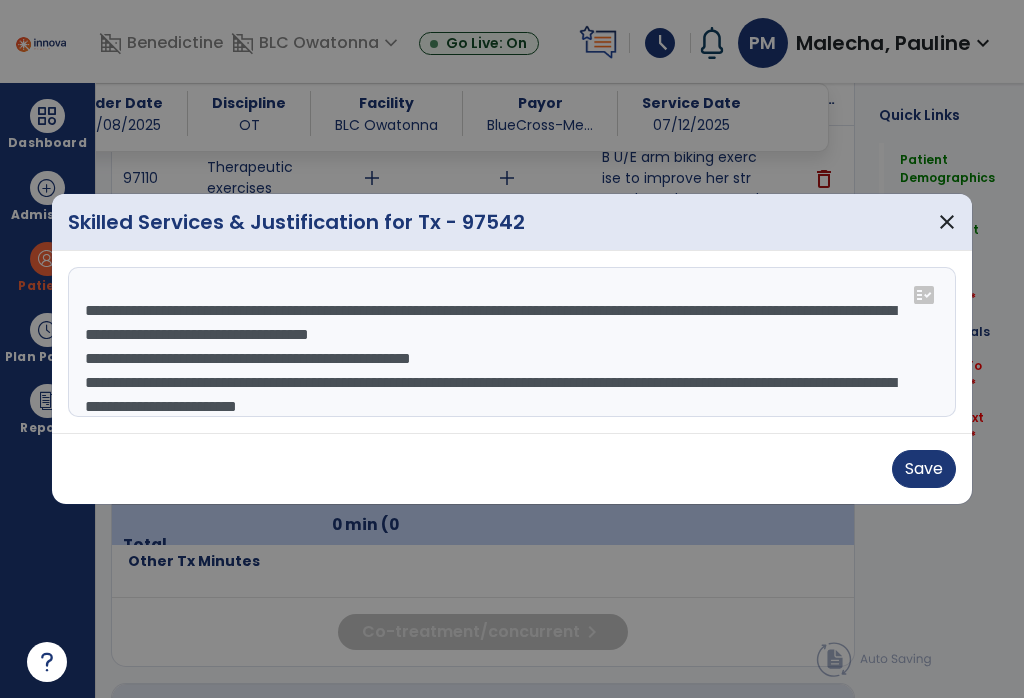 click on "**********" at bounding box center [512, 342] 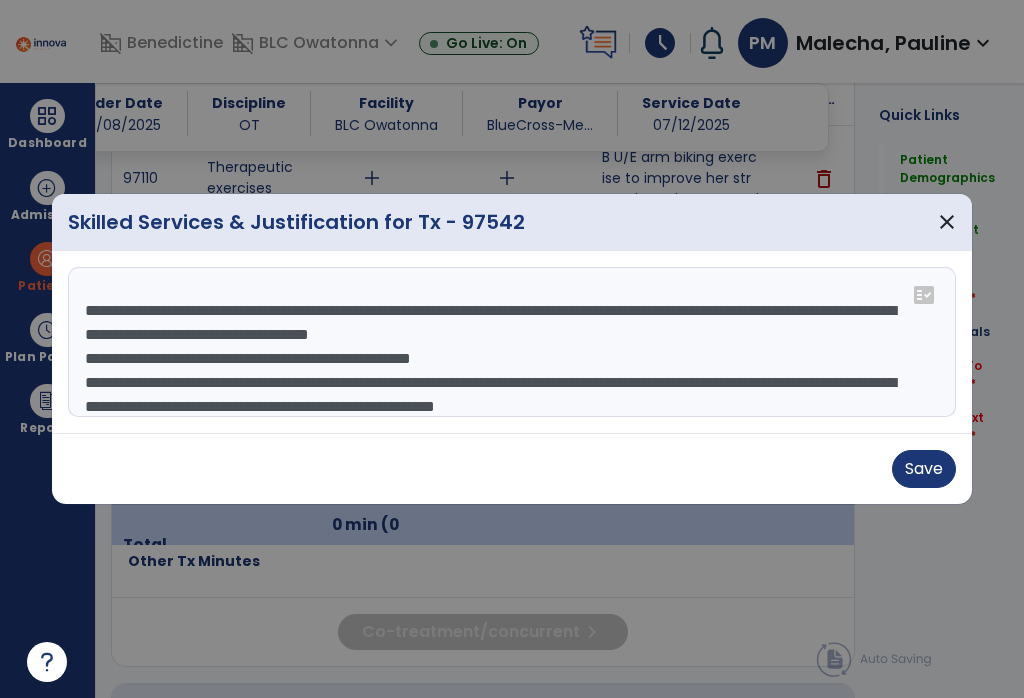 scroll, scrollTop: 87, scrollLeft: 0, axis: vertical 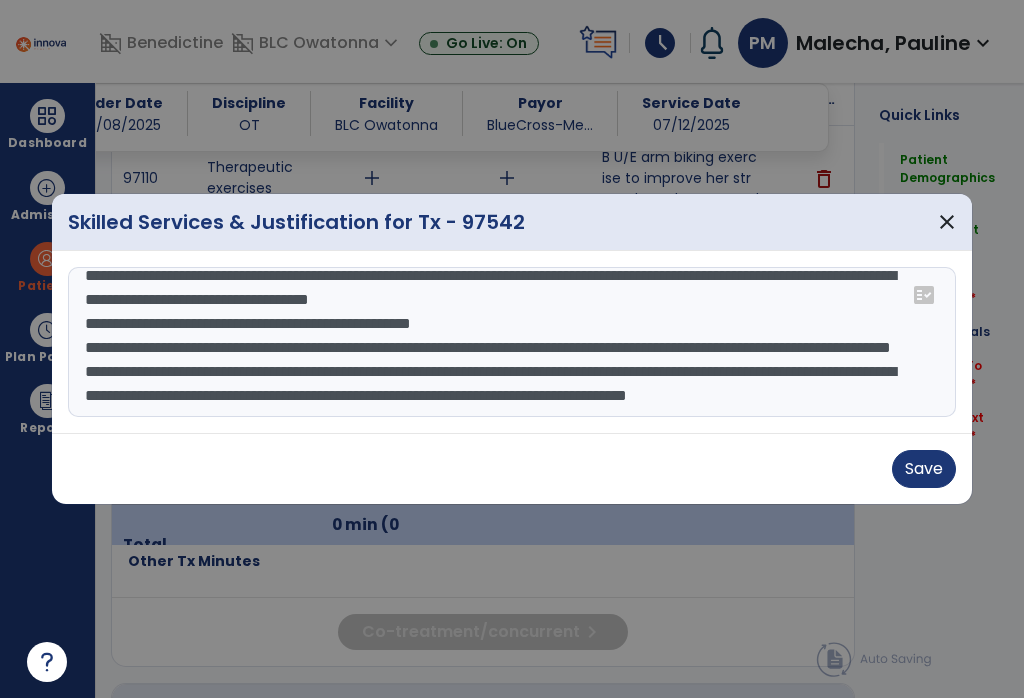 click on "**********" at bounding box center [512, 342] 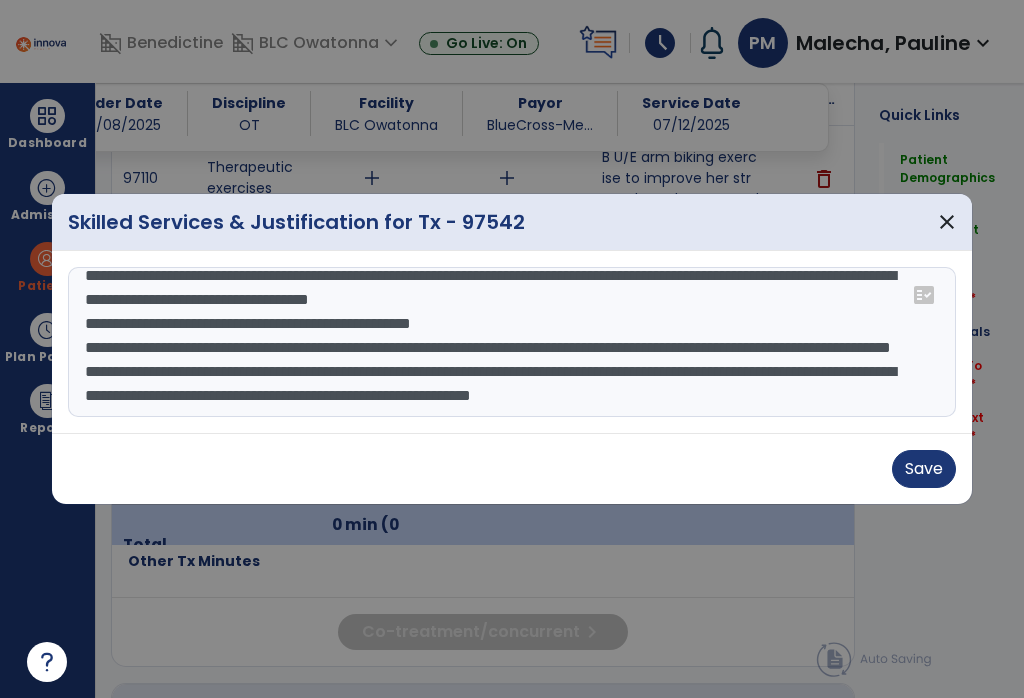 scroll, scrollTop: 144, scrollLeft: 0, axis: vertical 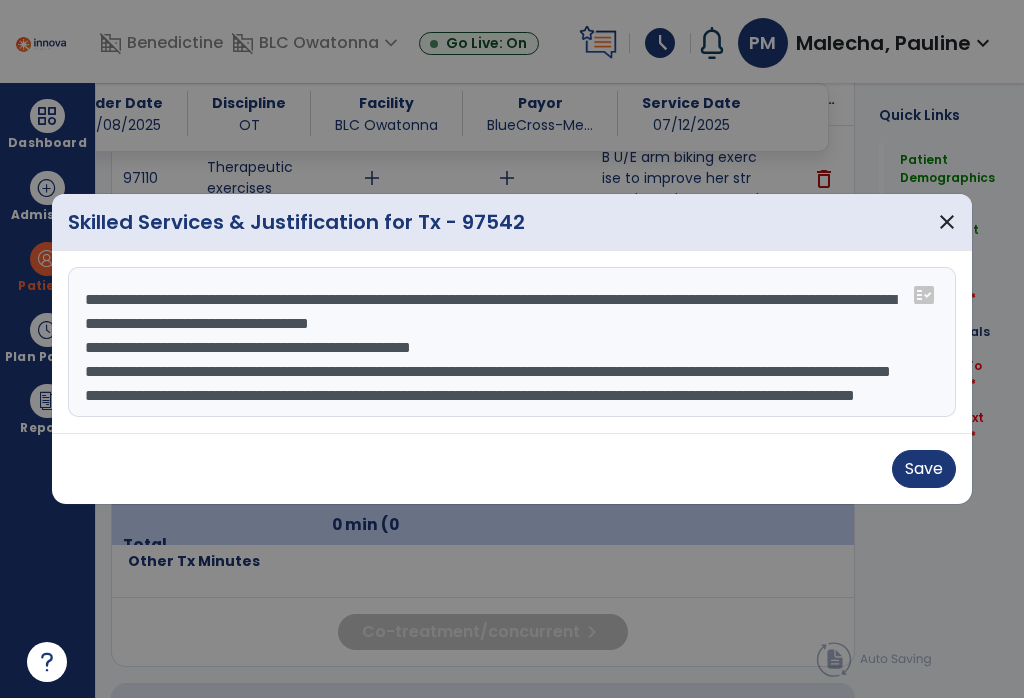 click on "**********" at bounding box center [512, 342] 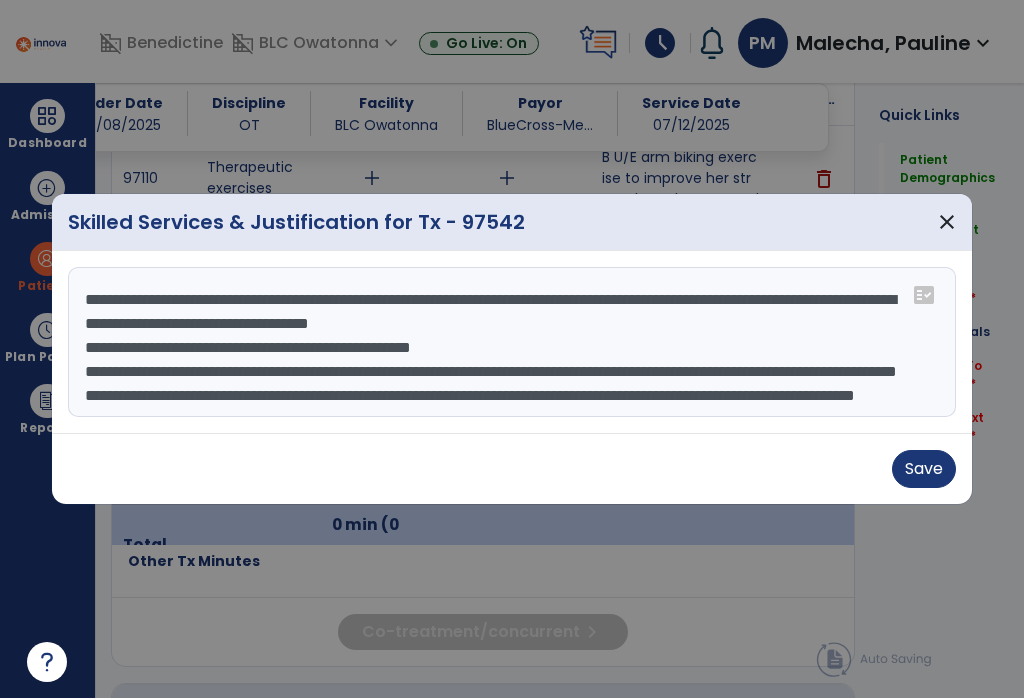 click on "**********" at bounding box center [512, 342] 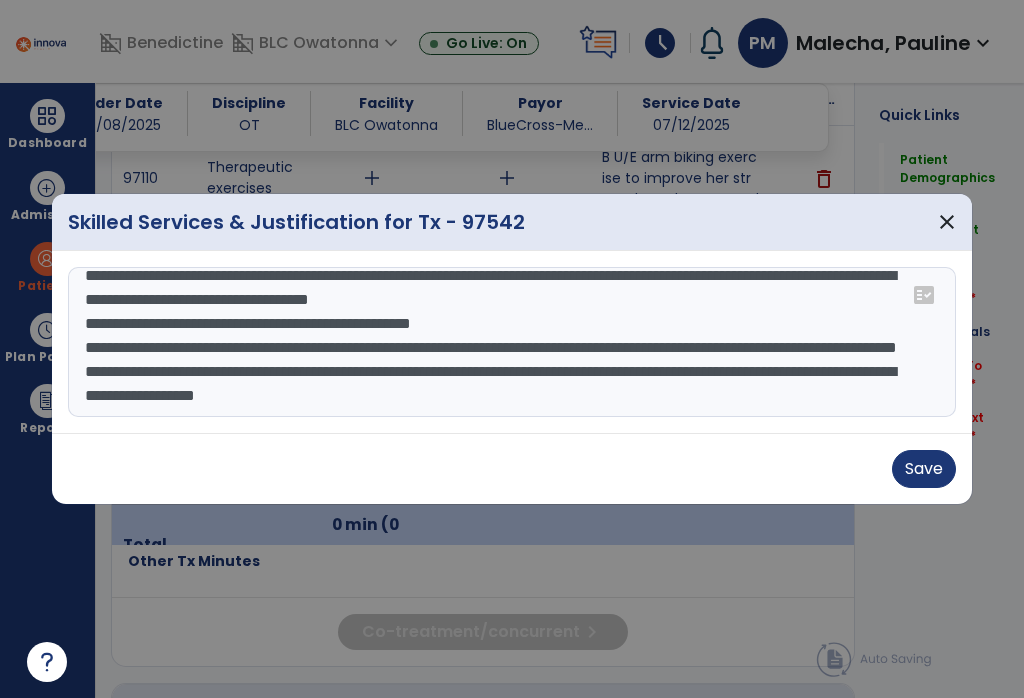 type on "**********" 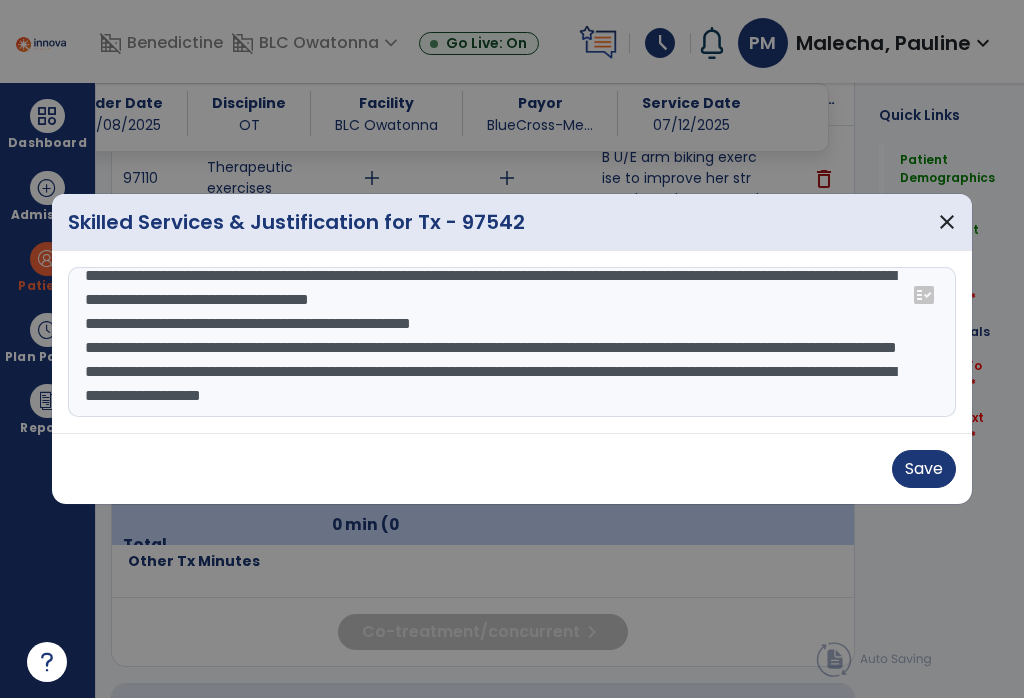 click on "Save" at bounding box center [924, 469] 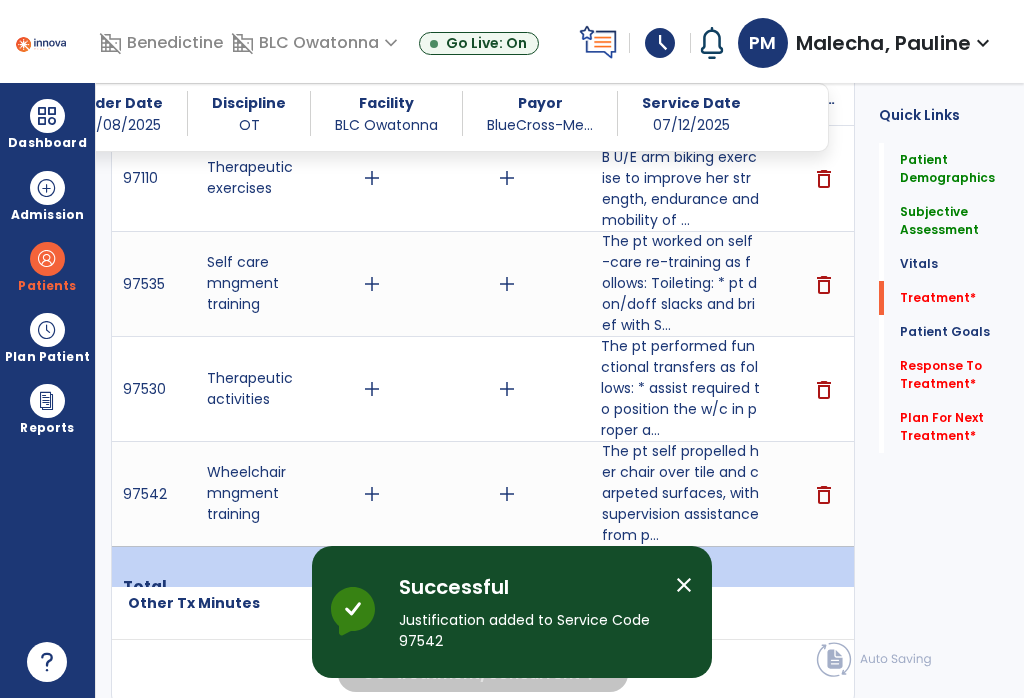 click on "The pt performed functional transfers as follows:
* assist required to position the w/c in proper a..." at bounding box center [680, 388] 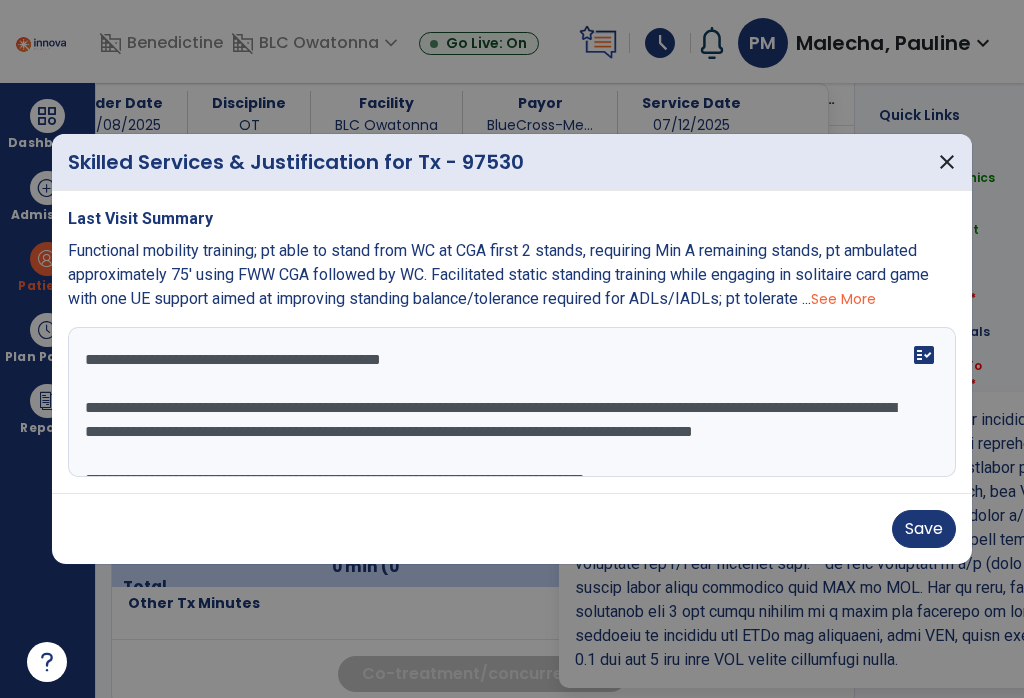scroll, scrollTop: 349, scrollLeft: 0, axis: vertical 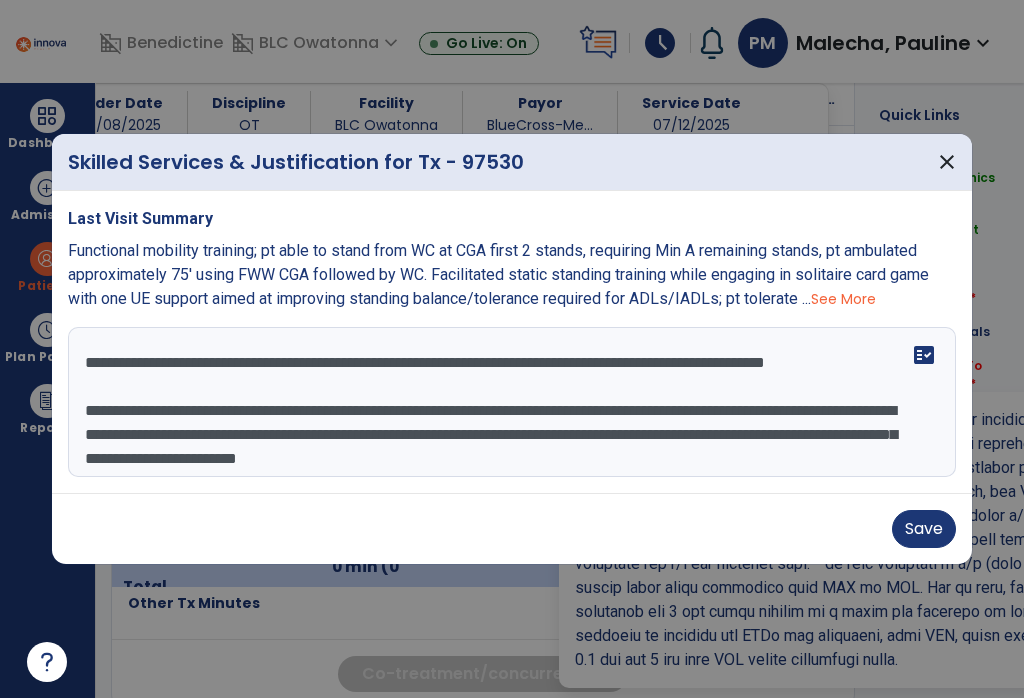 click at bounding box center [512, 402] 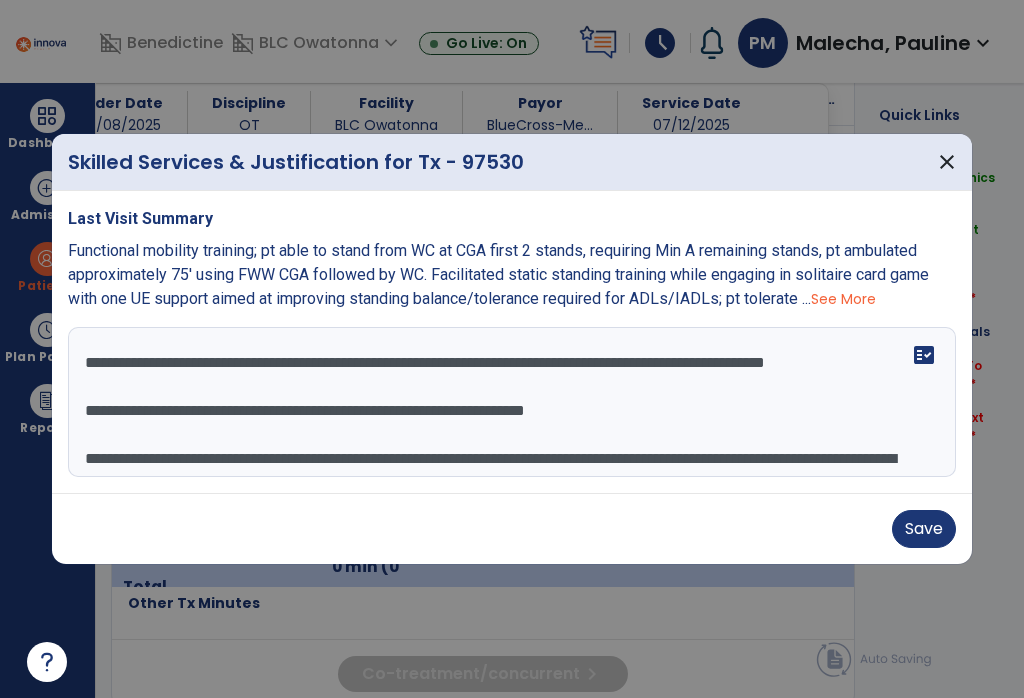 click at bounding box center [512, 402] 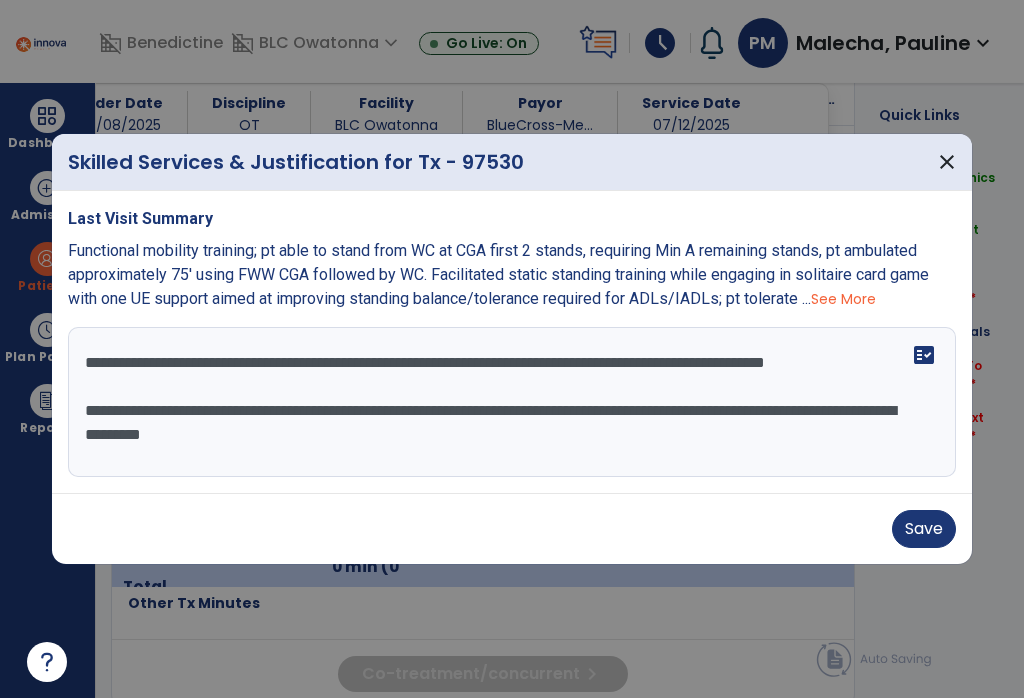 scroll, scrollTop: 334, scrollLeft: 0, axis: vertical 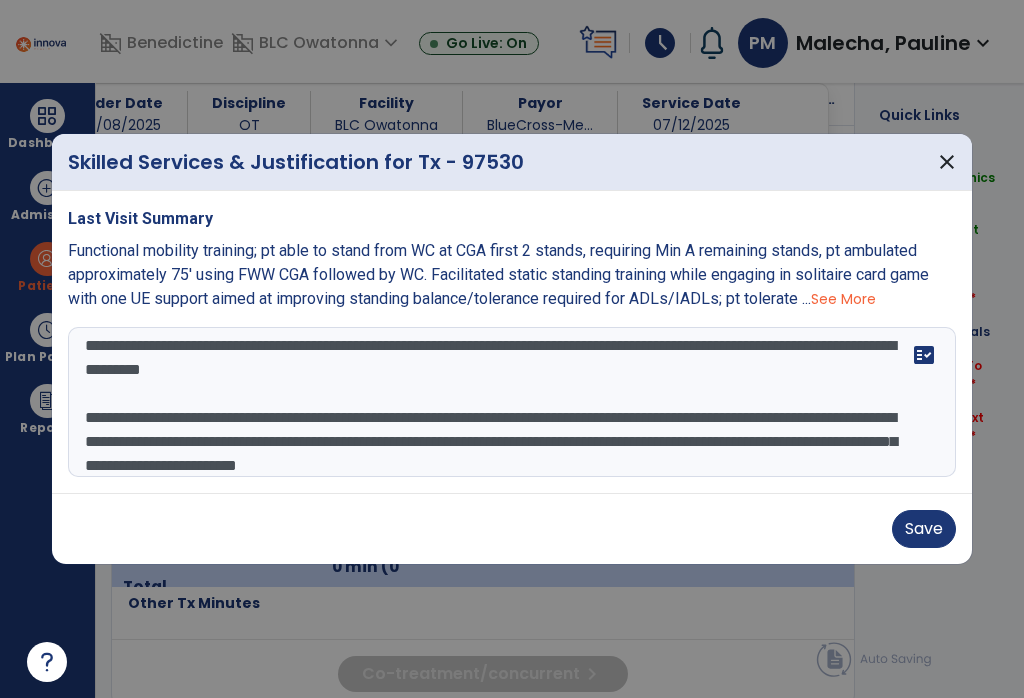 click at bounding box center (512, 402) 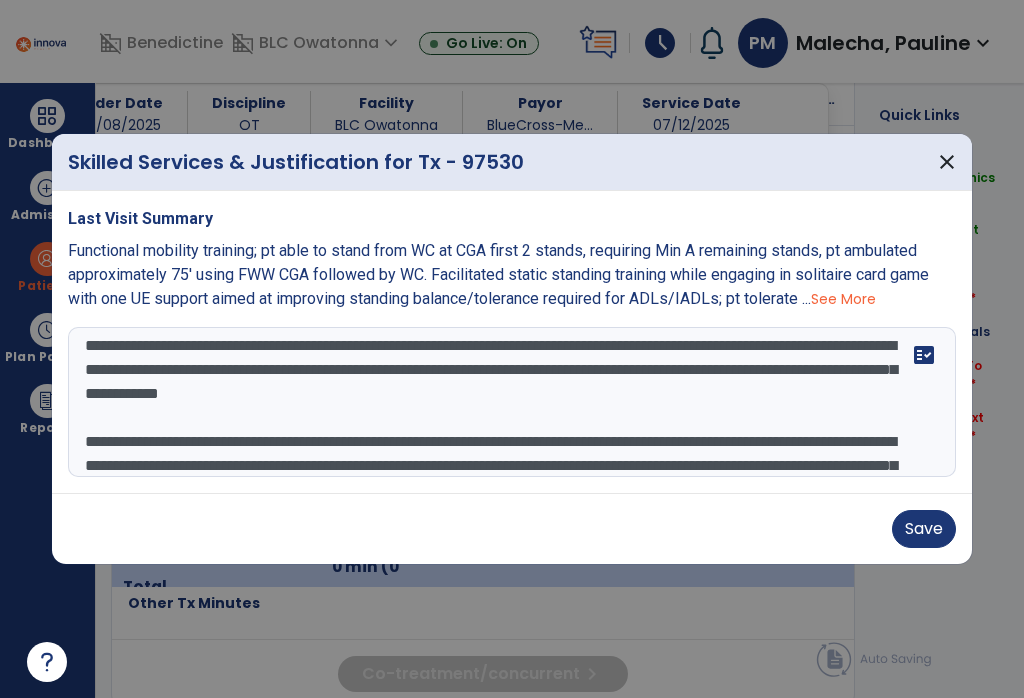 click at bounding box center [512, 402] 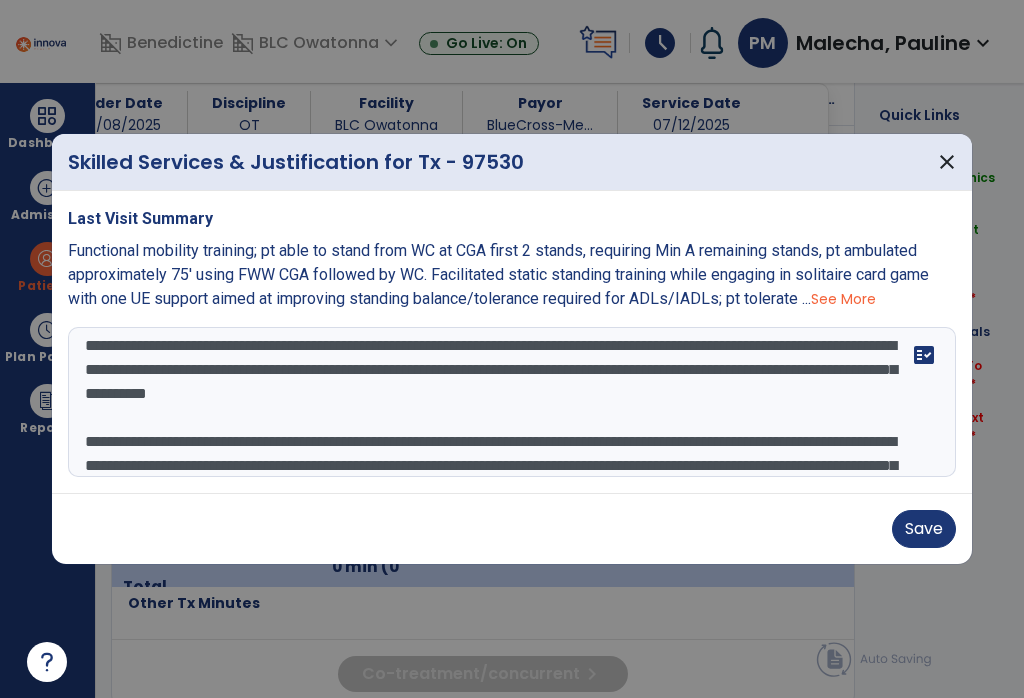 click at bounding box center (512, 402) 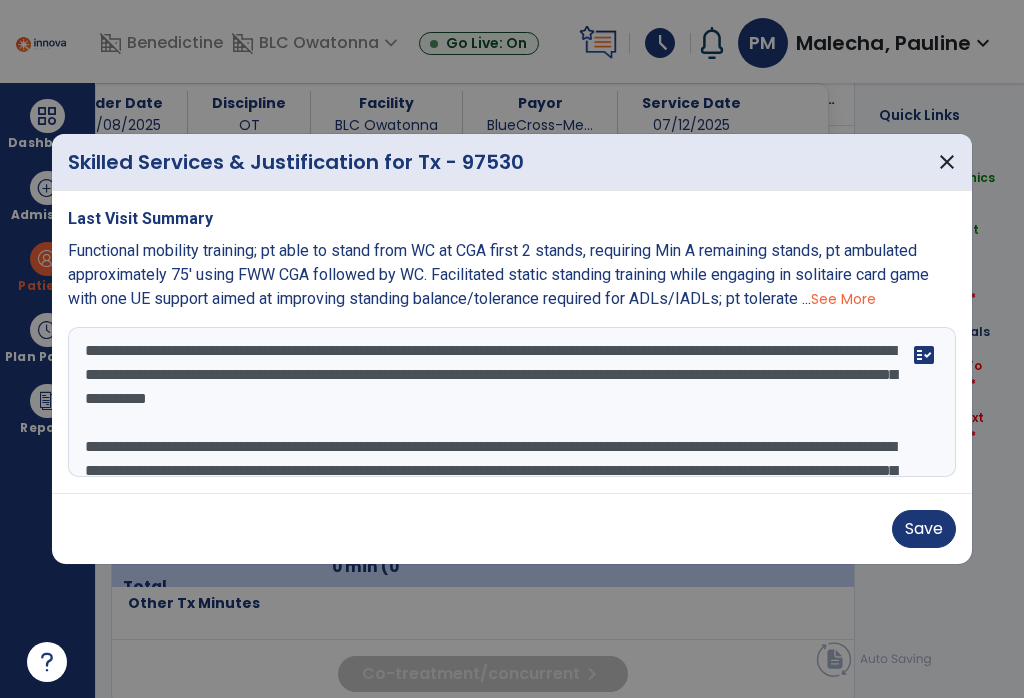 scroll, scrollTop: 344, scrollLeft: 0, axis: vertical 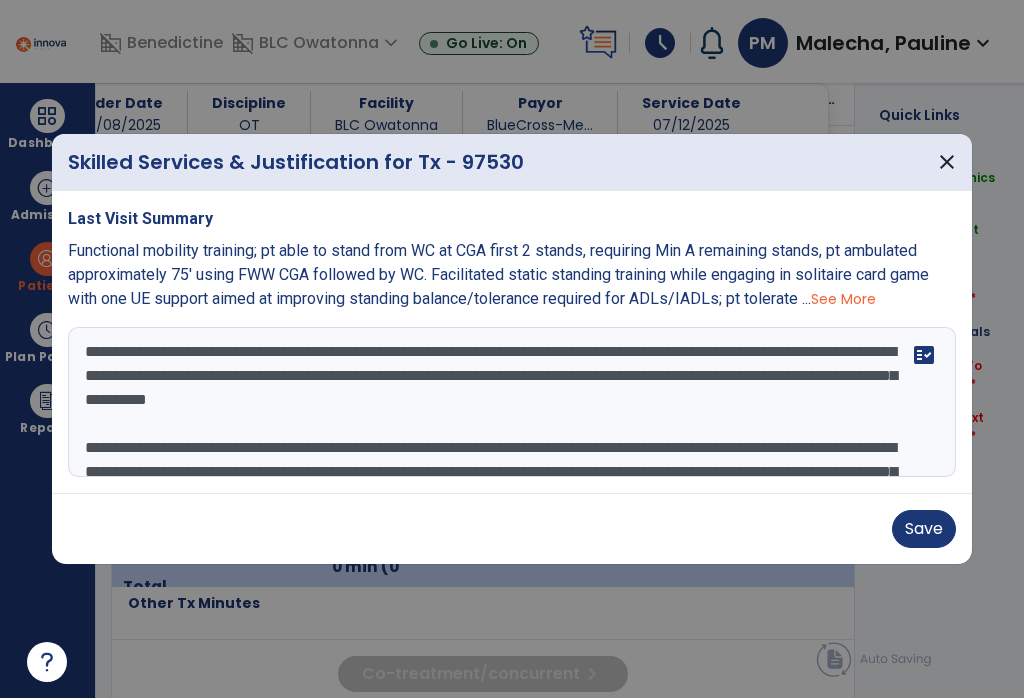 click at bounding box center (512, 402) 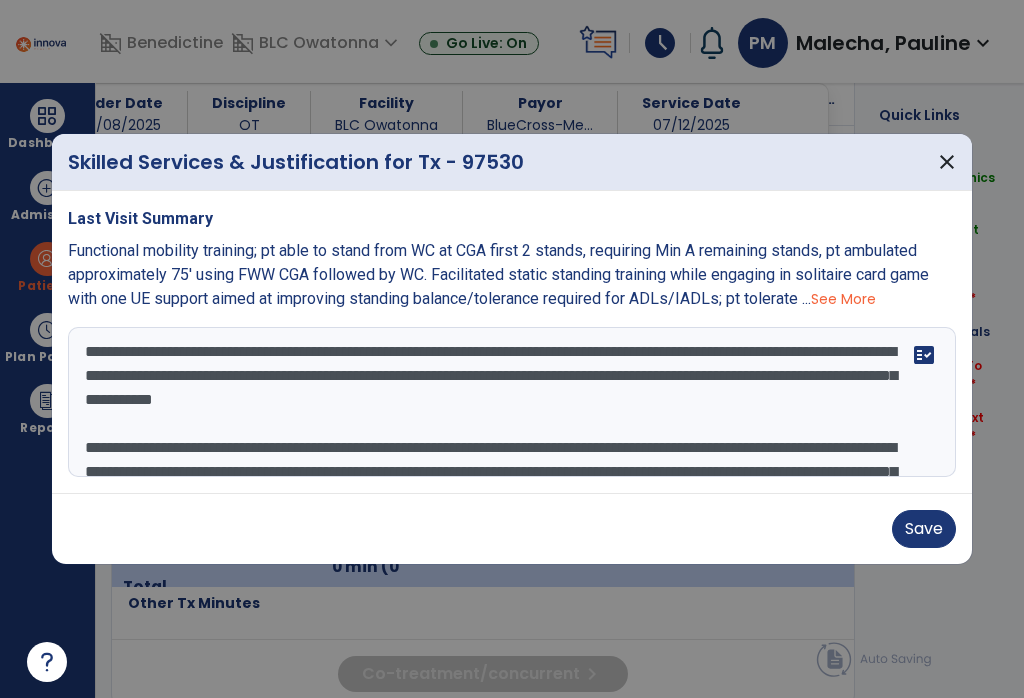click at bounding box center (512, 402) 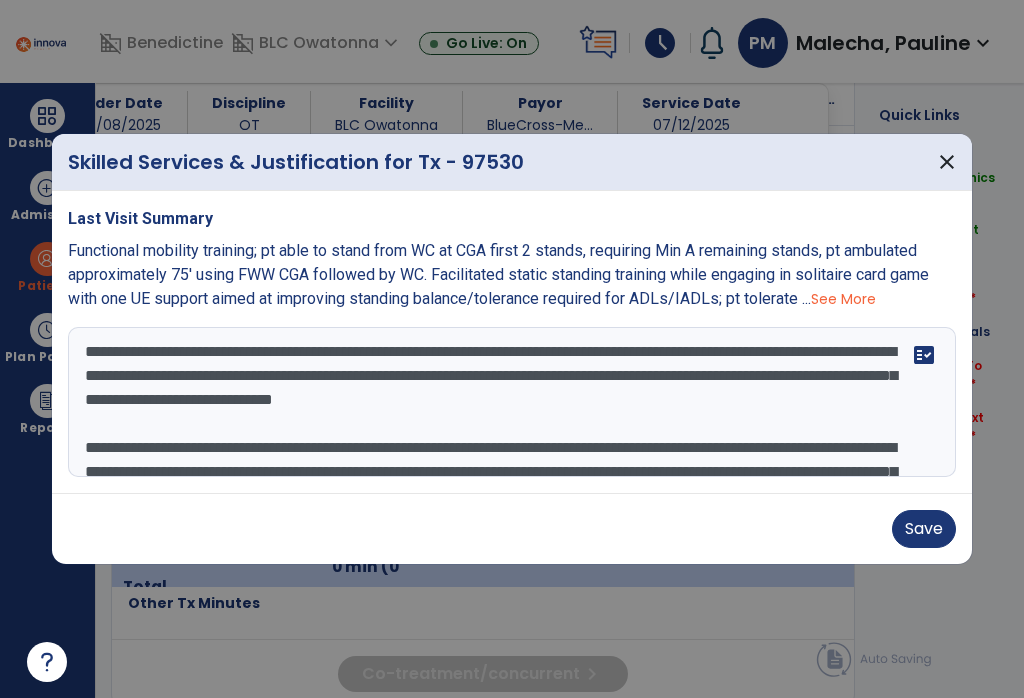 type on "**********" 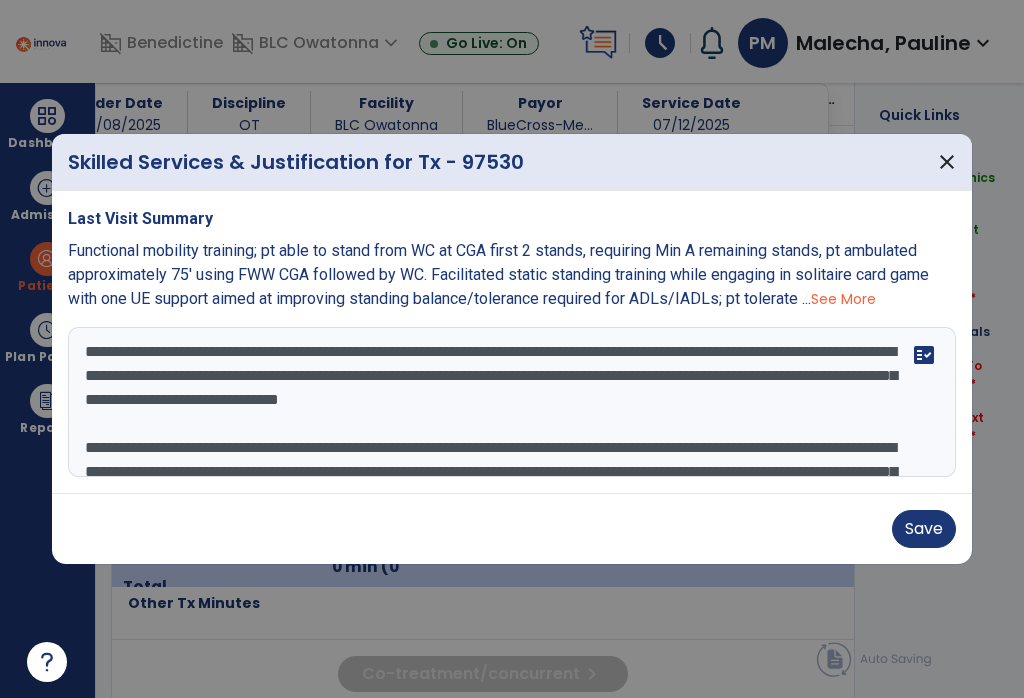 click on "Save" at bounding box center [924, 529] 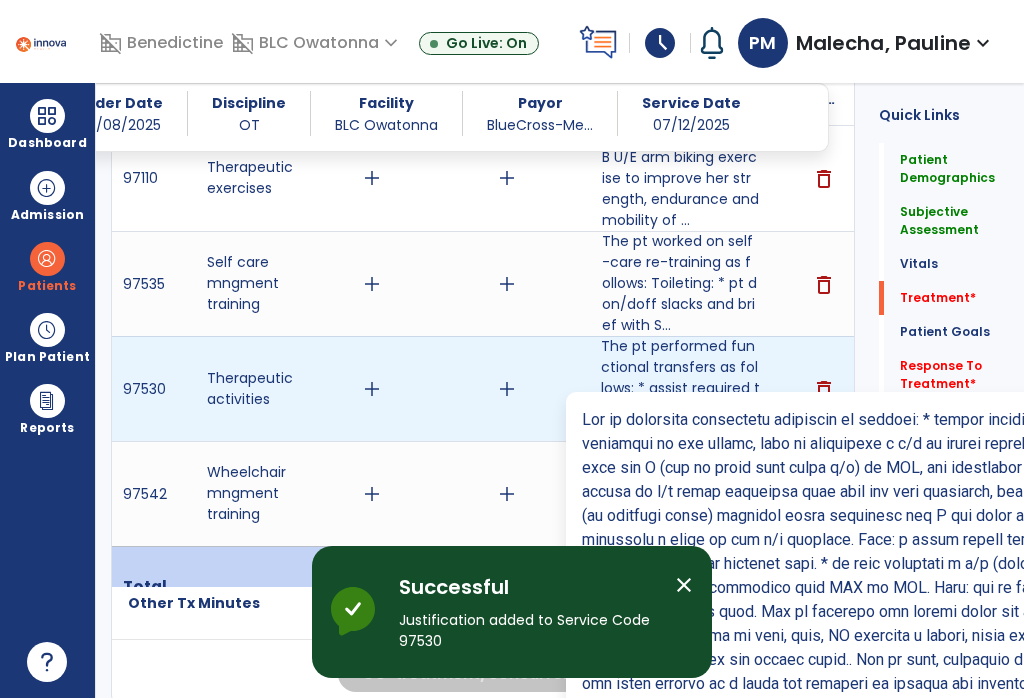 click on "The pt performed functional transfers as follows:
* assist required to position the w/c in proper a..." at bounding box center (680, 388) 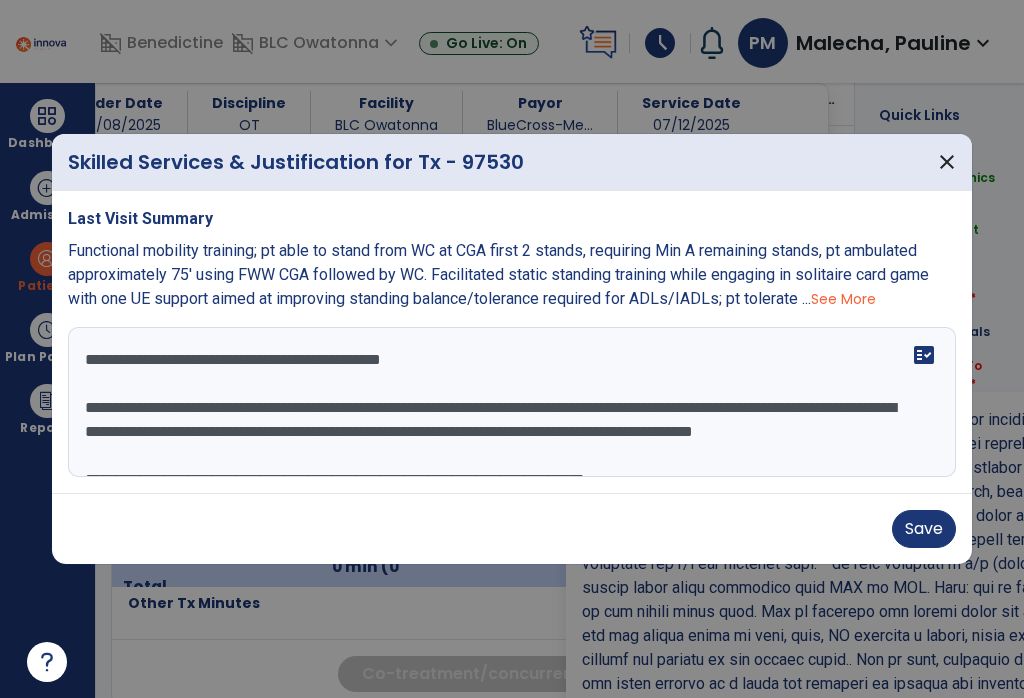 scroll, scrollTop: 138, scrollLeft: 0, axis: vertical 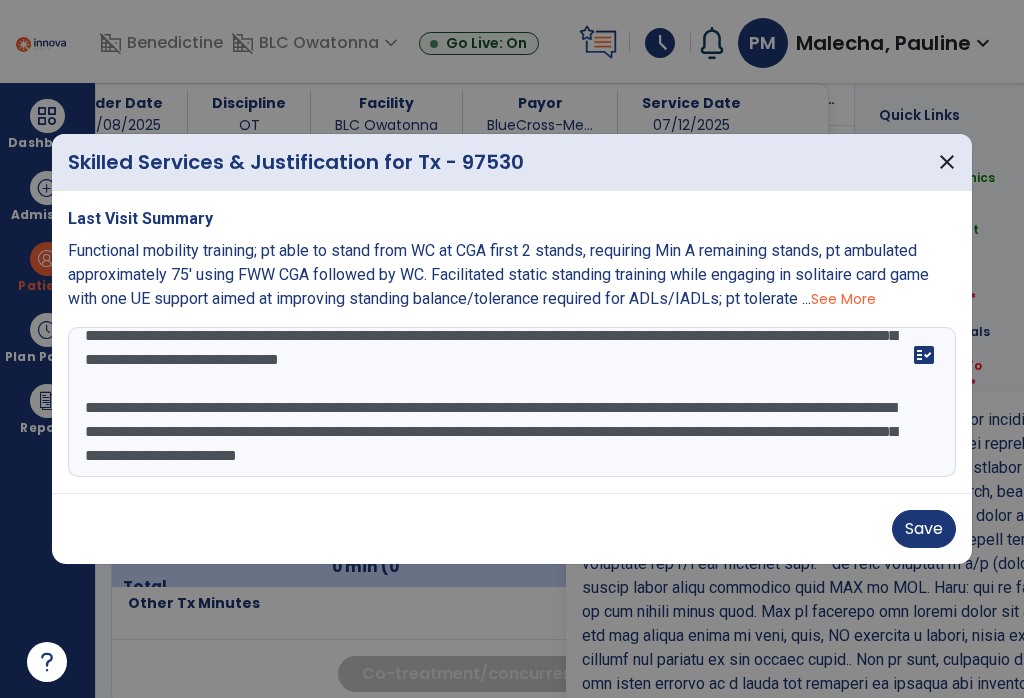 click at bounding box center (512, 402) 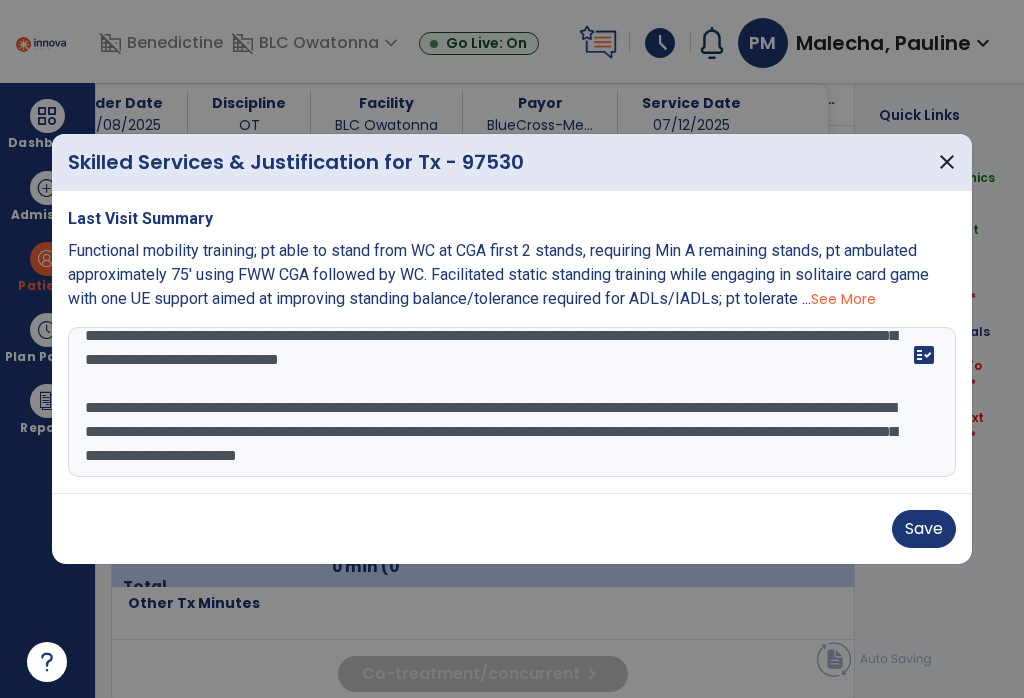 type on "**********" 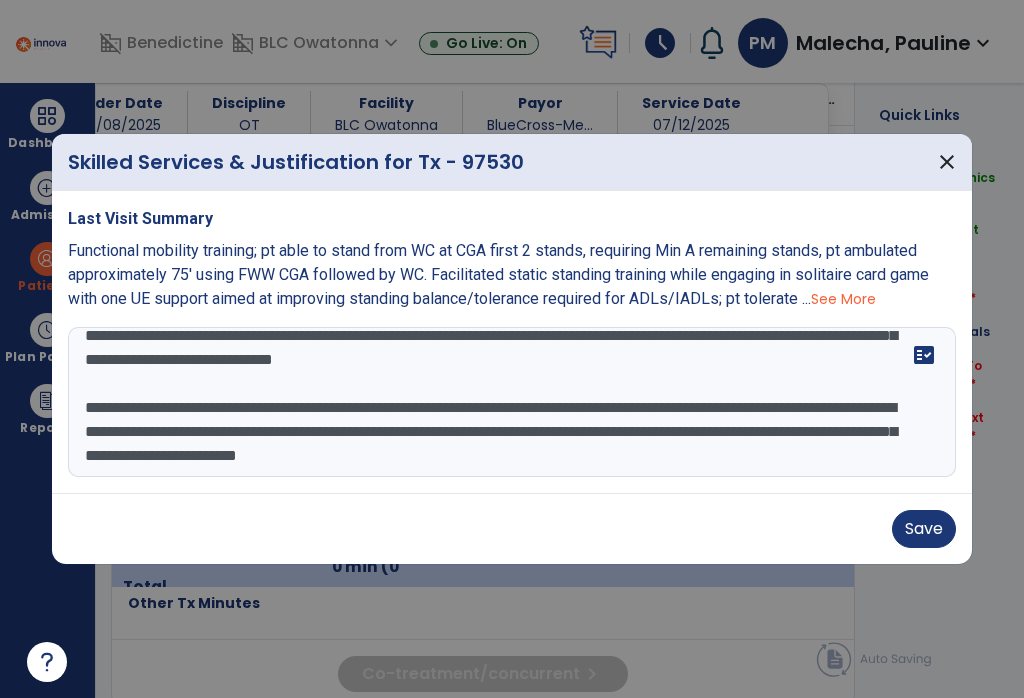 click on "Save" at bounding box center (924, 529) 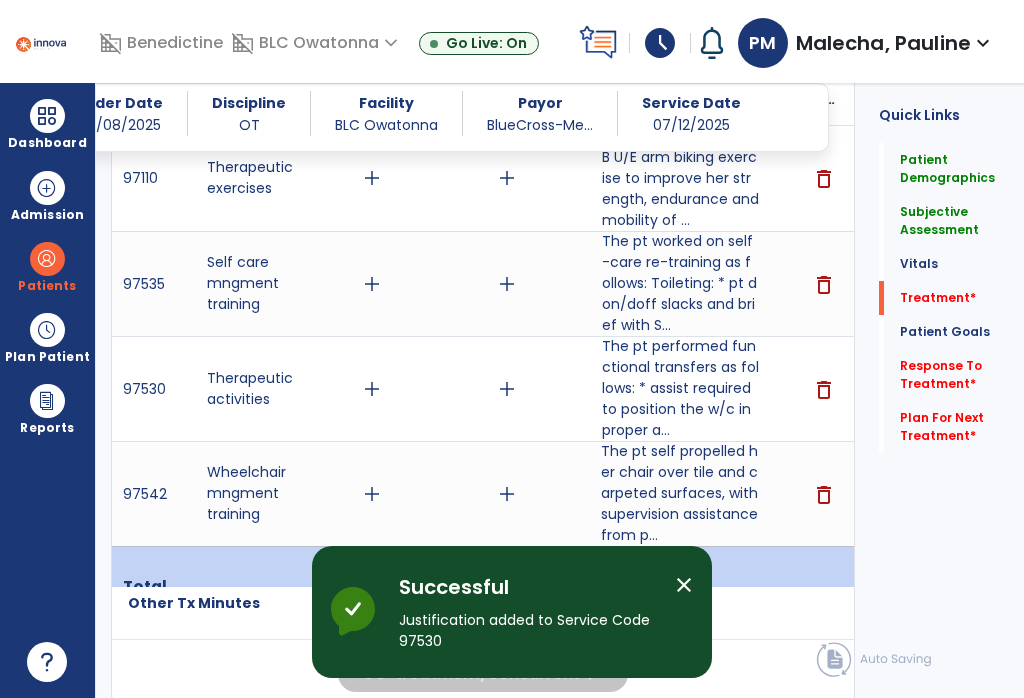 click on "The pt self propelled her chair over tile and carpeted surfaces,  with supervision assistance from p..." at bounding box center (680, 493) 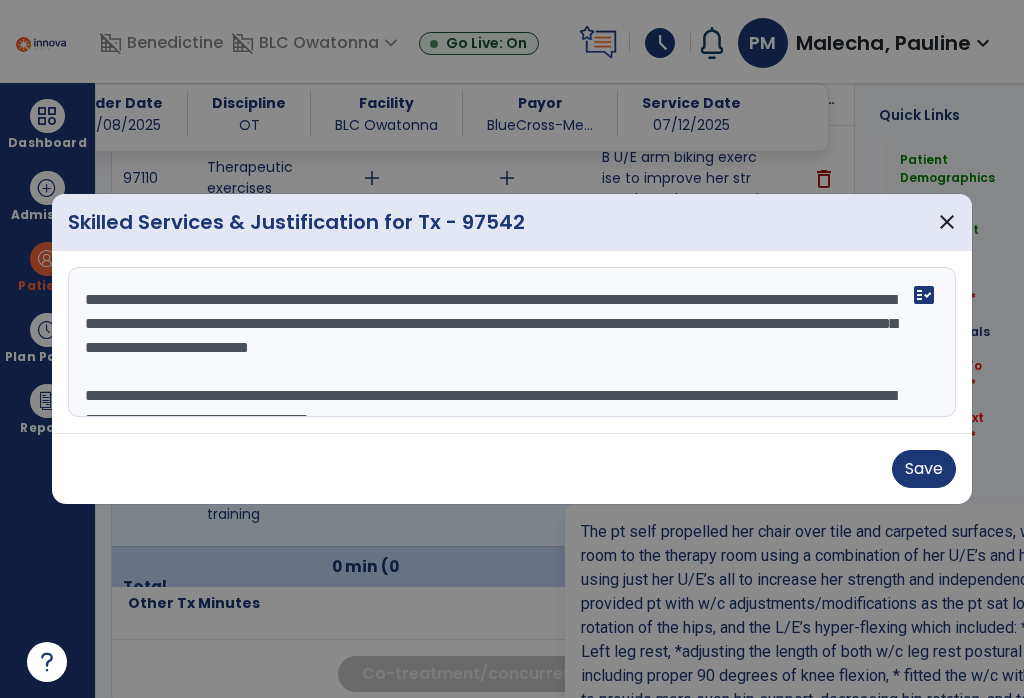 scroll, scrollTop: 118, scrollLeft: 0, axis: vertical 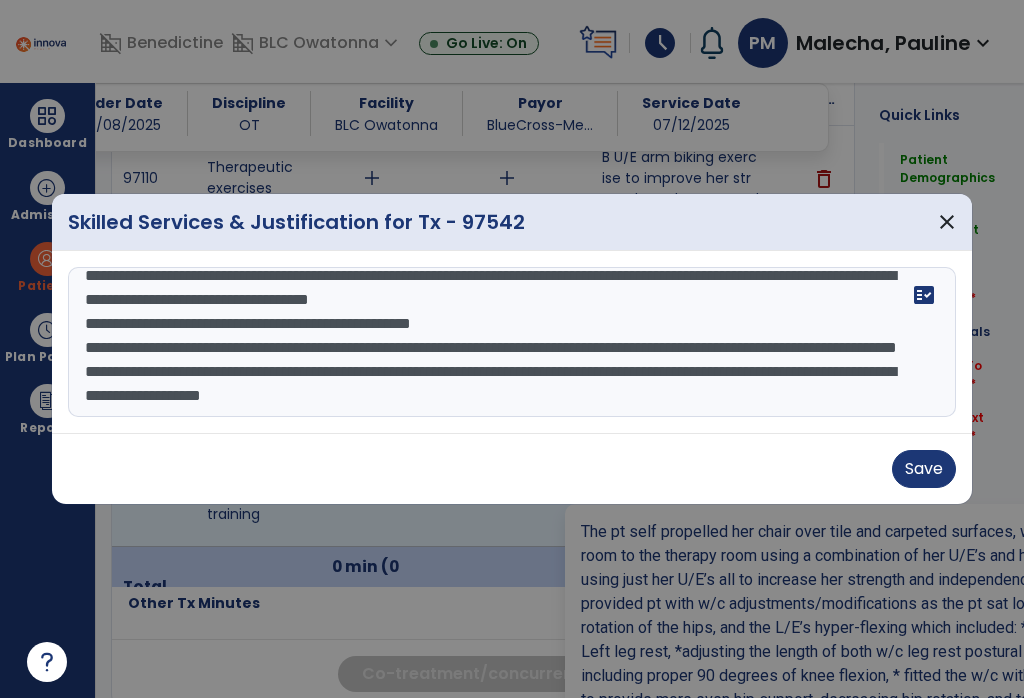 click on "**********" at bounding box center [512, 342] 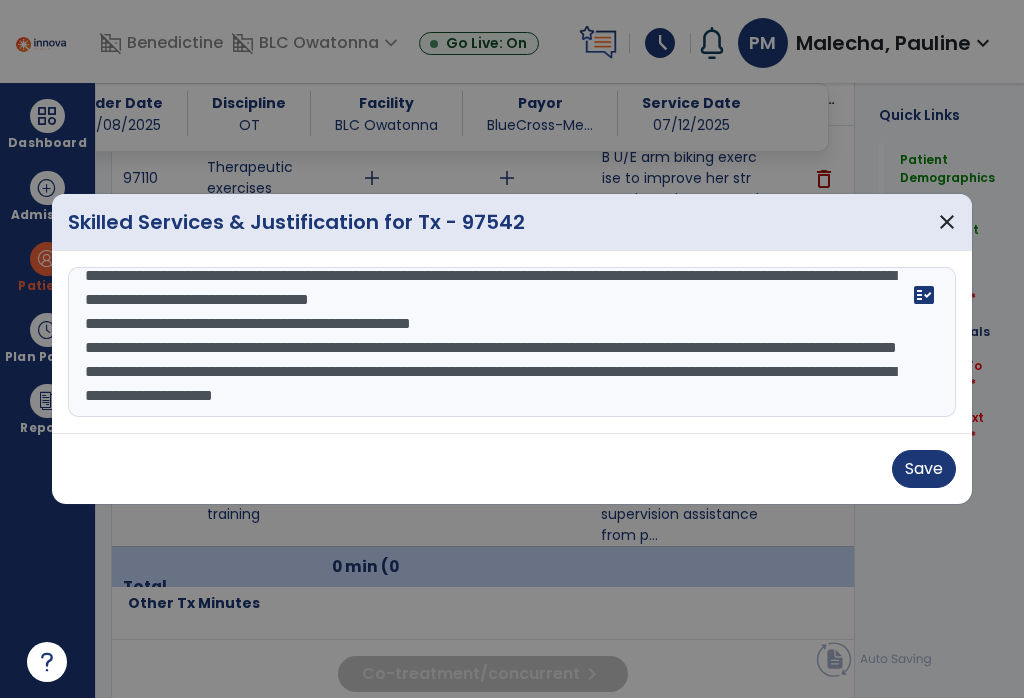 scroll, scrollTop: 183, scrollLeft: 0, axis: vertical 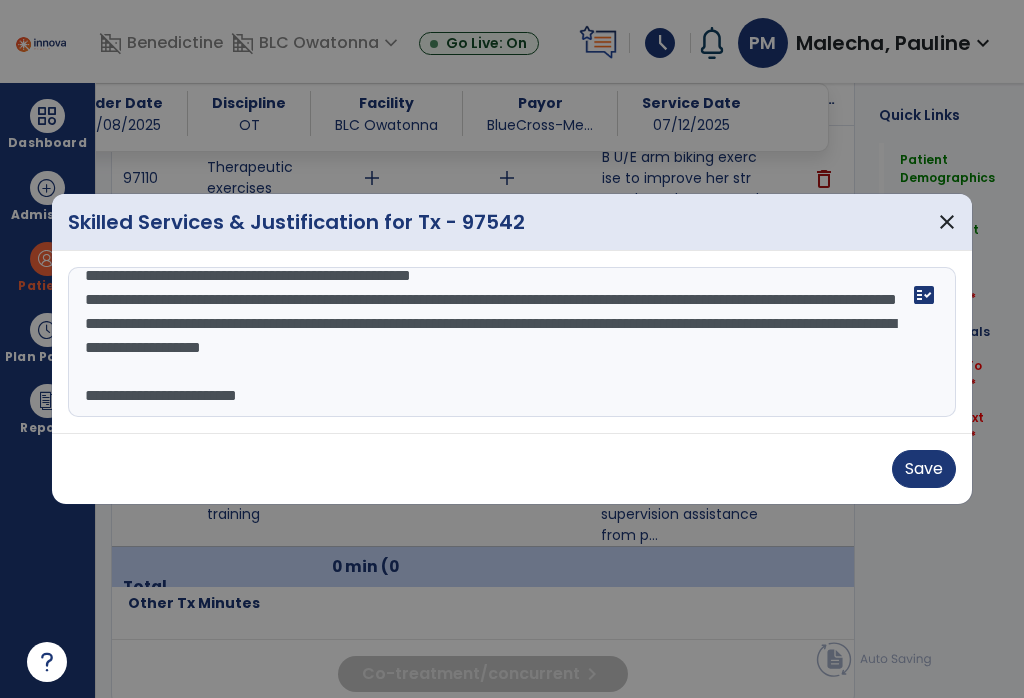 click on "**********" at bounding box center [512, 342] 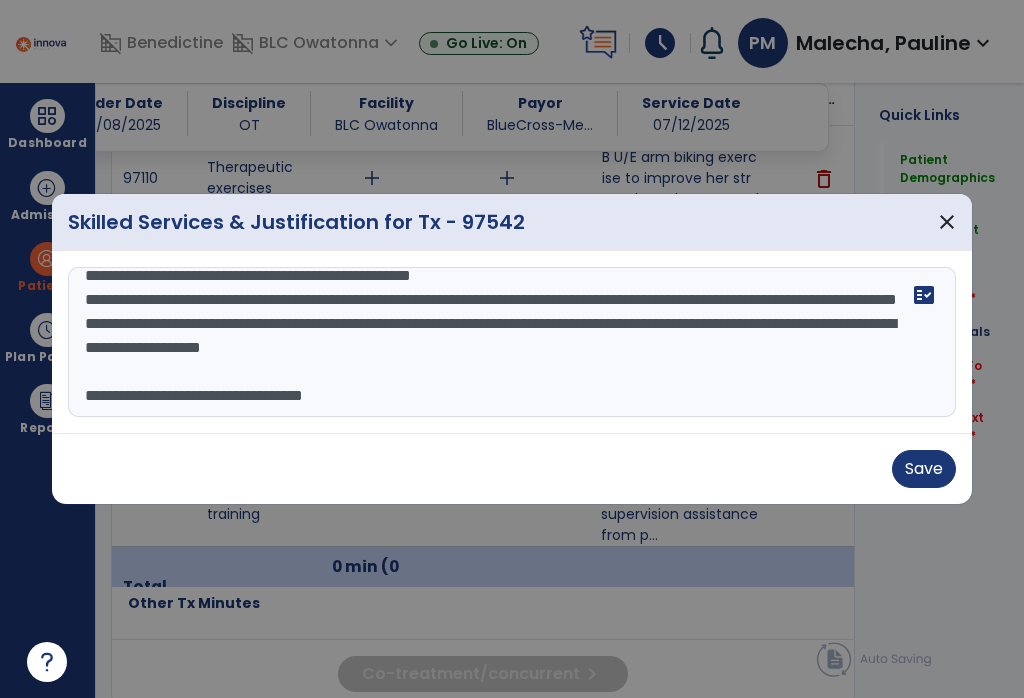 click on "**********" at bounding box center (512, 342) 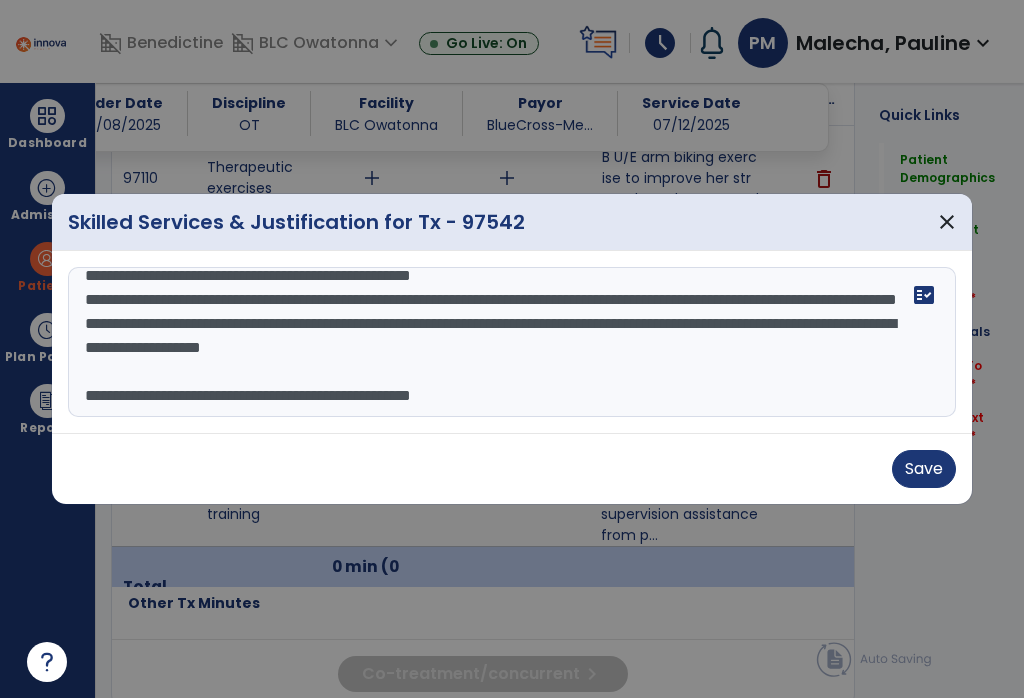 click on "**********" at bounding box center [512, 342] 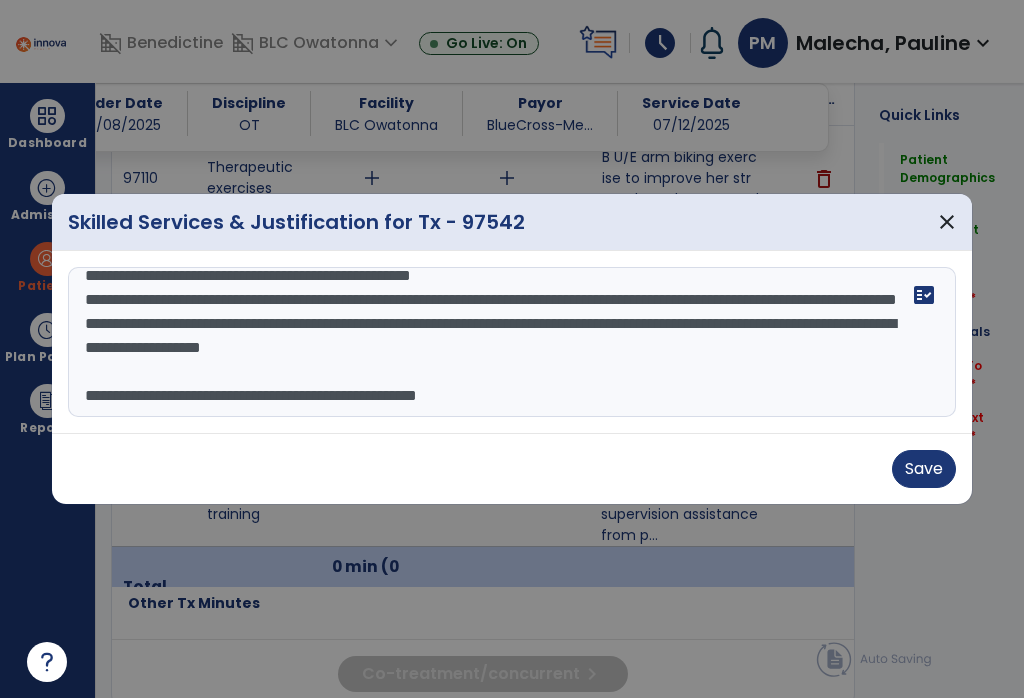 scroll, scrollTop: 183, scrollLeft: 0, axis: vertical 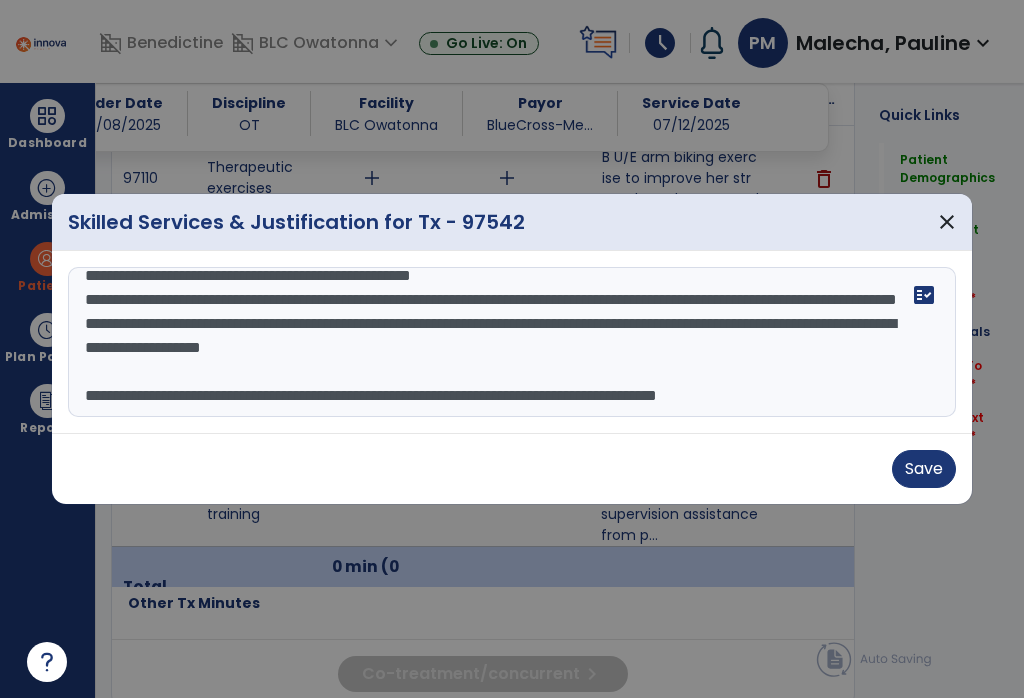 type on "**********" 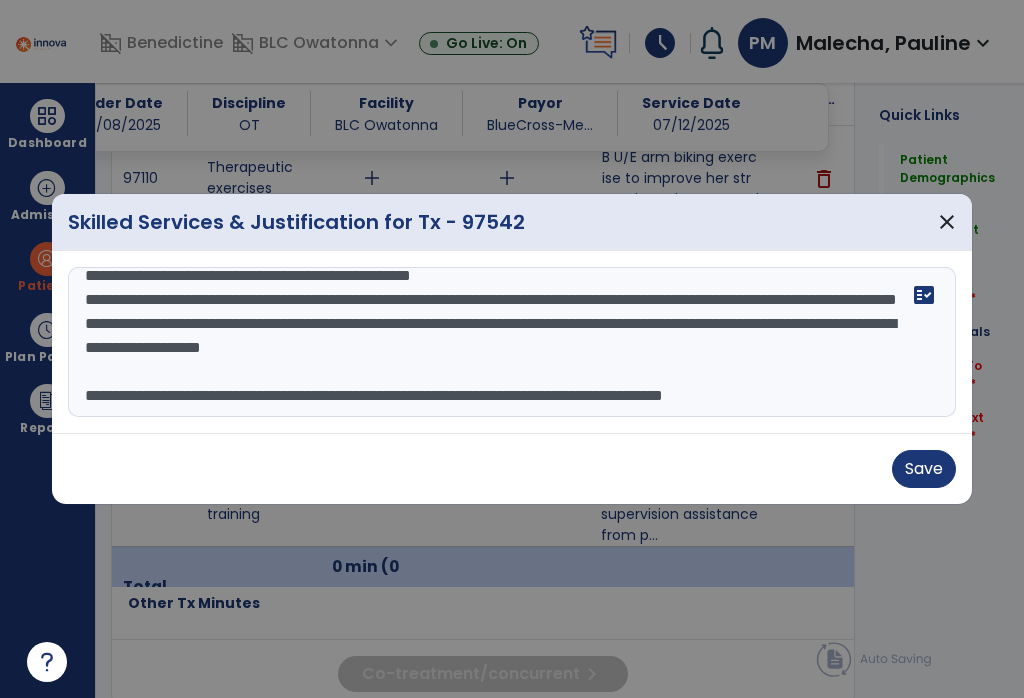 scroll, scrollTop: 208, scrollLeft: 0, axis: vertical 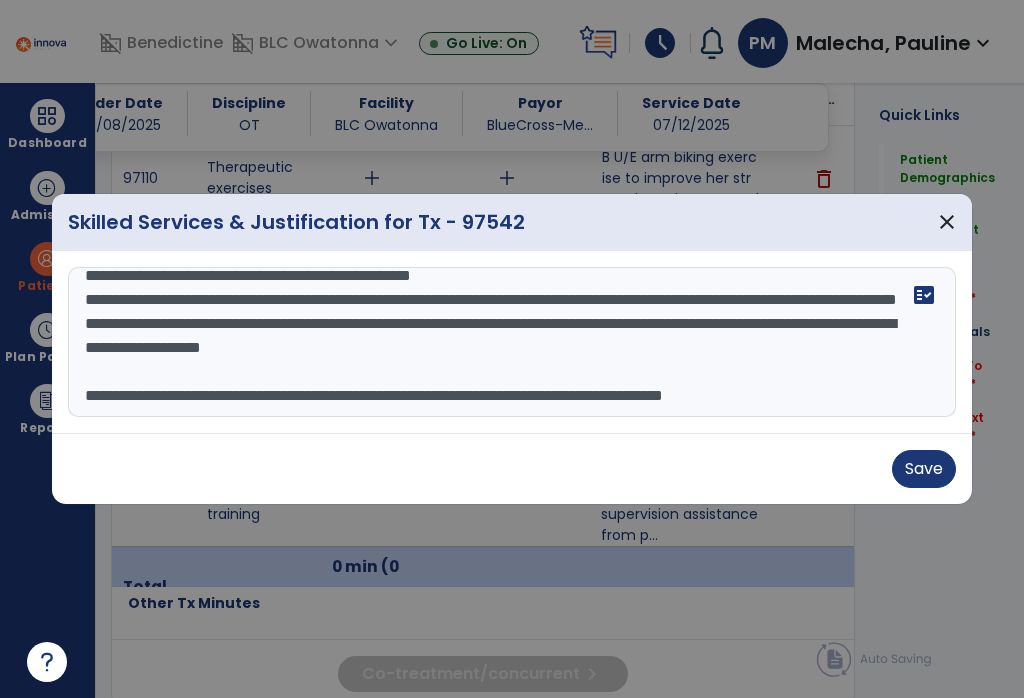 click on "Save" at bounding box center (924, 469) 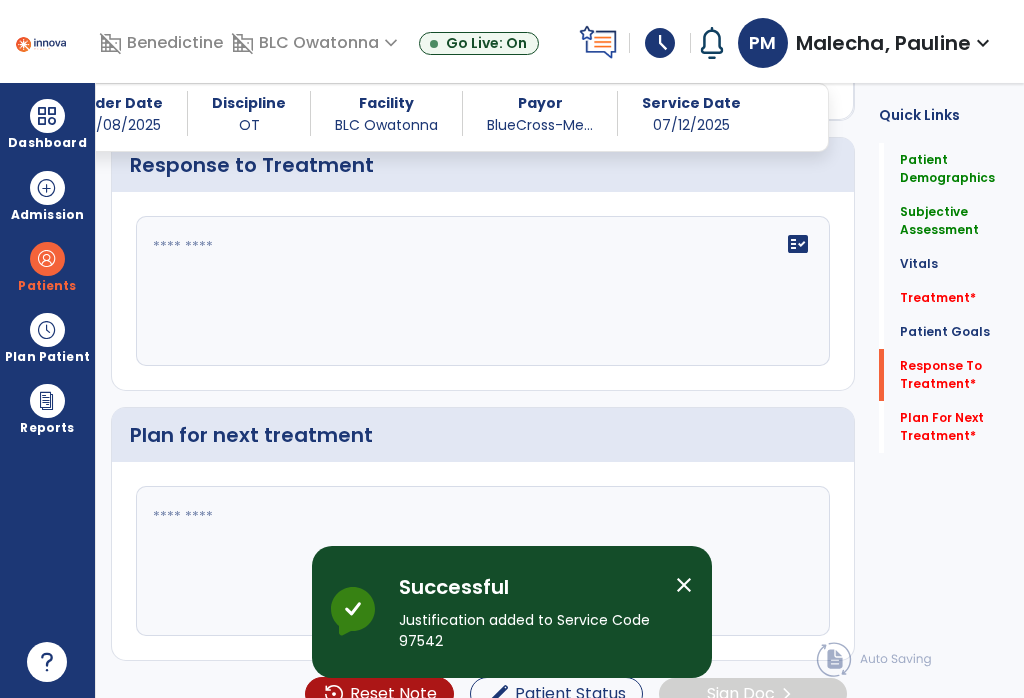 scroll, scrollTop: 4561, scrollLeft: 0, axis: vertical 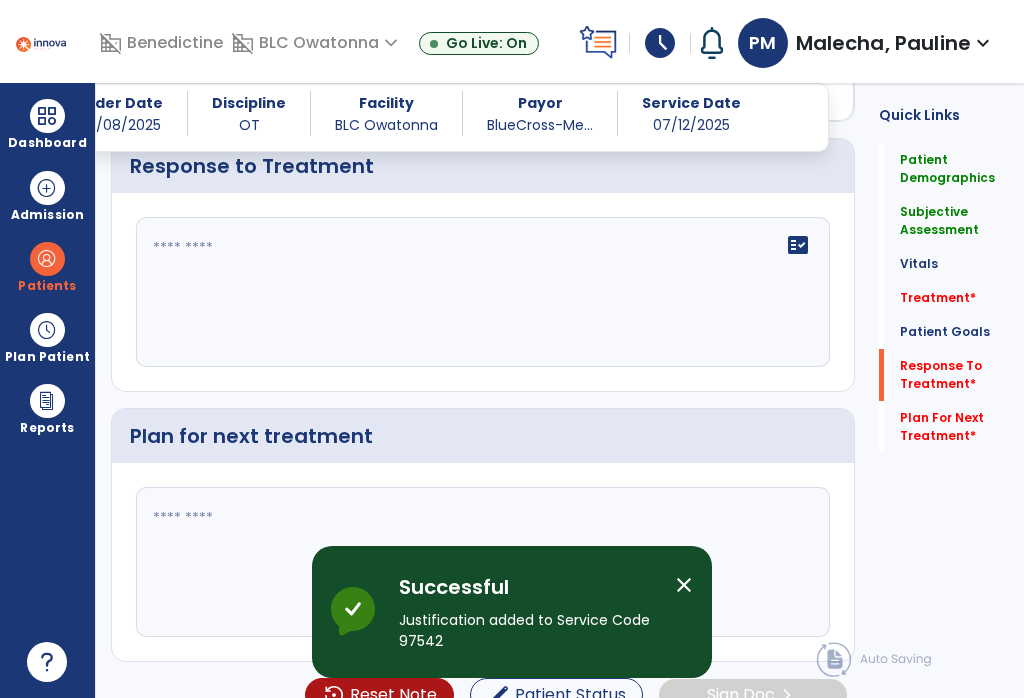 click 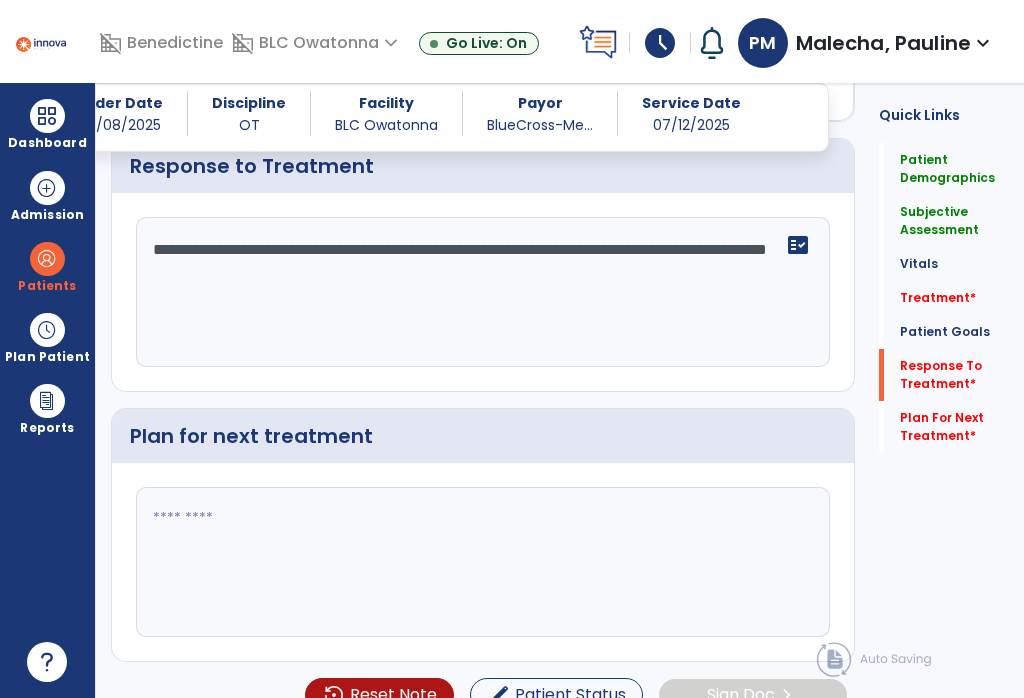 type on "**********" 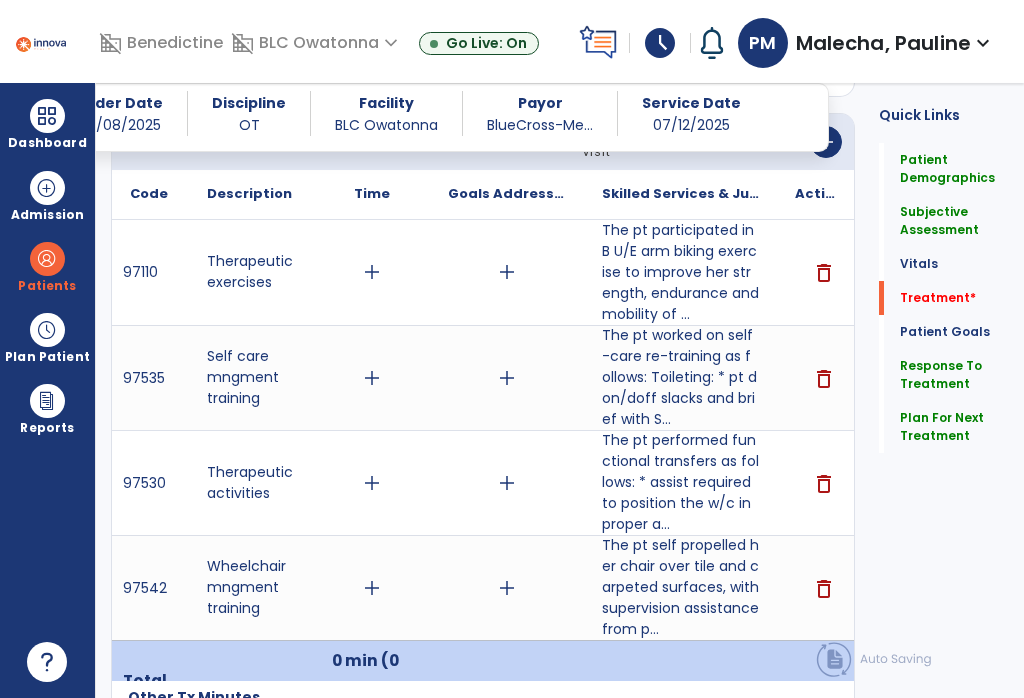 scroll, scrollTop: 2571, scrollLeft: 0, axis: vertical 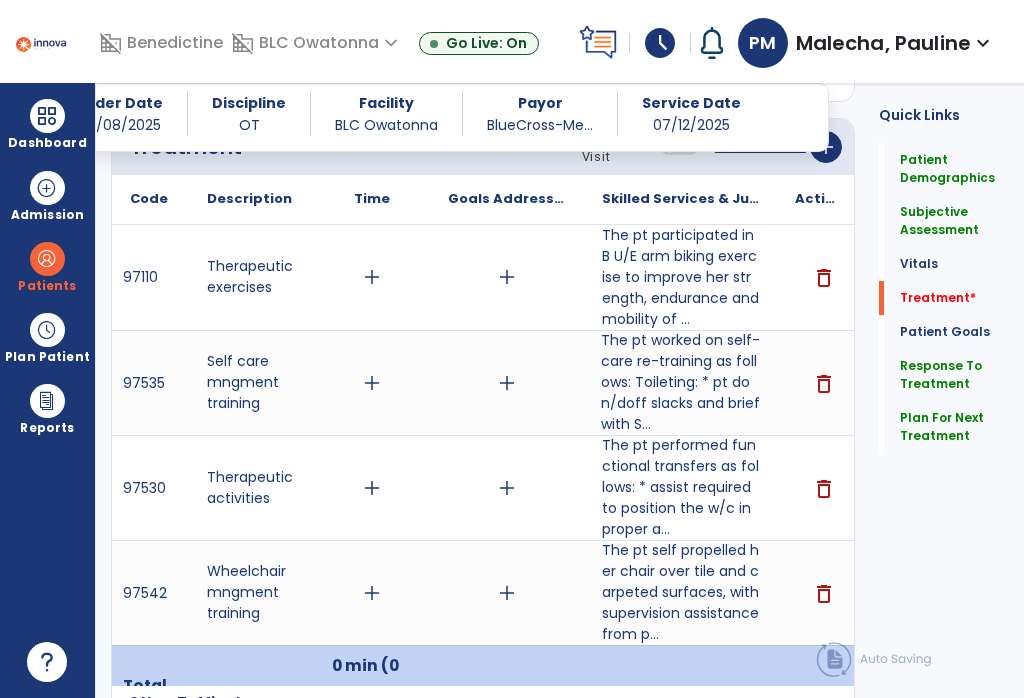 type on "**********" 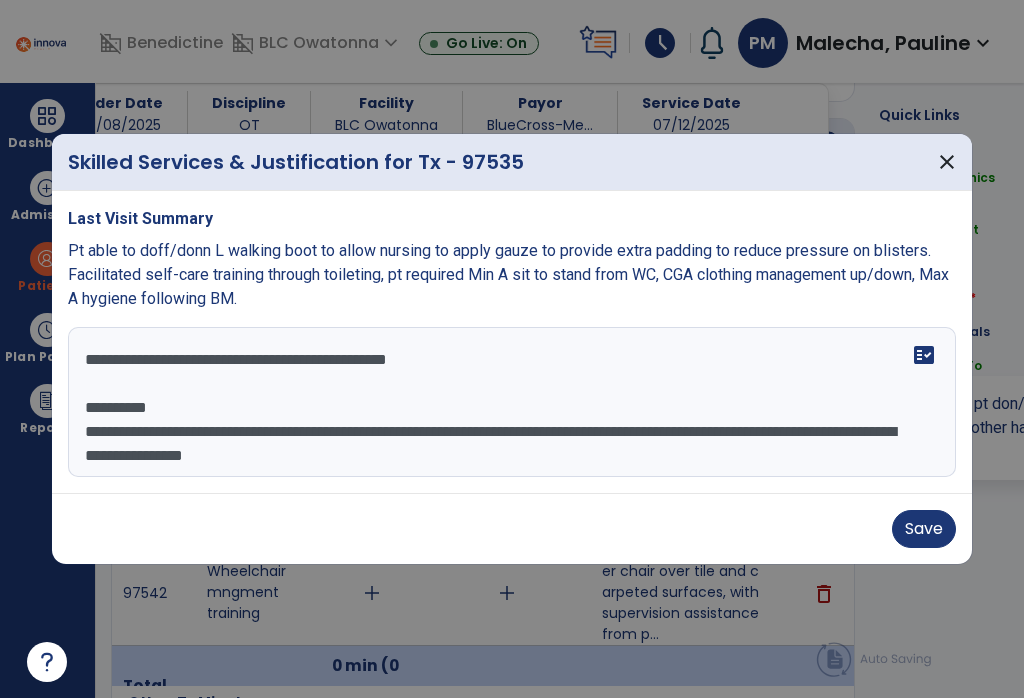 scroll, scrollTop: 72, scrollLeft: 0, axis: vertical 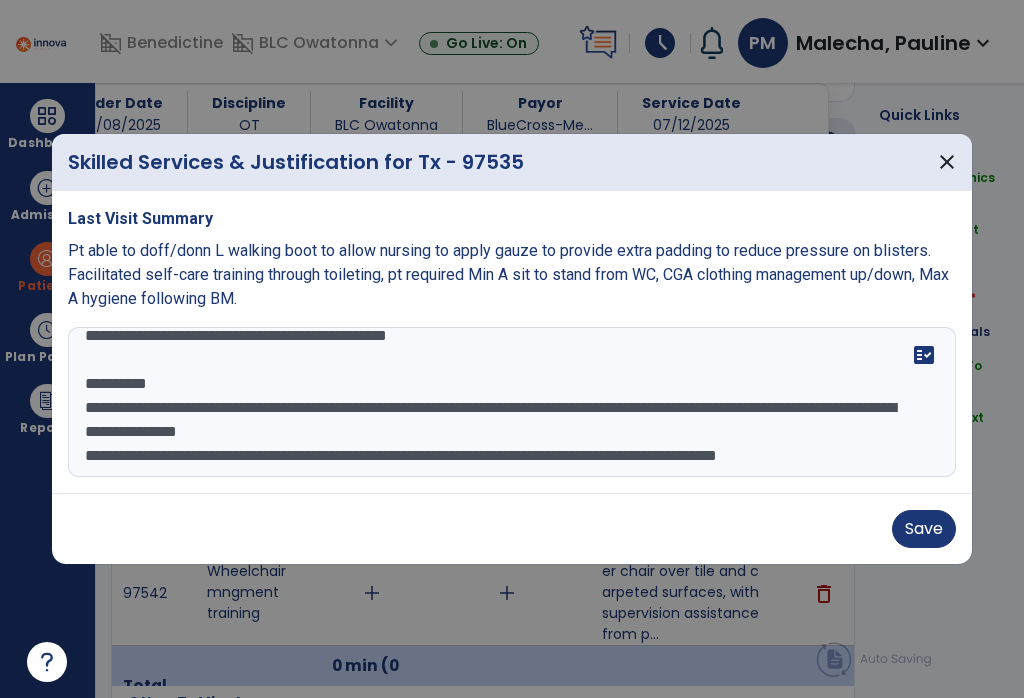 click on "**********" at bounding box center [512, 402] 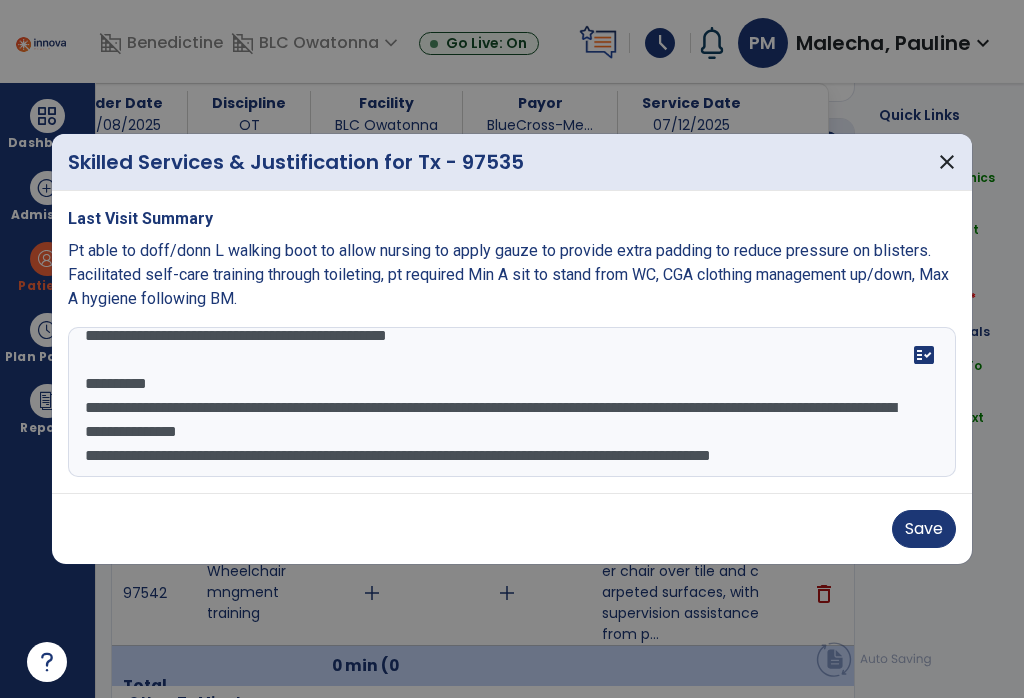 scroll, scrollTop: 48, scrollLeft: 0, axis: vertical 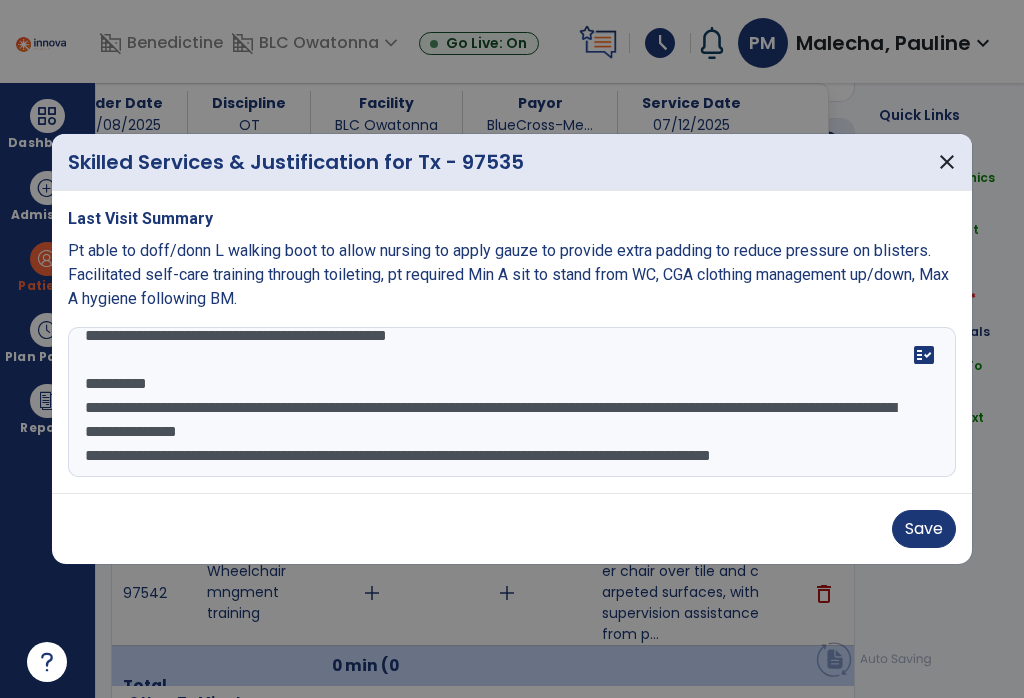 click on "**********" at bounding box center (512, 402) 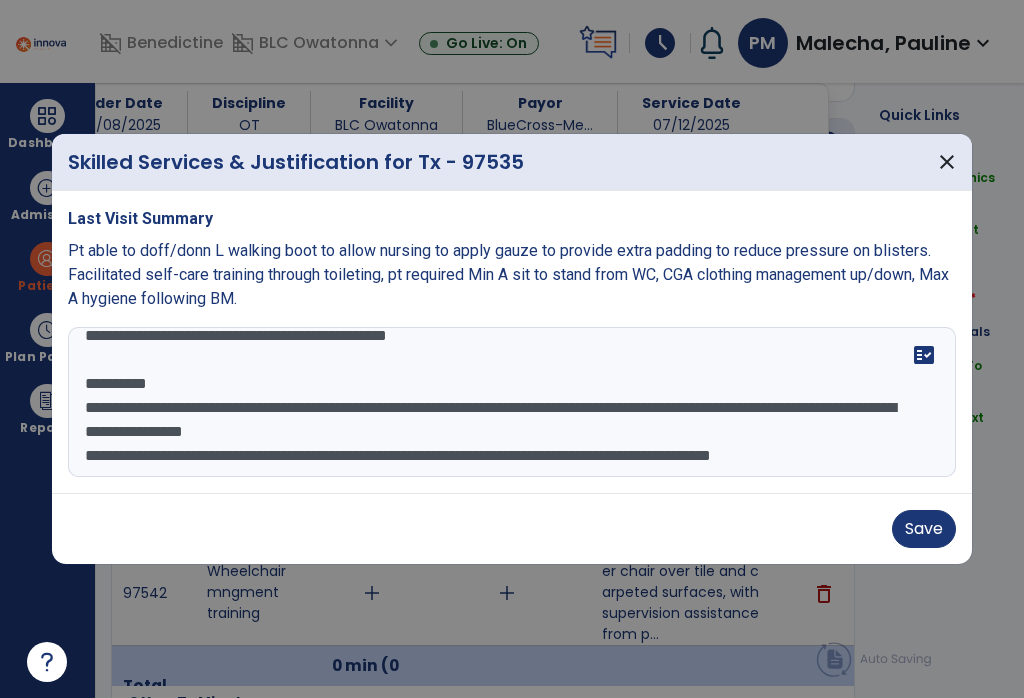 click on "**********" at bounding box center (512, 402) 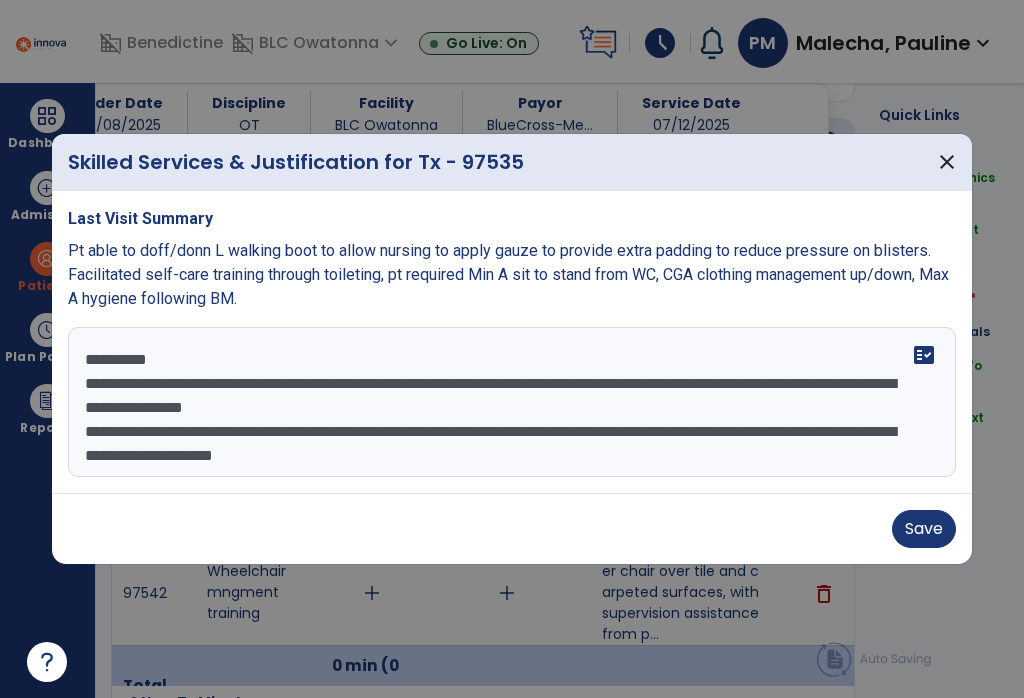 click on "**********" at bounding box center [512, 402] 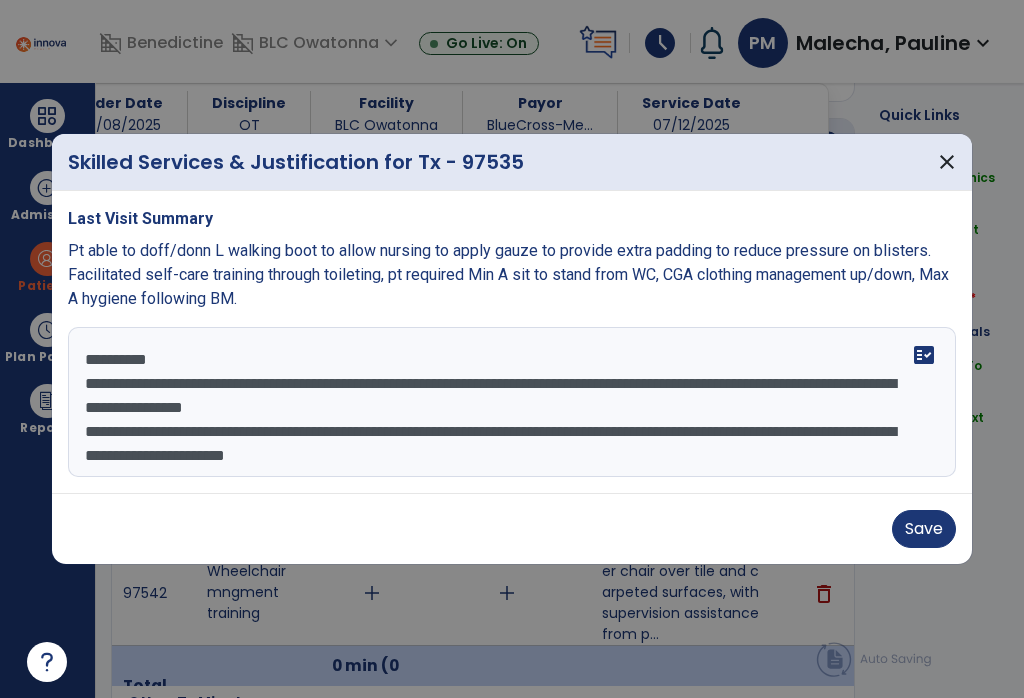 scroll, scrollTop: 120, scrollLeft: 0, axis: vertical 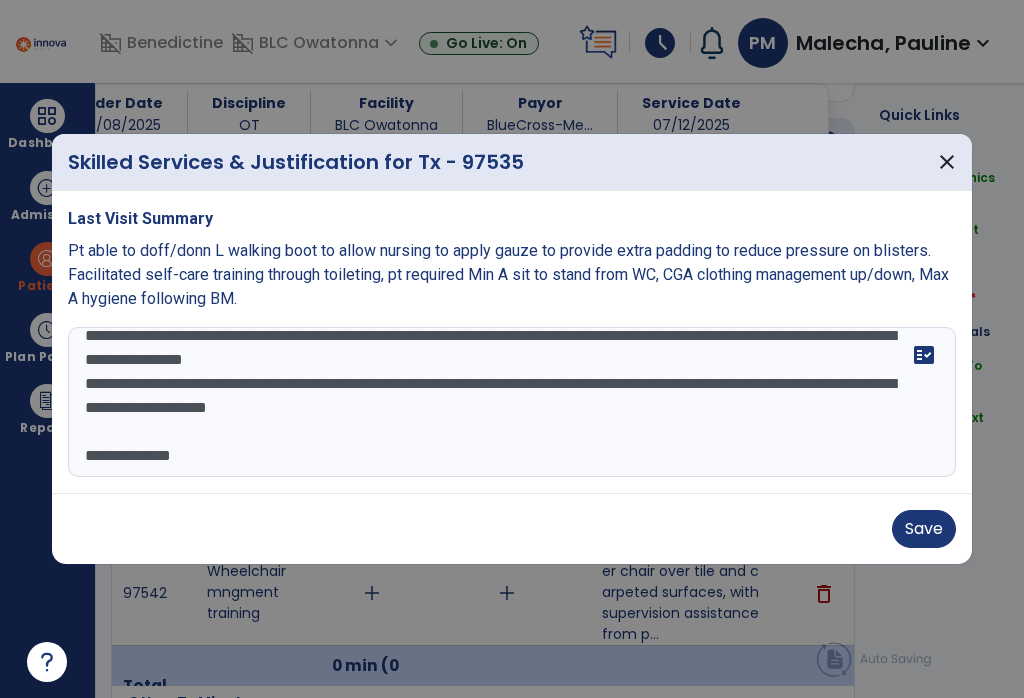 click on "**********" at bounding box center (512, 402) 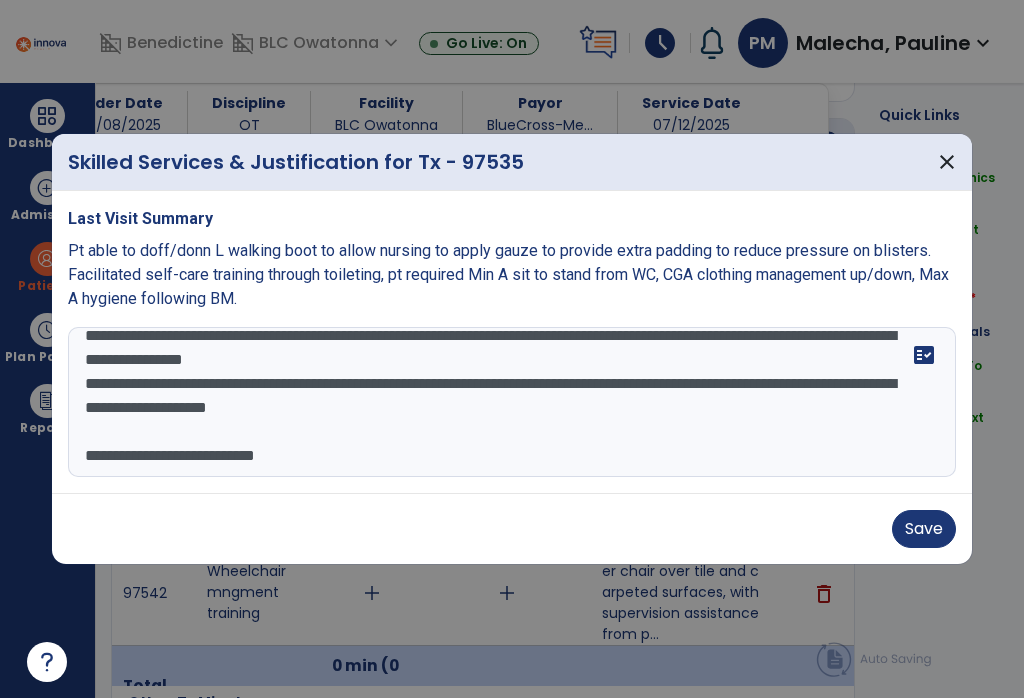 click on "**********" at bounding box center (512, 402) 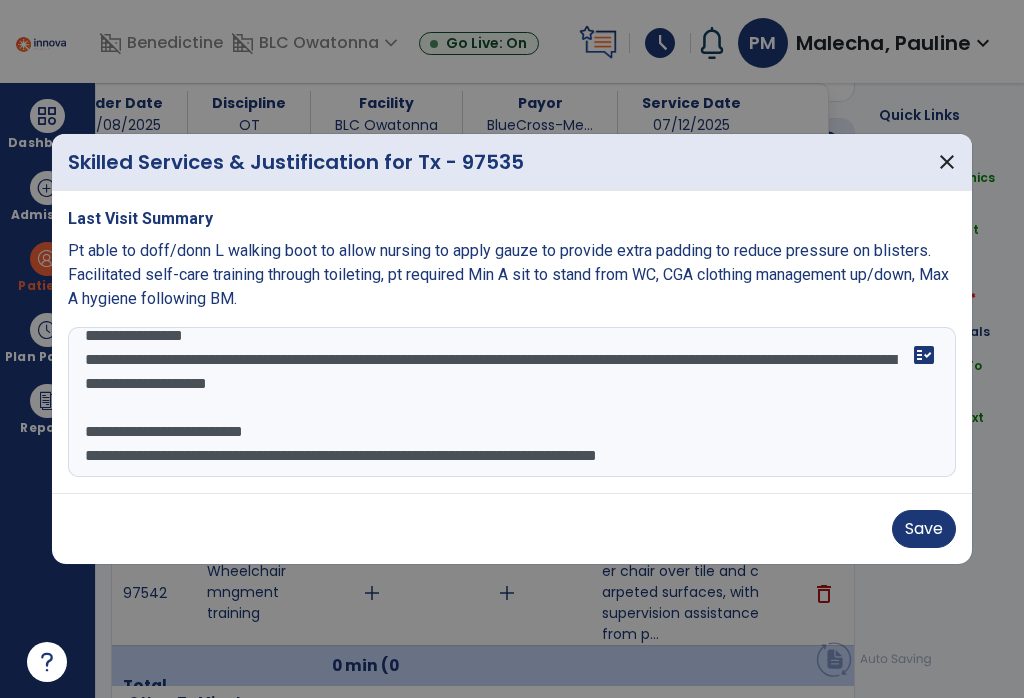 click on "**********" at bounding box center (512, 402) 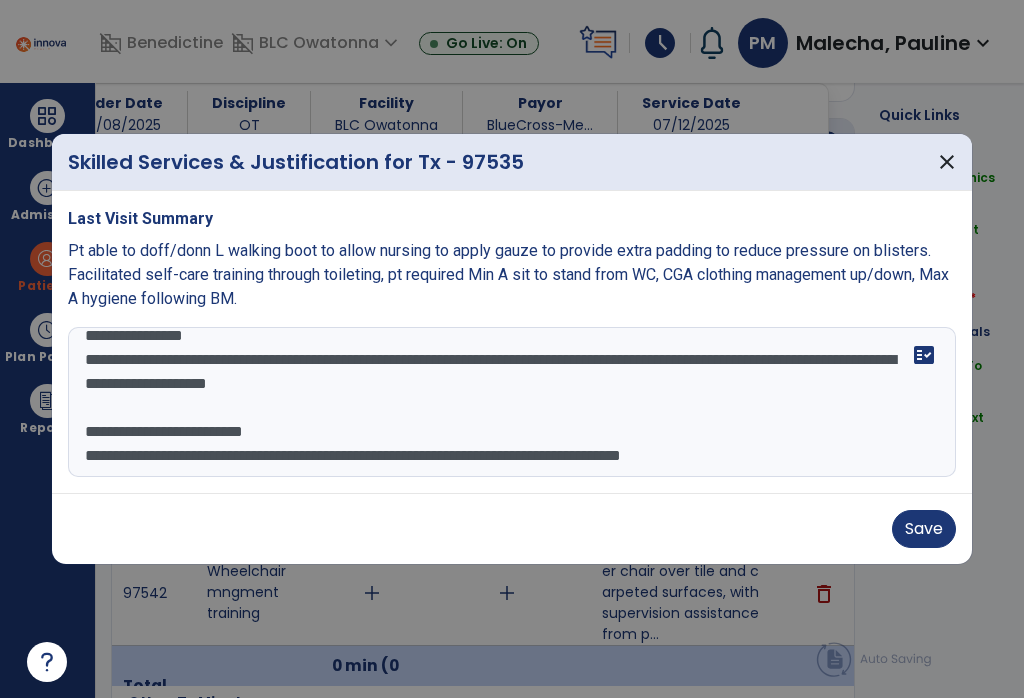 type on "**********" 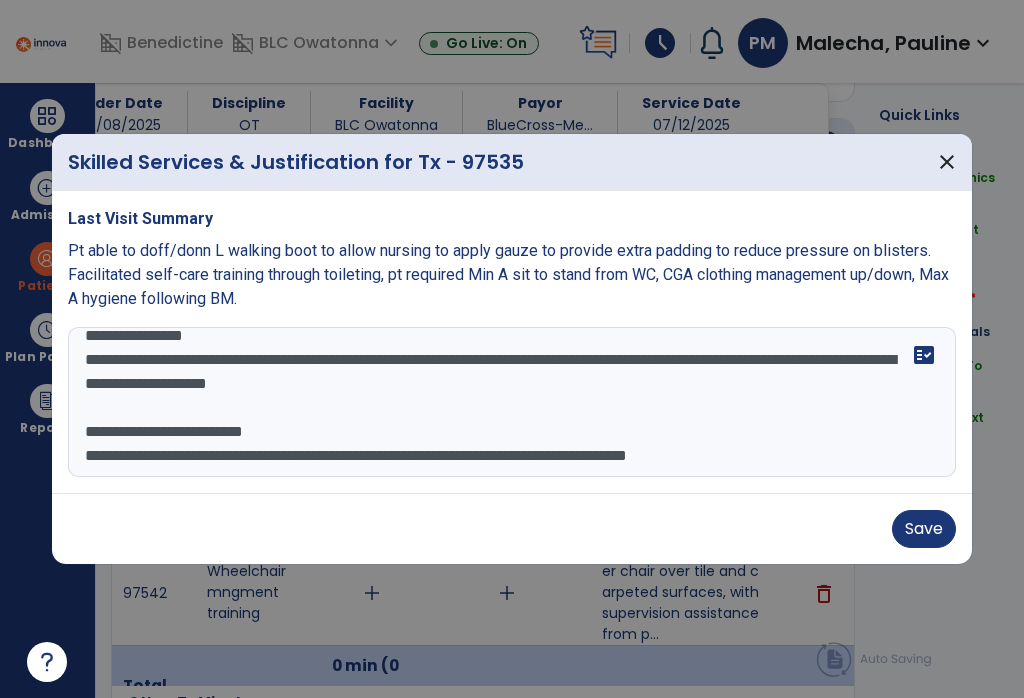 click on "Save" at bounding box center (924, 529) 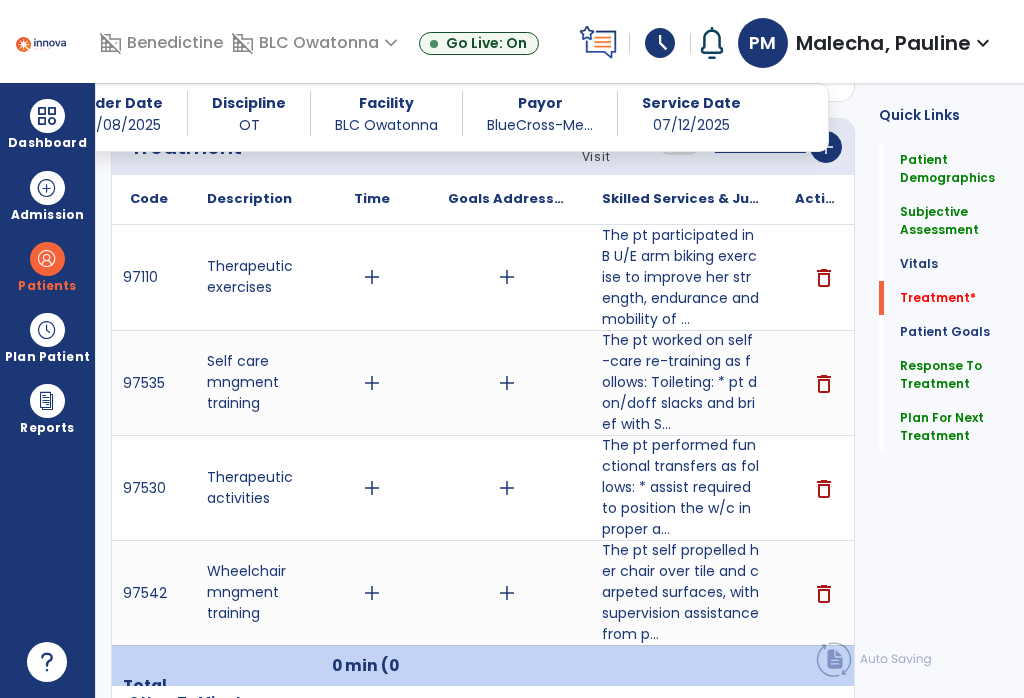 click on "add" at bounding box center [507, 277] 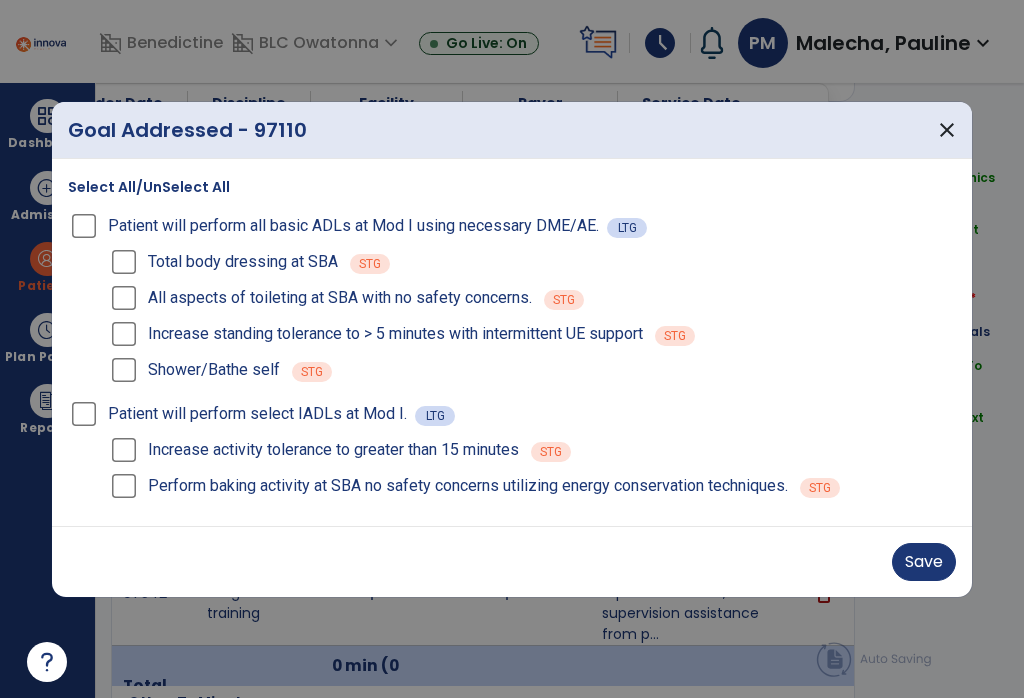 click on "Save" at bounding box center [924, 562] 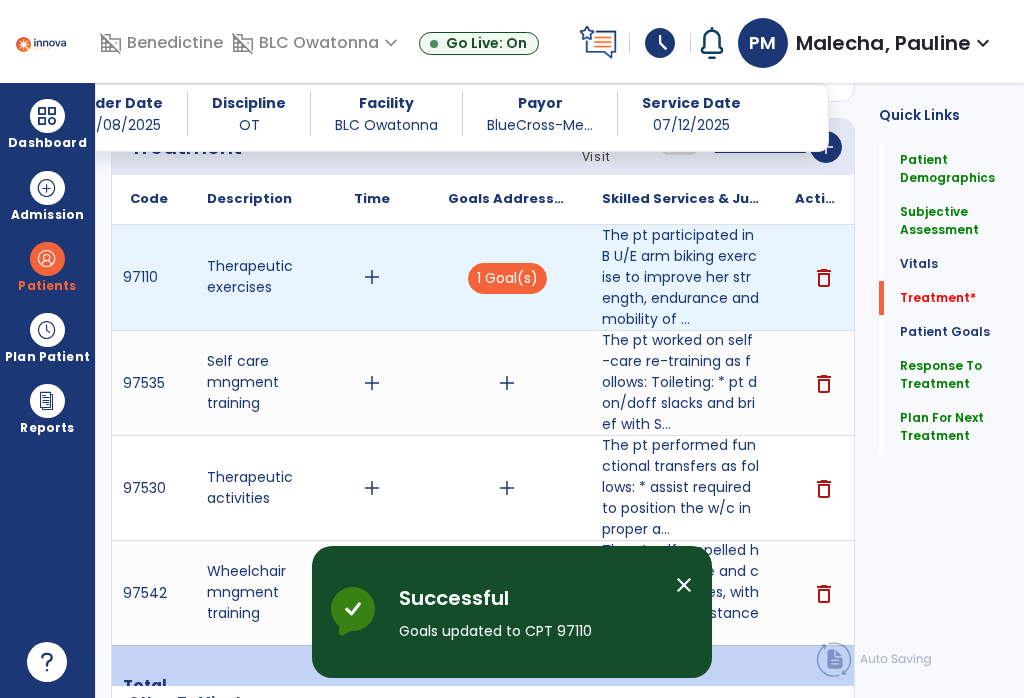 click on "add" at bounding box center (372, 277) 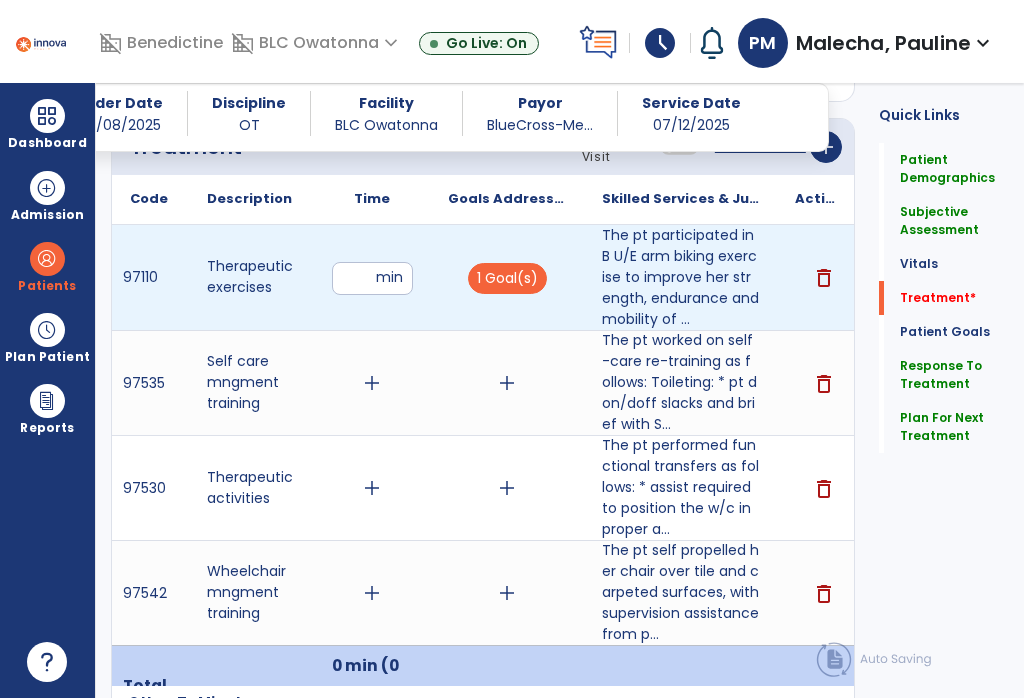 scroll, scrollTop: 6, scrollLeft: 0, axis: vertical 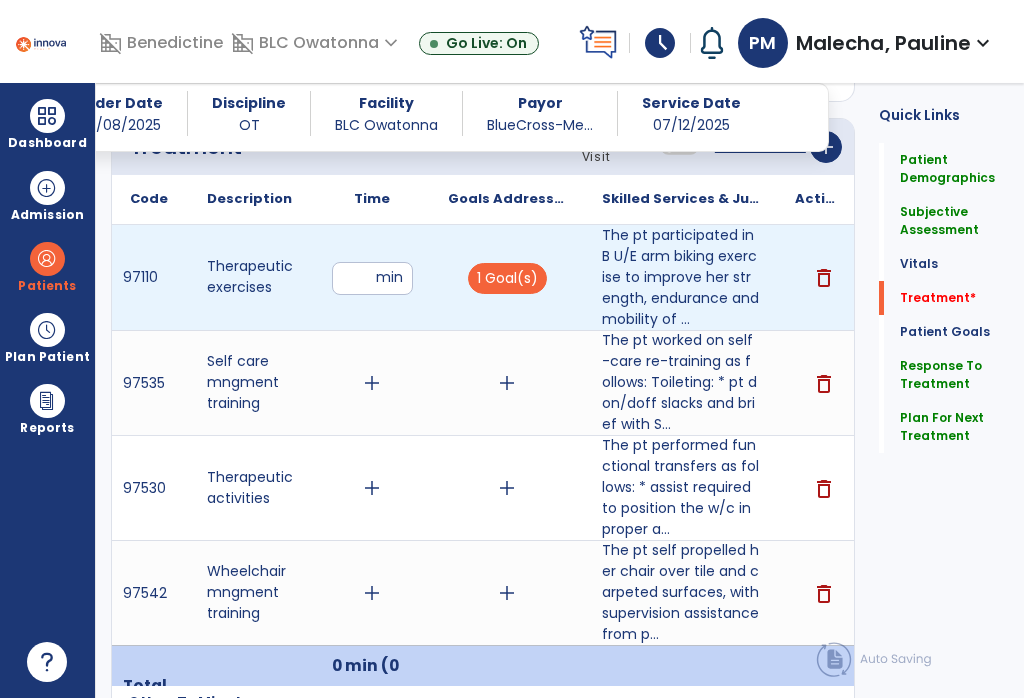 type on "**" 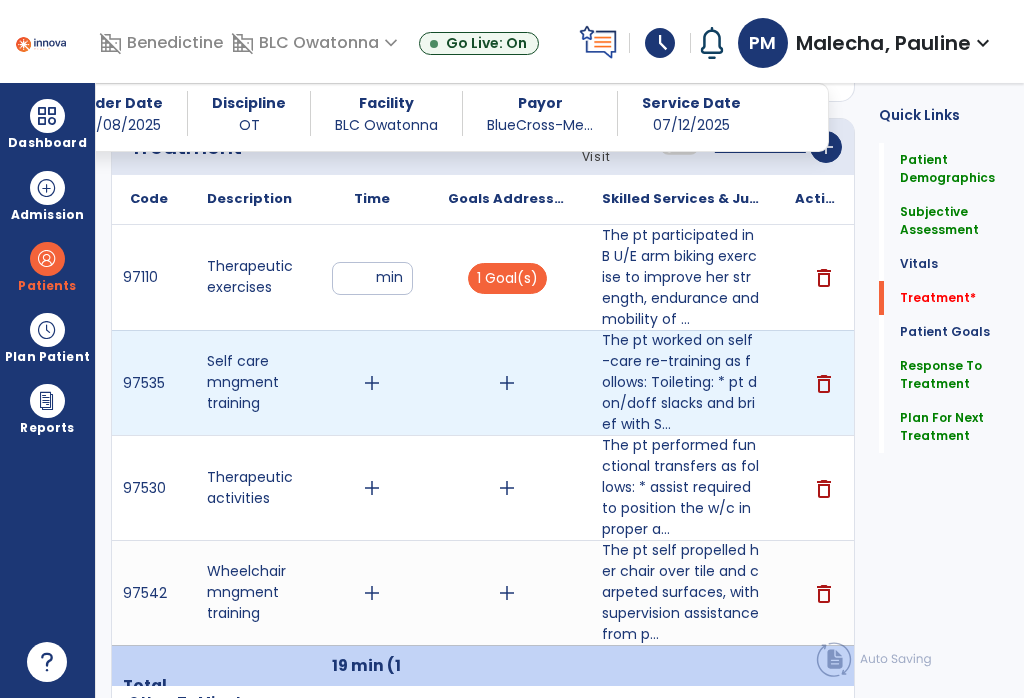 click on "add" at bounding box center [372, 383] 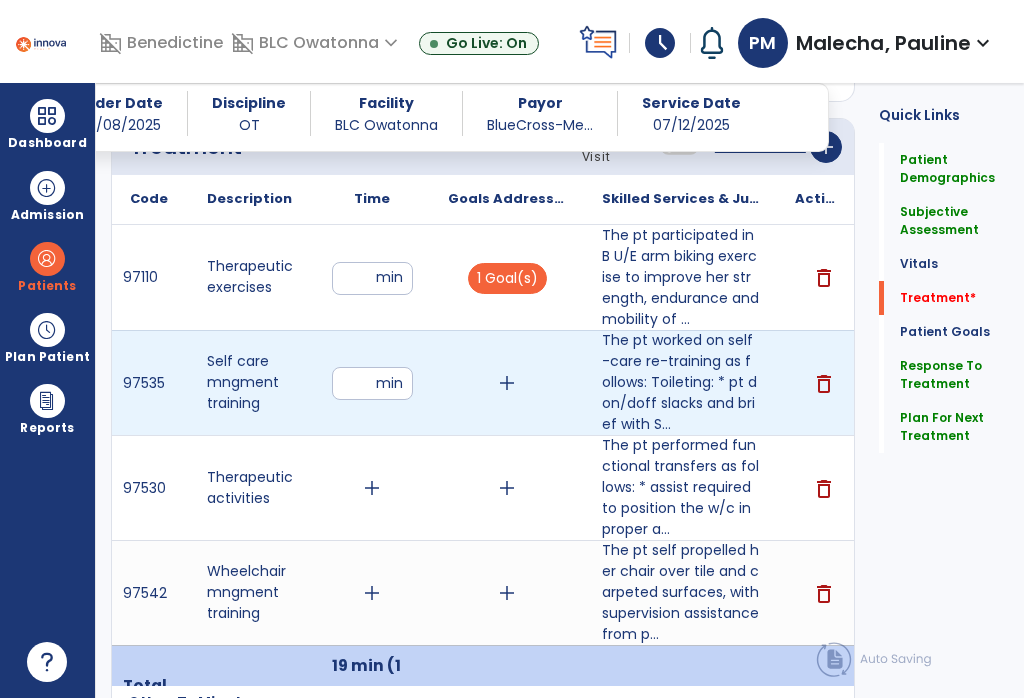 scroll, scrollTop: 7, scrollLeft: 0, axis: vertical 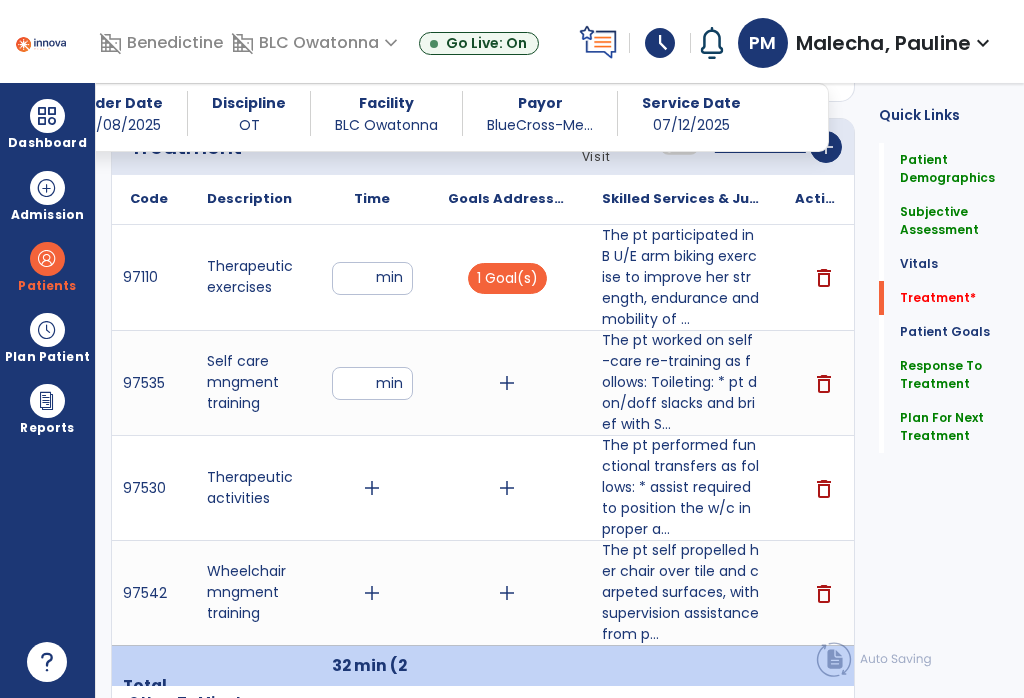 click on "add" at bounding box center [507, 383] 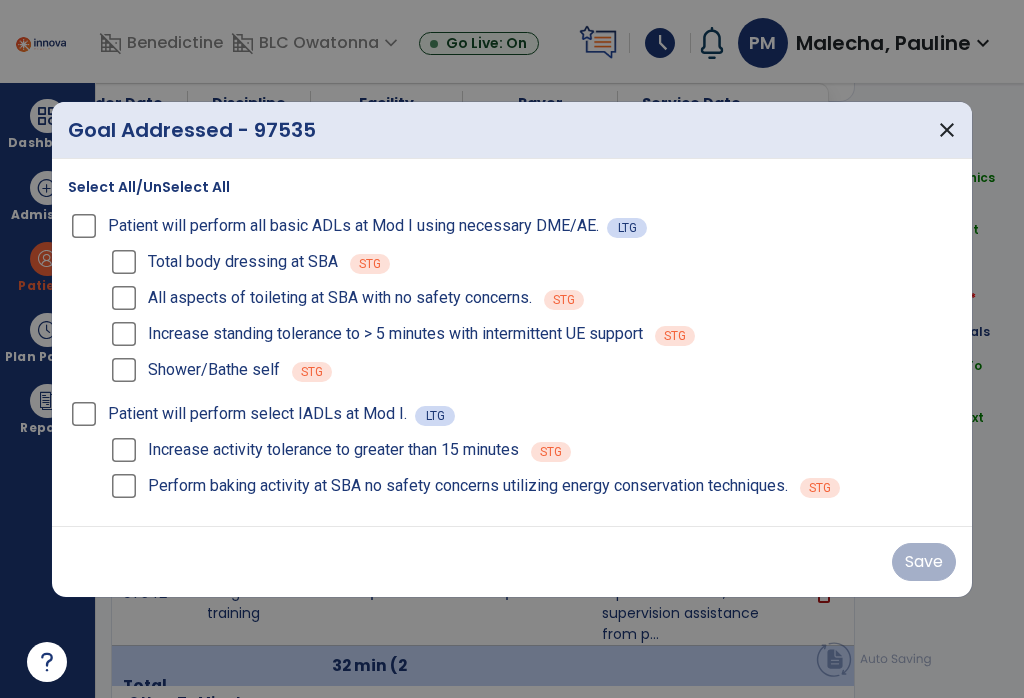 click on "Total body dressing at SBA  STG" at bounding box center [532, 262] 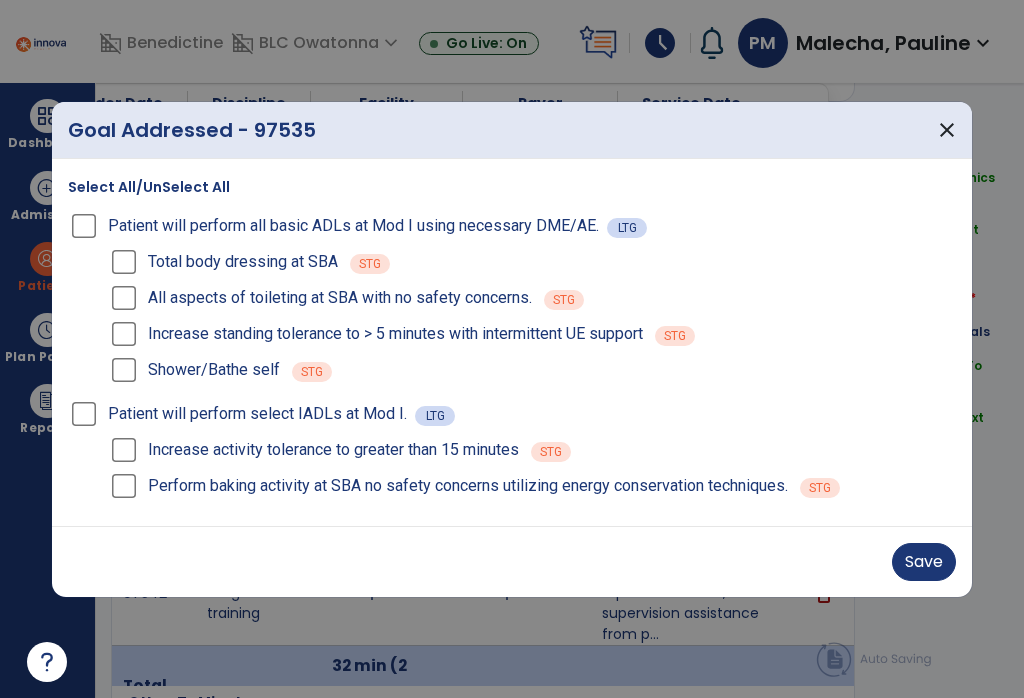 click on "Save" at bounding box center [924, 562] 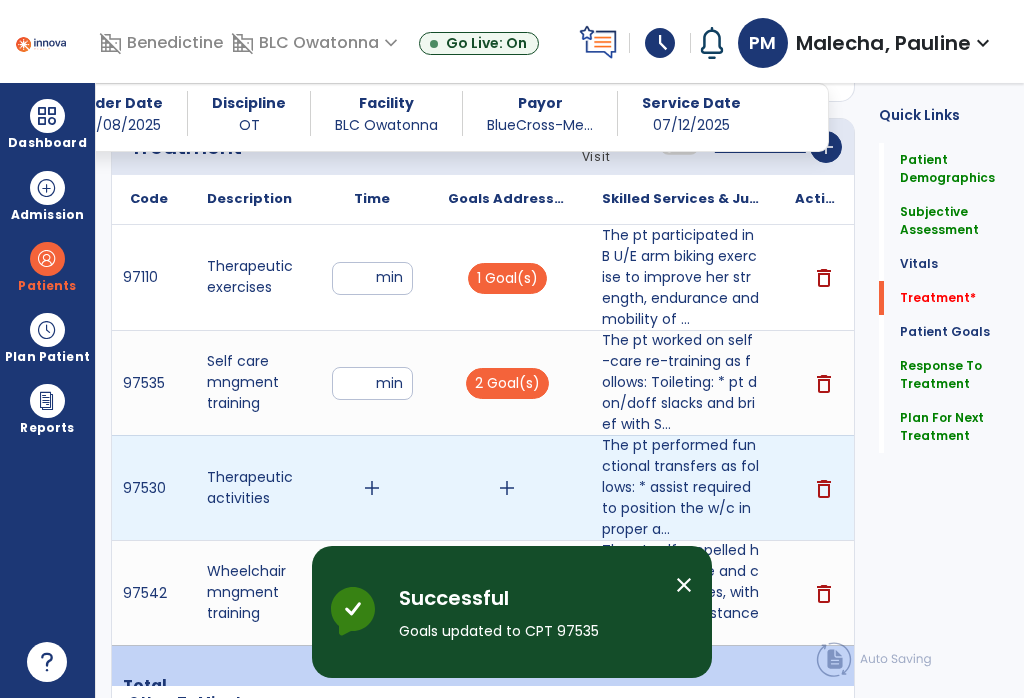 click on "add" at bounding box center (372, 488) 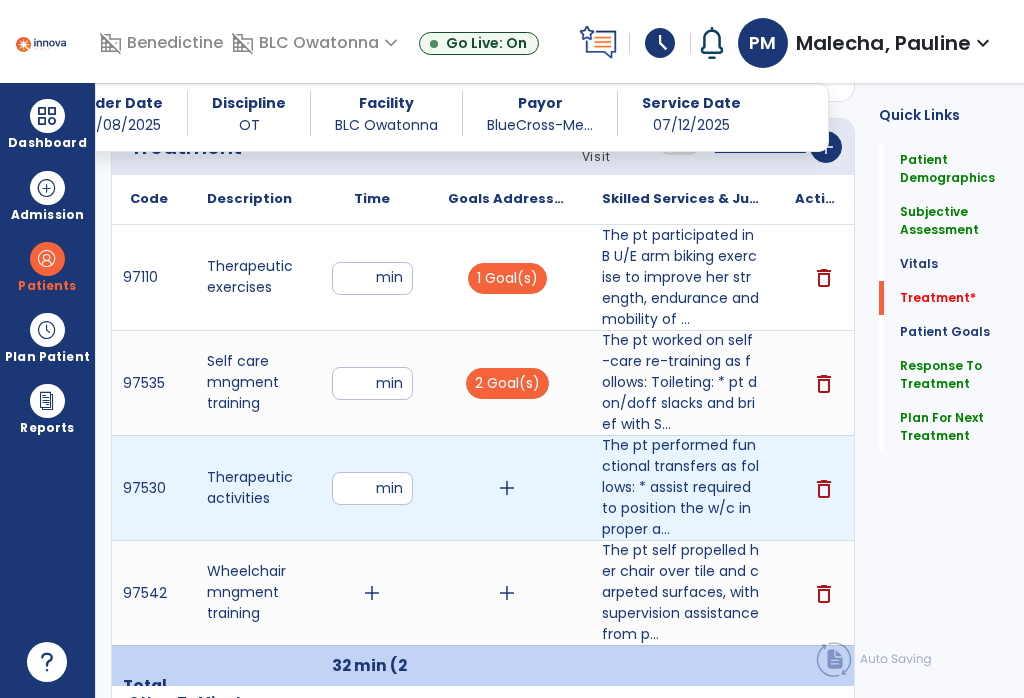 scroll, scrollTop: 7, scrollLeft: 0, axis: vertical 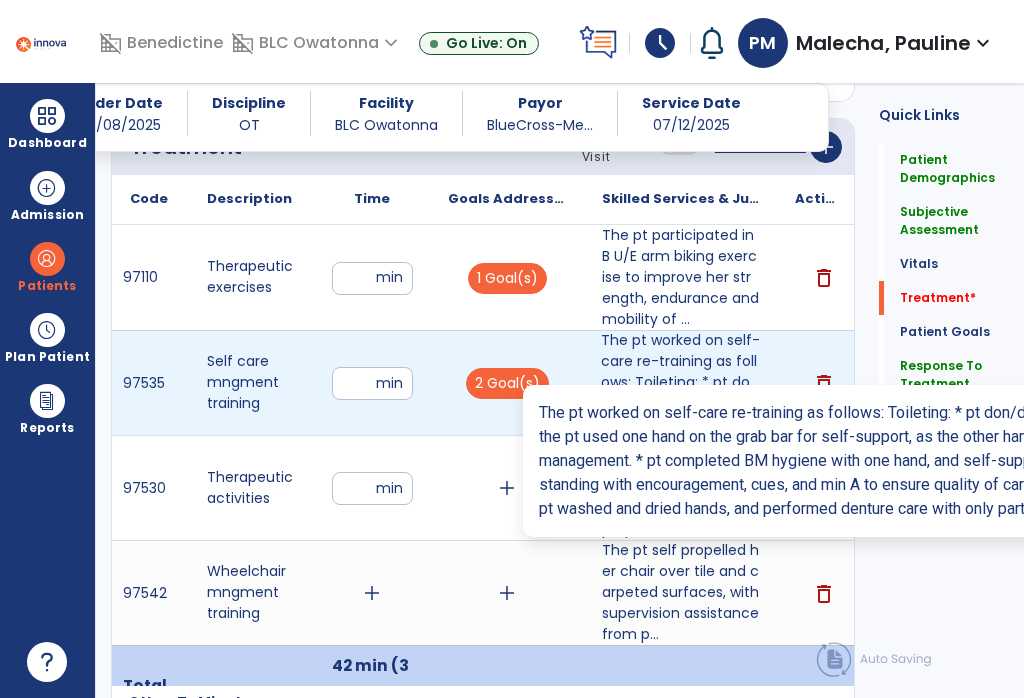 click on "The pt worked on self-care re-training as follows:
Toileting:
* pt don/doff slacks and brief with S..." at bounding box center (680, 382) 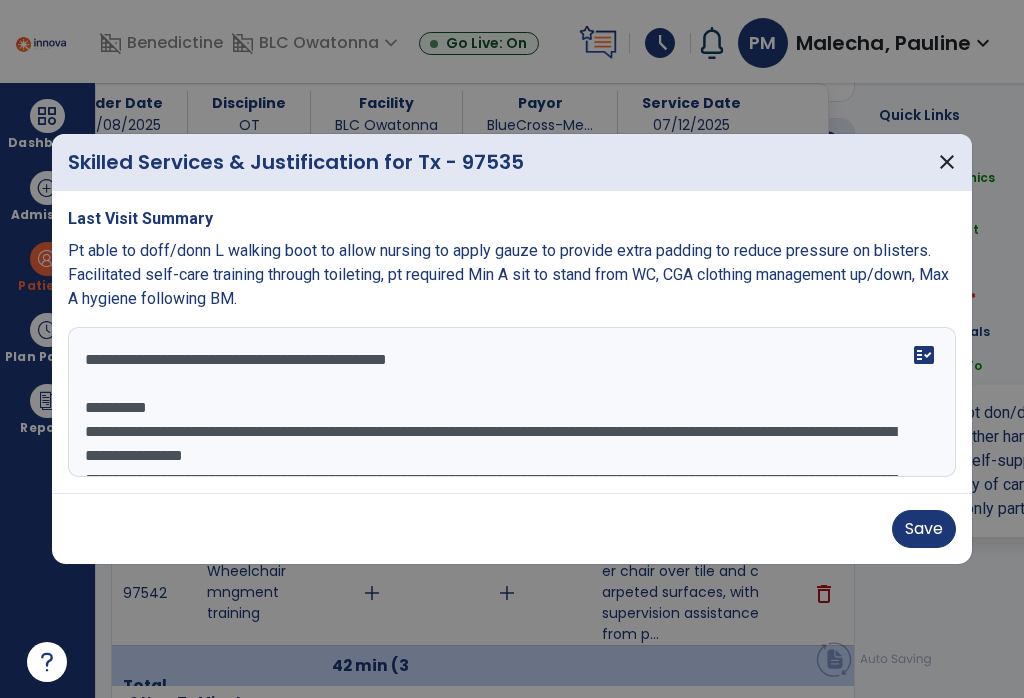click on "close" at bounding box center [947, 162] 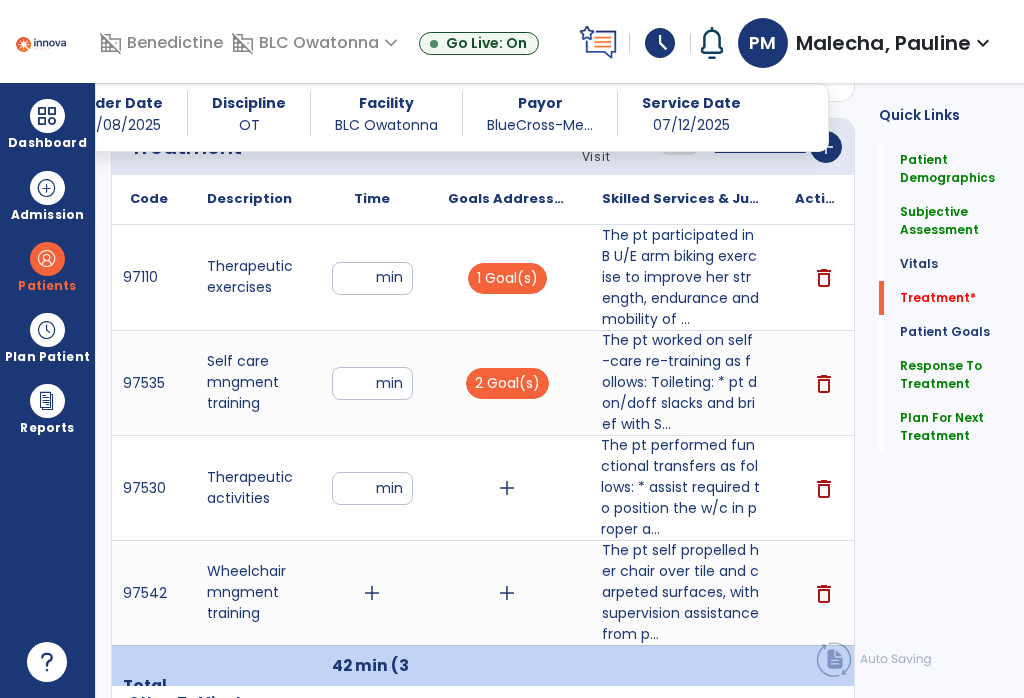 click on "The pt performed functional transfers as follows:
* assist required to position the w/c in proper a..." at bounding box center (680, 487) 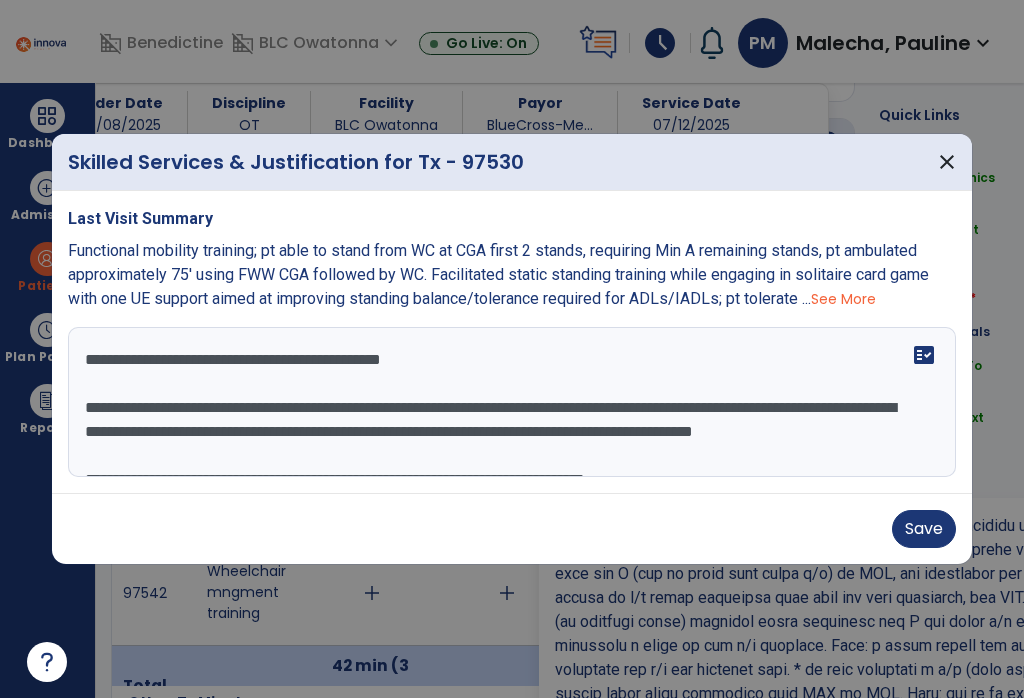 scroll, scrollTop: 37, scrollLeft: 0, axis: vertical 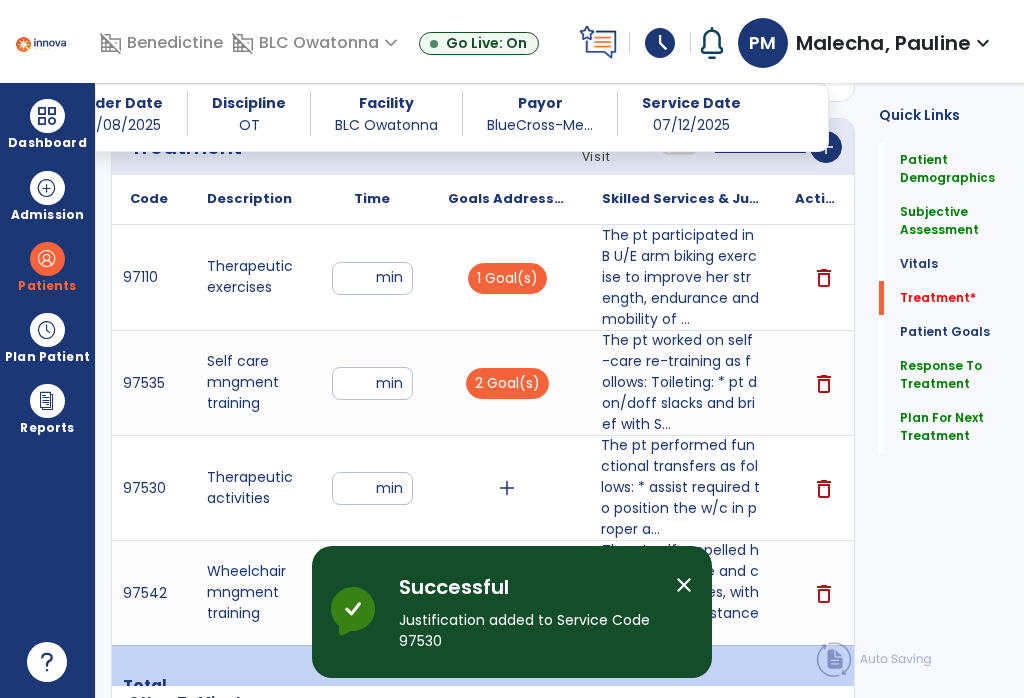 click on "Quick Links  Patient Demographics   Patient Demographics   Subjective Assessment   Subjective Assessment   Vitals   Vitals   Treatment   *  Treatment   *  Patient Goals   Patient Goals   Response To Treatment   Response To Treatment   Plan For Next Treatment   Plan For Next Treatment" 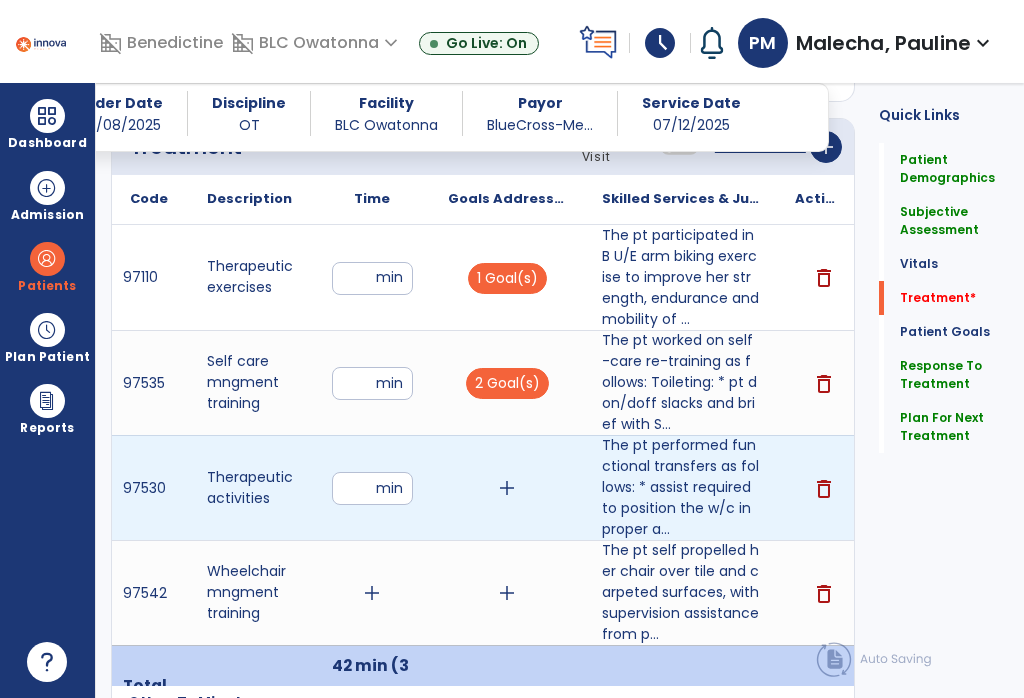 click on "add" at bounding box center [507, 488] 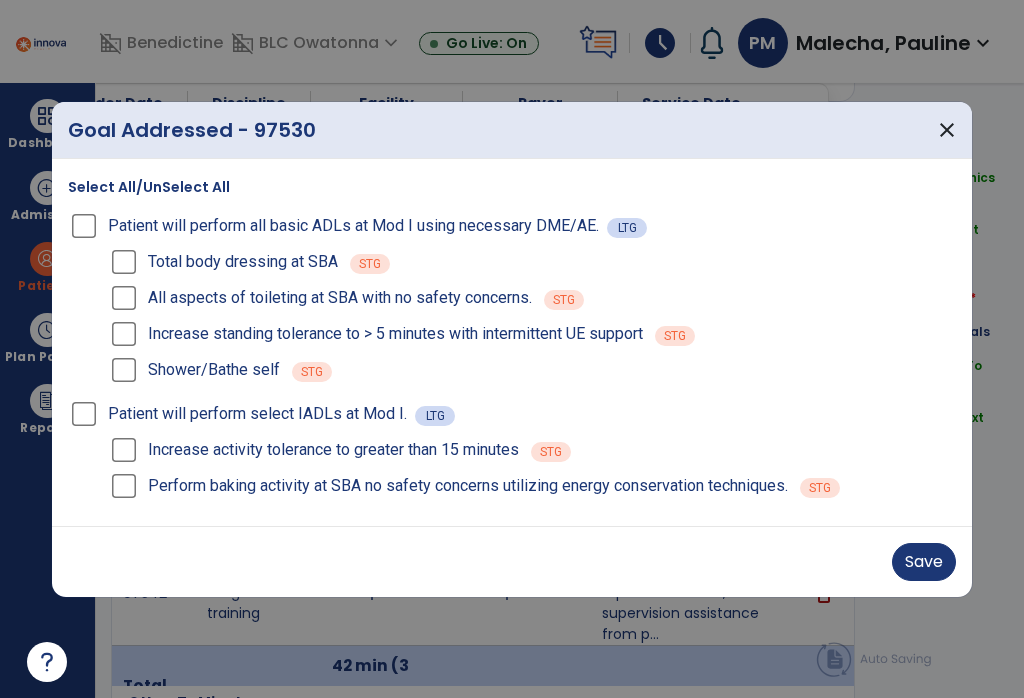 click on "Save" at bounding box center (924, 562) 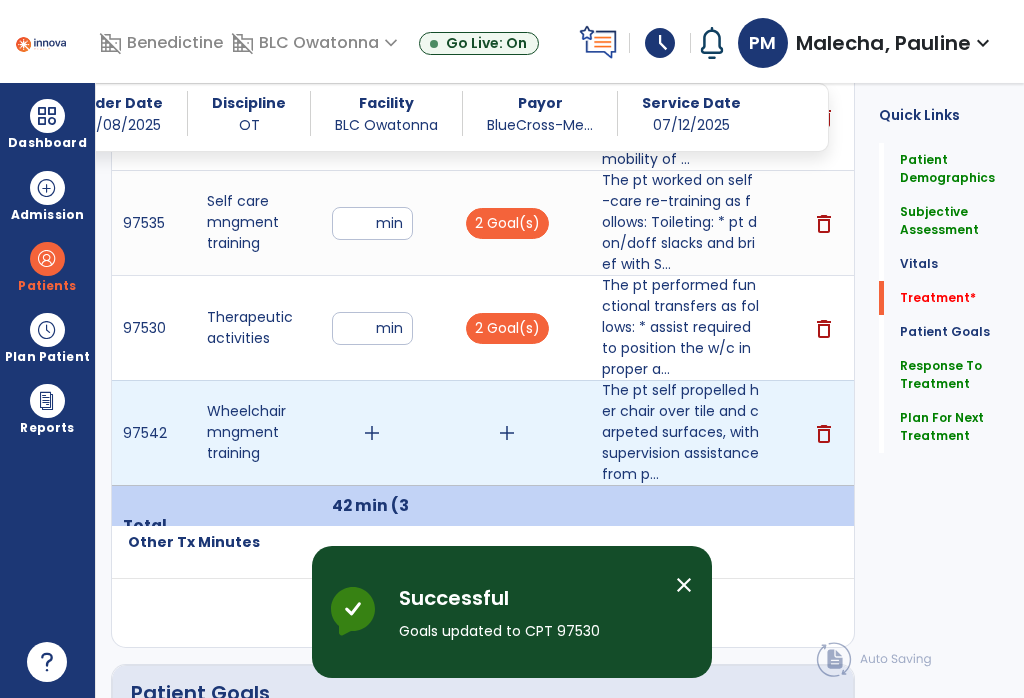 click on "add" at bounding box center [372, 433] 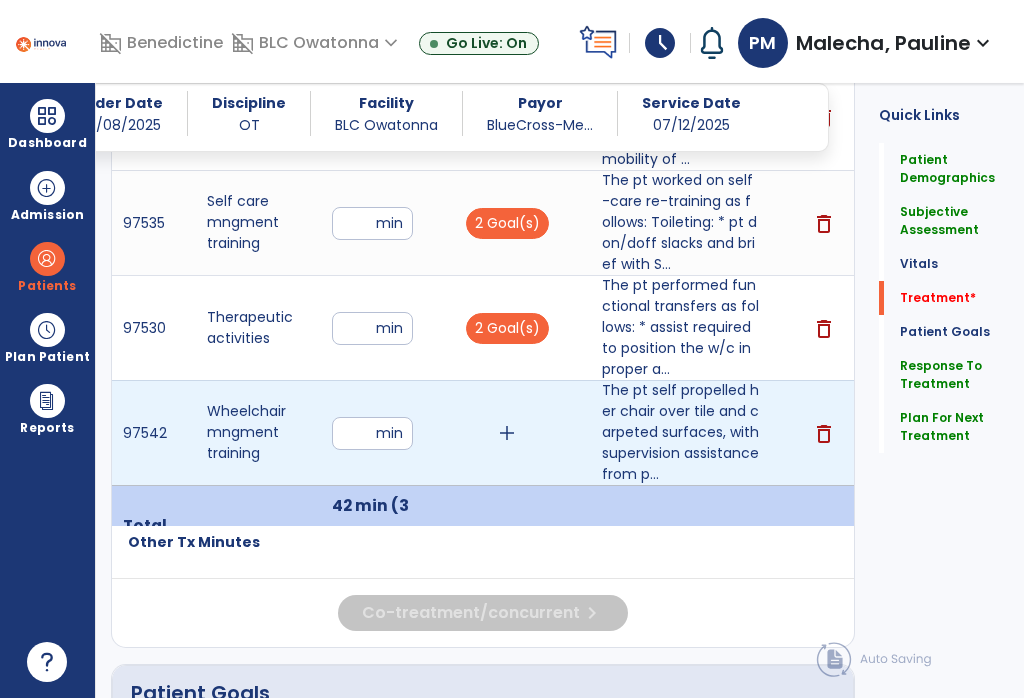 type on "**" 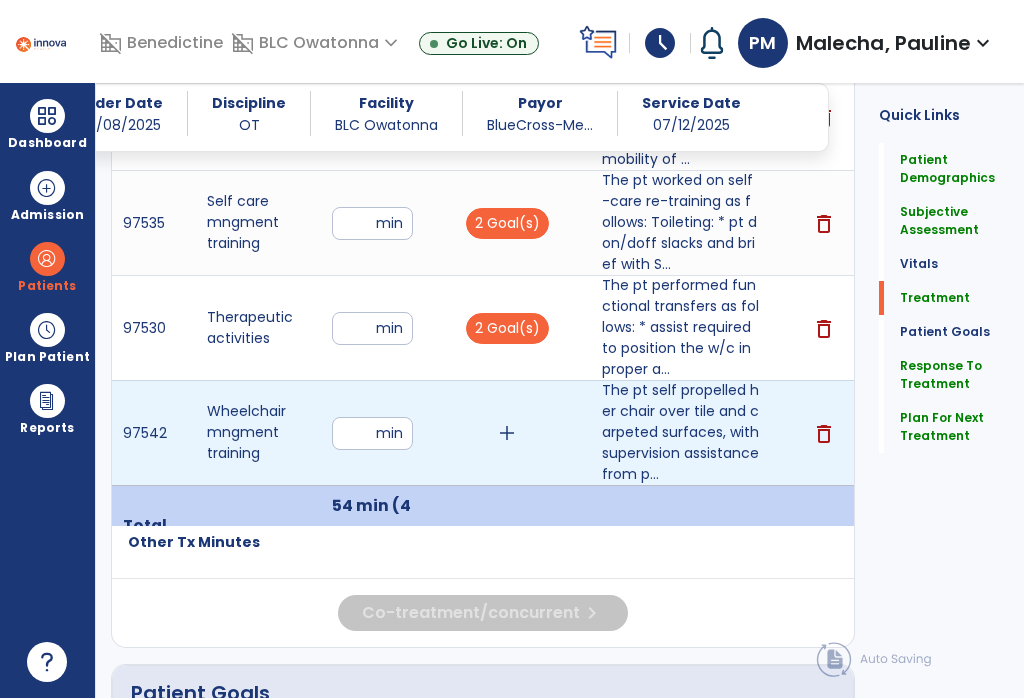 click on "add" at bounding box center [507, 433] 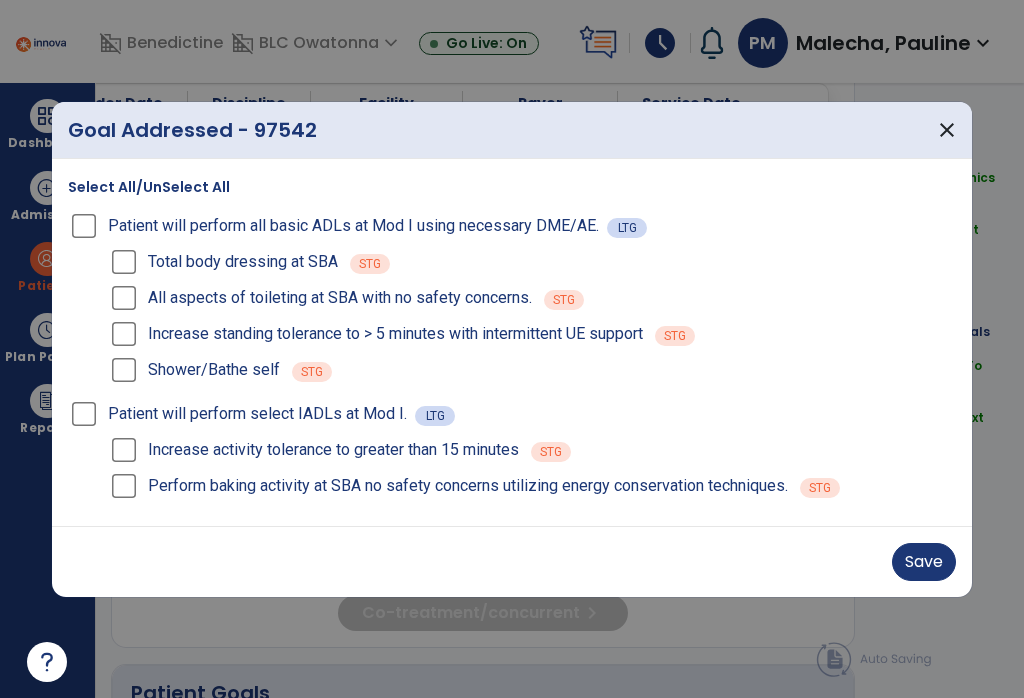 click on "Save" at bounding box center [924, 562] 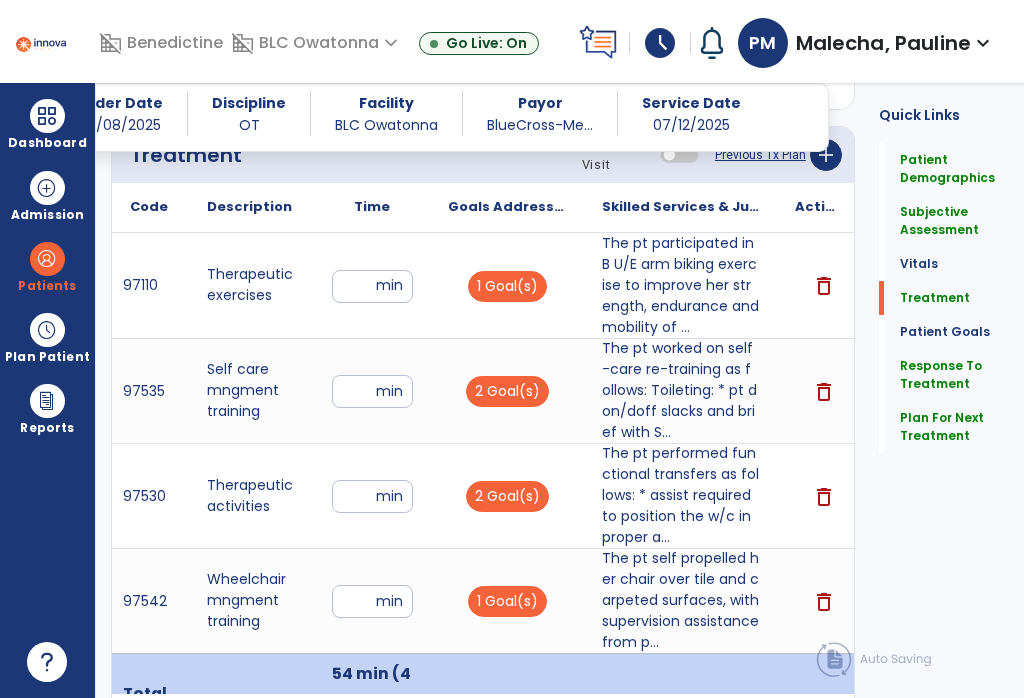 click on "**" at bounding box center [372, 286] 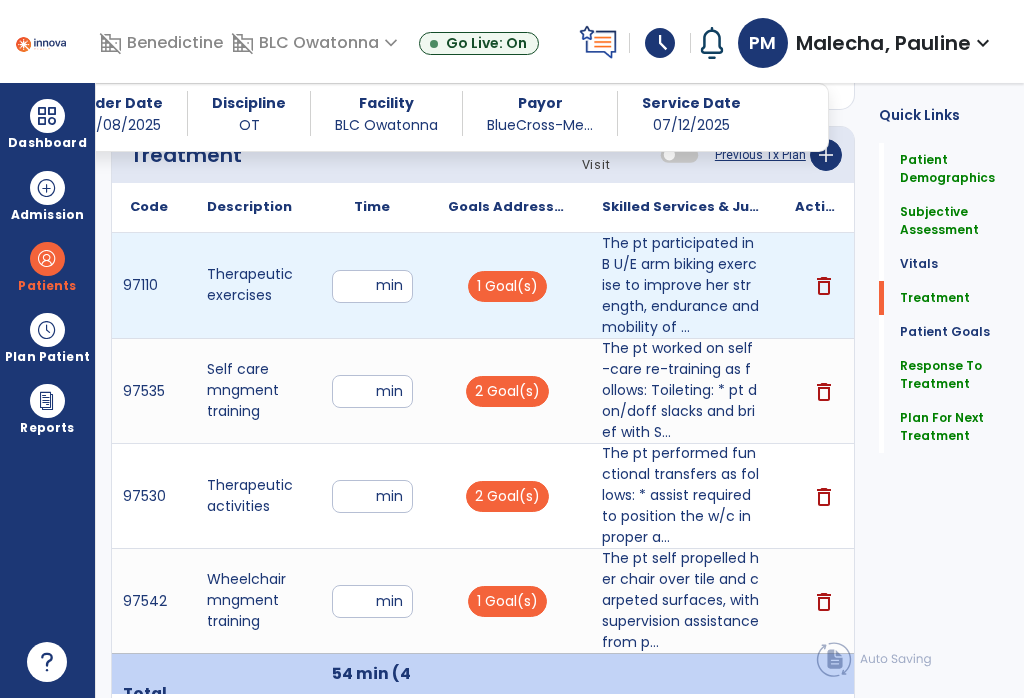type on "*" 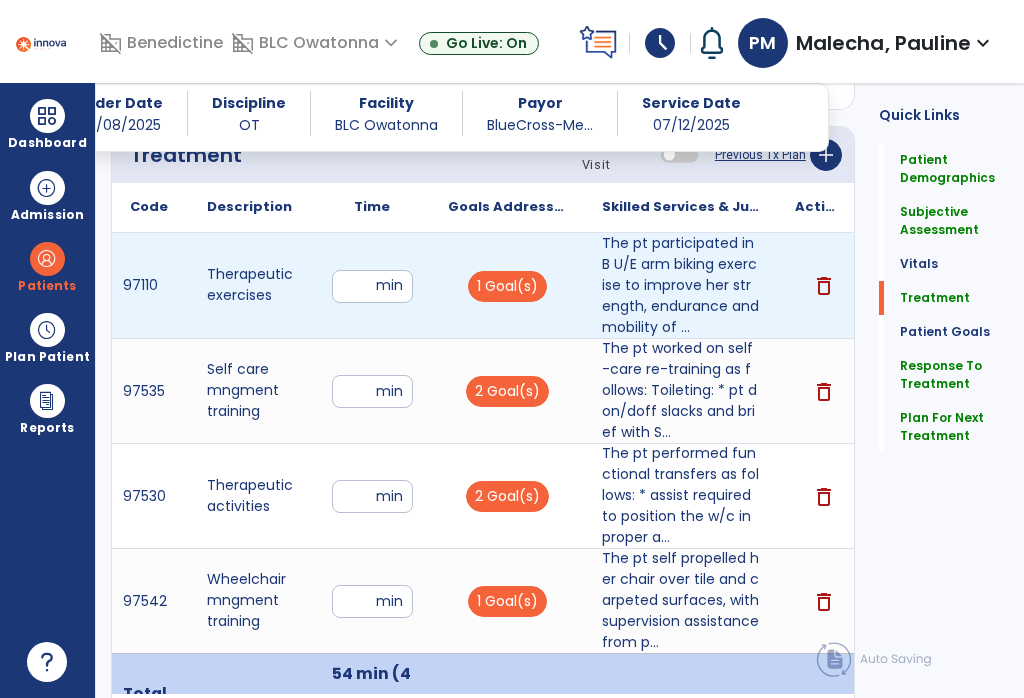 type on "**" 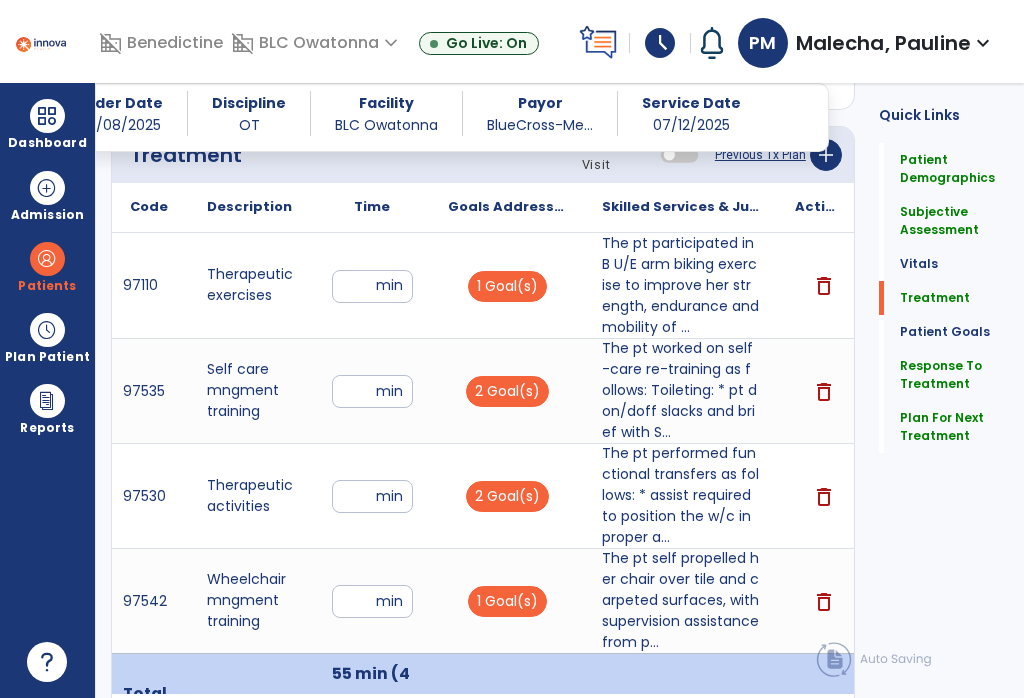 click on "**" at bounding box center [372, 391] 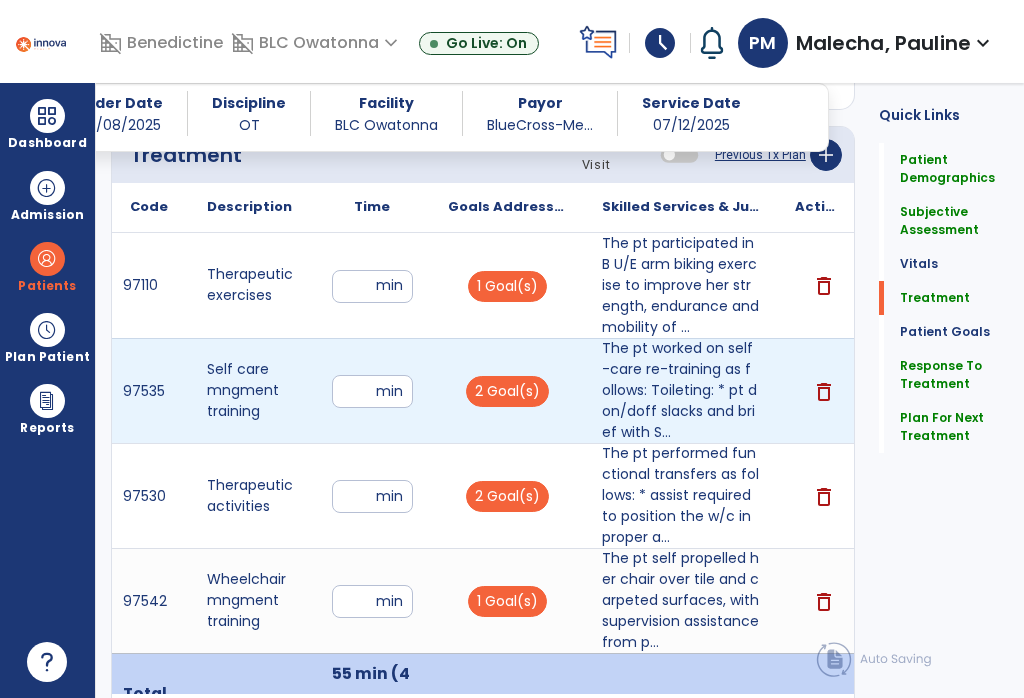type on "**" 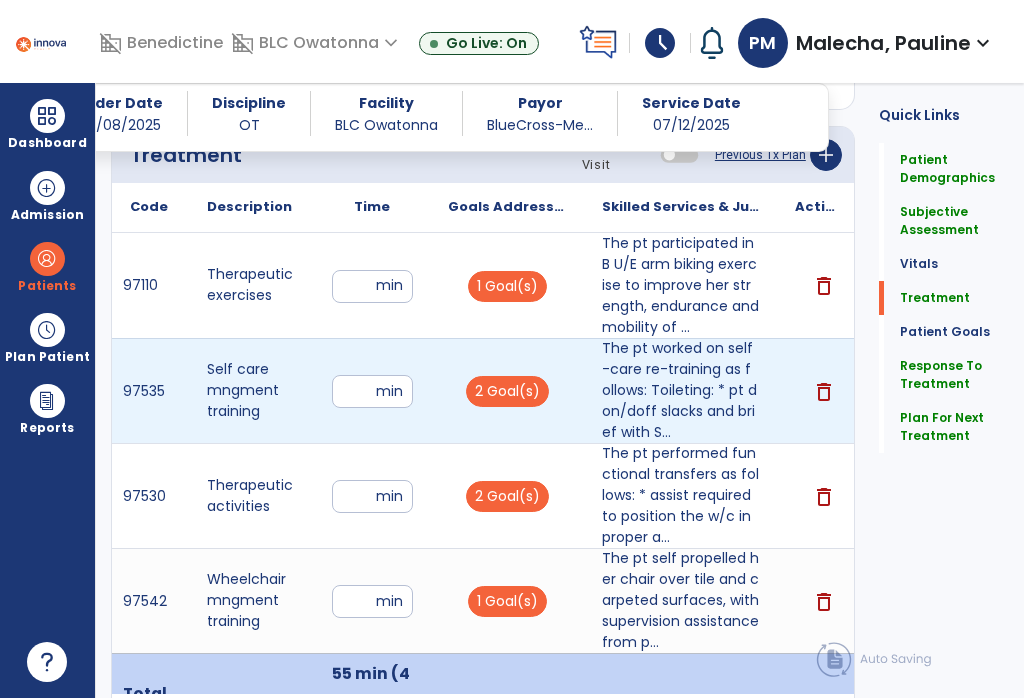 scroll, scrollTop: 2643, scrollLeft: 0, axis: vertical 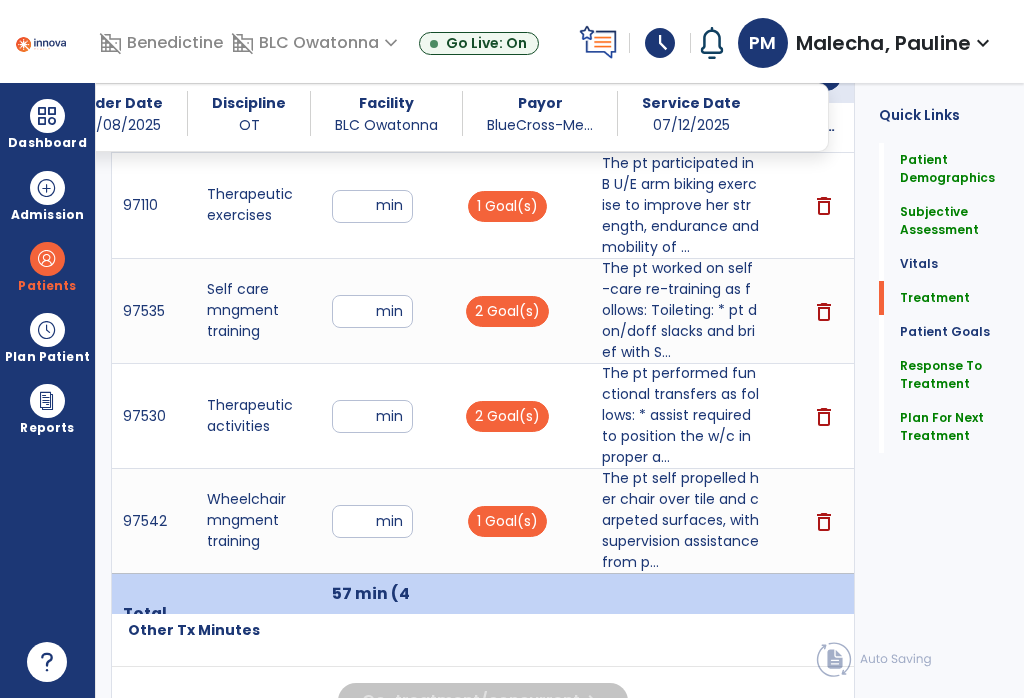 click on "**" at bounding box center (372, 416) 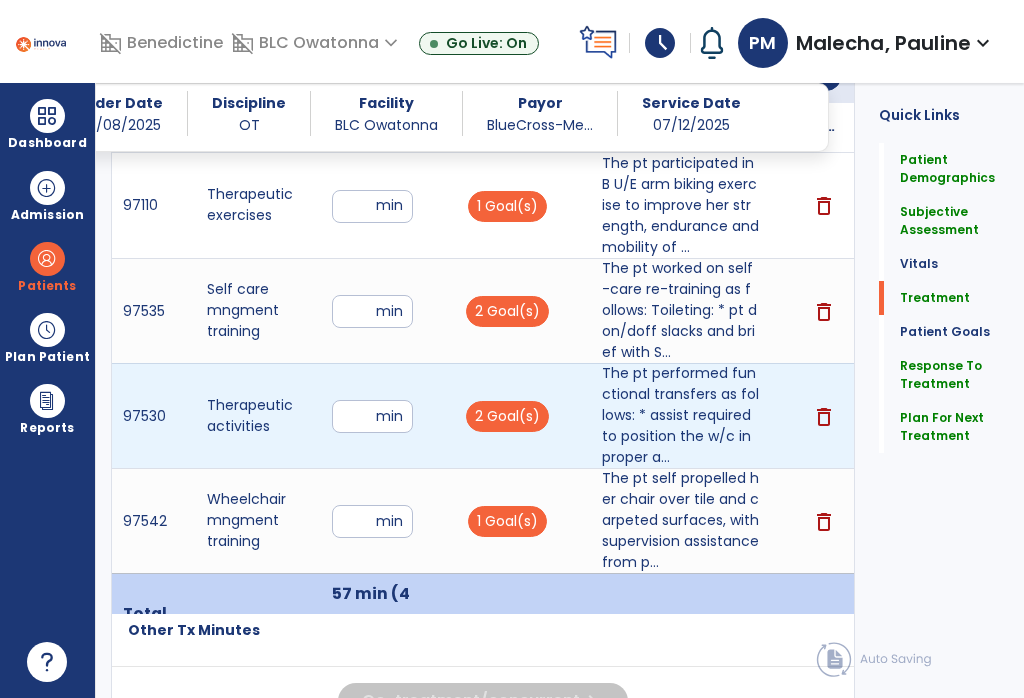 type on "**" 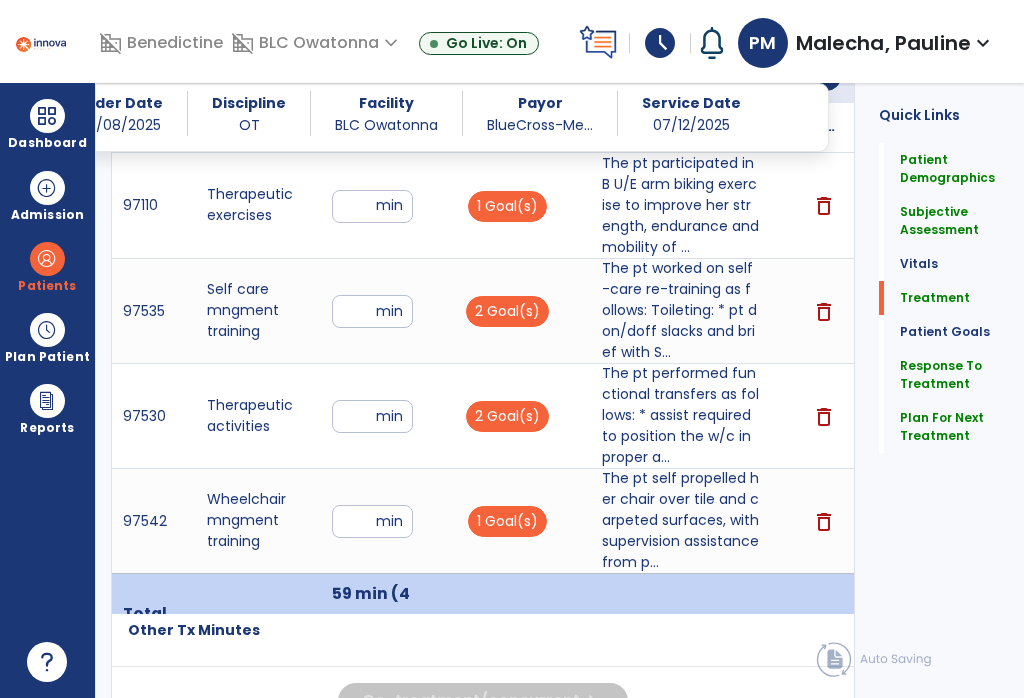 click on "**" at bounding box center (372, 521) 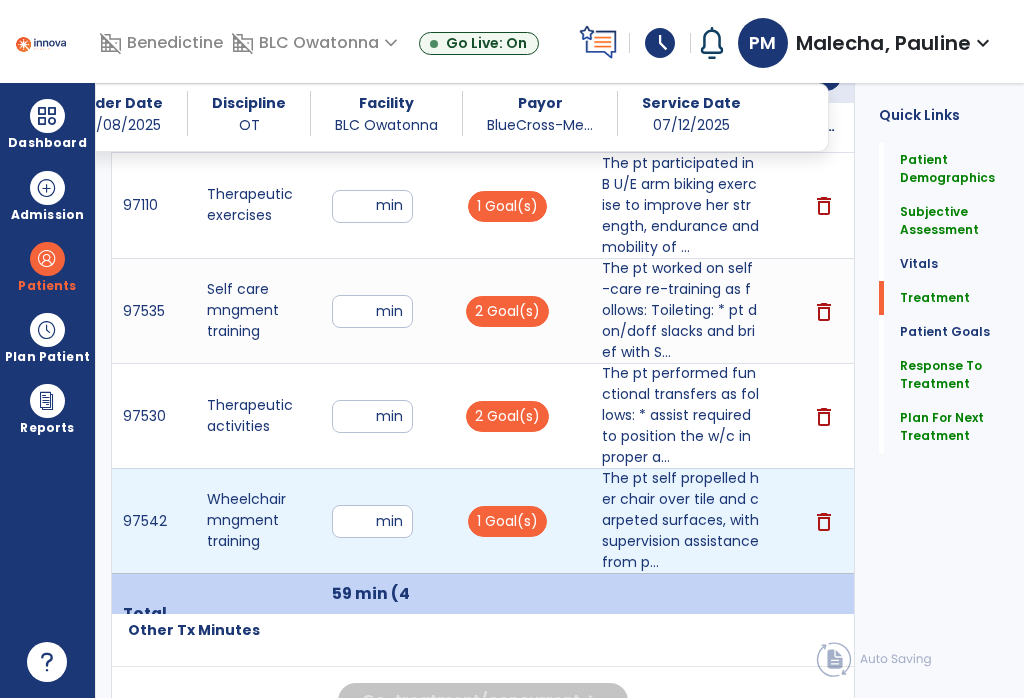 type on "**" 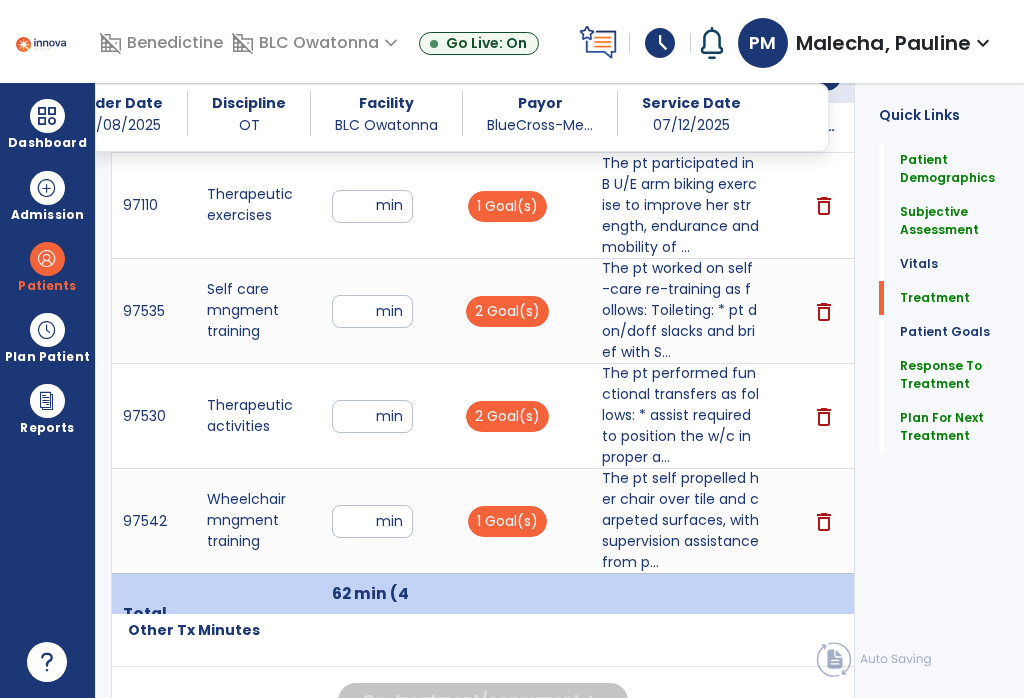 click on "**" at bounding box center [372, 311] 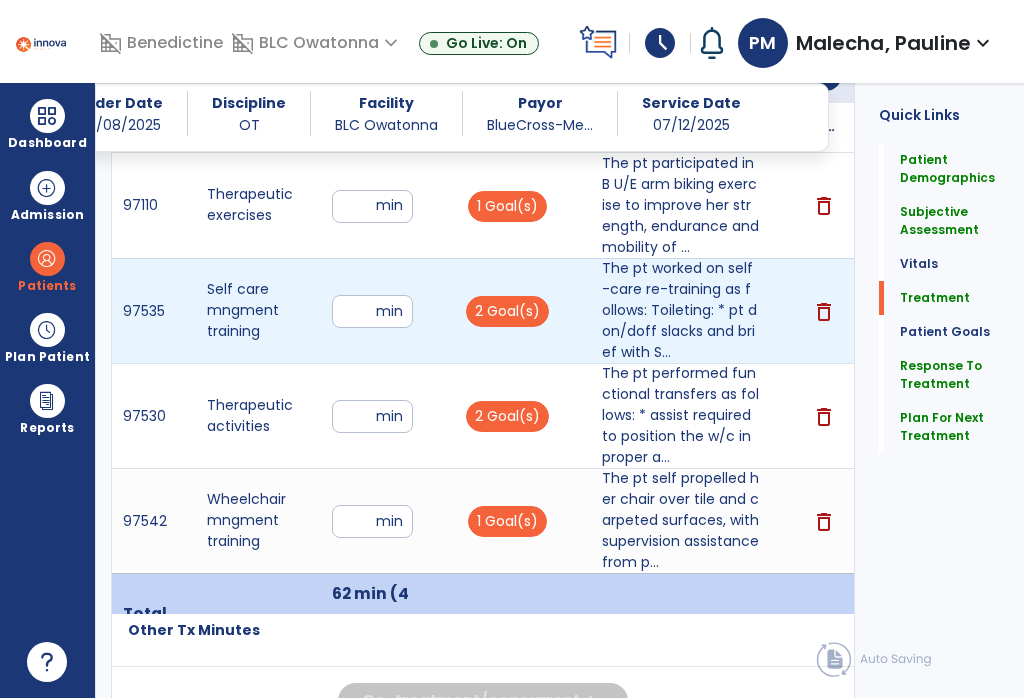 type on "**" 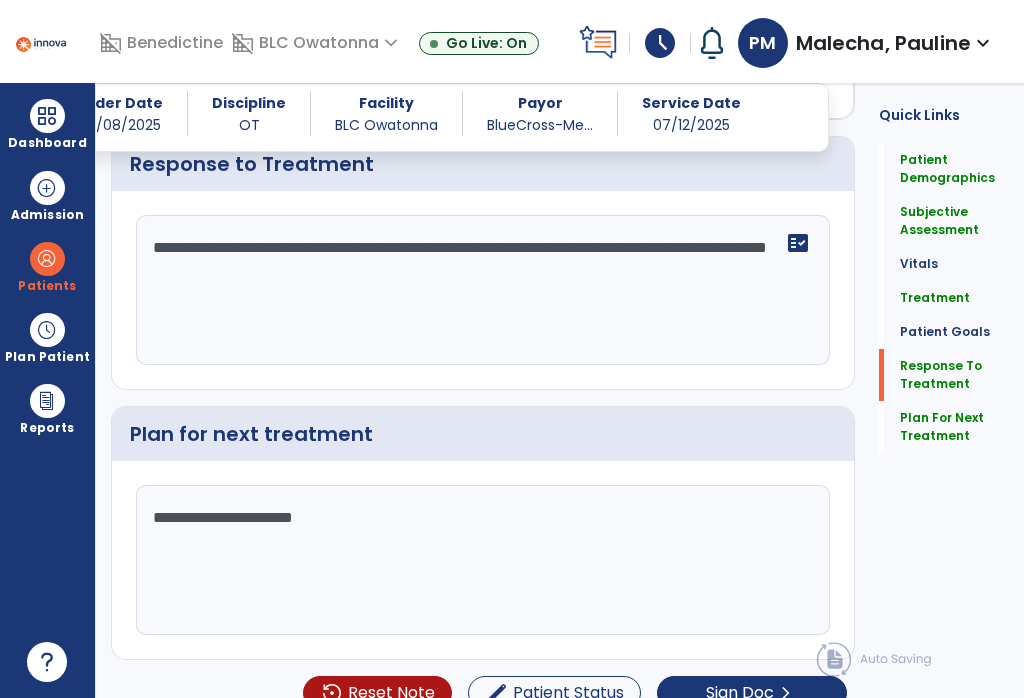scroll, scrollTop: 4561, scrollLeft: 0, axis: vertical 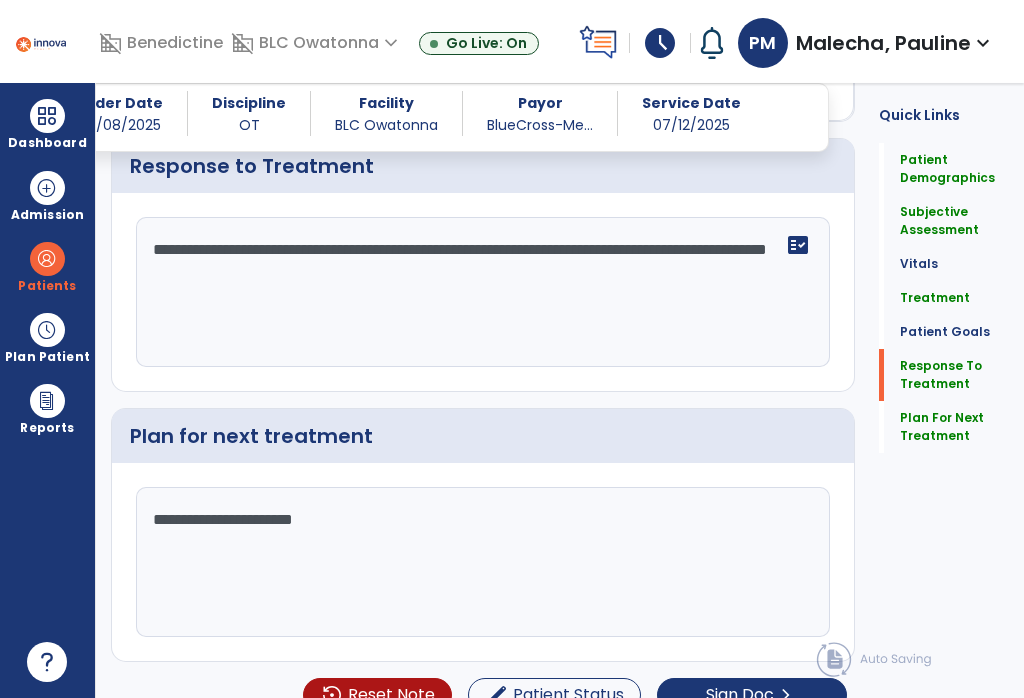 click on "Sign Doc" 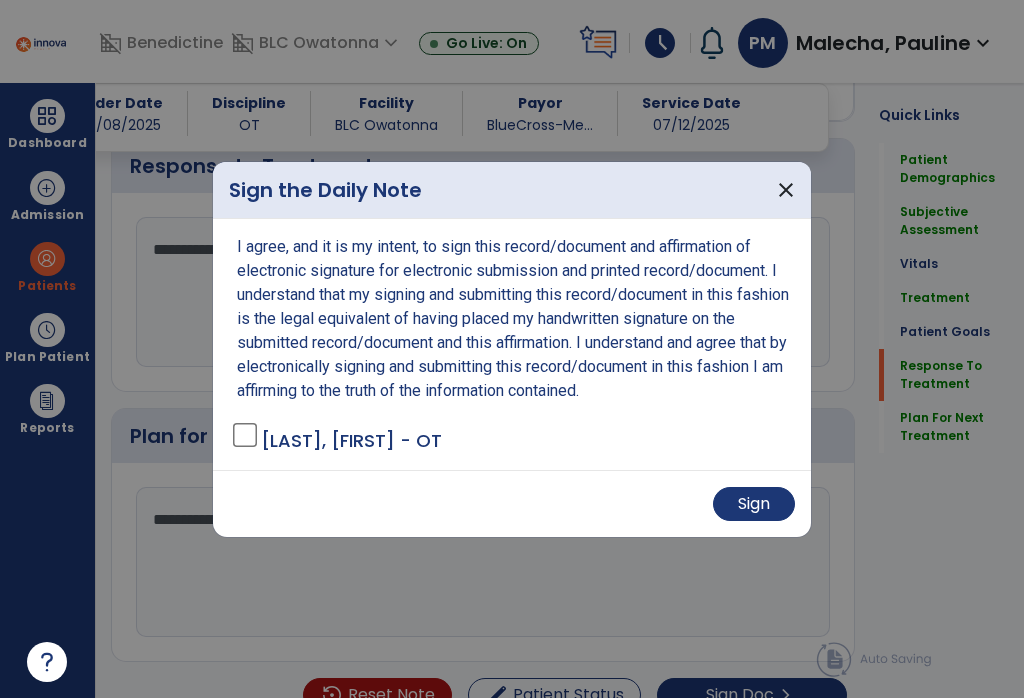 click on "Sign" at bounding box center (754, 504) 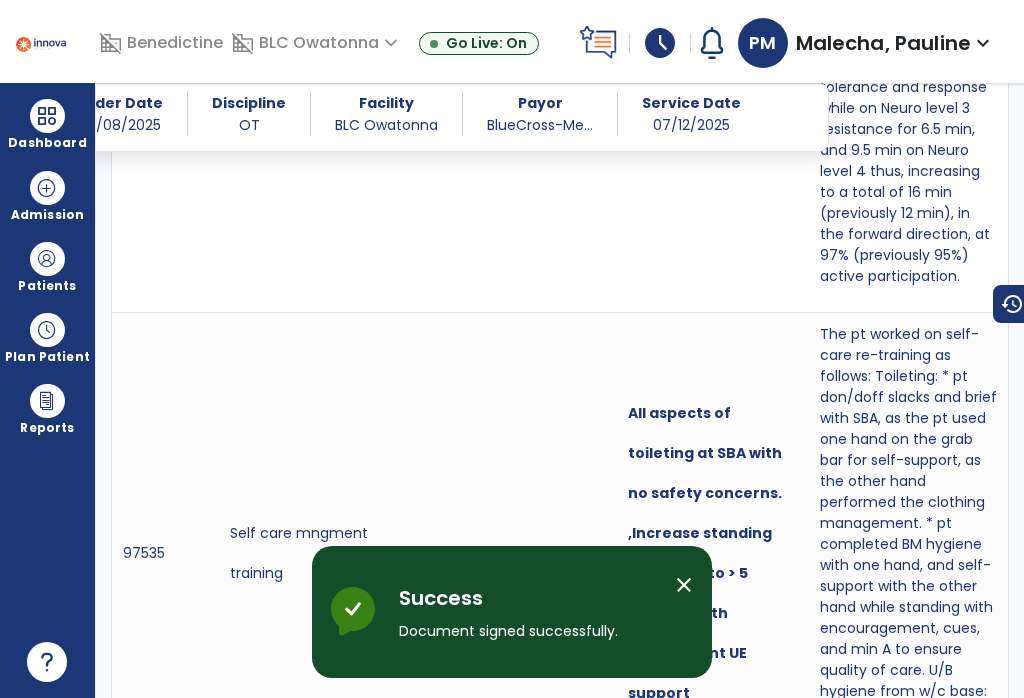scroll, scrollTop: 2282, scrollLeft: 0, axis: vertical 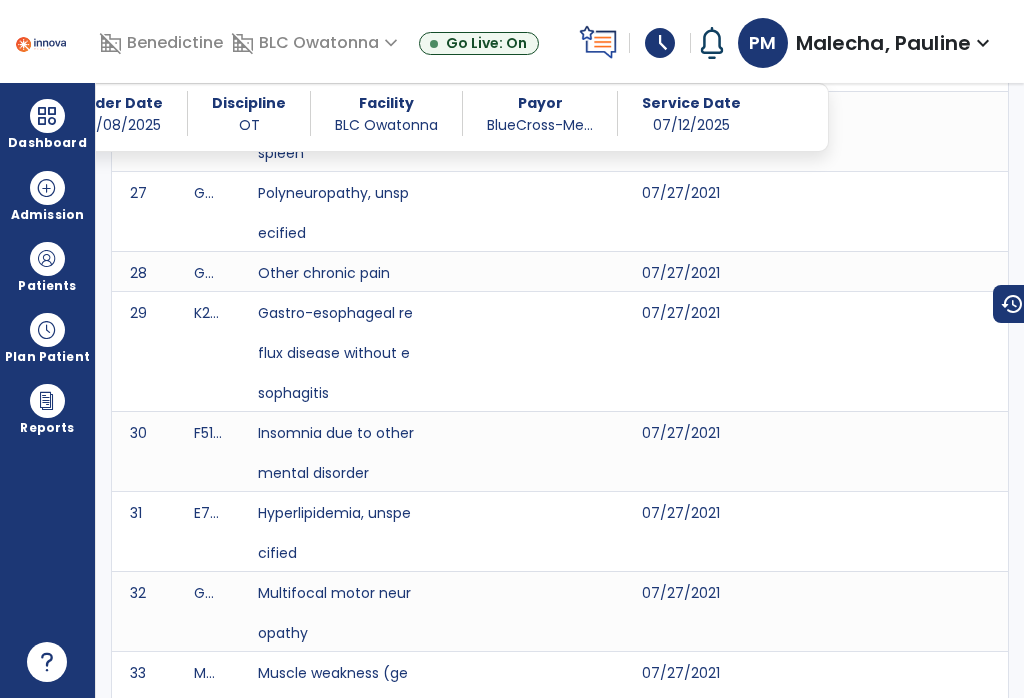 click at bounding box center [47, 259] 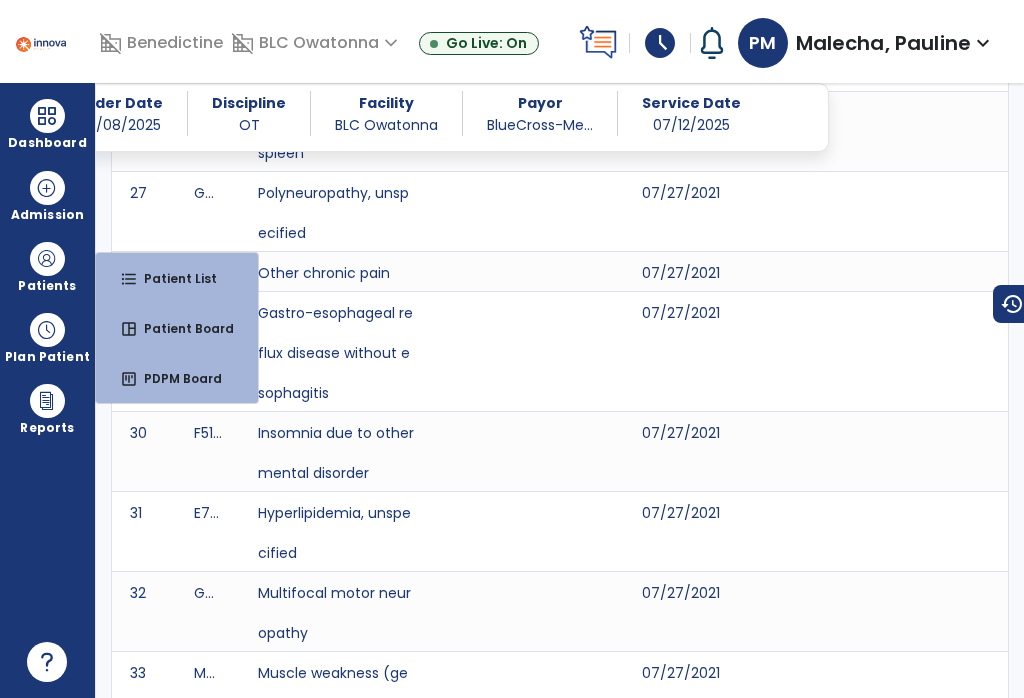 click on "Patient List" at bounding box center (172, 278) 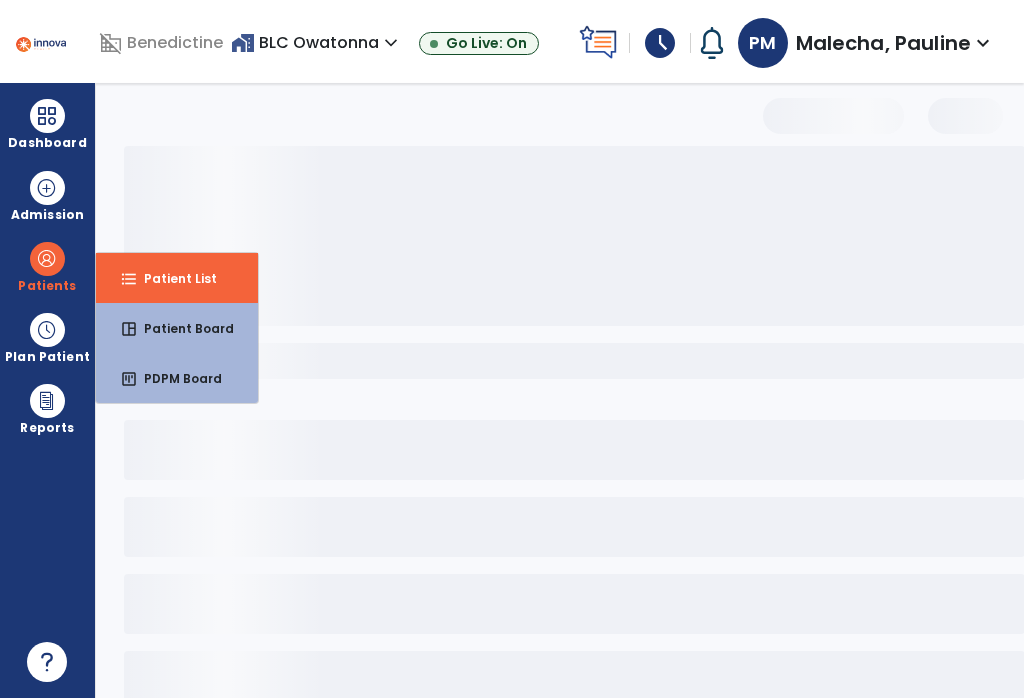 select on "***" 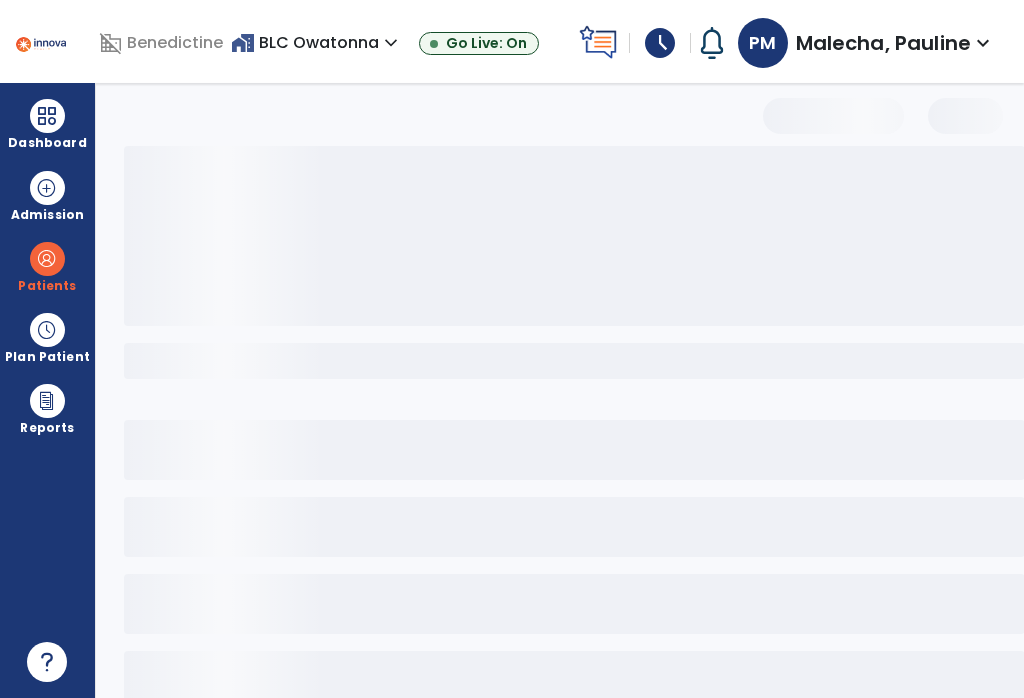 scroll, scrollTop: 14, scrollLeft: 0, axis: vertical 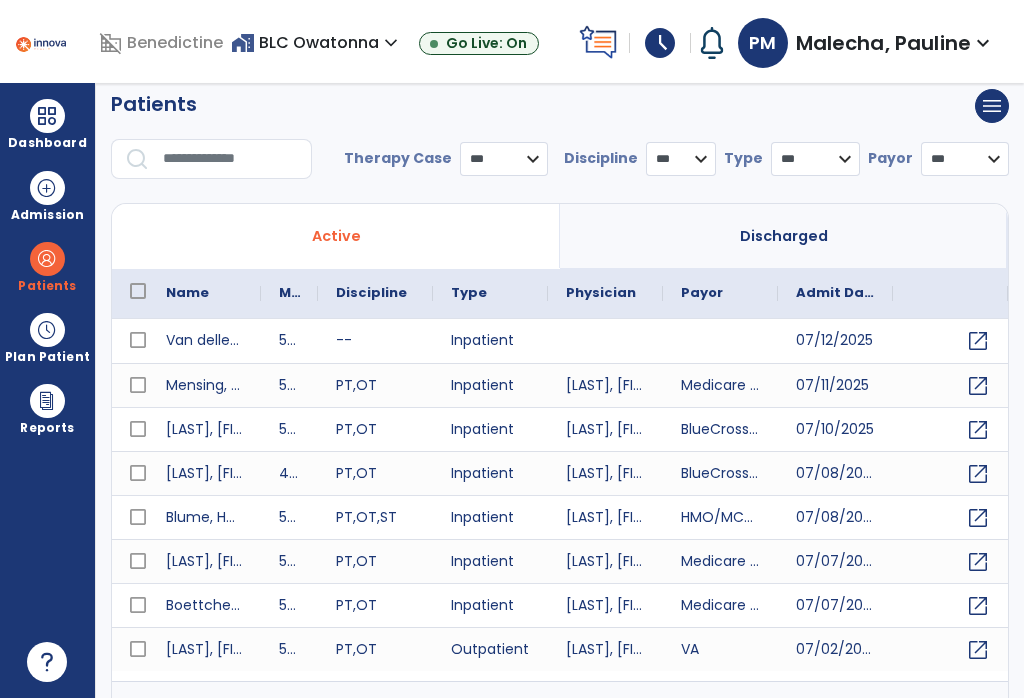 click at bounding box center [47, 188] 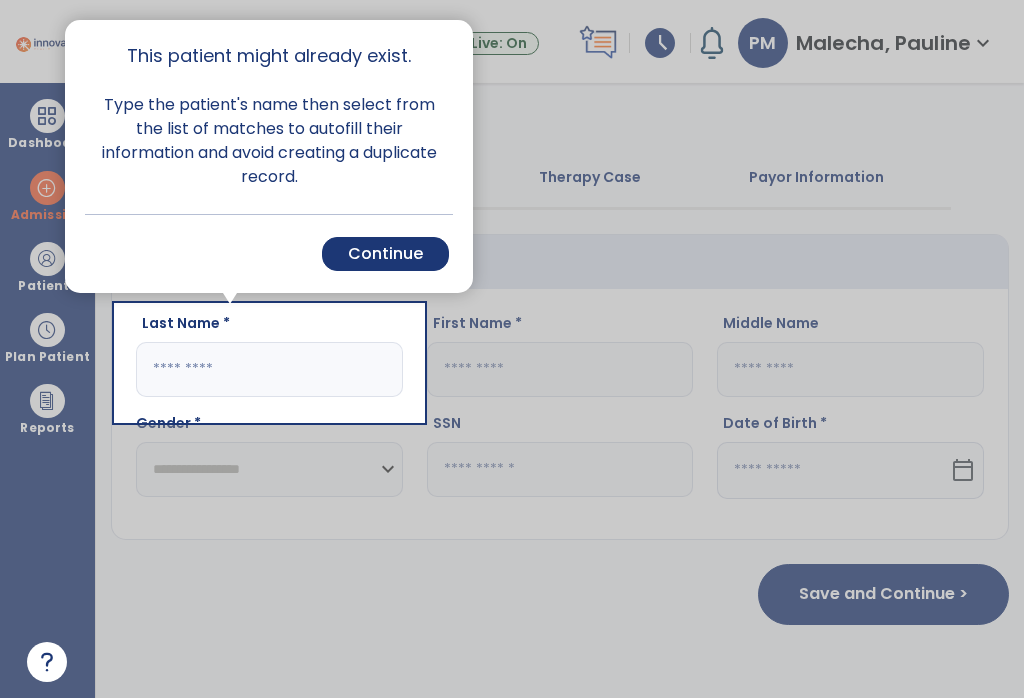 scroll, scrollTop: 0, scrollLeft: 0, axis: both 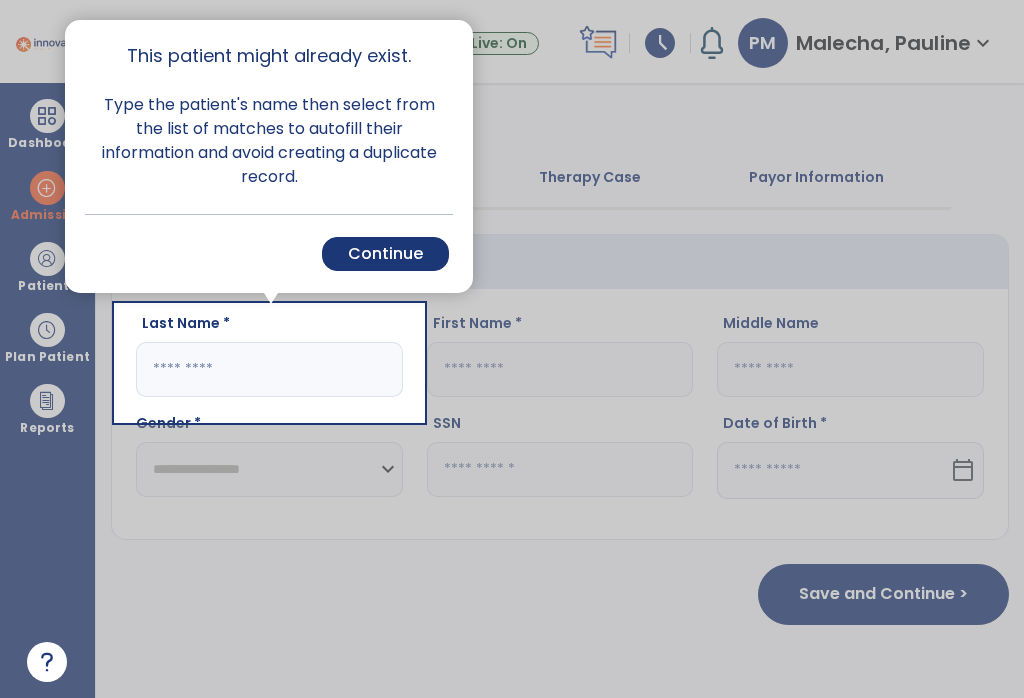click on "Continue" at bounding box center [385, 254] 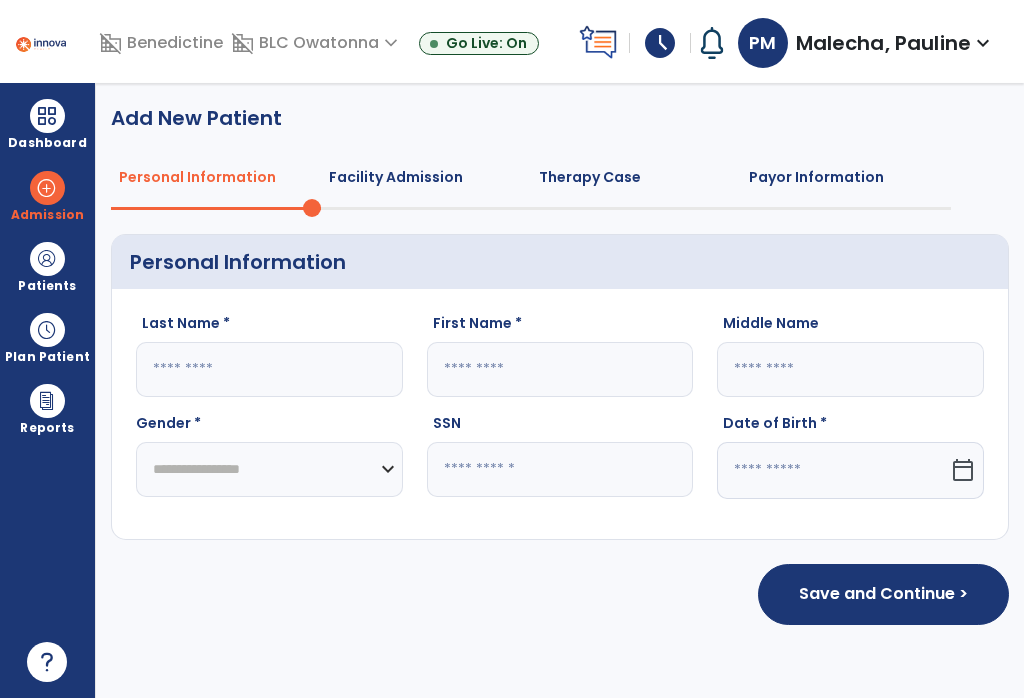 click 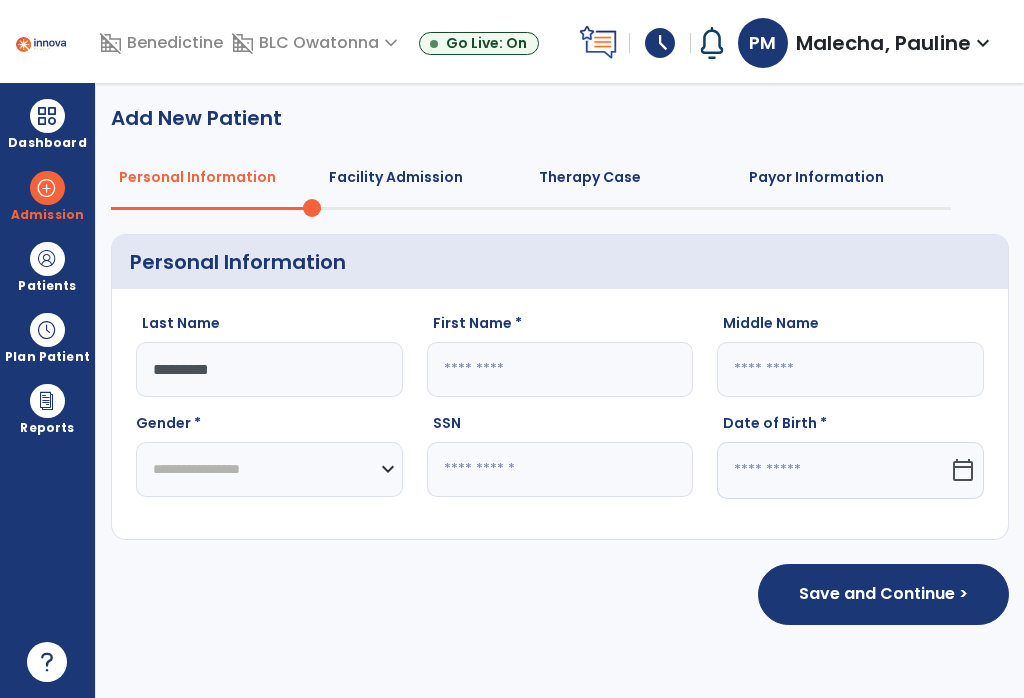 type on "*********" 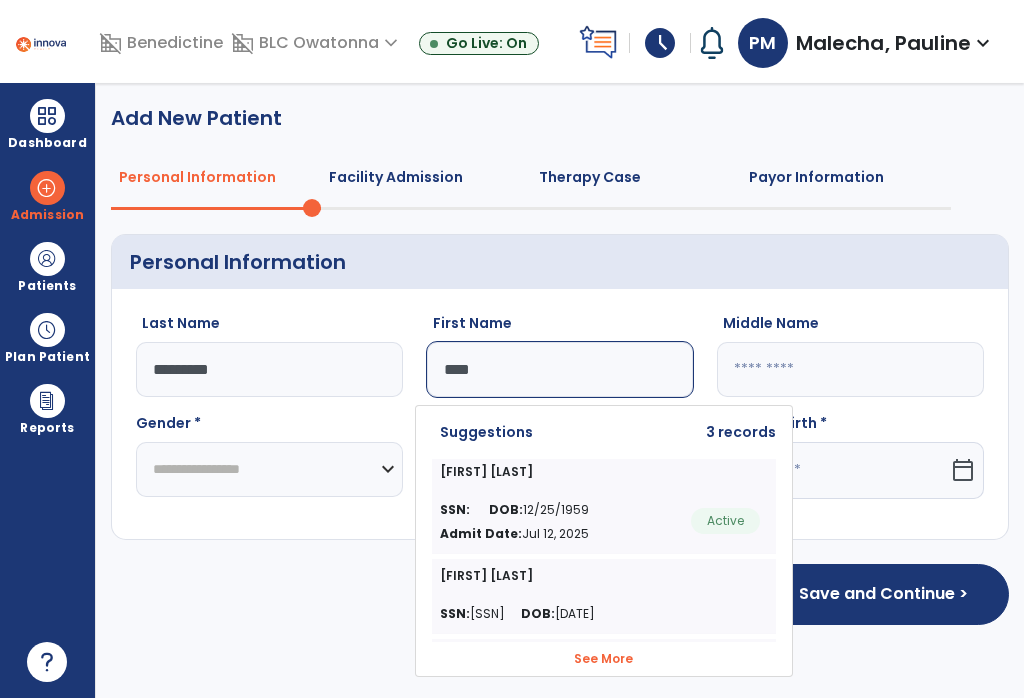 type on "****" 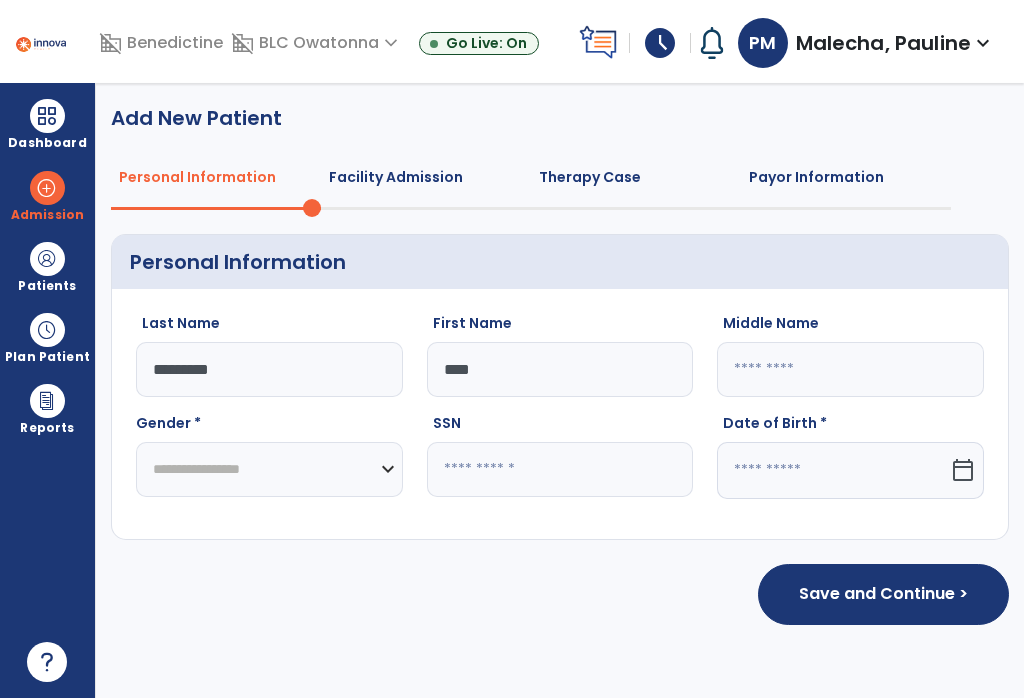 type on "**********" 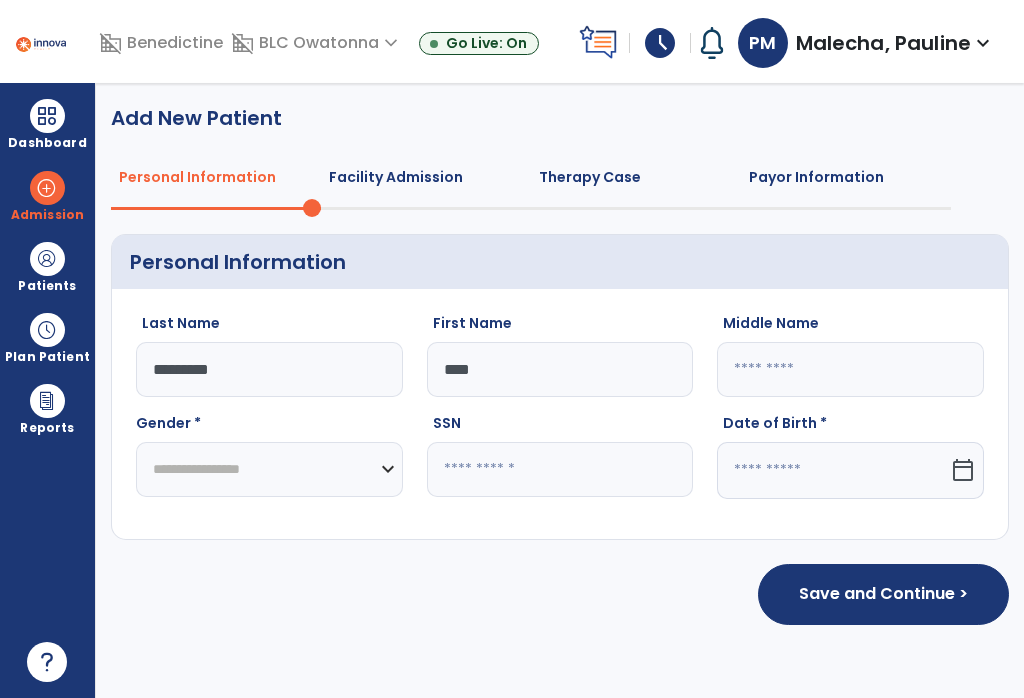 type on "*" 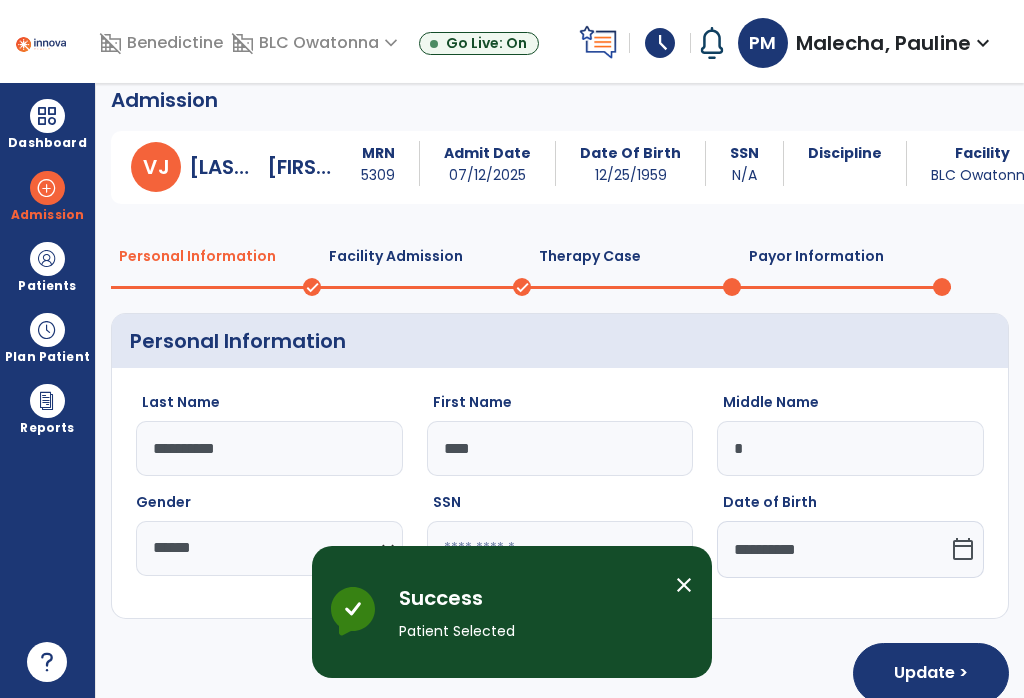 scroll, scrollTop: 17, scrollLeft: 0, axis: vertical 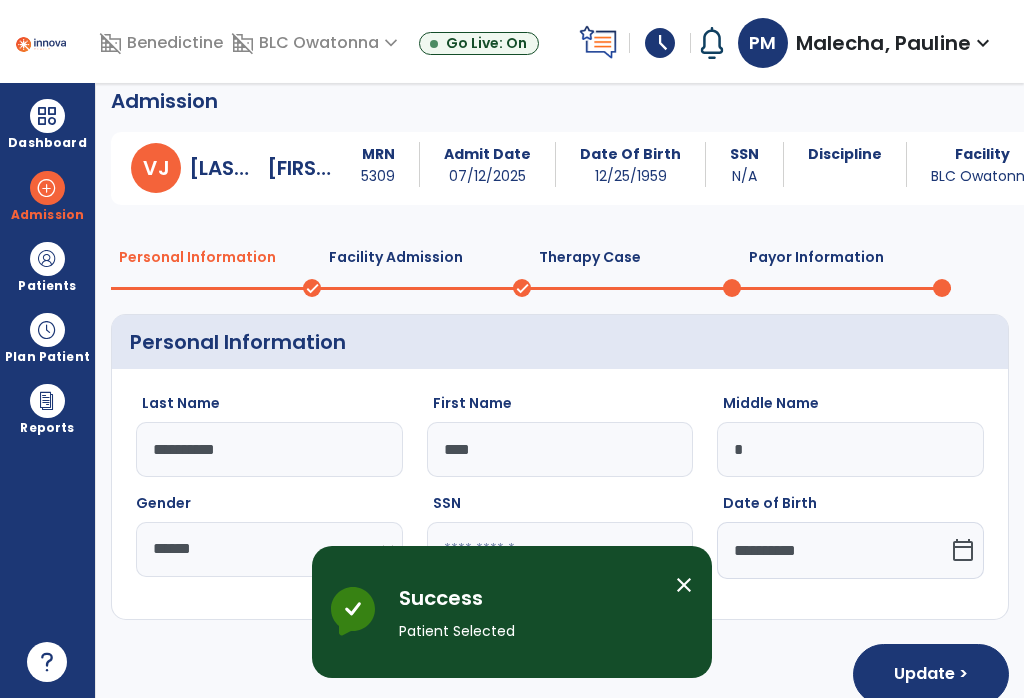 click on "Update >" 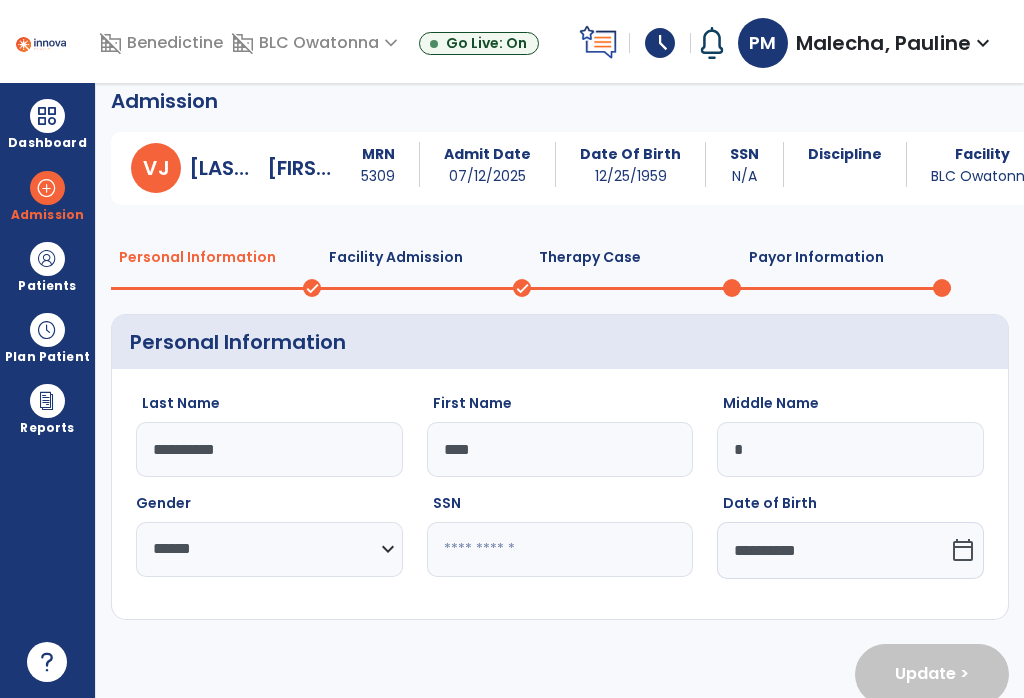 select on "**********" 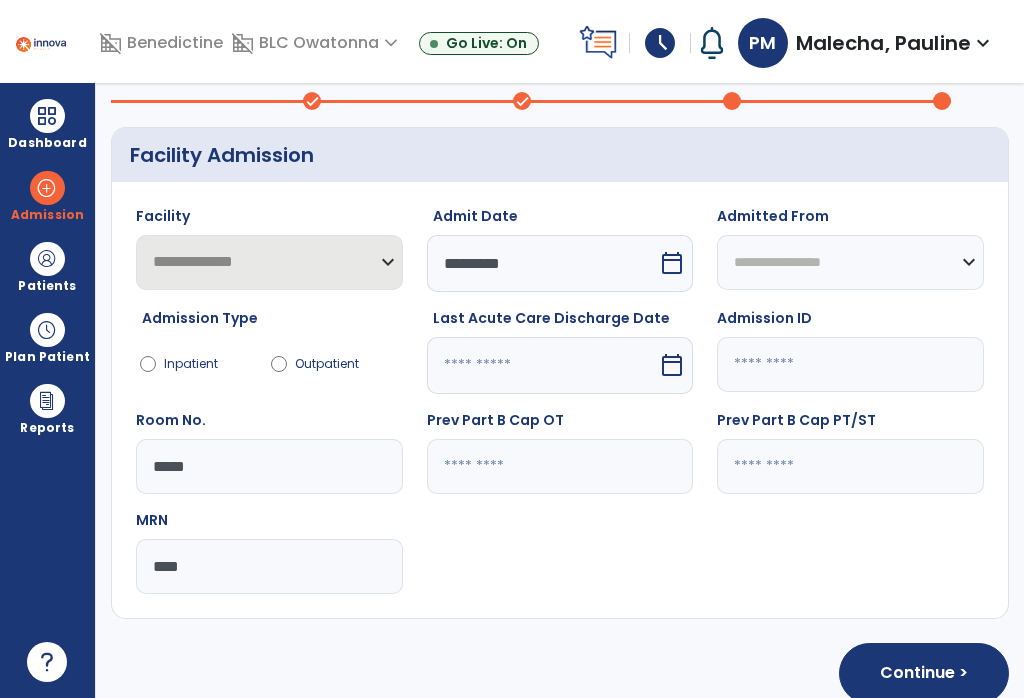 scroll, scrollTop: 203, scrollLeft: 0, axis: vertical 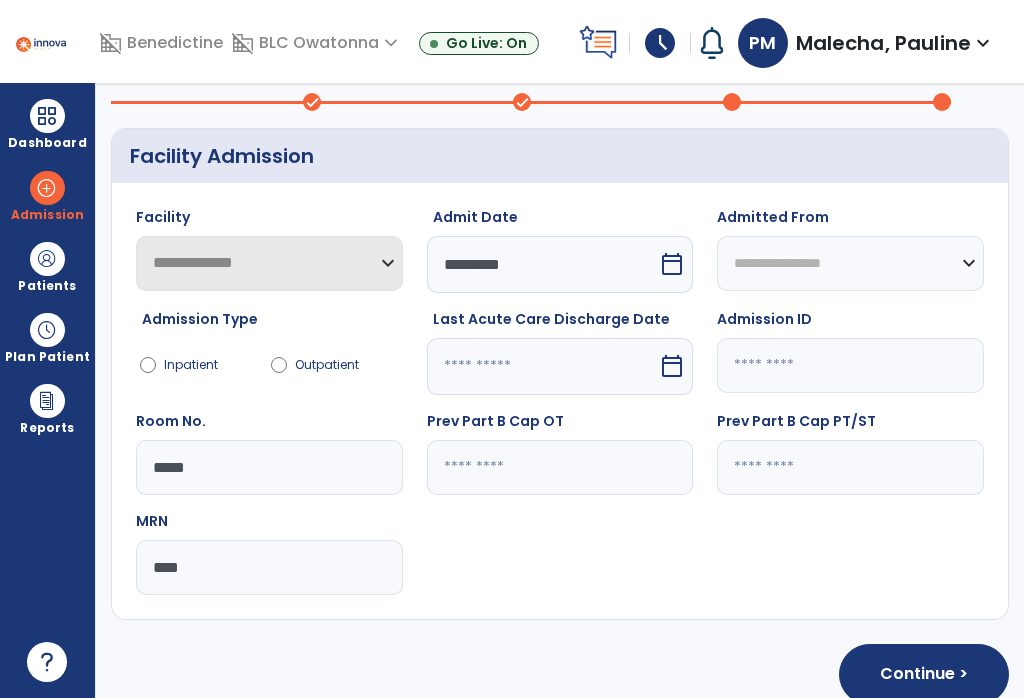 click on "Continue >" 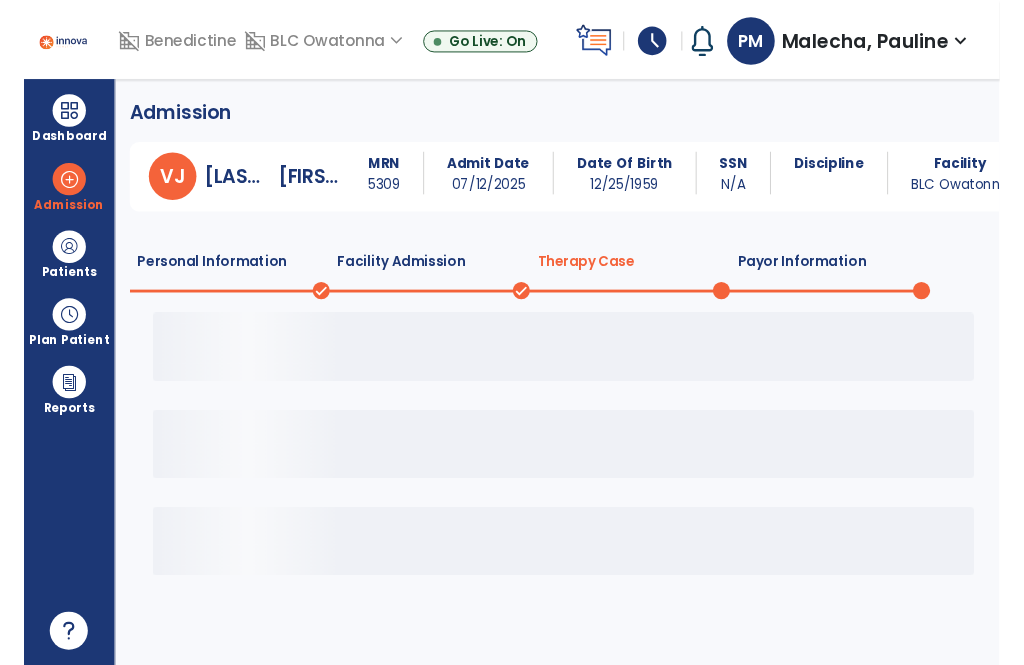 scroll, scrollTop: 0, scrollLeft: 0, axis: both 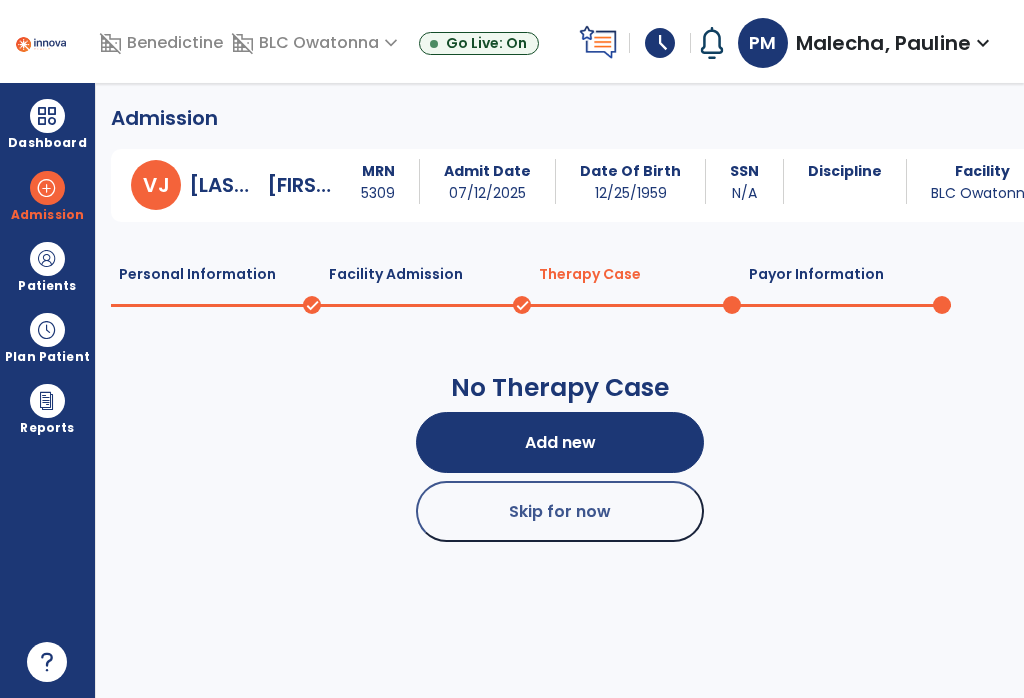 click on "Add new" at bounding box center [560, 442] 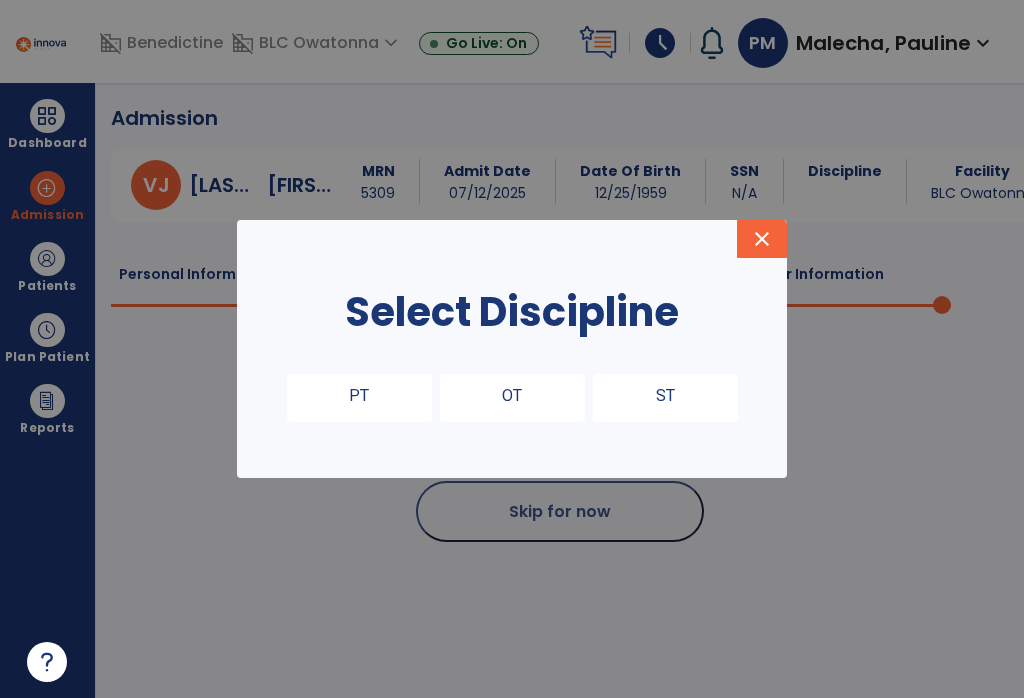 click on "OT" at bounding box center (512, 398) 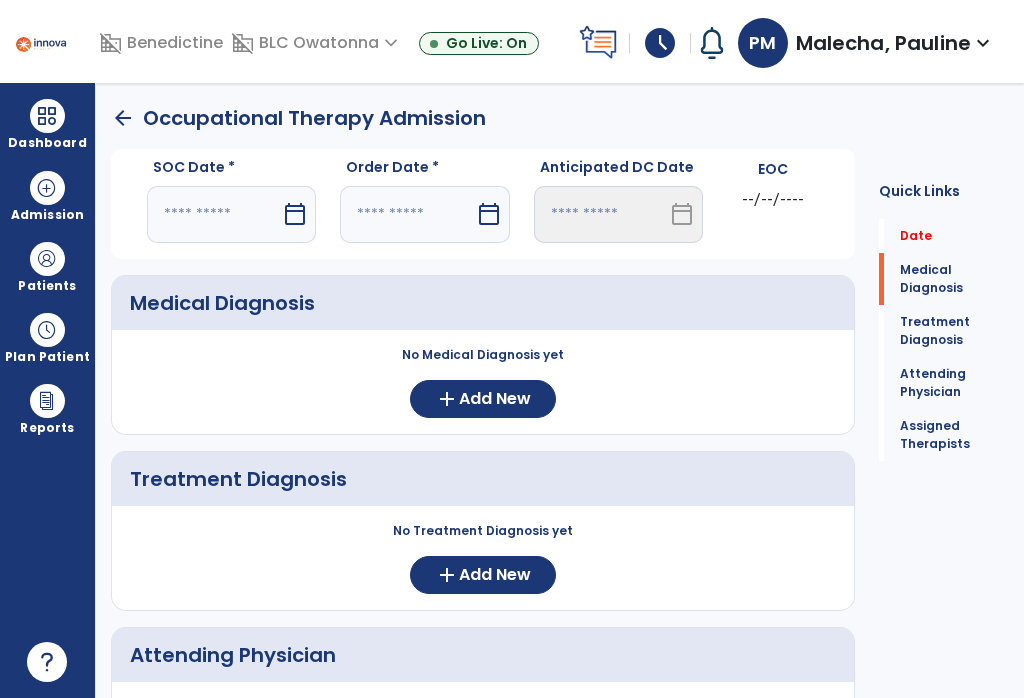 click at bounding box center [214, 214] 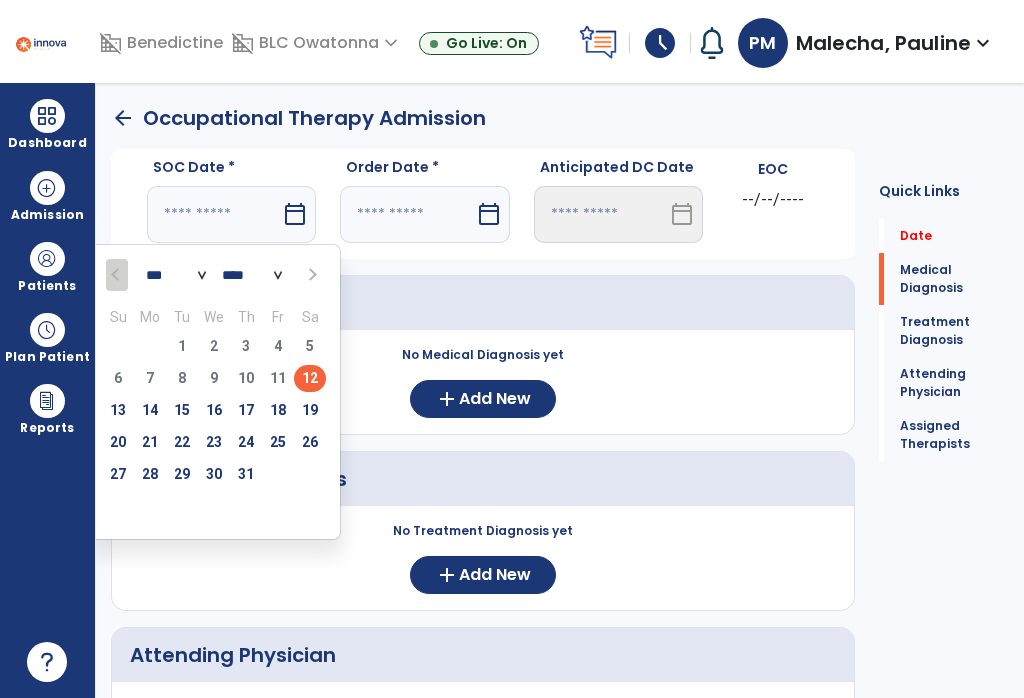 click on "12" at bounding box center (310, 378) 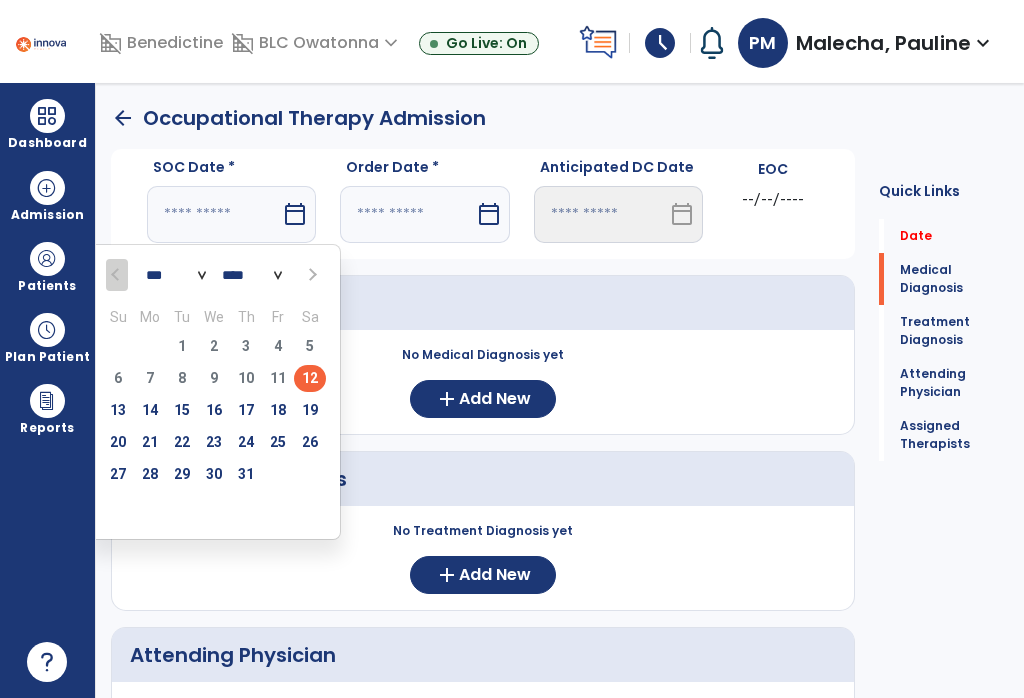 type on "*********" 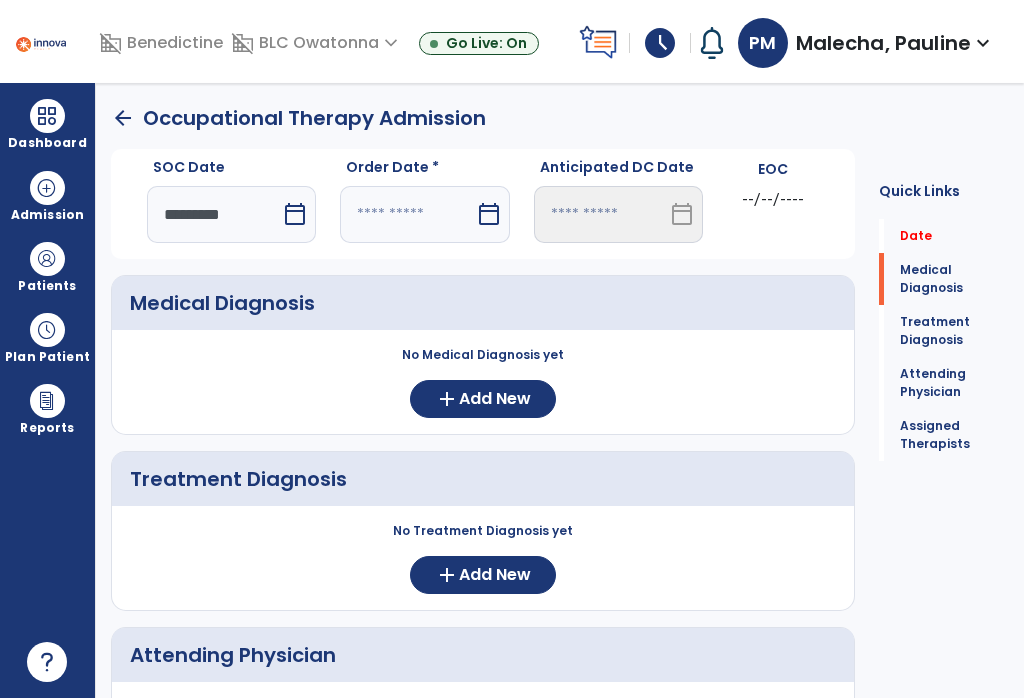 click at bounding box center [407, 214] 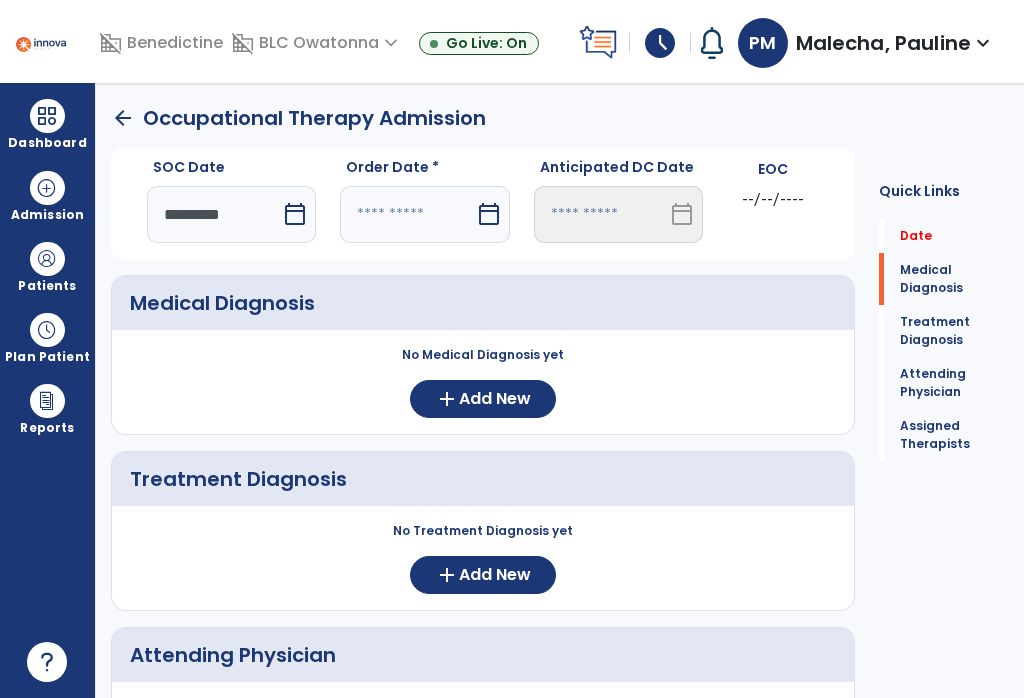 select on "*" 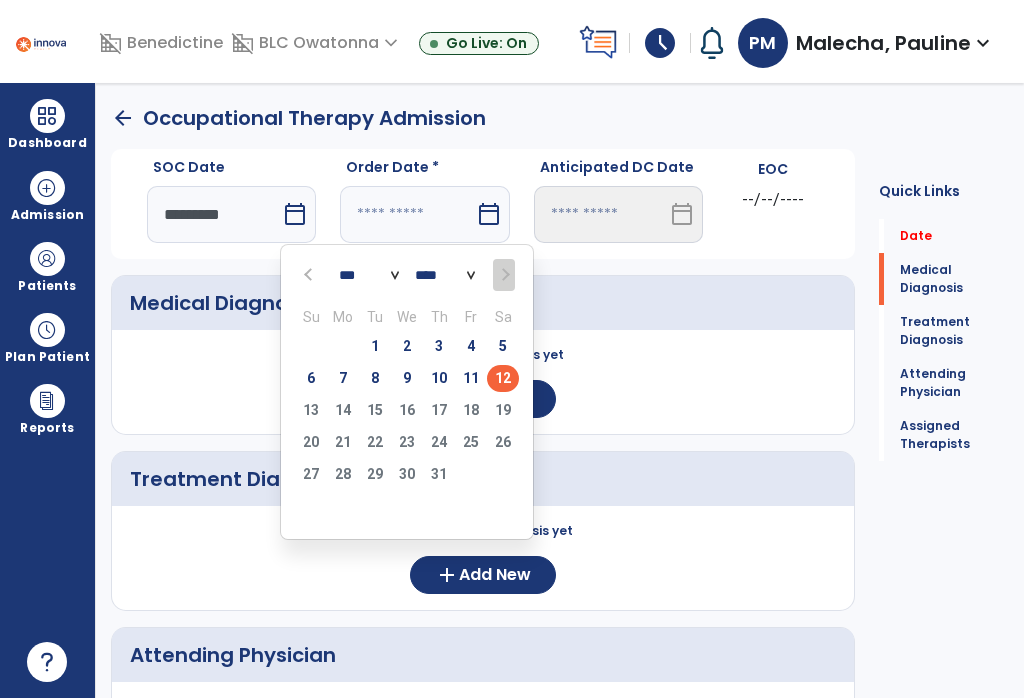 click on "12" at bounding box center [503, 378] 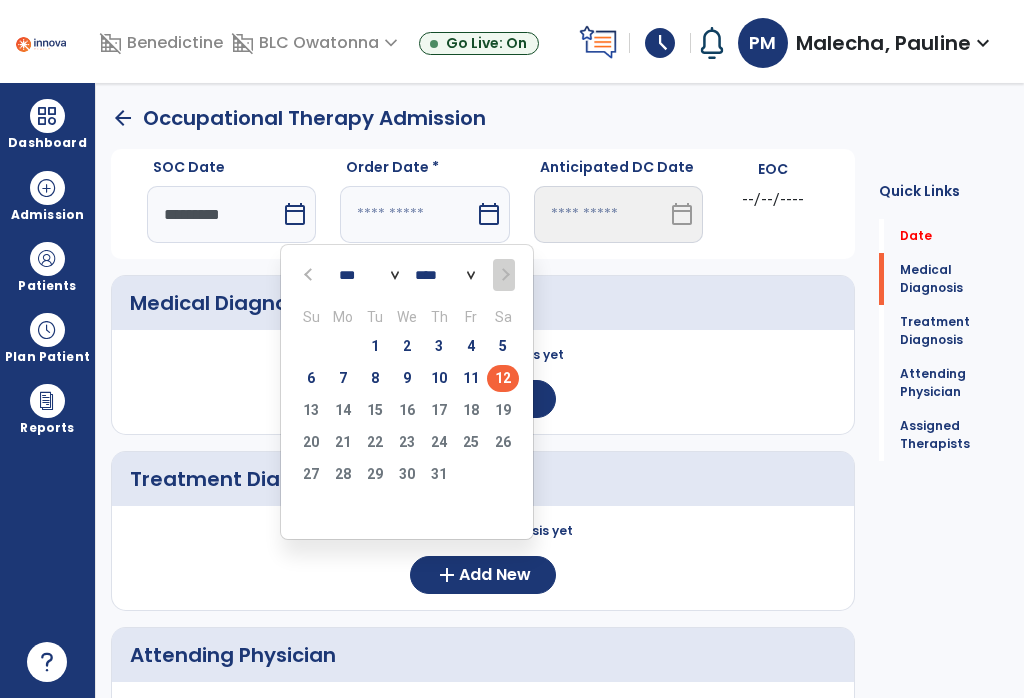 type on "*********" 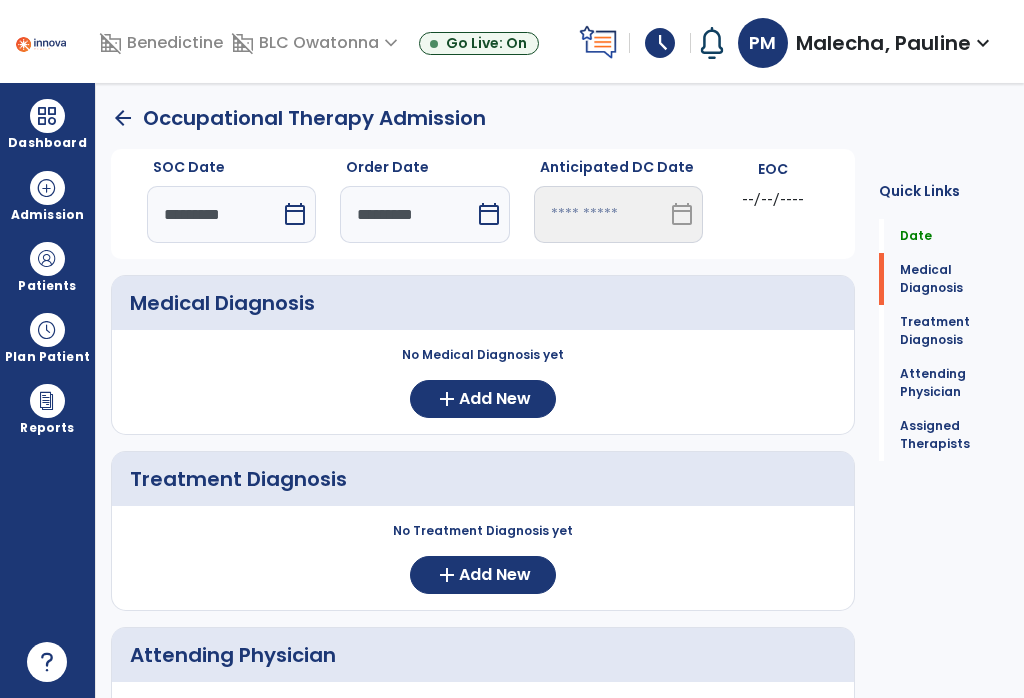 click on "add  Add New" 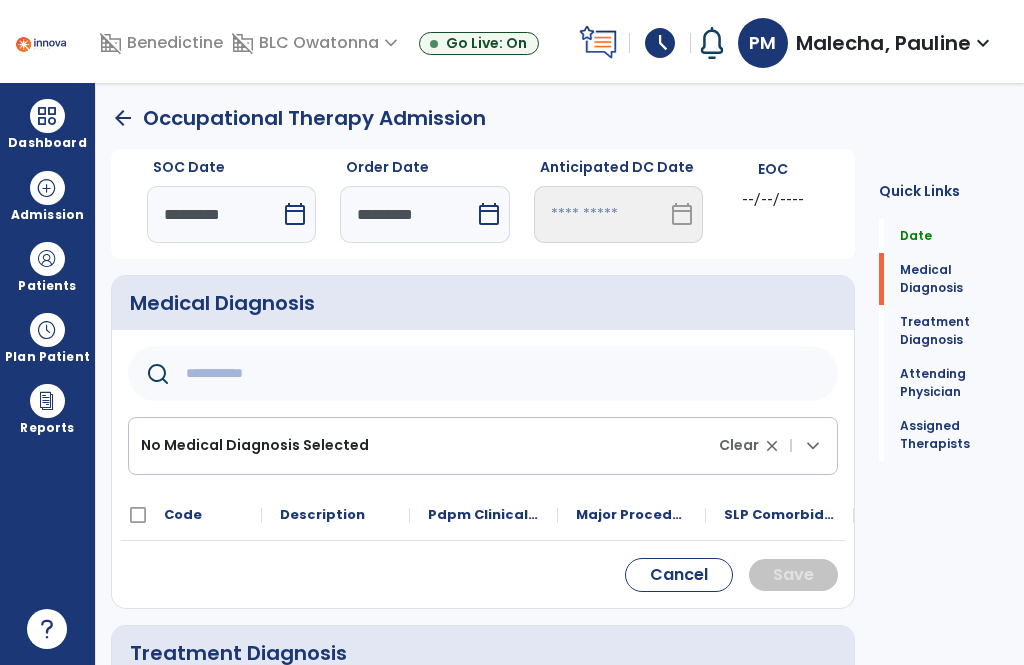 click 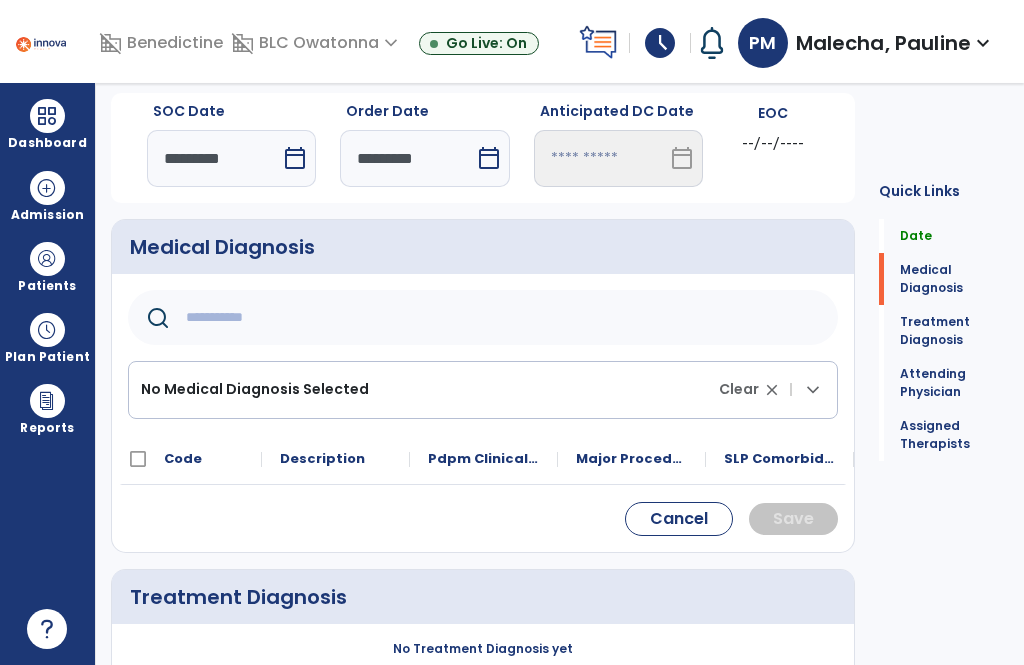 scroll, scrollTop: 58, scrollLeft: 0, axis: vertical 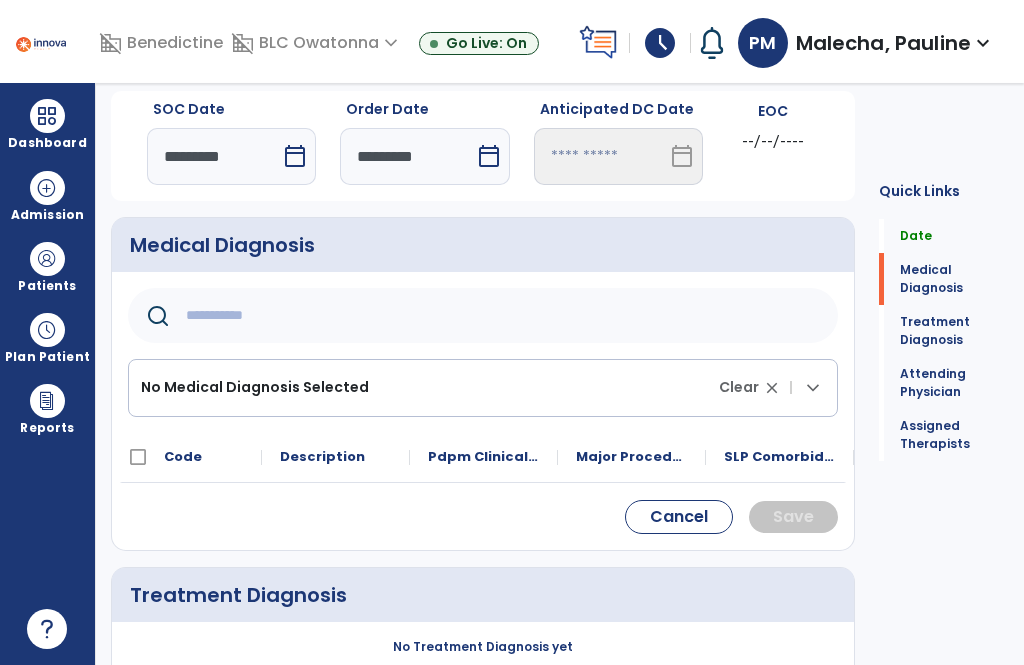 click 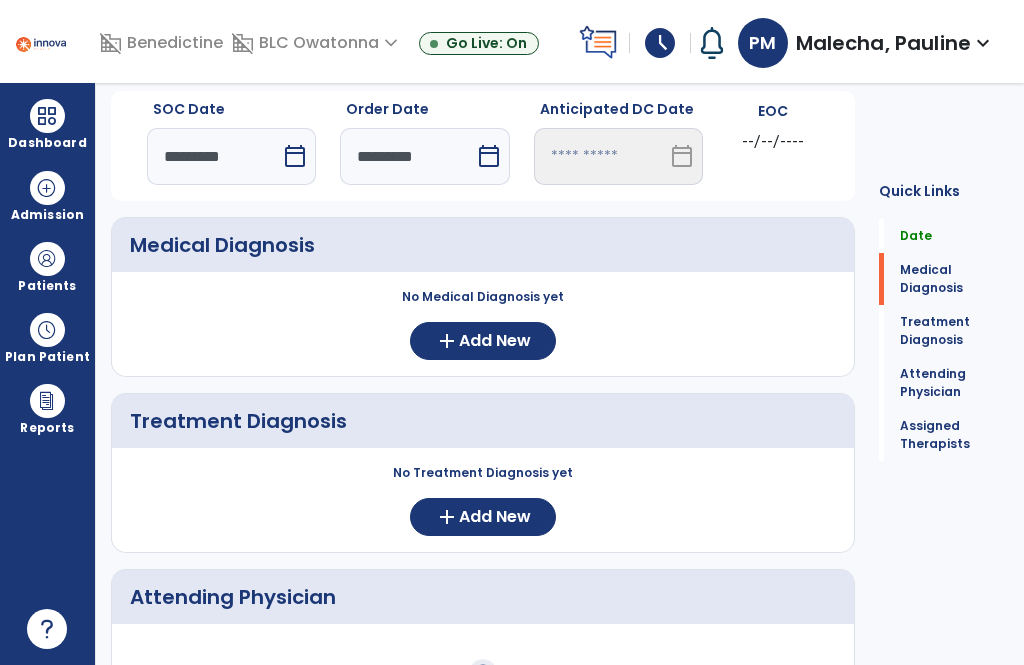 click on "Add New" 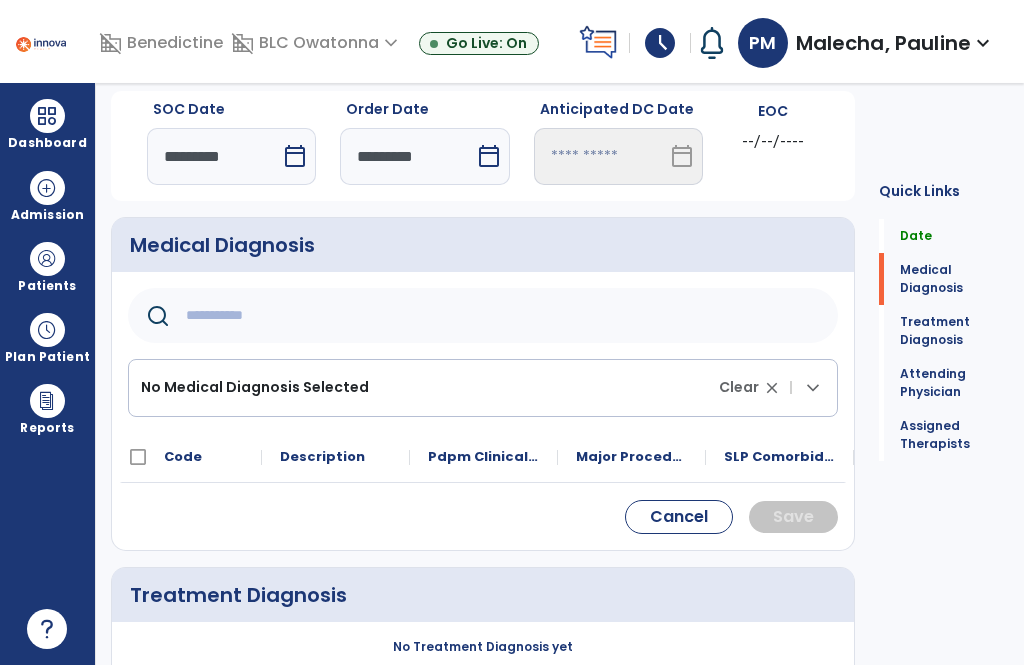 click 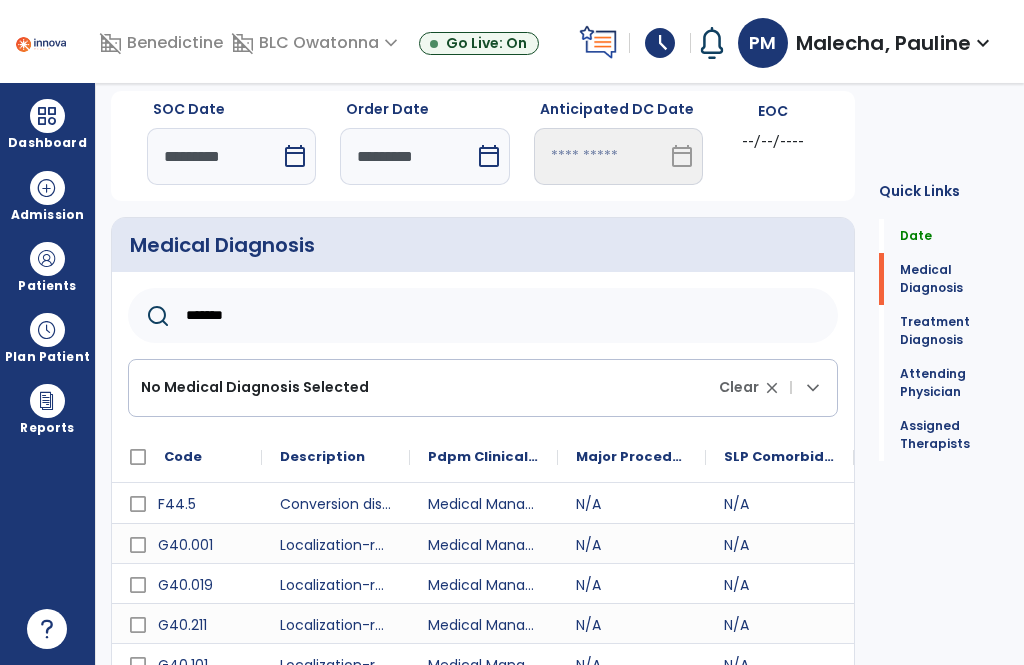 scroll, scrollTop: 64, scrollLeft: 0, axis: vertical 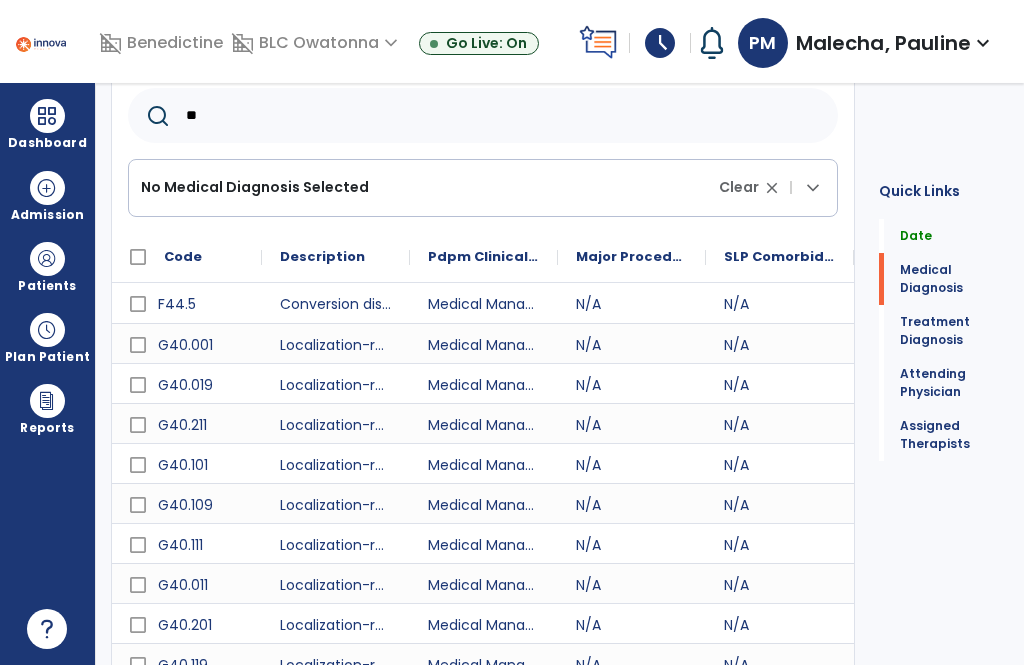 type on "*" 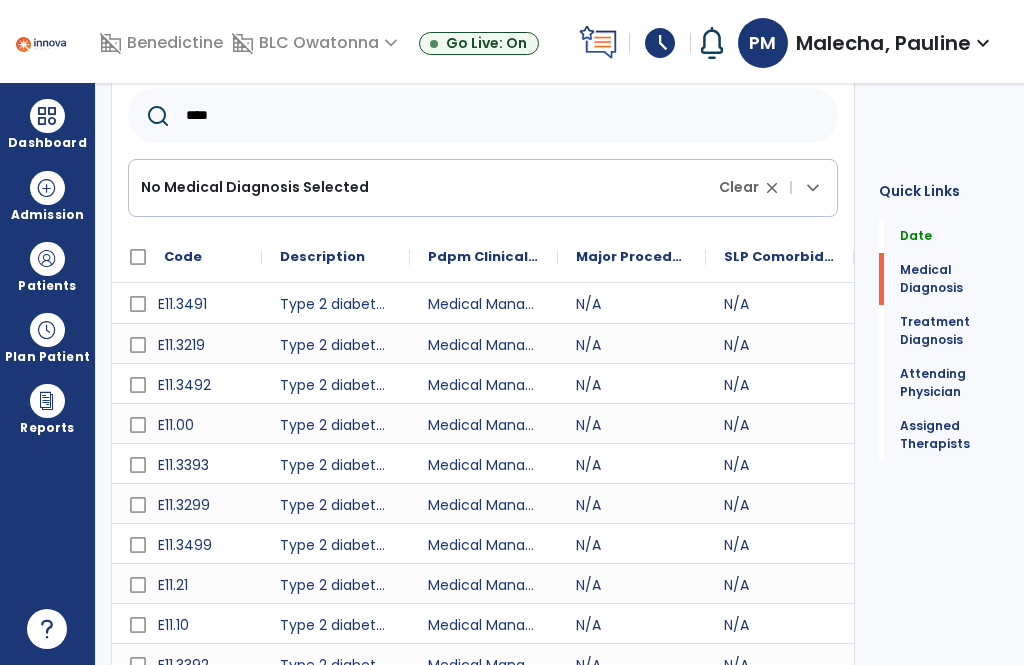 scroll, scrollTop: 64, scrollLeft: 0, axis: vertical 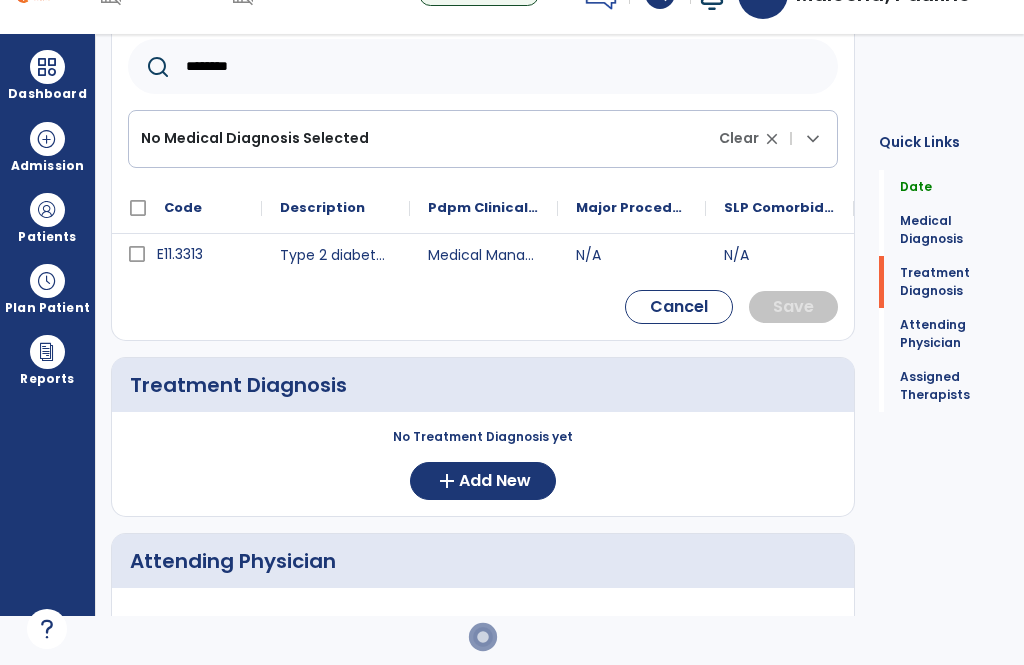 type on "********" 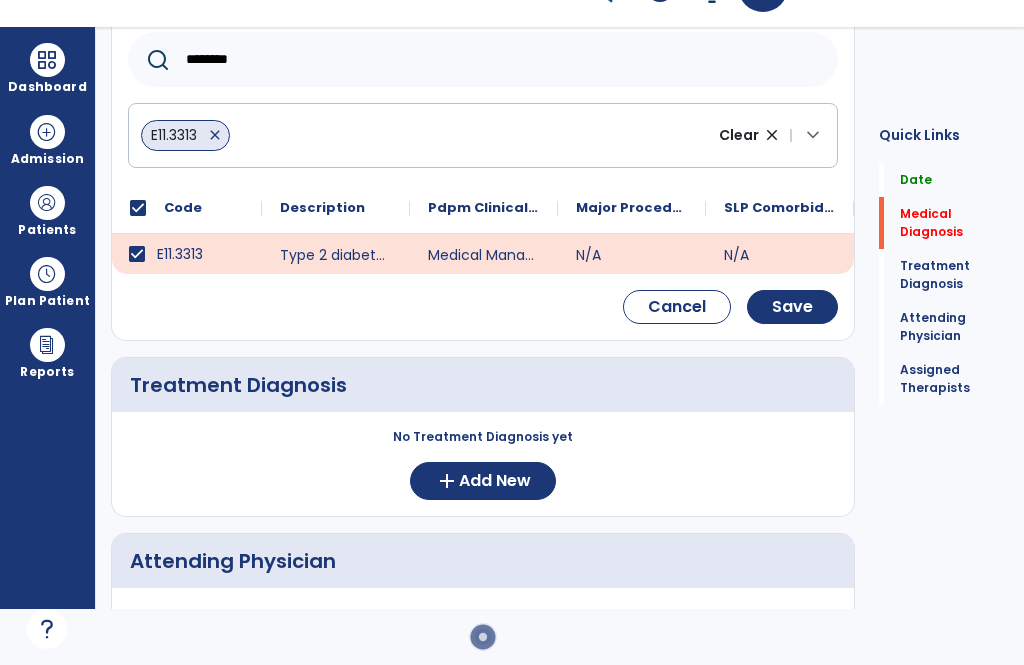 click on "Save" 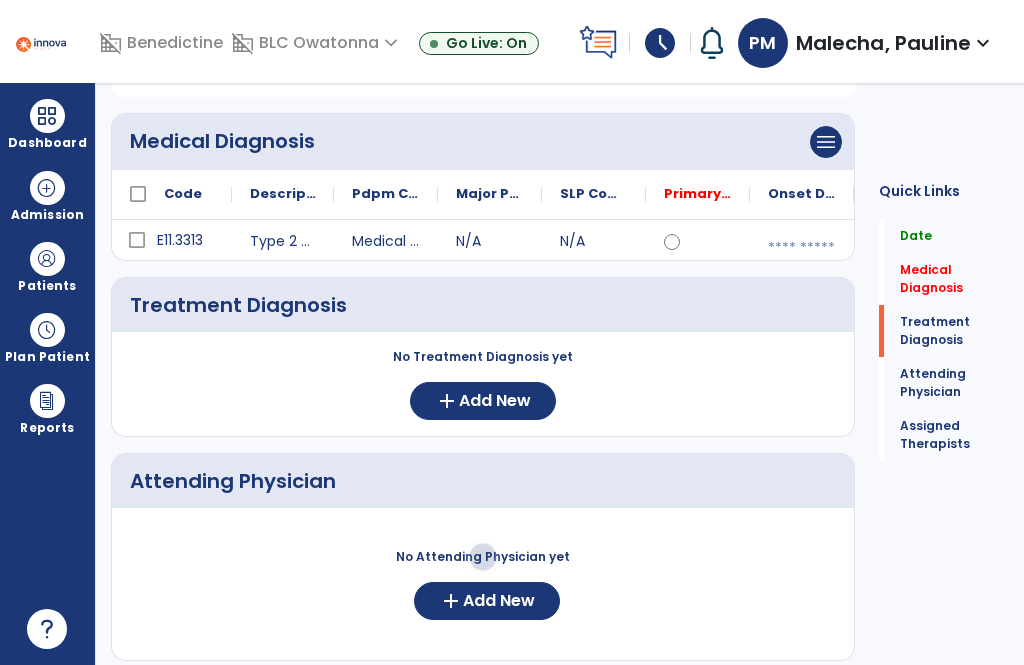 scroll, scrollTop: 162, scrollLeft: 0, axis: vertical 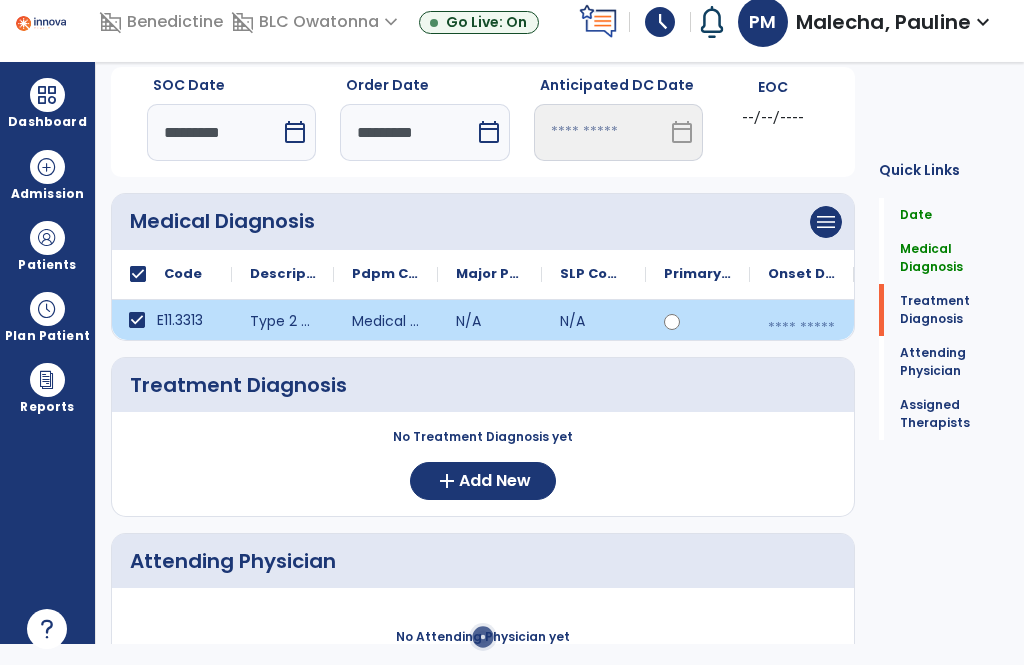 click on "menu" at bounding box center (826, 222) 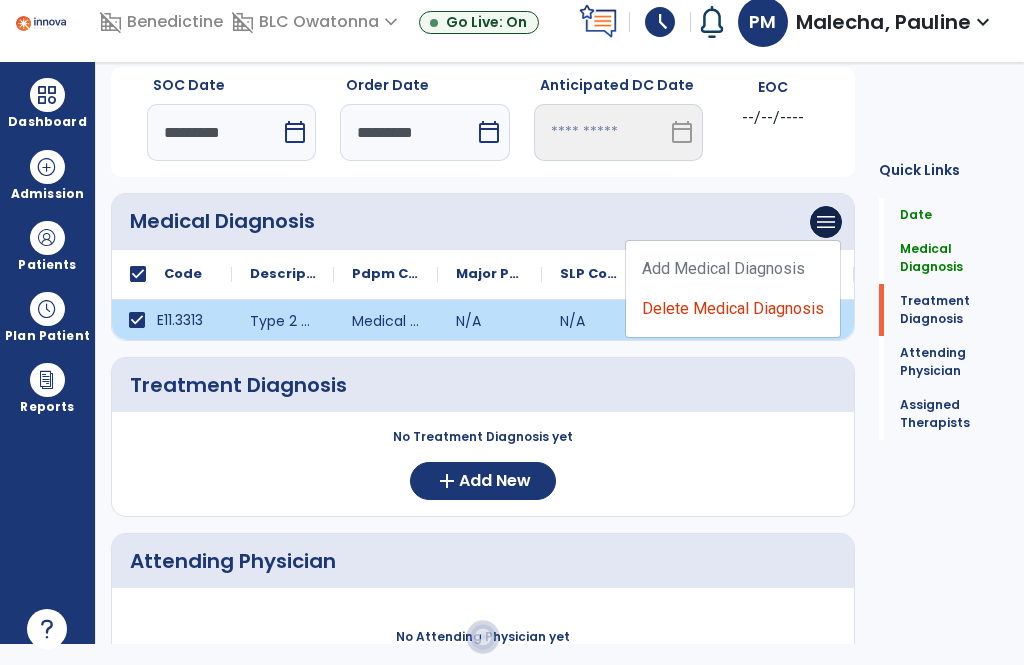 click on "Add Medical Diagnosis   Delete Medical Diagnosis" 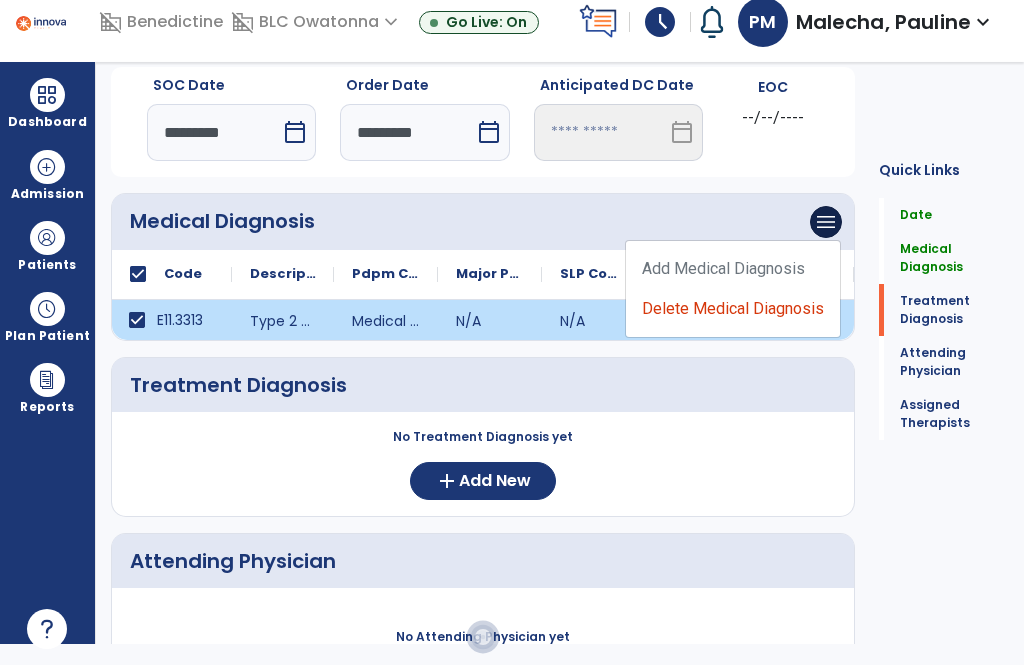 click on "Add Medical Diagnosis   Delete Medical Diagnosis" 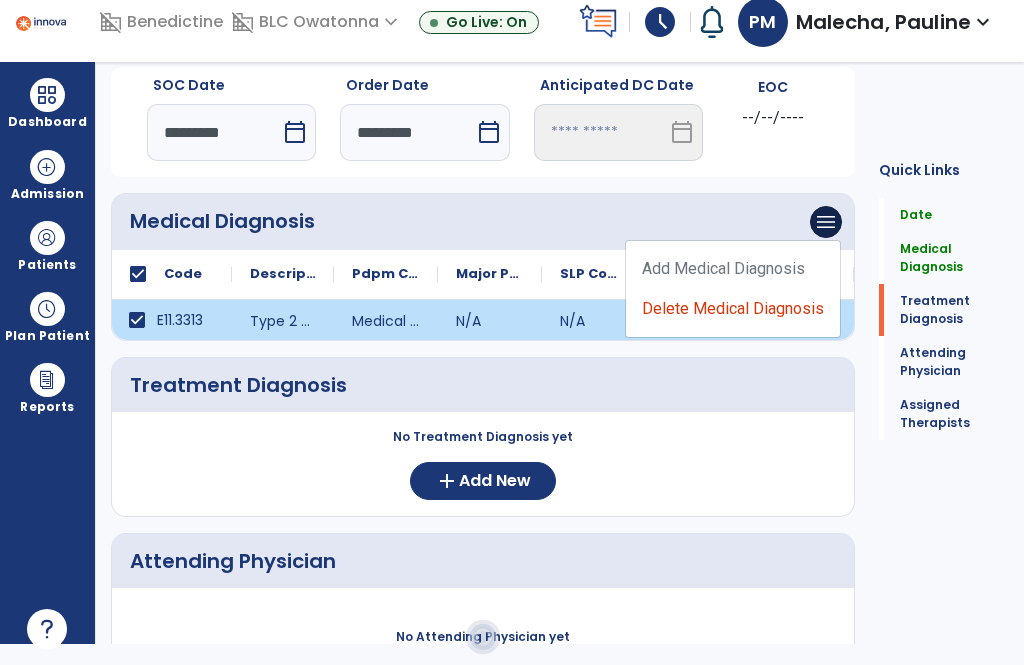 click on "Quick Links  Date   Date   Medical Diagnosis   Medical Diagnosis   Treatment Diagnosis   Treatment Diagnosis   Attending Physician   Attending Physician   Assigned Therapists   Assigned Therapists" 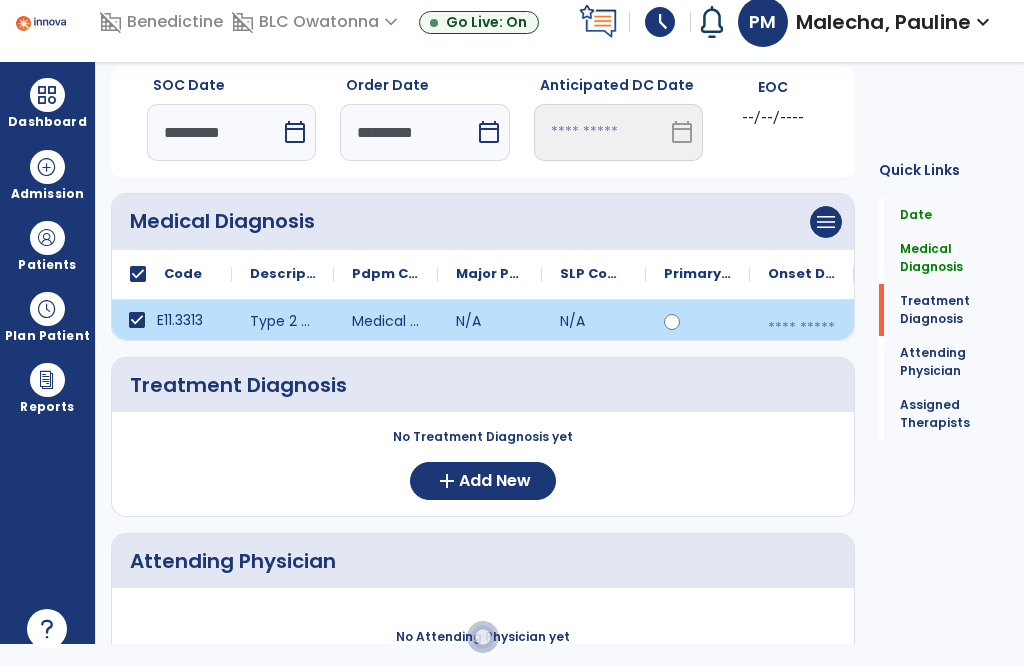 click on "Medical Diagnosis      menu   Add Medical Diagnosis   Delete Medical Diagnosis" 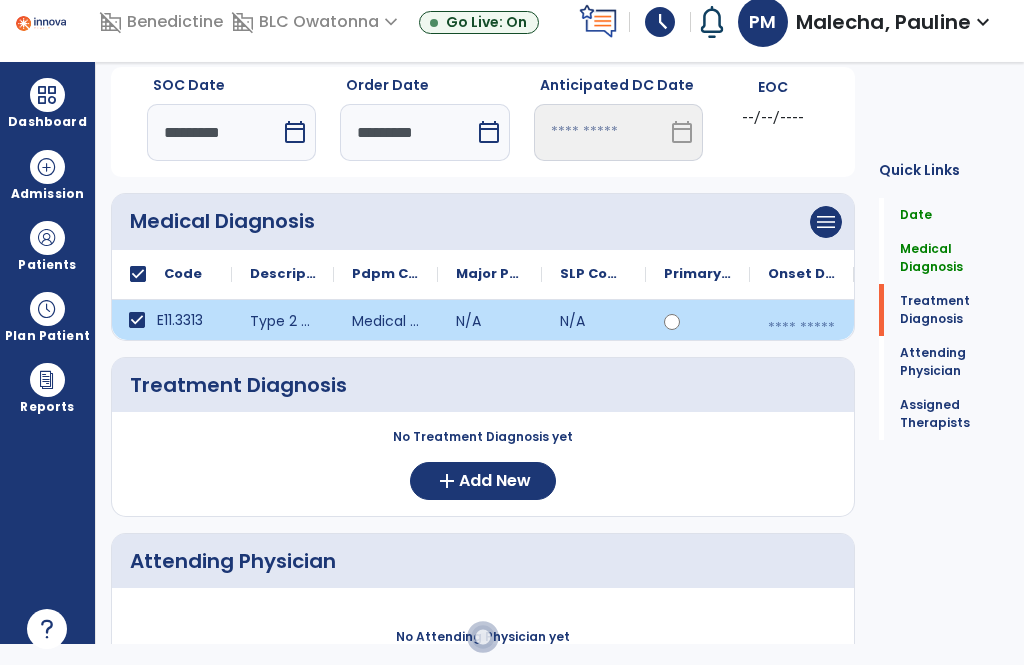 click on "add" 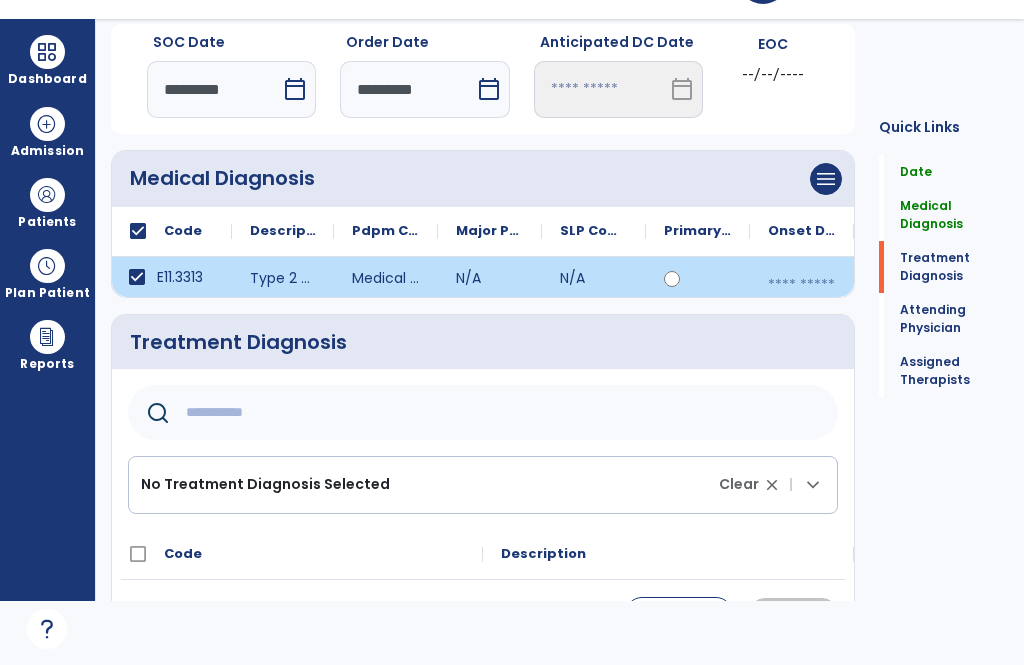 click 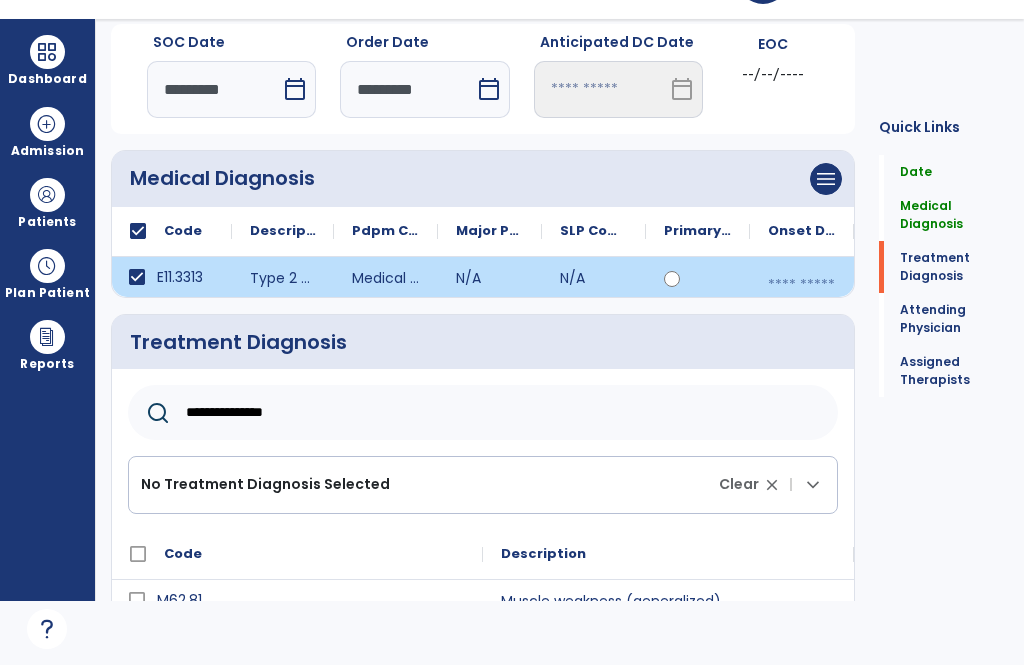 type on "**********" 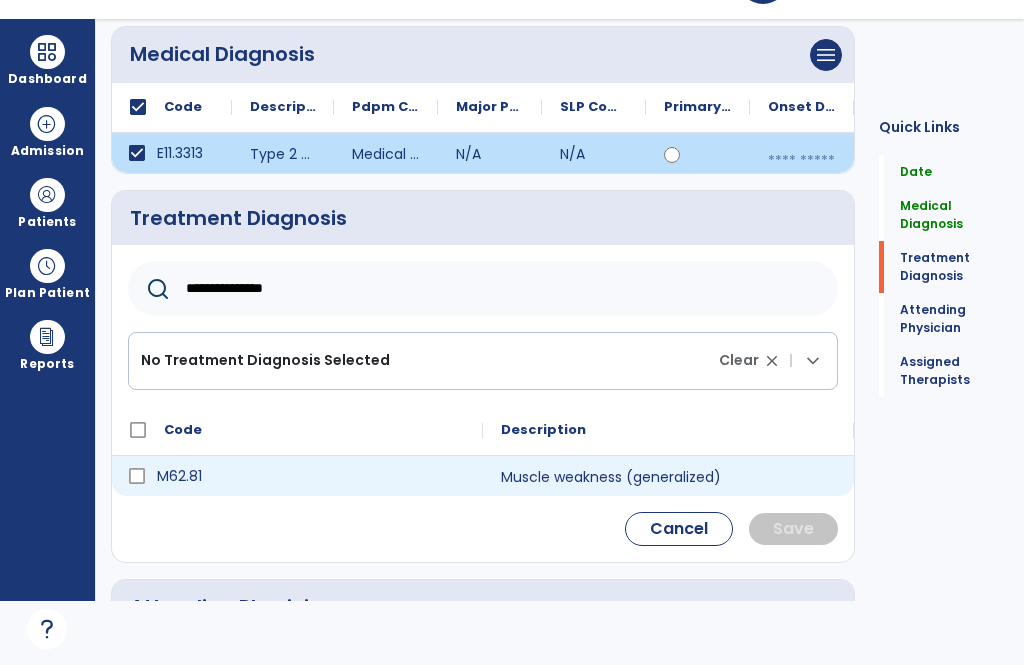 scroll, scrollTop: 186, scrollLeft: 0, axis: vertical 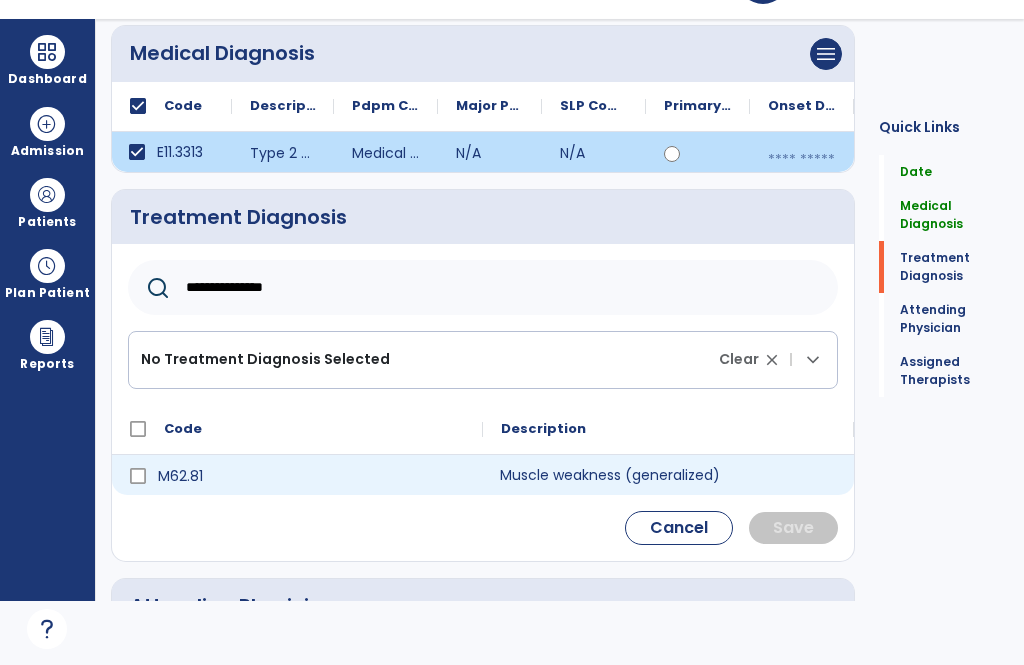 click on "Muscle weakness (generalized)" 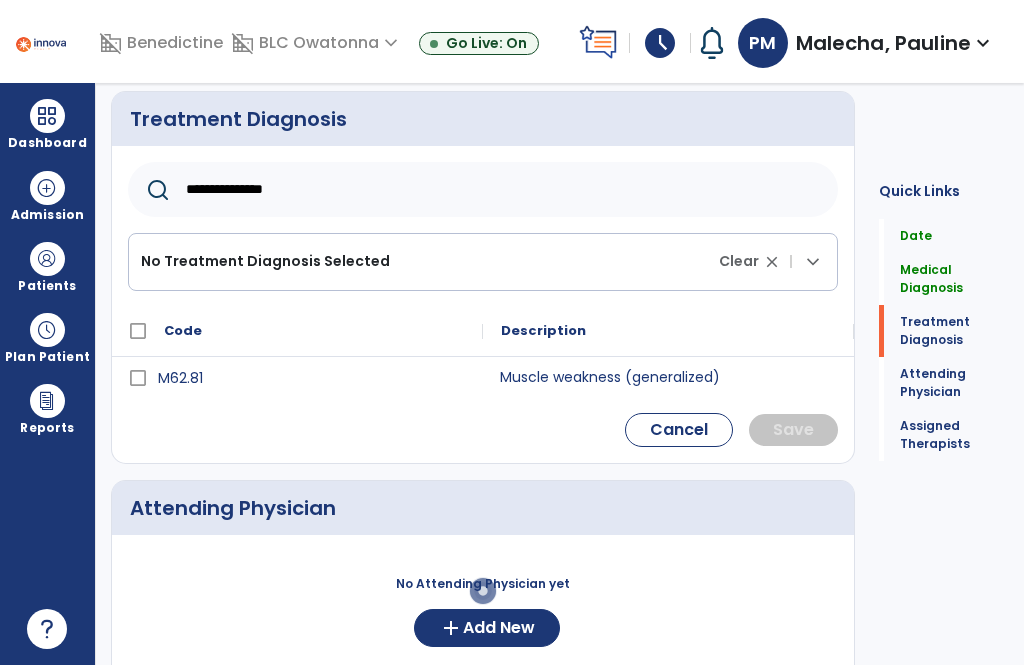 scroll, scrollTop: 354, scrollLeft: 0, axis: vertical 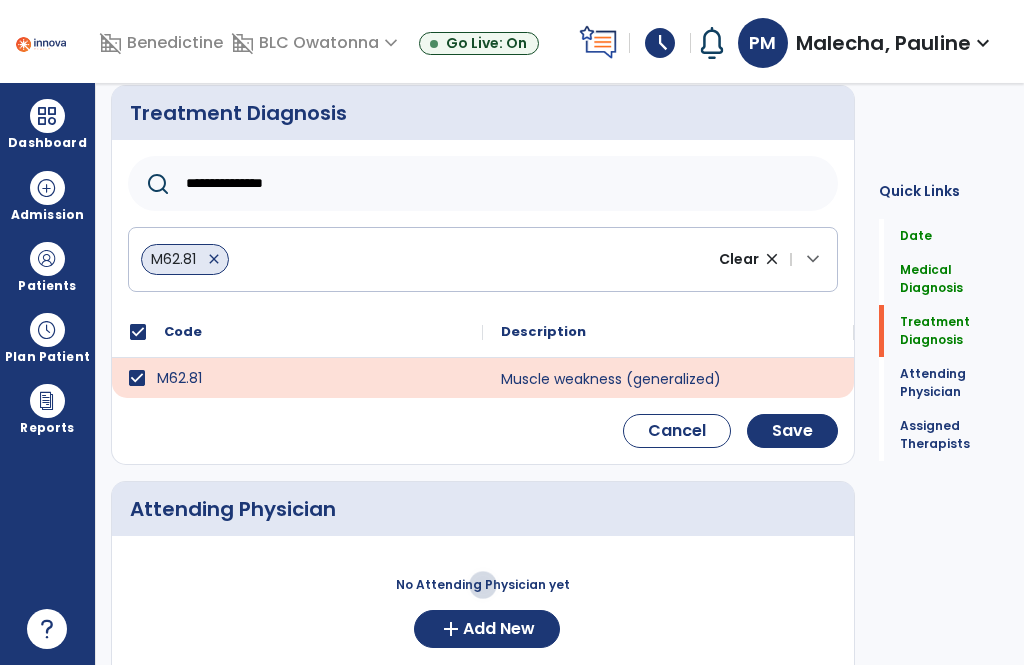 click on "Save" 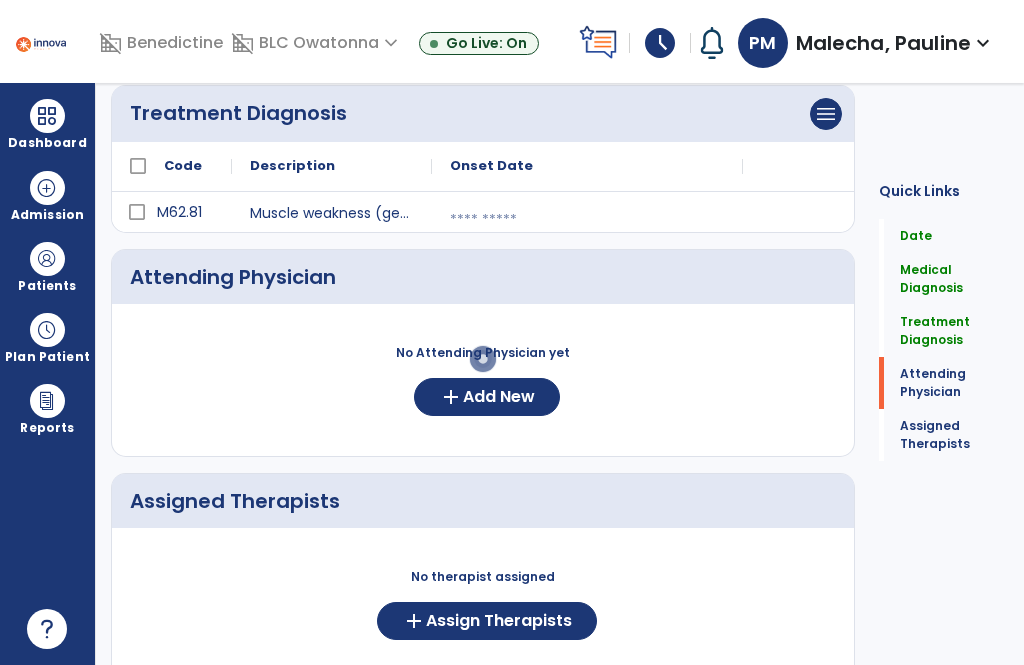 scroll, scrollTop: 279, scrollLeft: 0, axis: vertical 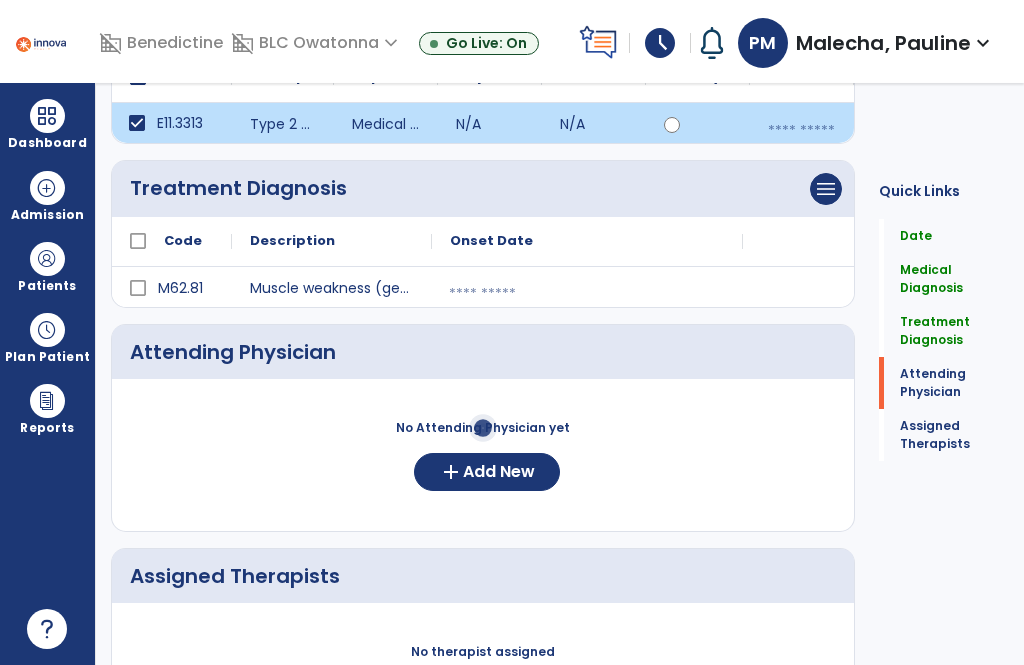 click at bounding box center (587, 294) 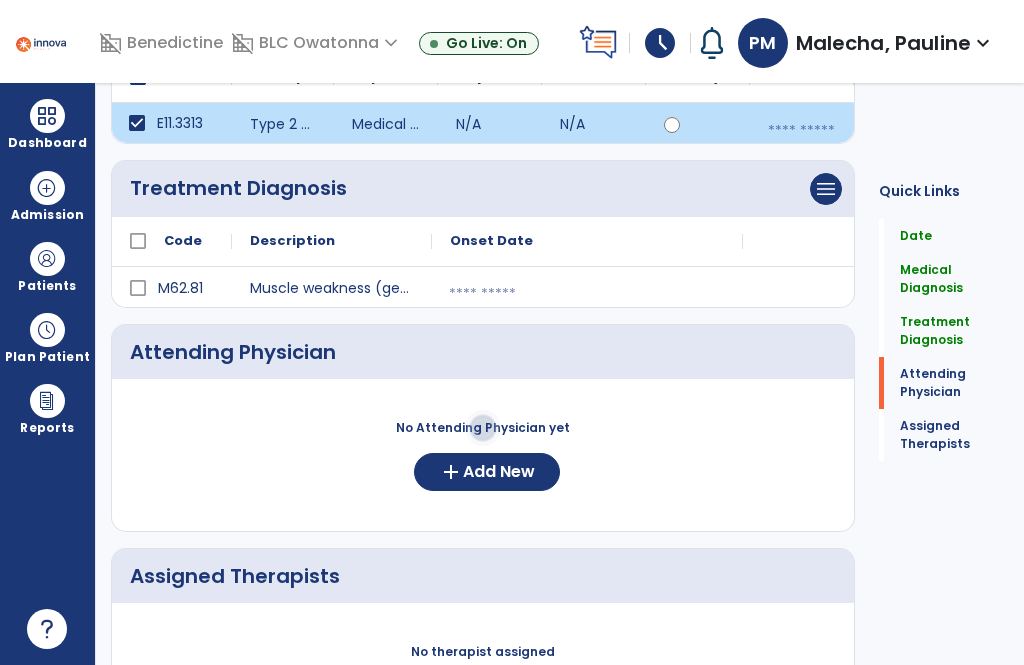 select on "*" 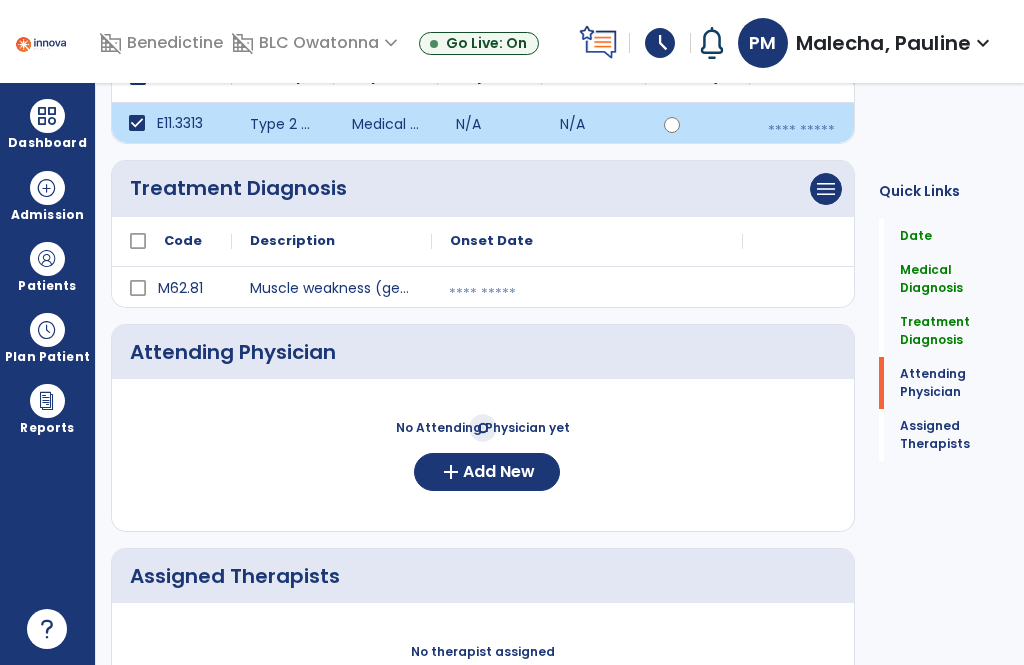 select on "****" 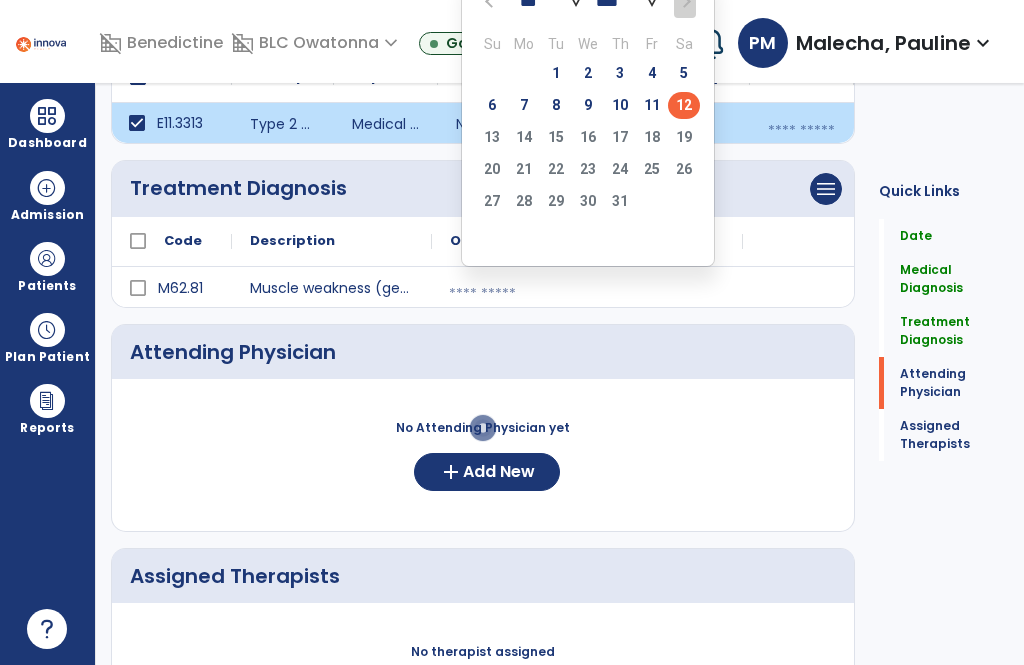 click on "12" 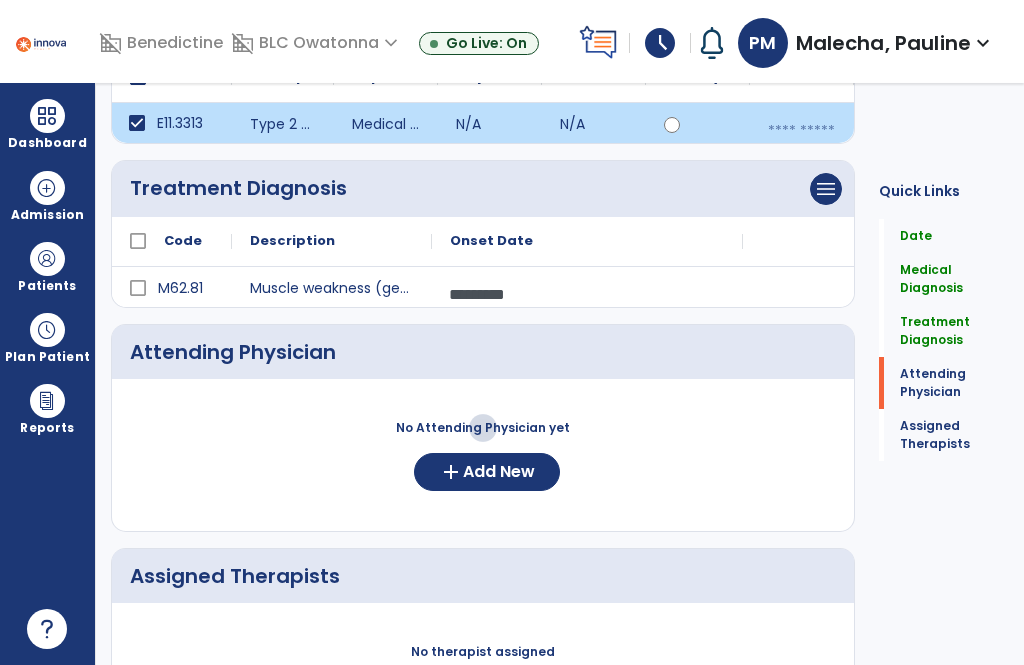 scroll, scrollTop: 65, scrollLeft: 0, axis: vertical 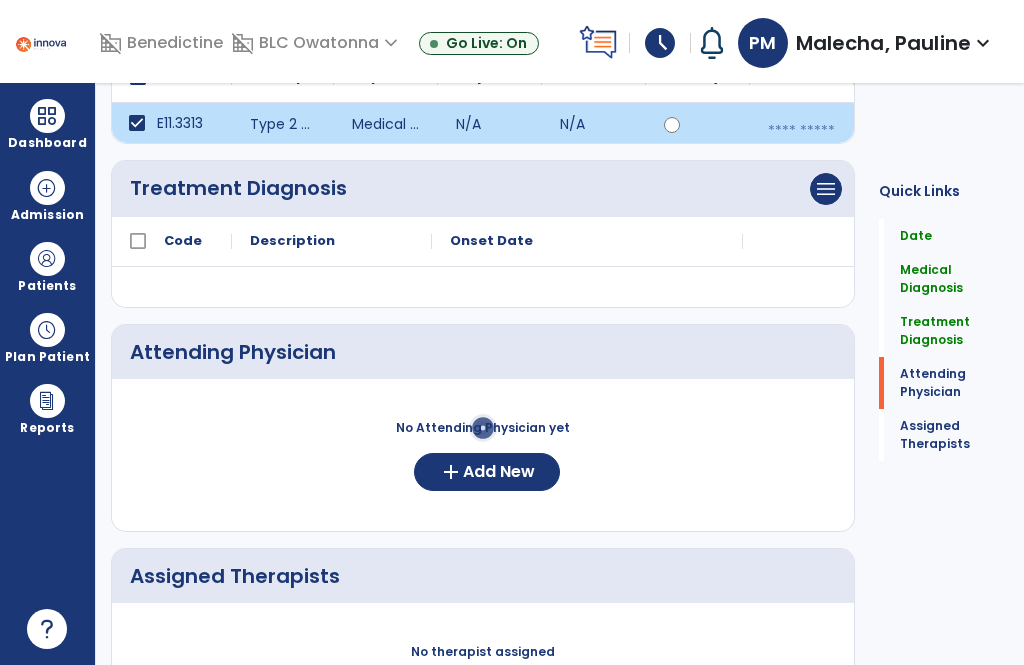 click on "add" 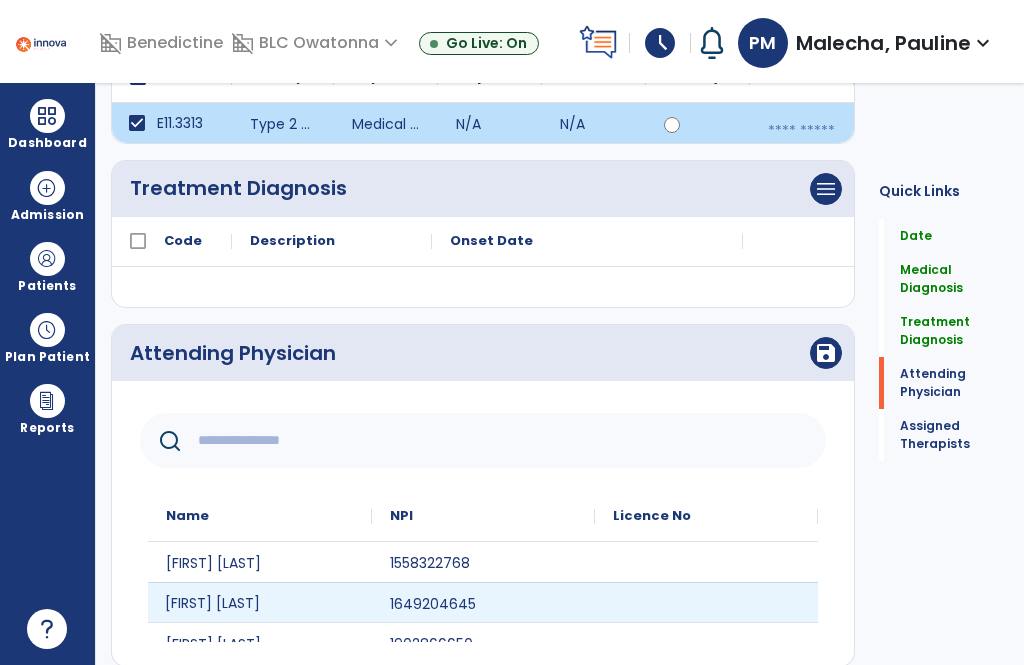 click on "[FIRST] [LAST]" 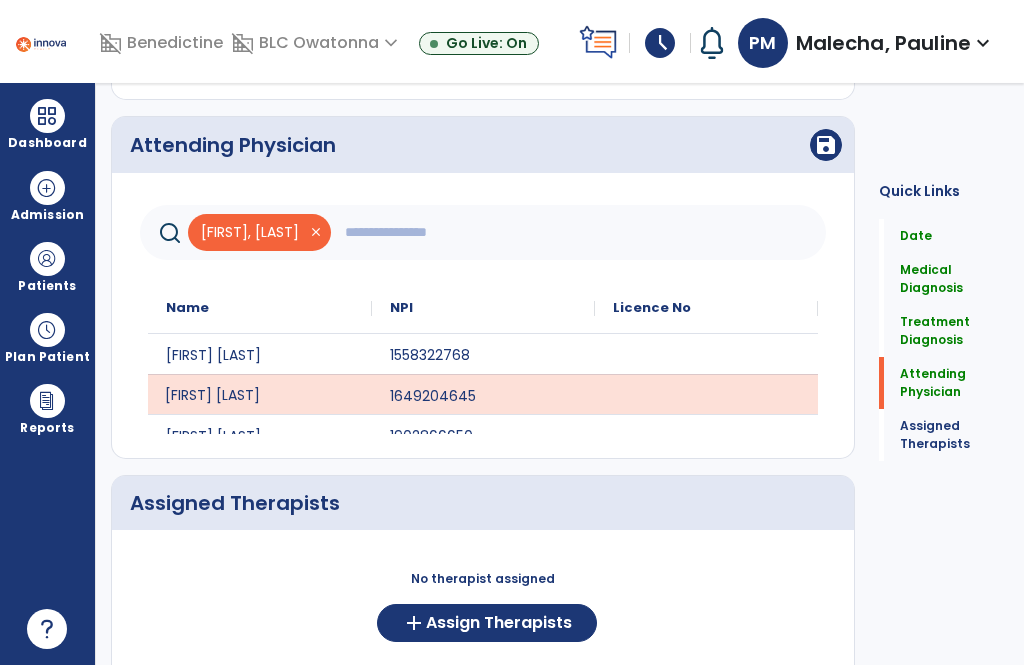 scroll, scrollTop: 495, scrollLeft: 0, axis: vertical 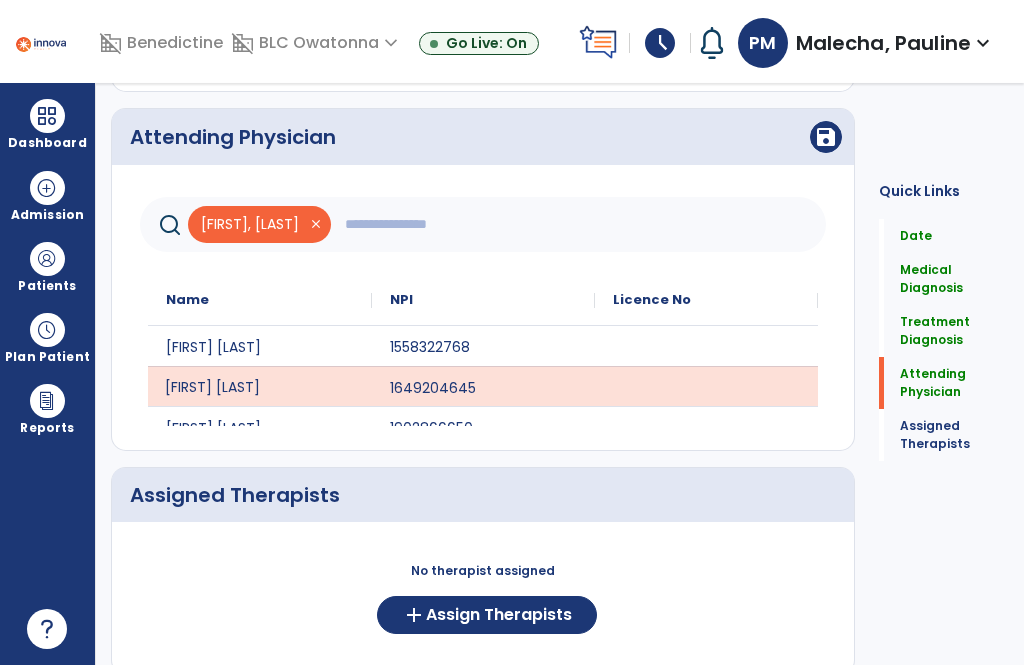 click on "add" 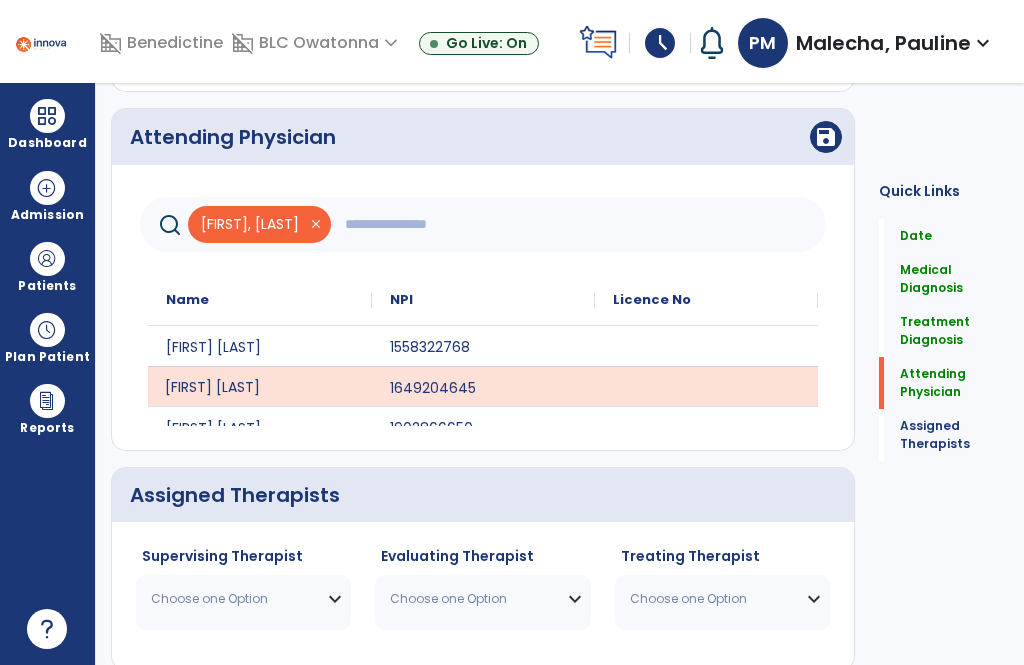click on "Choose one Option" at bounding box center [243, 599] 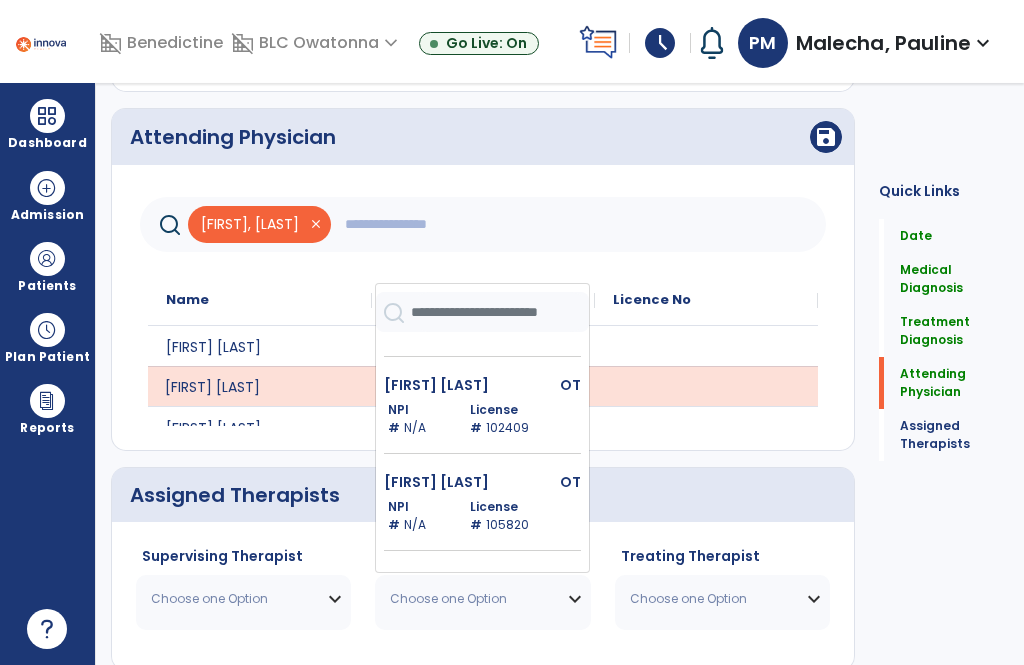 scroll, scrollTop: 559, scrollLeft: 0, axis: vertical 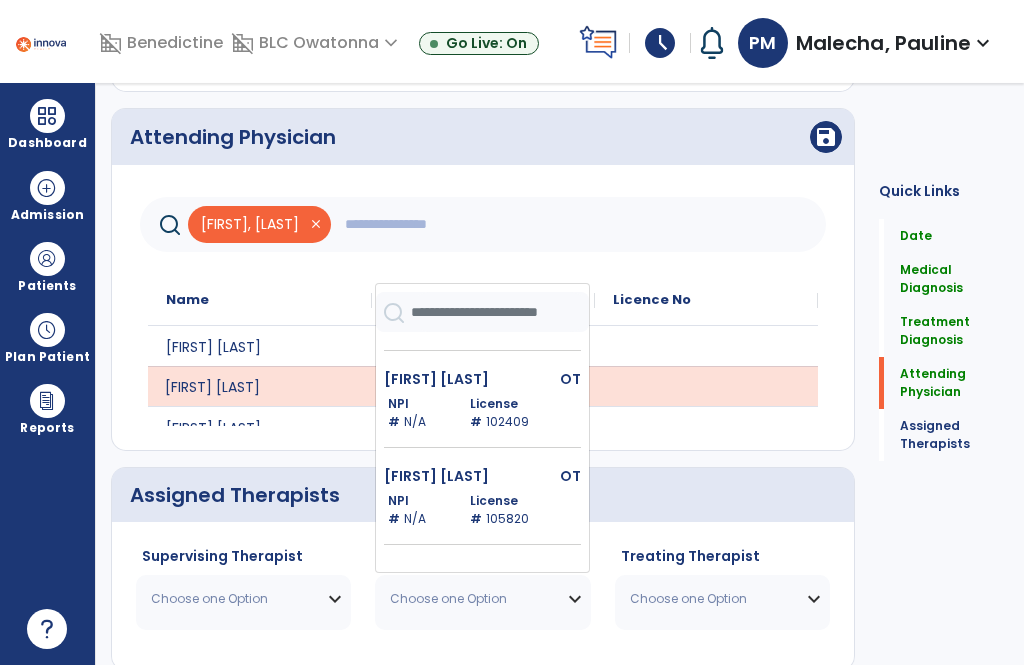 click on "License #  [NUMBER]" 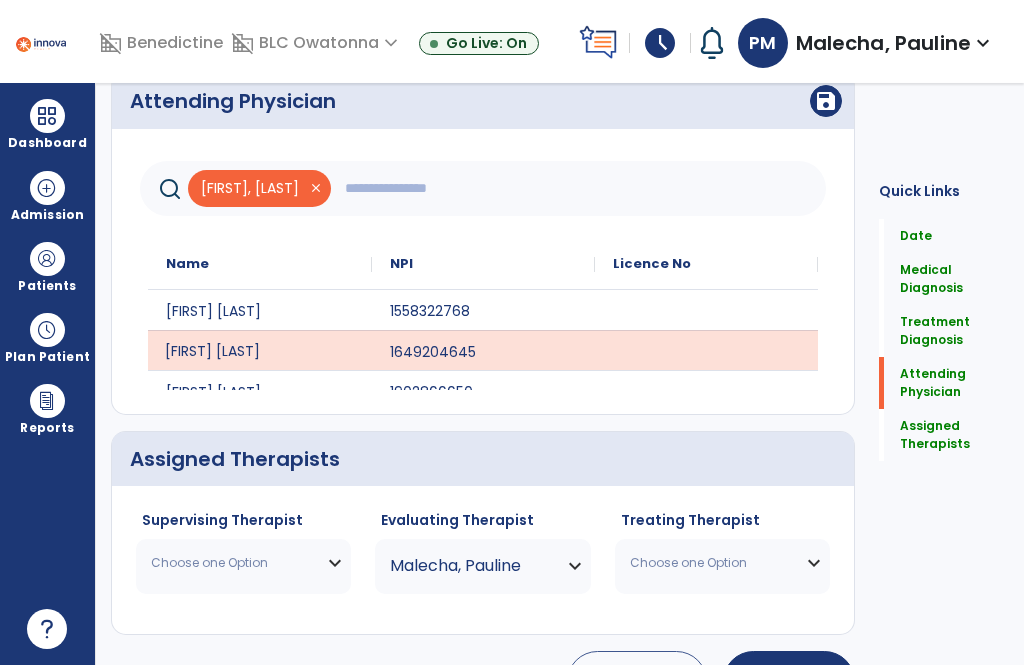 scroll, scrollTop: 530, scrollLeft: 0, axis: vertical 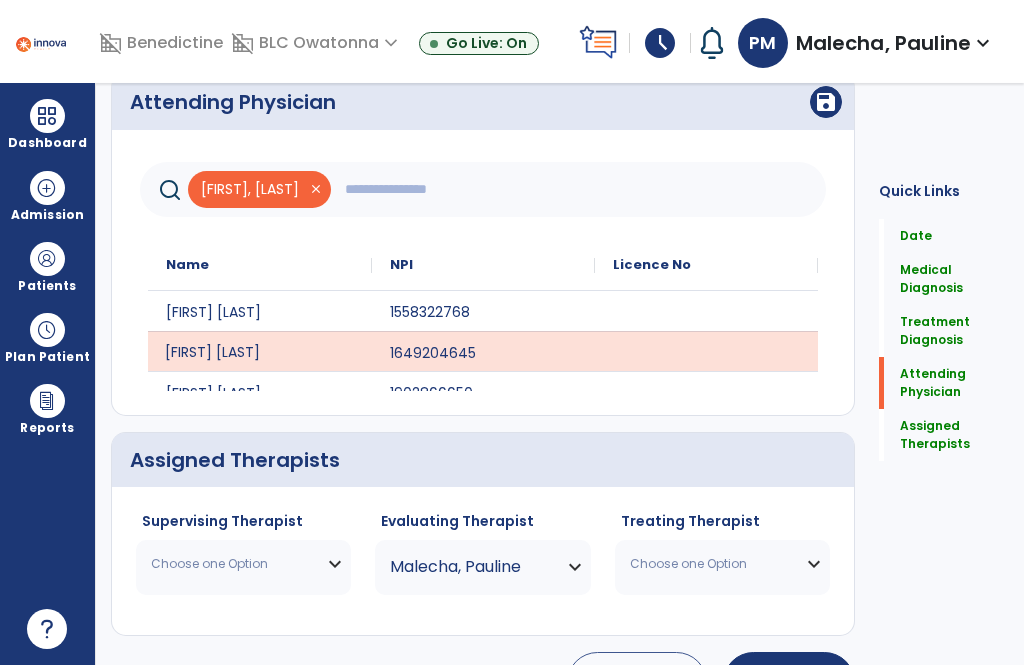 click on "Save  >" 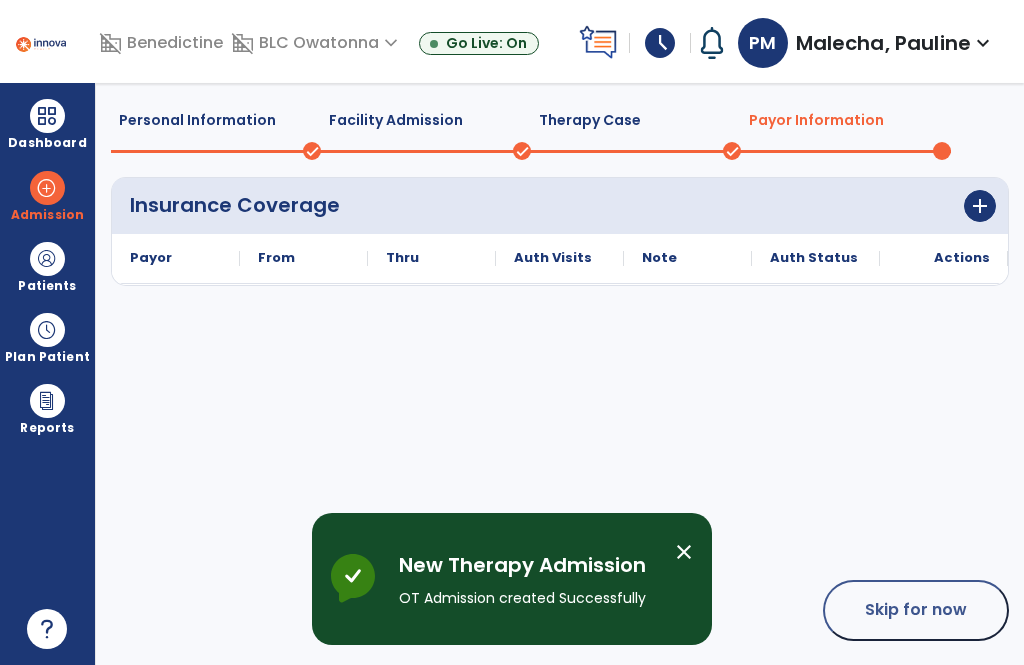 scroll, scrollTop: 32, scrollLeft: 0, axis: vertical 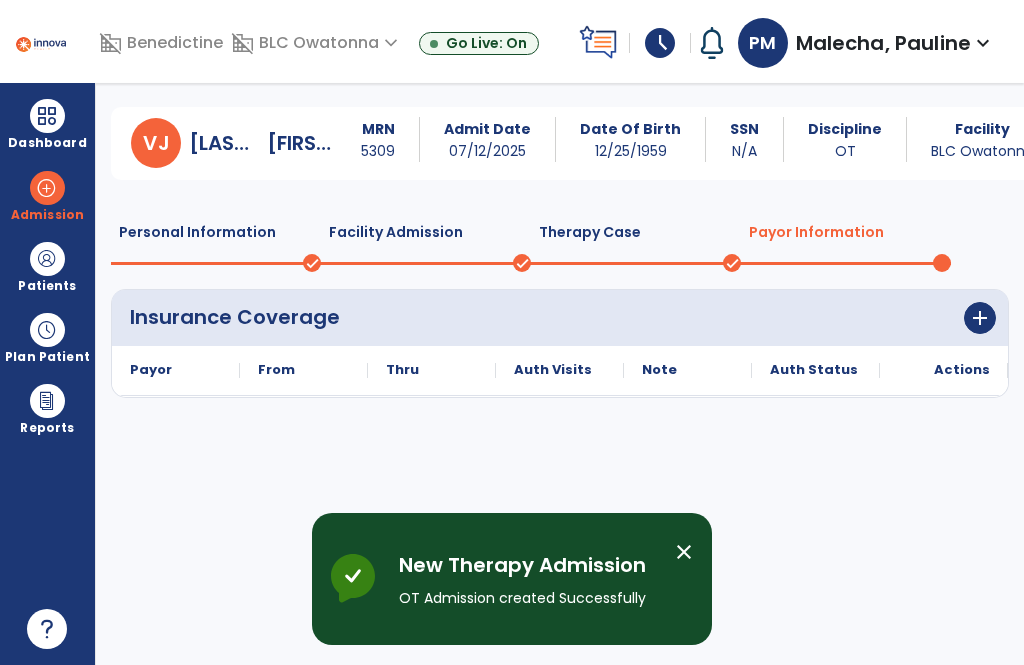 click on "Personal Information" 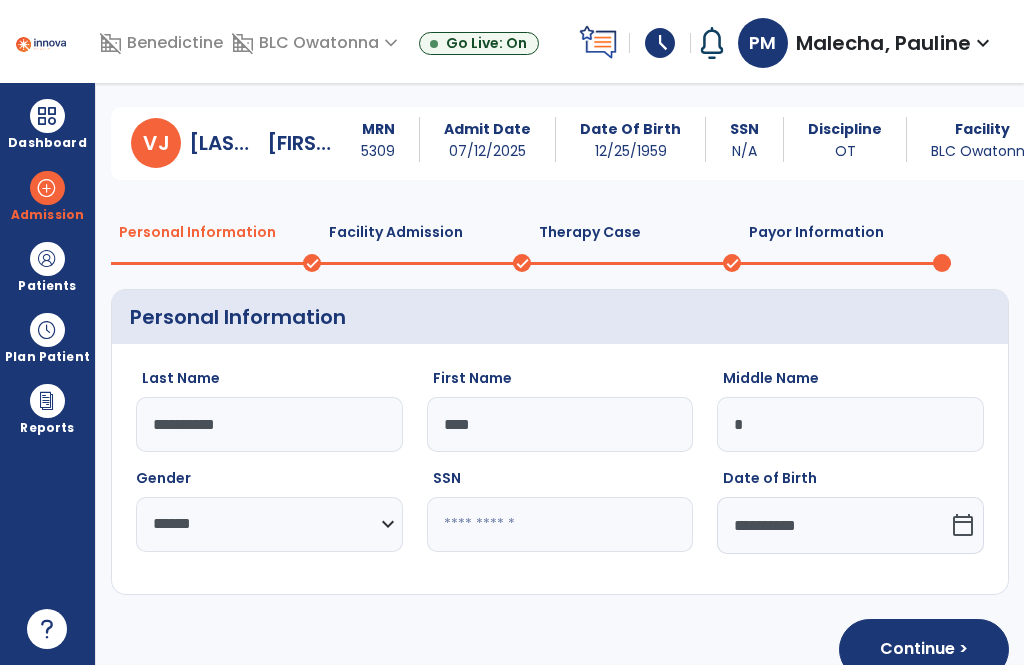 scroll, scrollTop: 17, scrollLeft: 0, axis: vertical 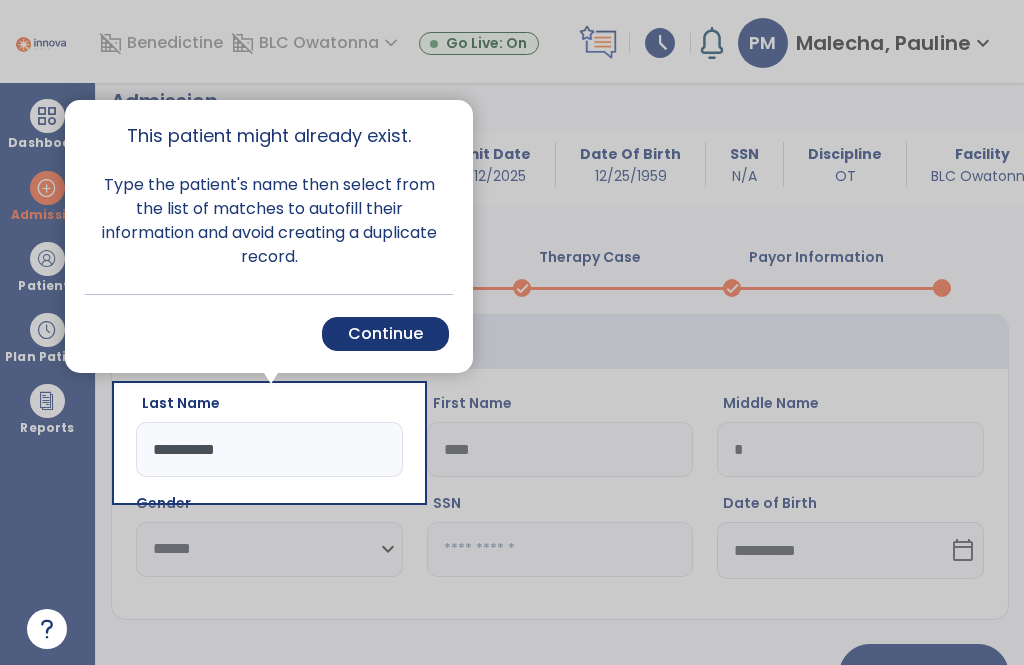 click on "Continue" at bounding box center (385, 334) 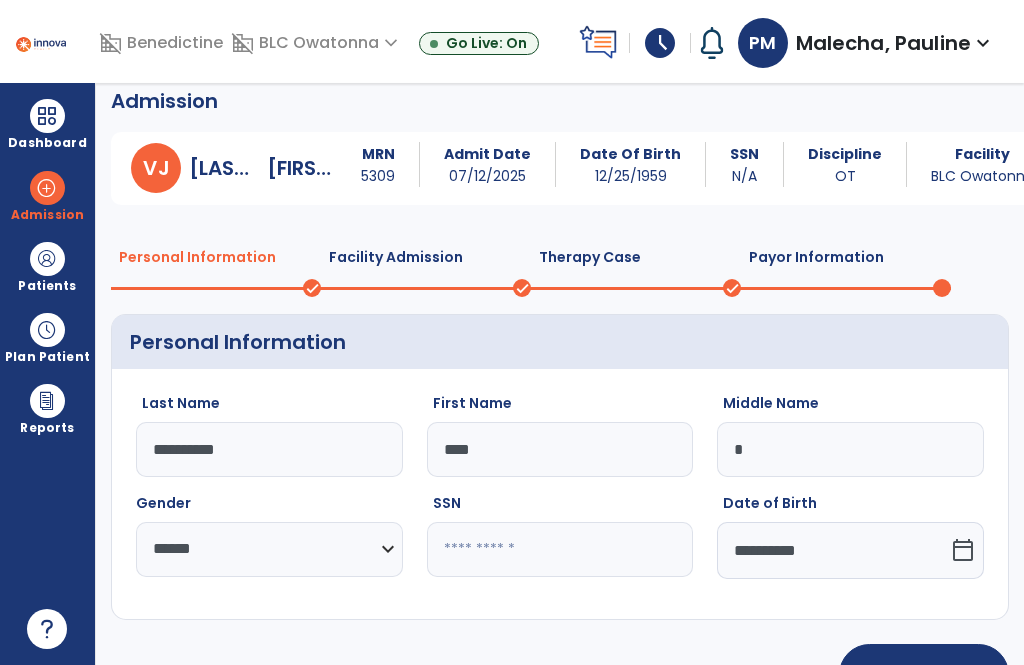 click on "Continue >" 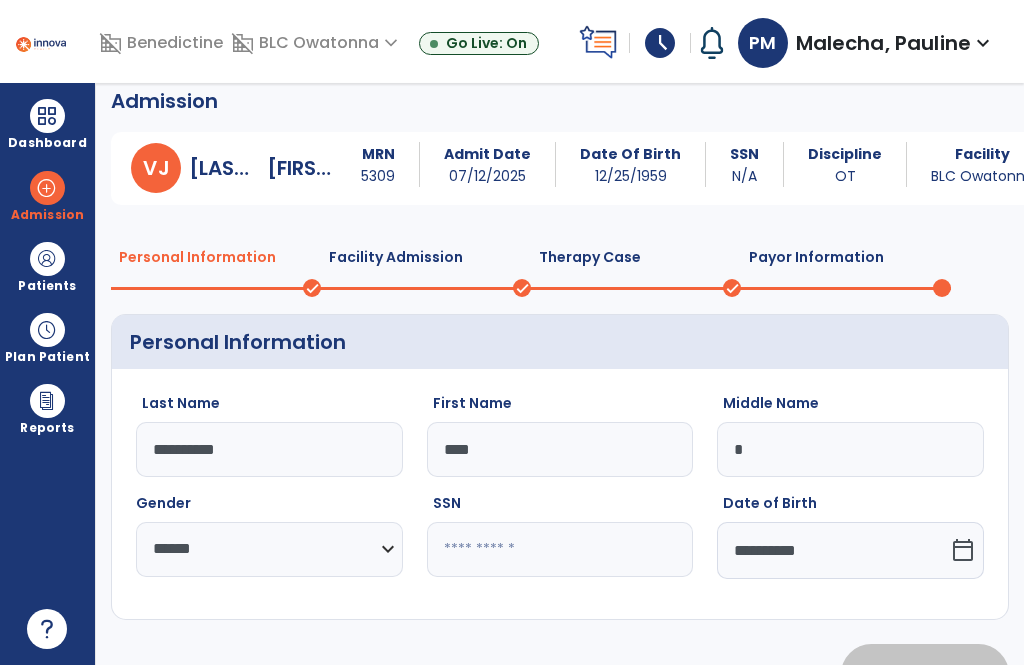 select on "**********" 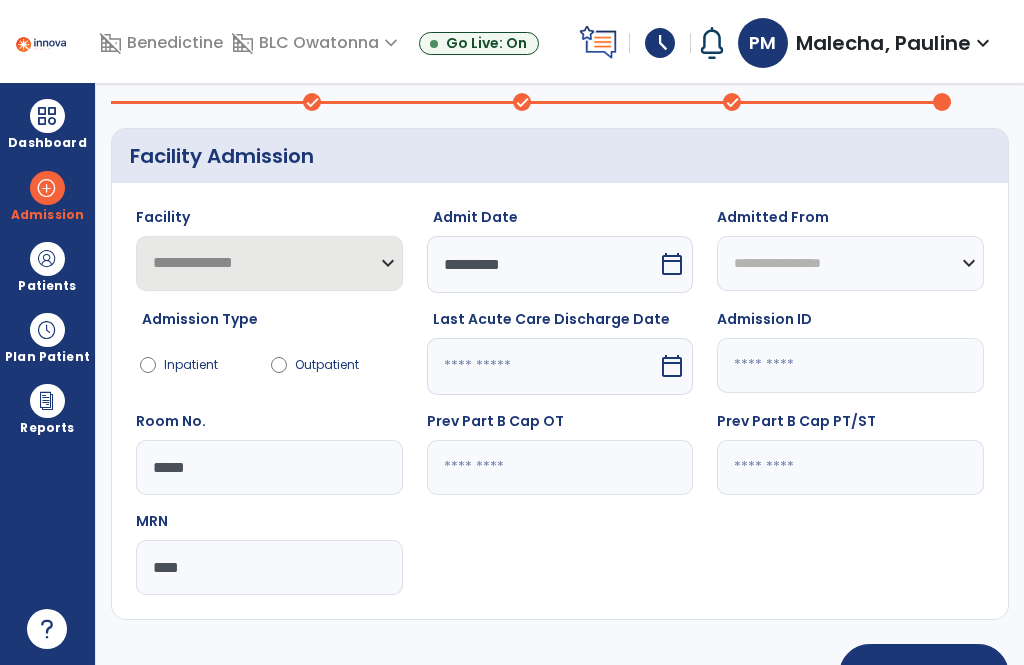 click on "Continue >" 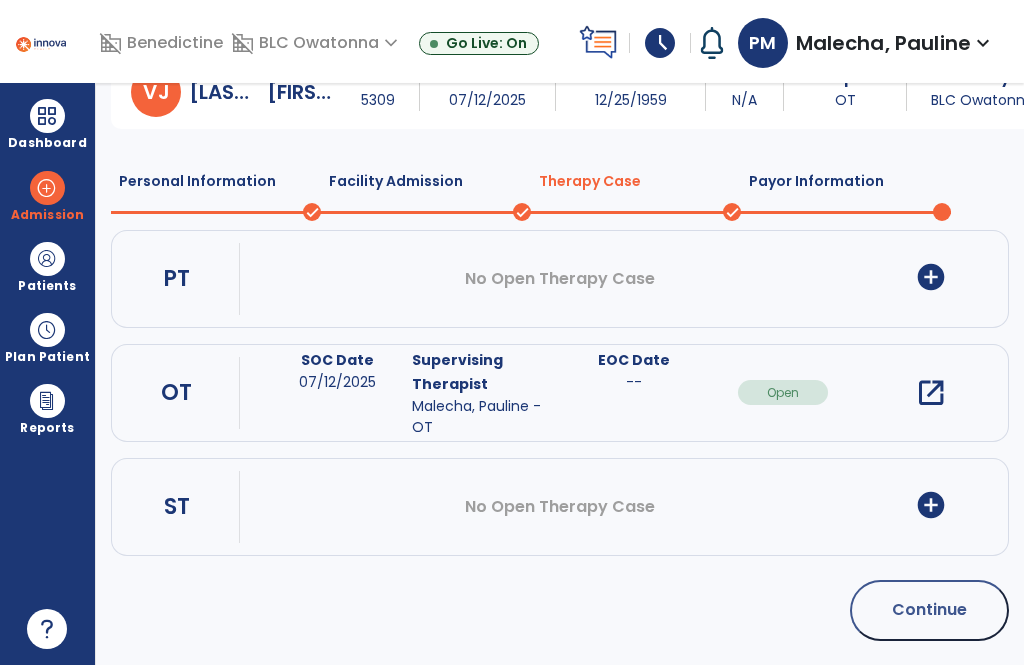 scroll, scrollTop: 29, scrollLeft: 0, axis: vertical 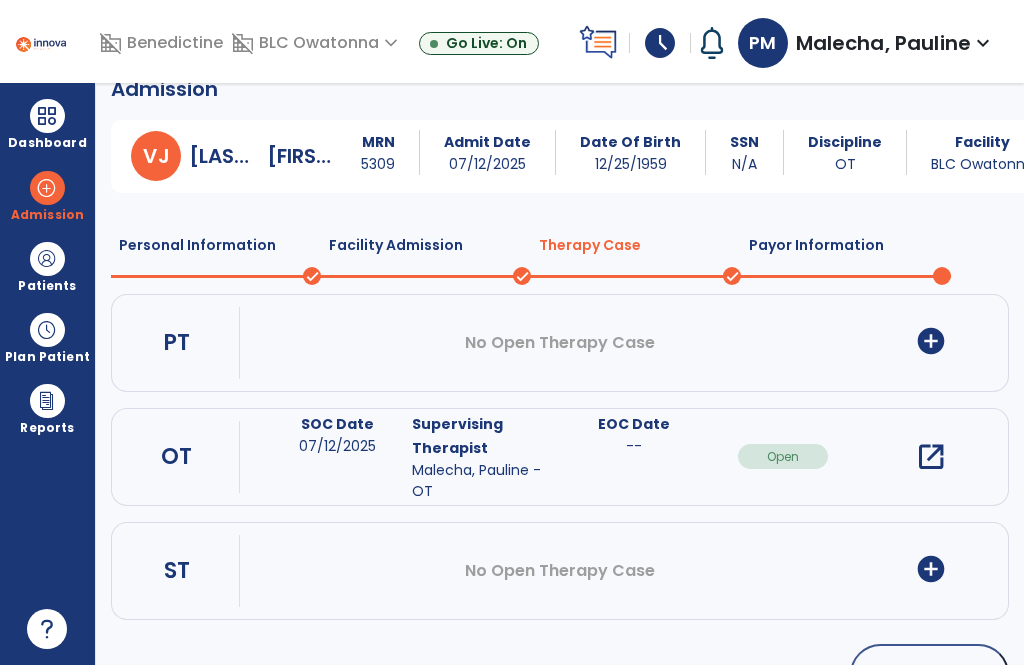 click on "open_in_new" at bounding box center (931, 457) 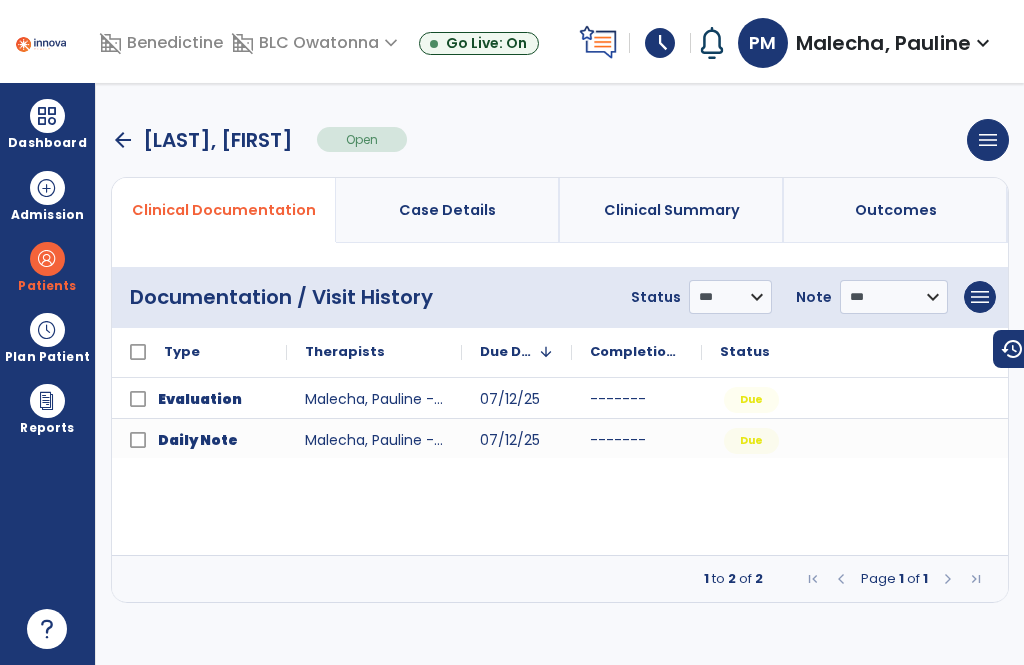 scroll, scrollTop: 0, scrollLeft: 0, axis: both 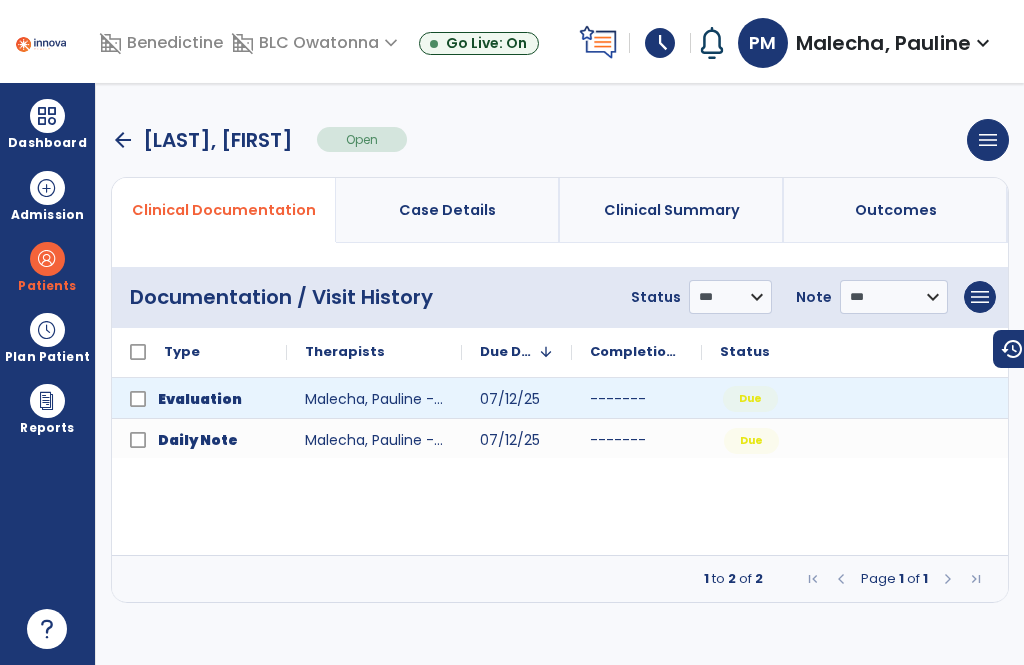 click on "Due" 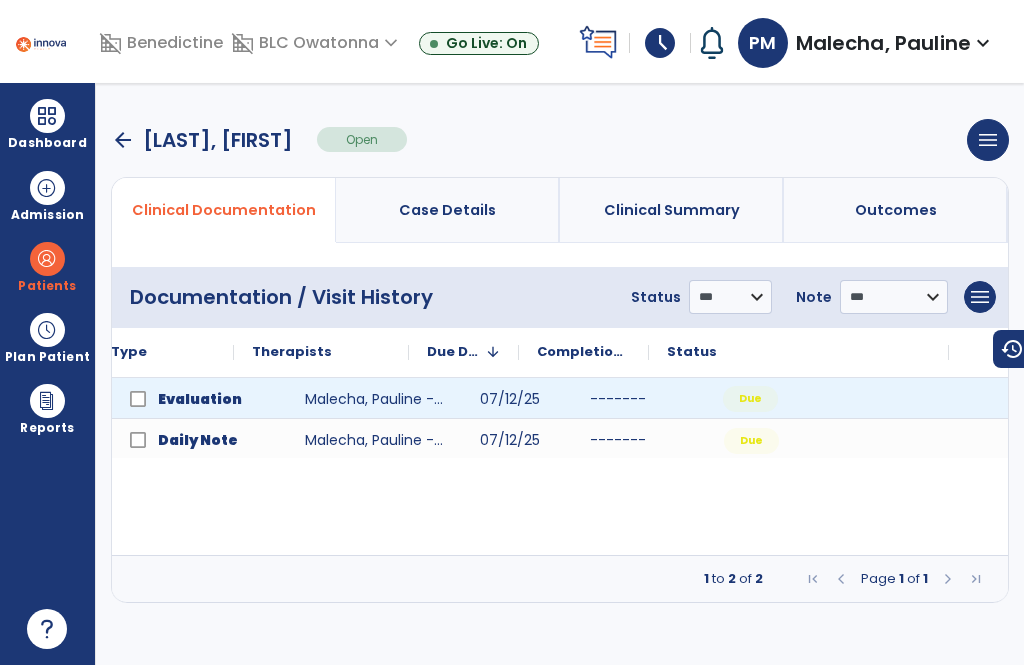 scroll, scrollTop: 0, scrollLeft: 71, axis: horizontal 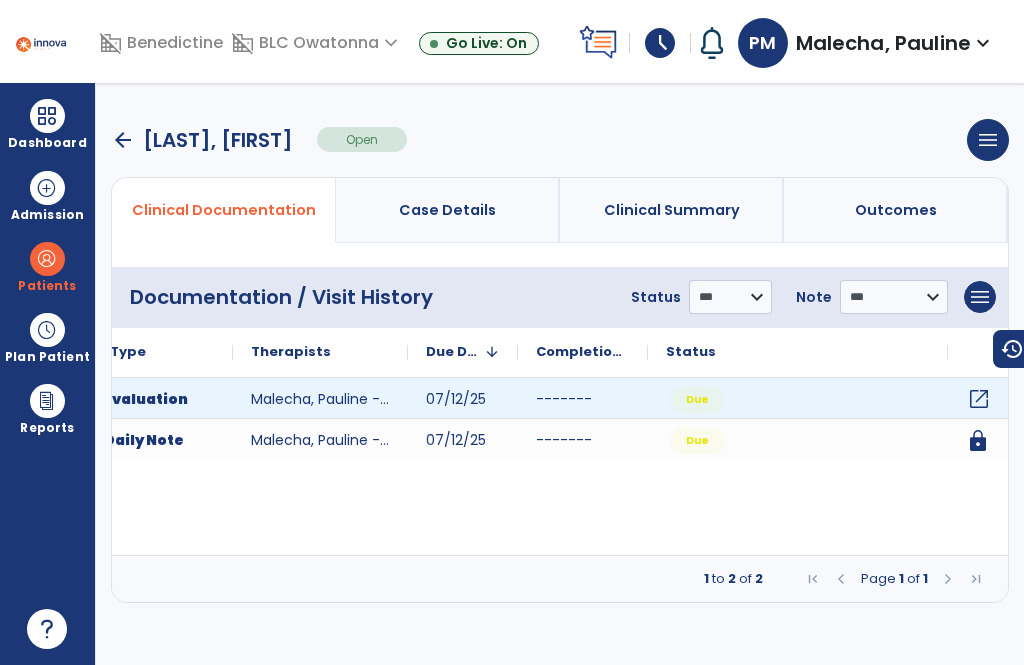 click on "open_in_new" 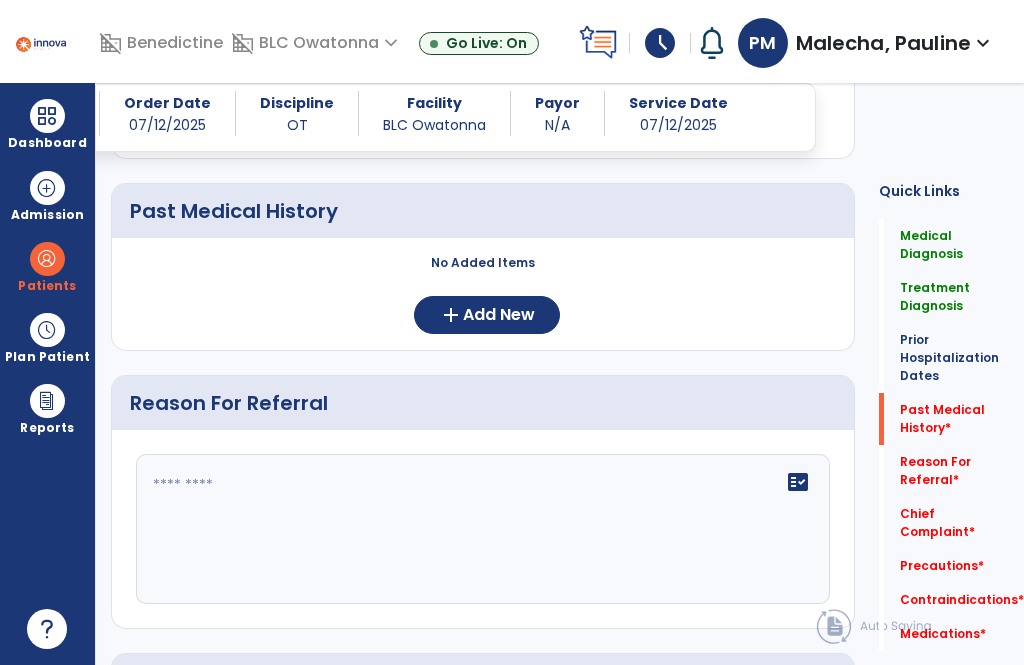 scroll, scrollTop: 737, scrollLeft: 0, axis: vertical 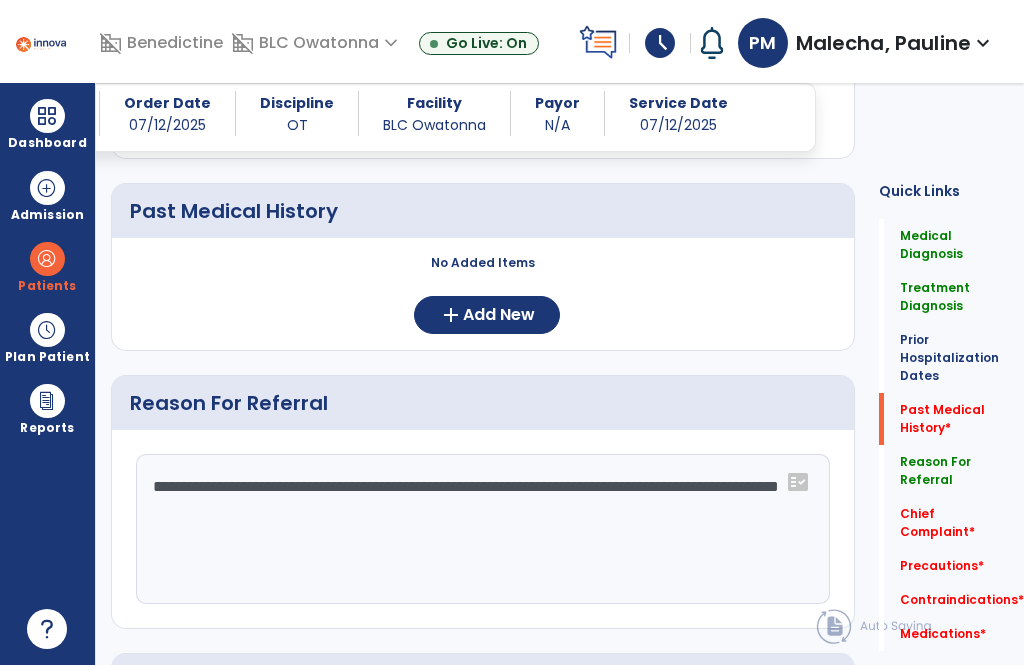 click on "**********" 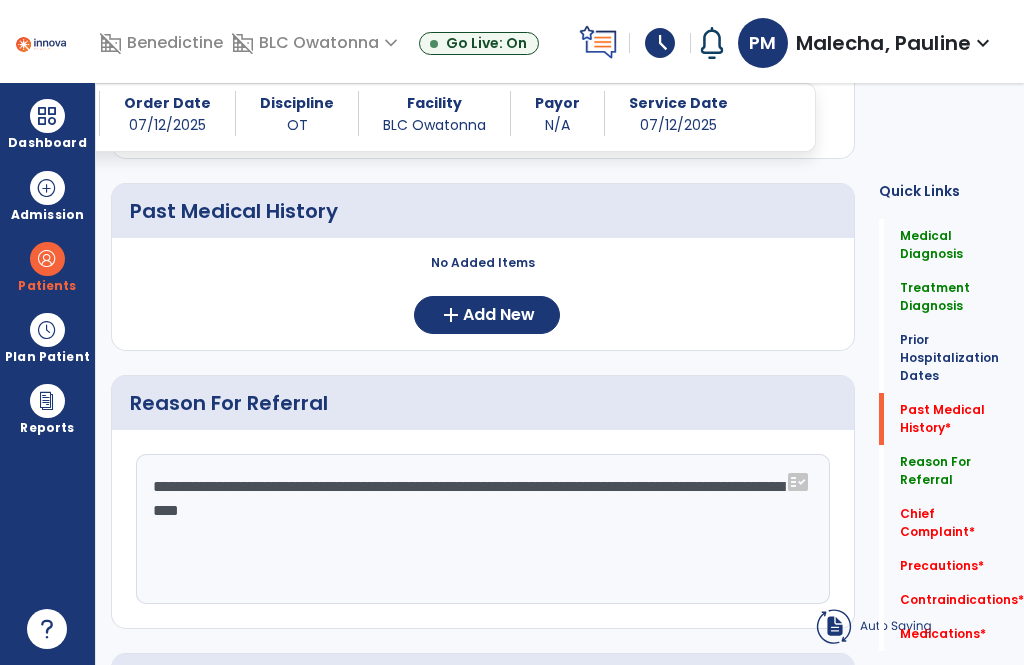click on "**********" 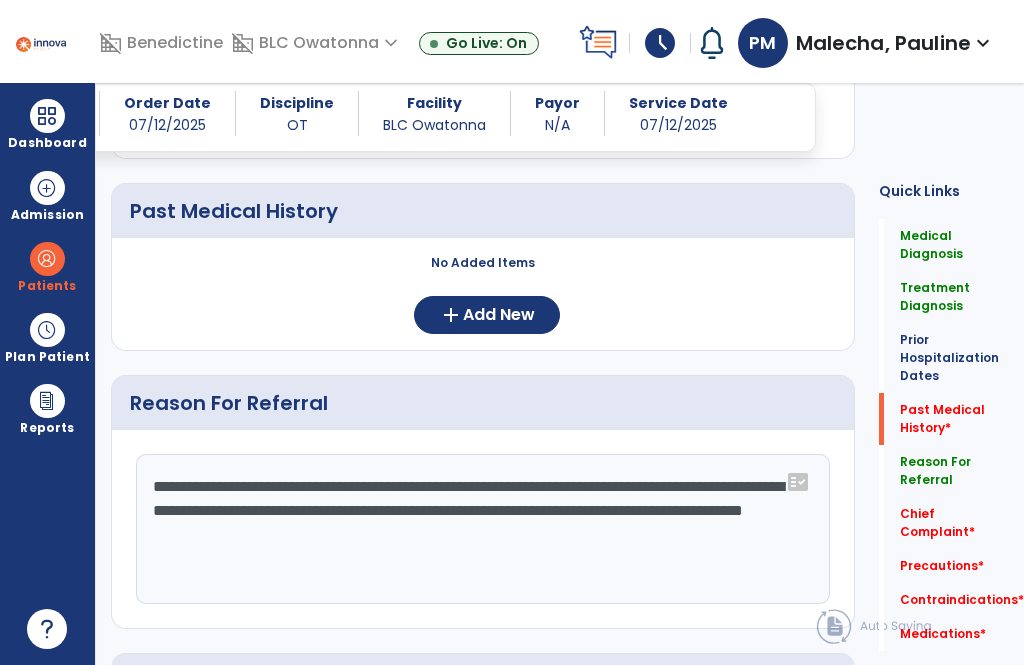 click on "**********" 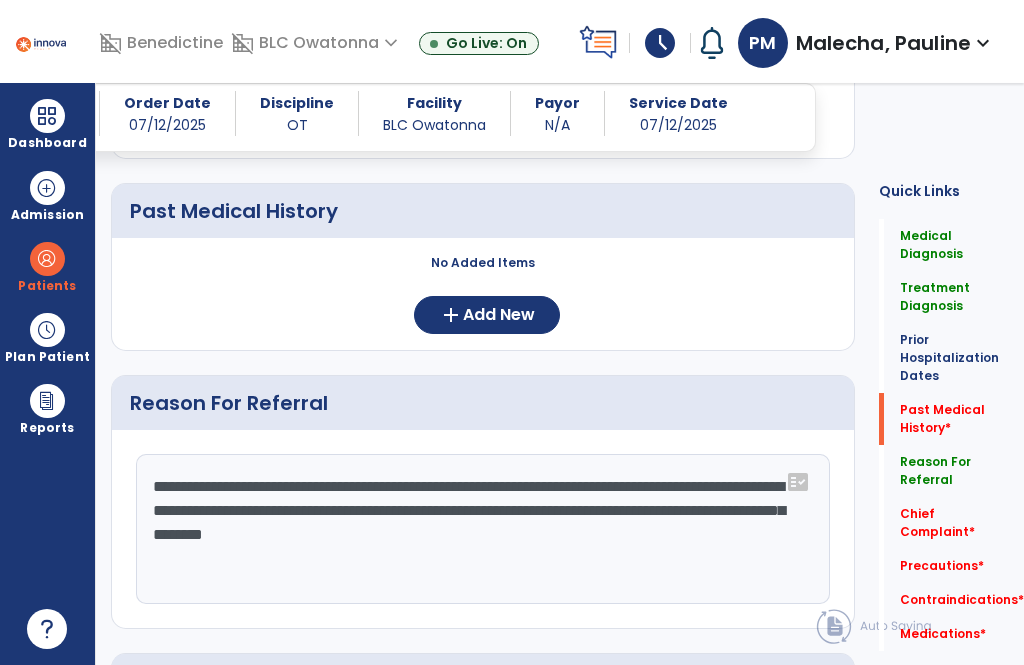 click on "**********" 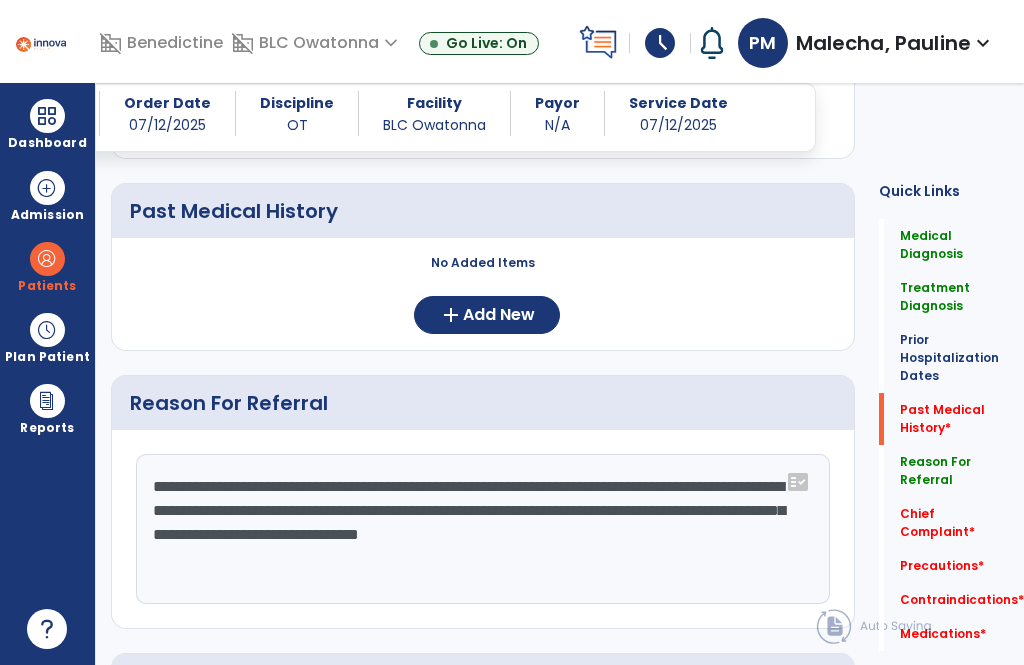 click on "**********" 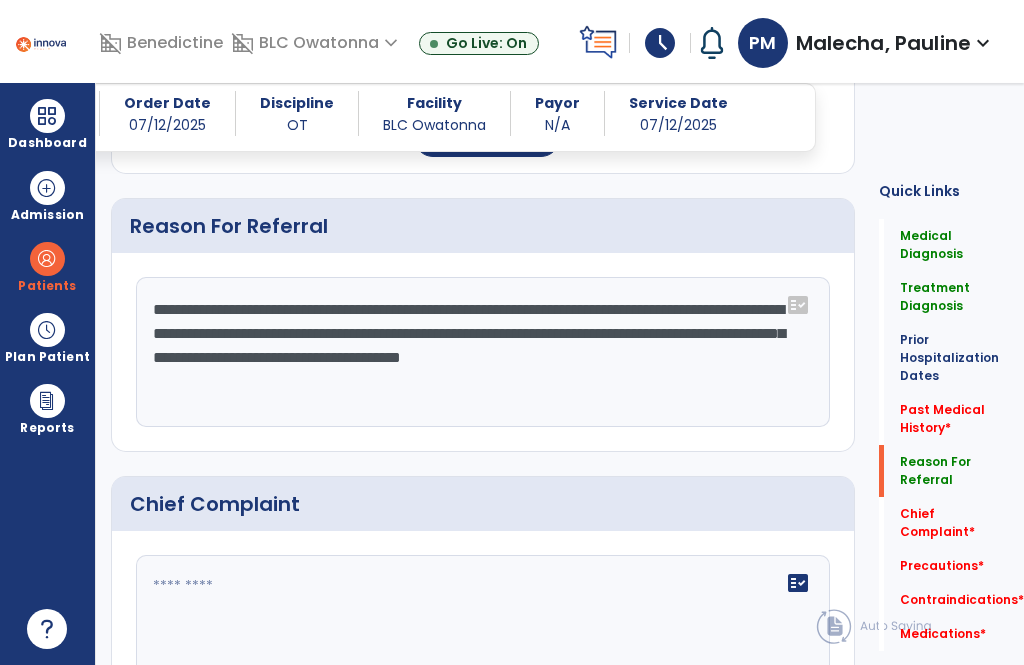 scroll, scrollTop: 915, scrollLeft: 0, axis: vertical 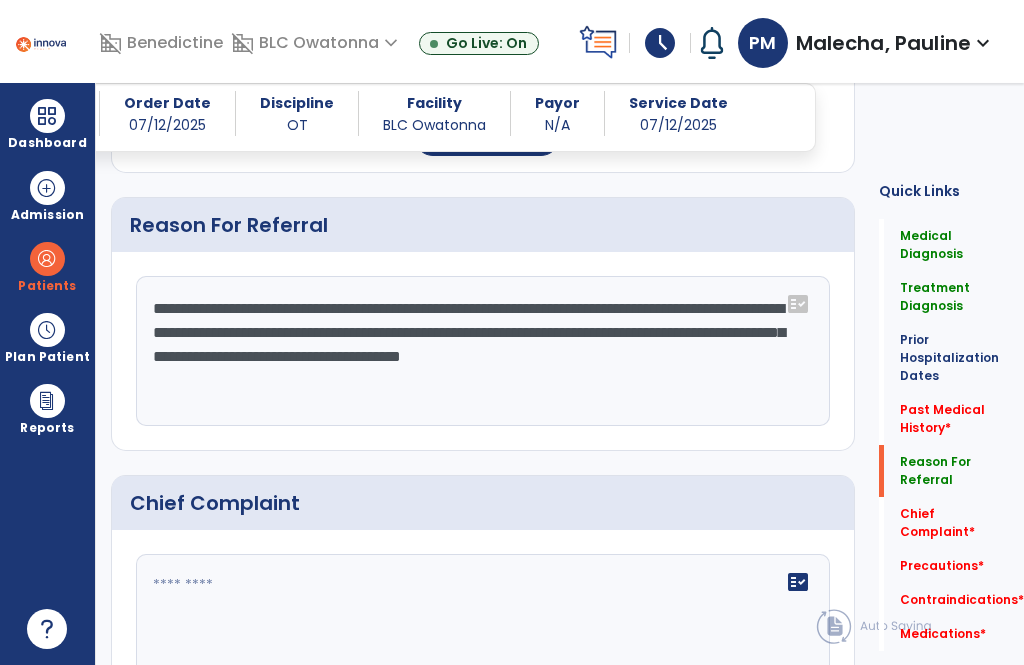 type on "**********" 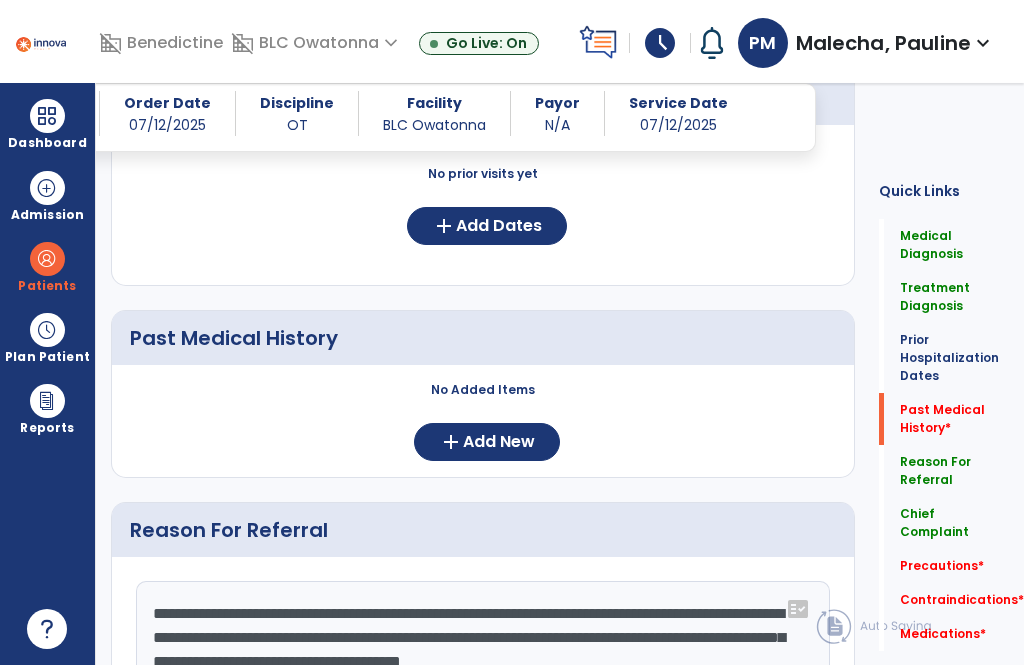 scroll, scrollTop: 608, scrollLeft: 0, axis: vertical 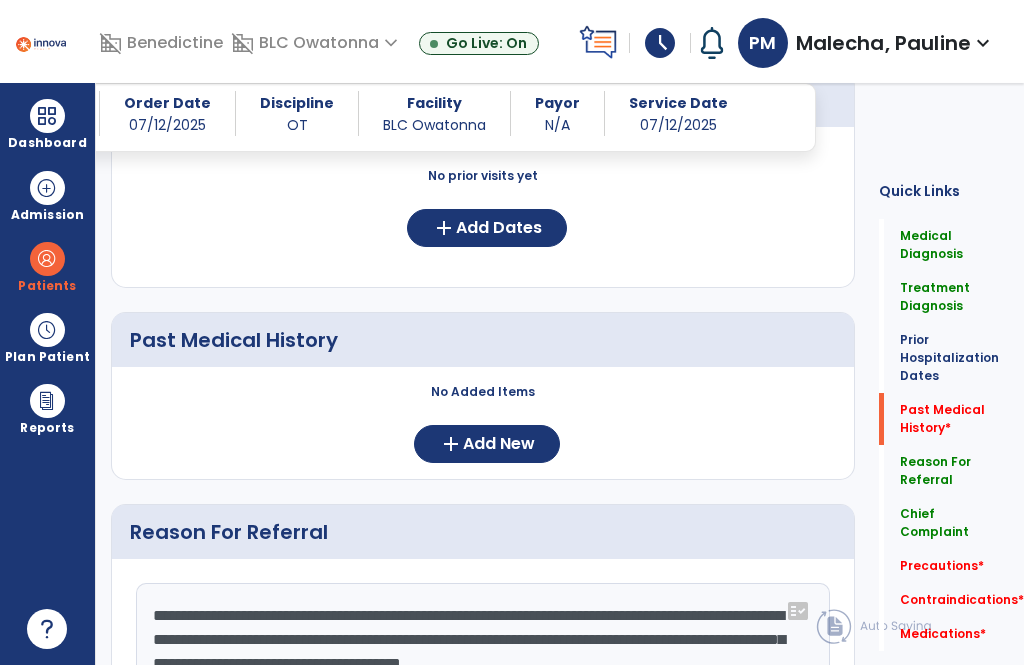 type on "**********" 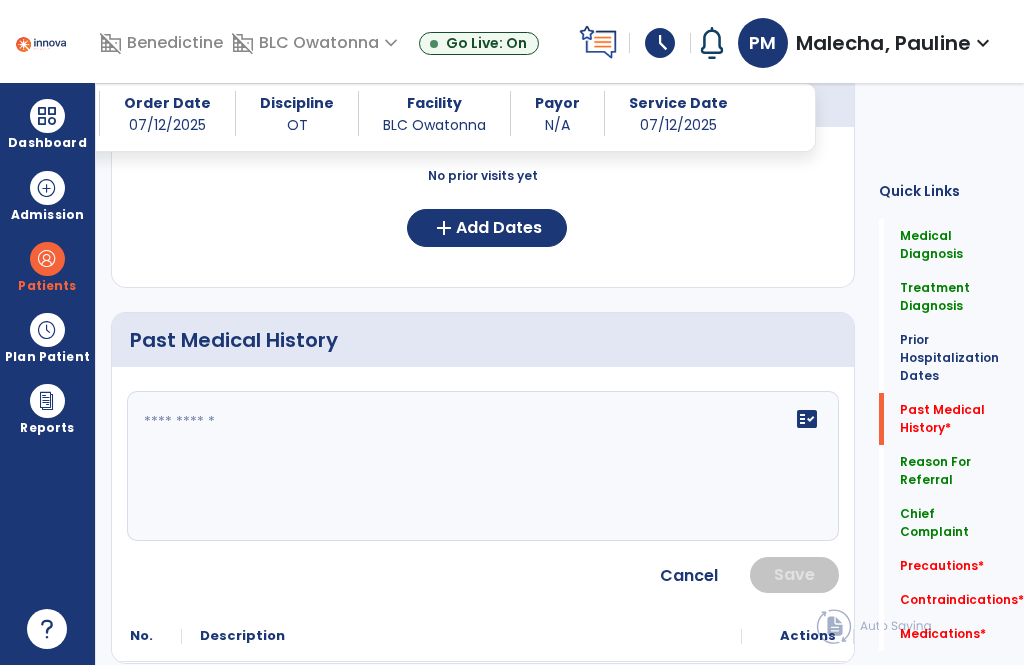 click 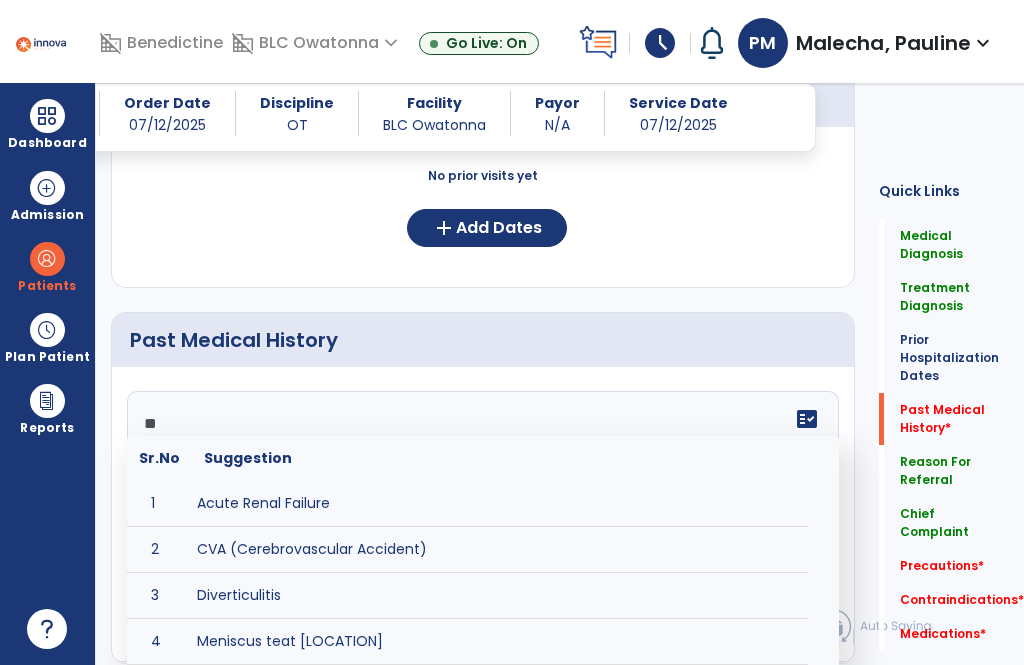 type on "*" 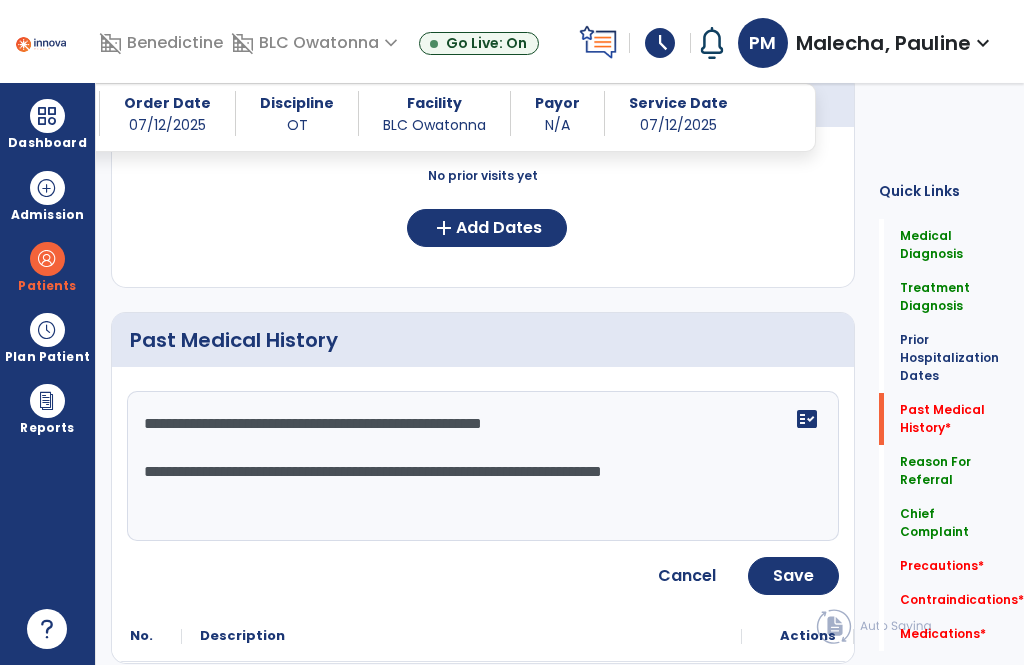 type on "**********" 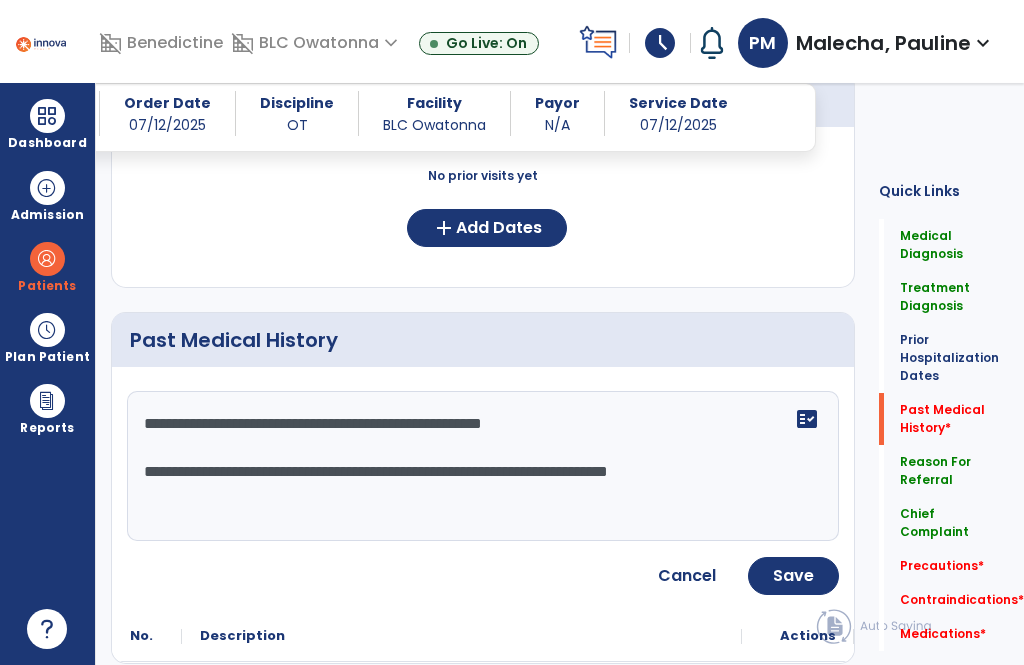 click on "Save" 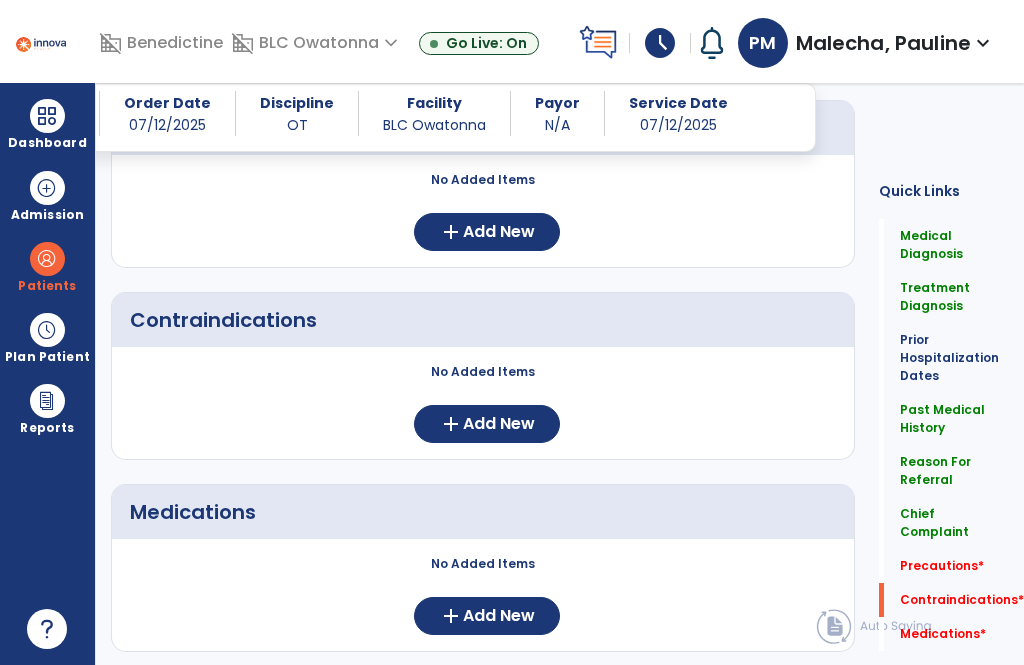scroll, scrollTop: 1597, scrollLeft: 0, axis: vertical 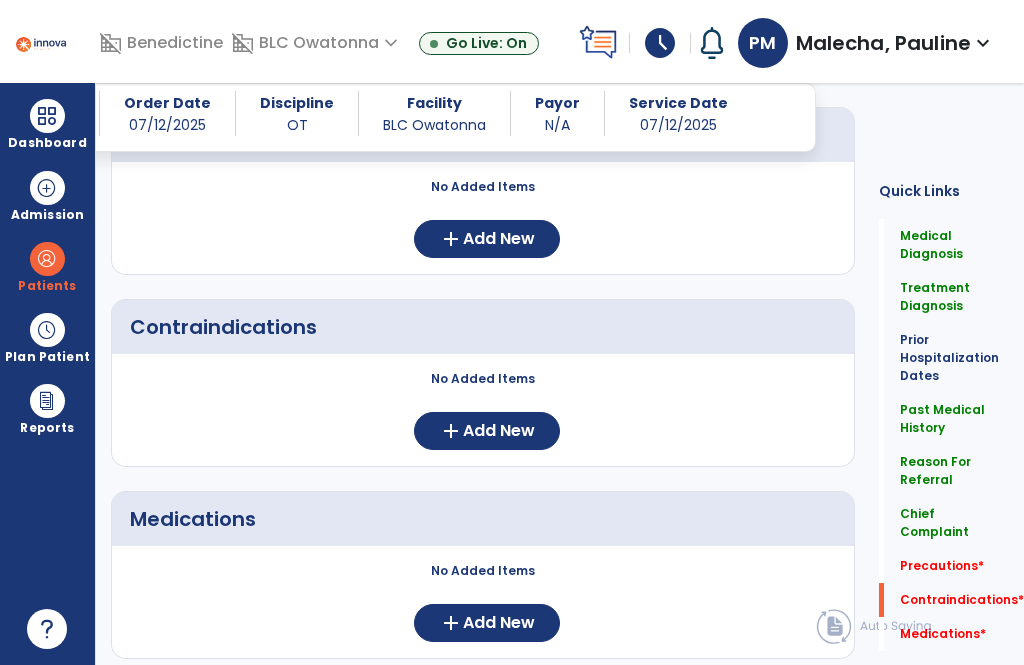 click on "Continue  chevron_right" 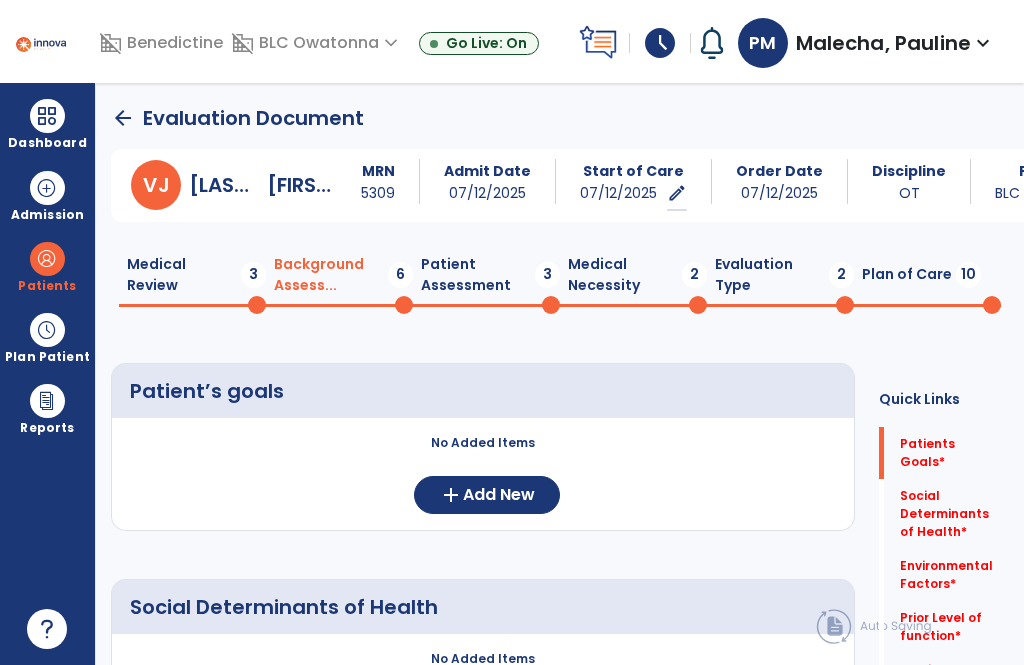 scroll, scrollTop: 0, scrollLeft: 0, axis: both 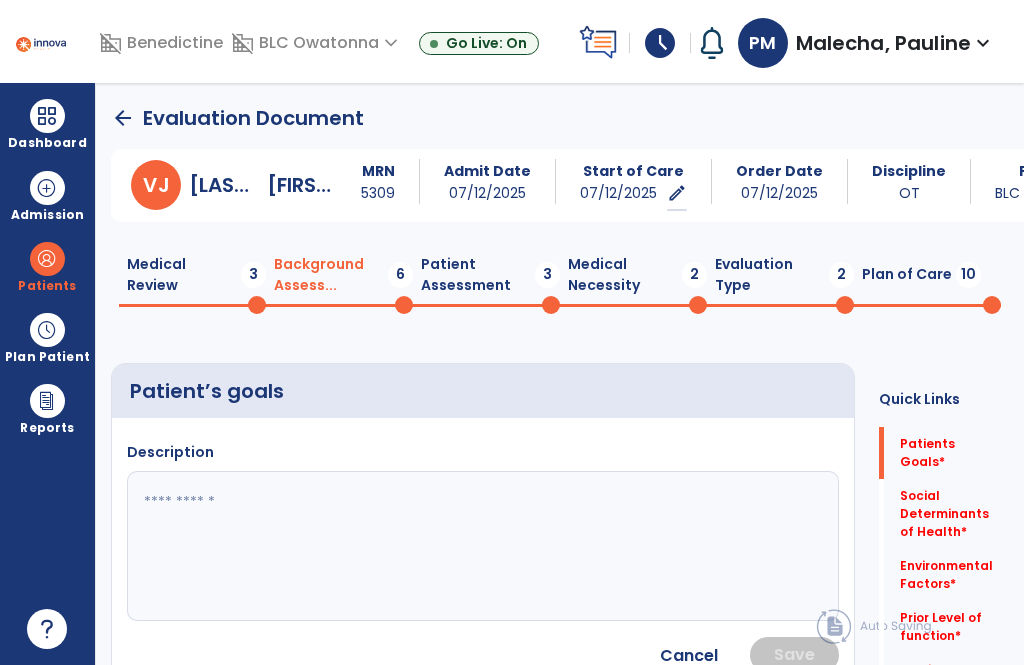 click 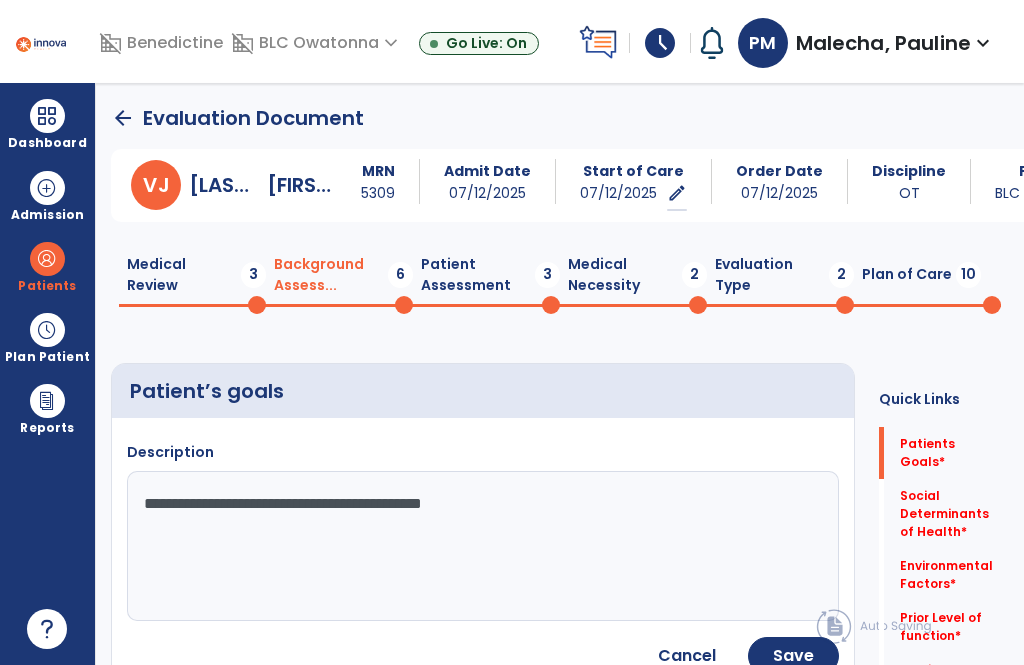type on "**********" 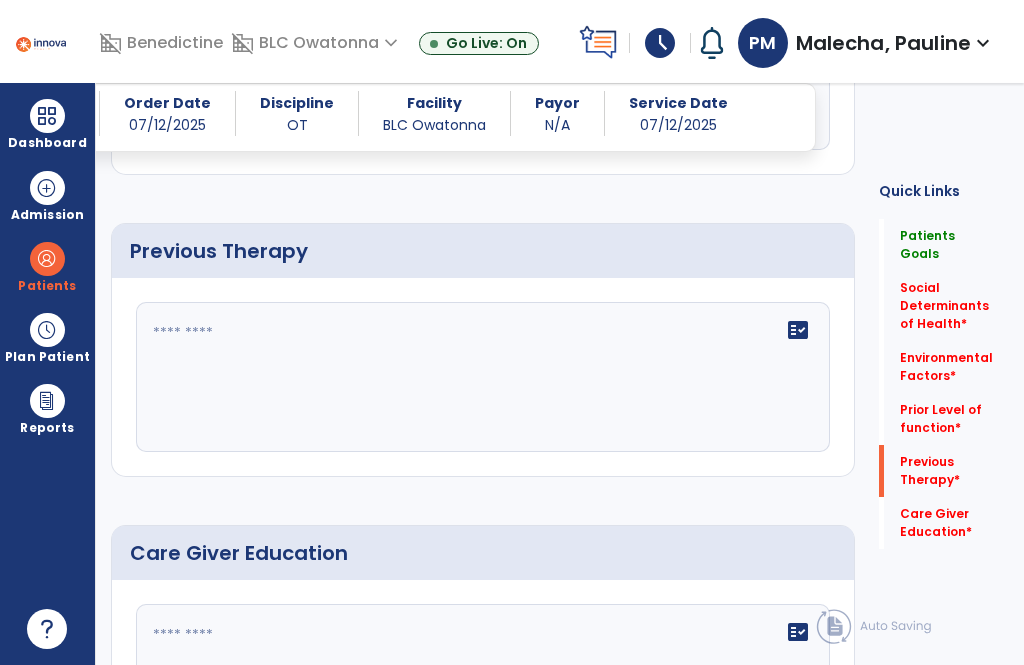 scroll, scrollTop: 1067, scrollLeft: 0, axis: vertical 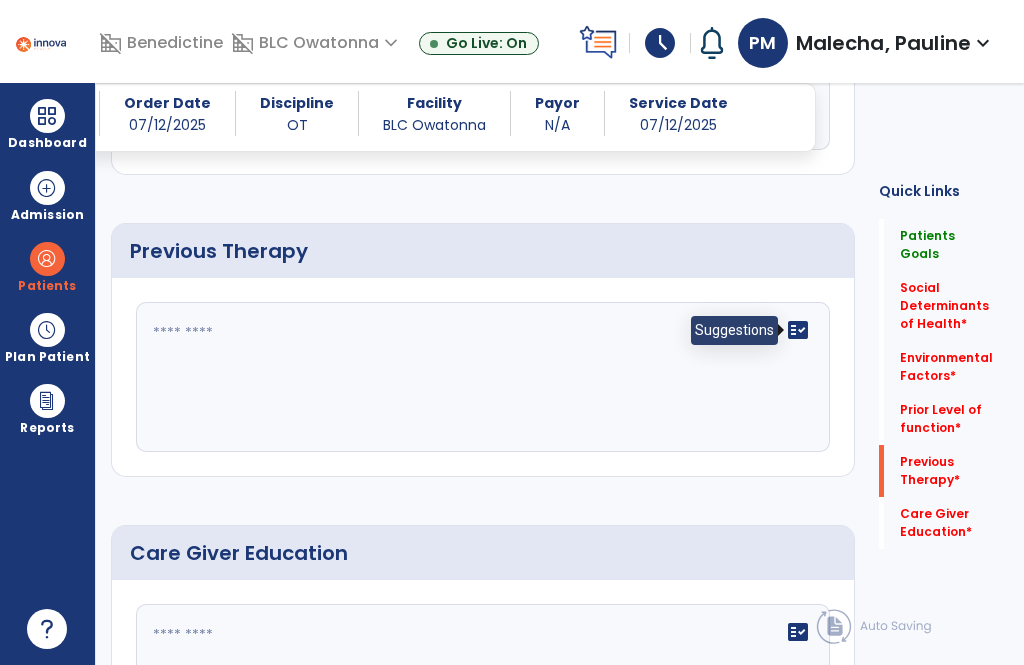 click on "fact_check" 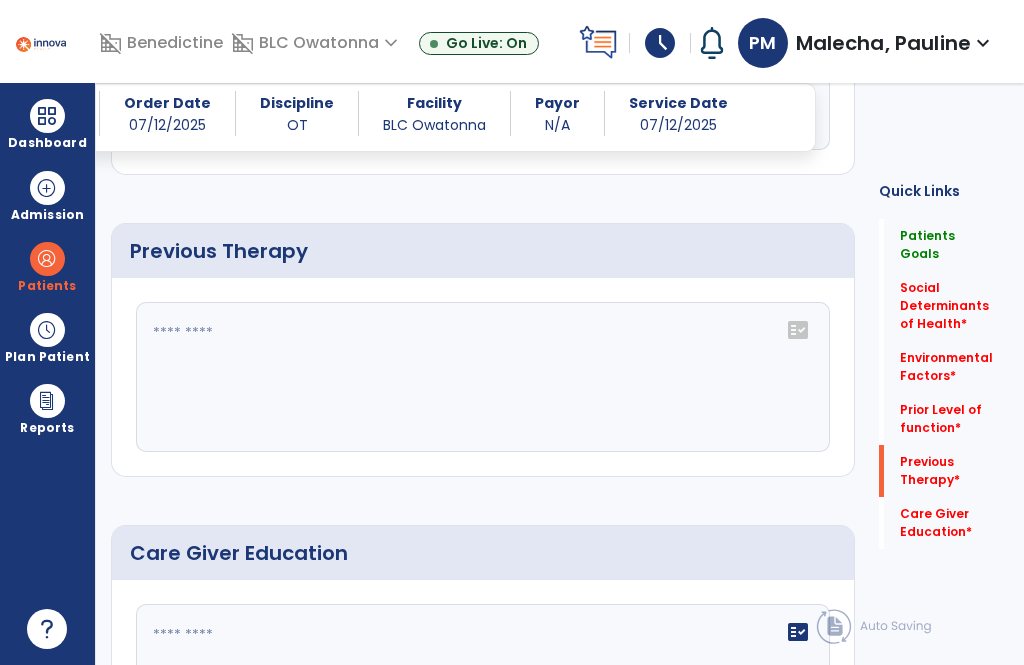 click on "fact_check" 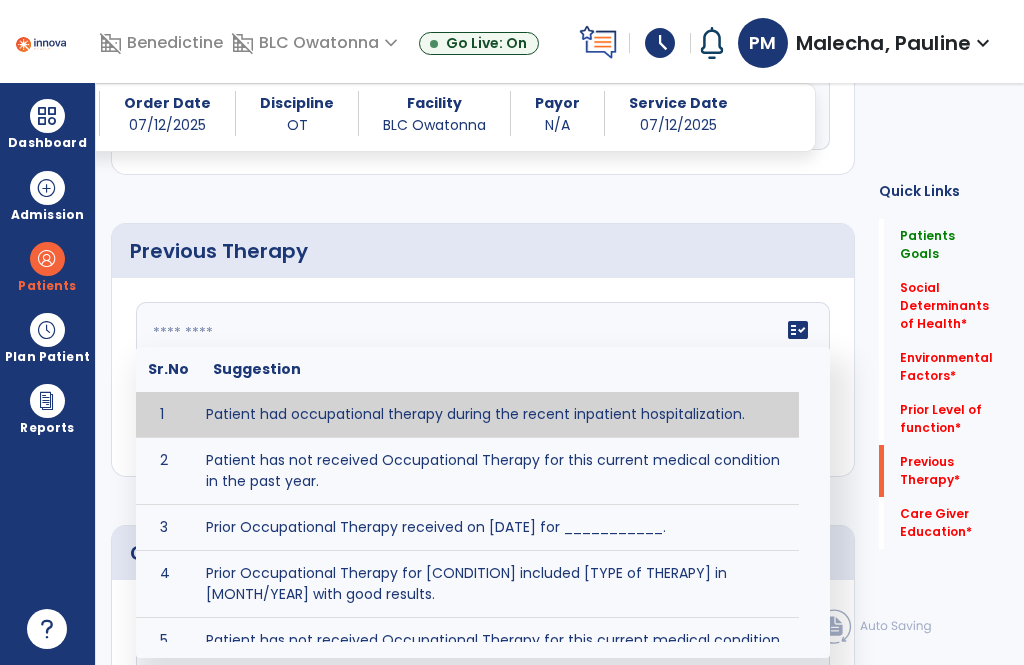 type on "**********" 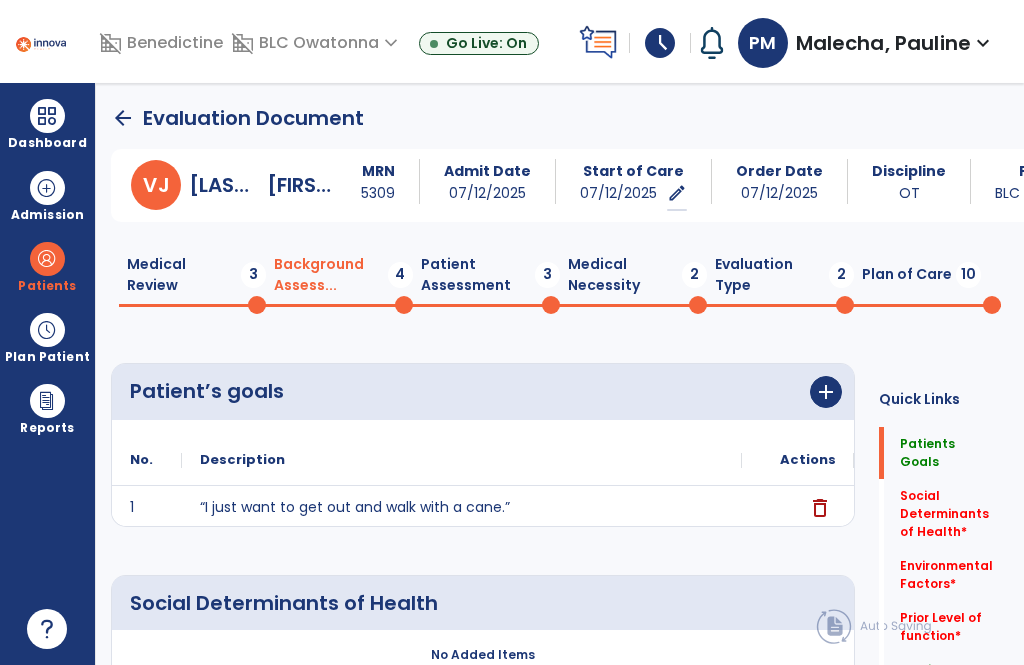 scroll, scrollTop: 0, scrollLeft: 0, axis: both 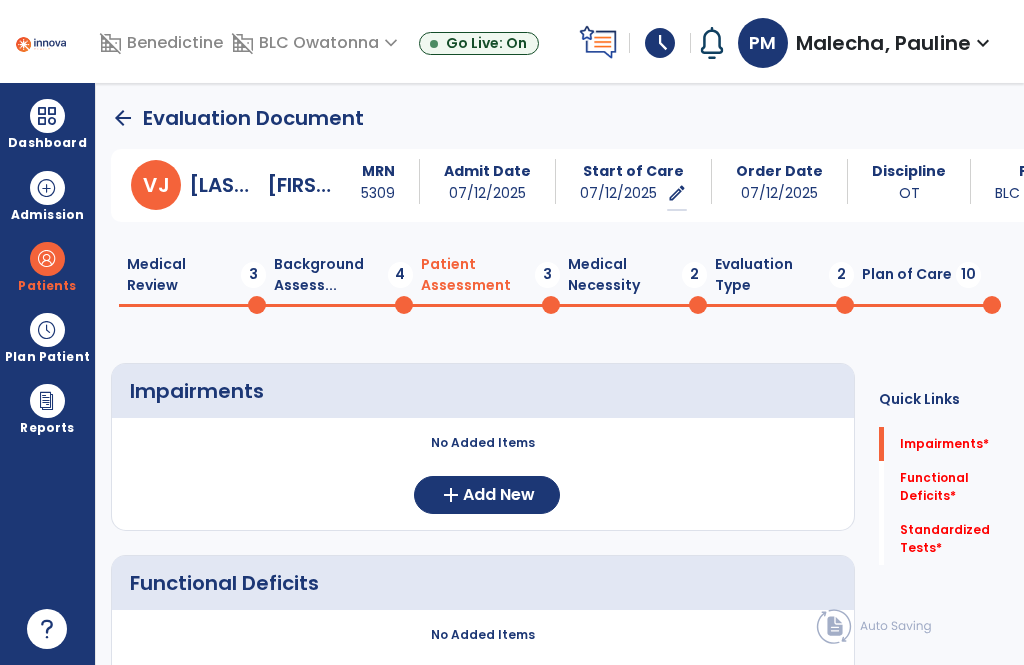 click on "add" 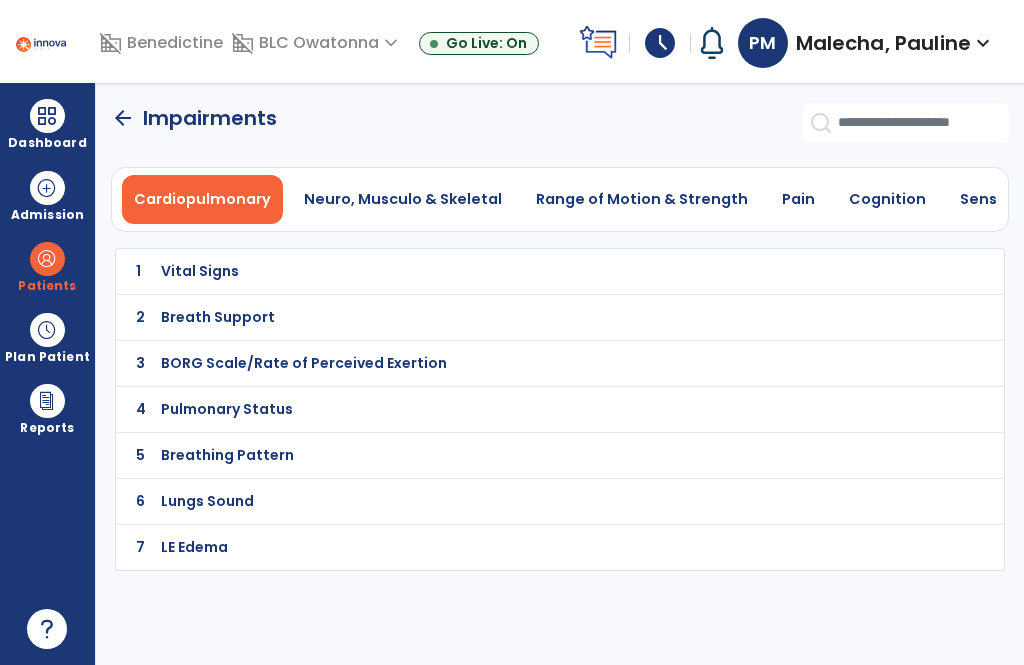 click on "Neuro, Musculo & Skeletal" at bounding box center (403, 199) 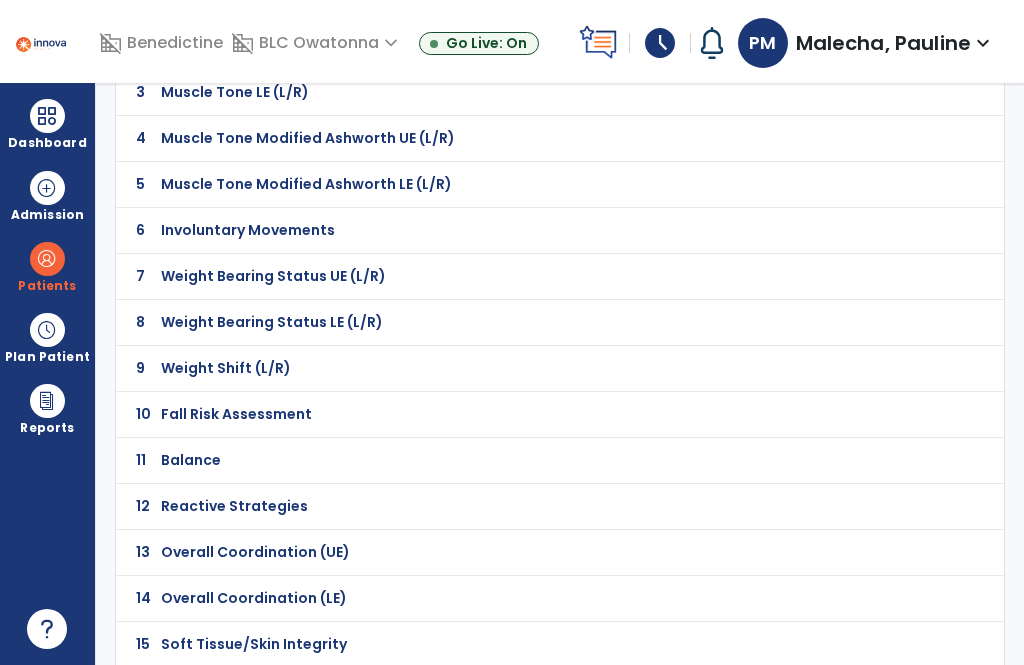 scroll, scrollTop: 271, scrollLeft: 0, axis: vertical 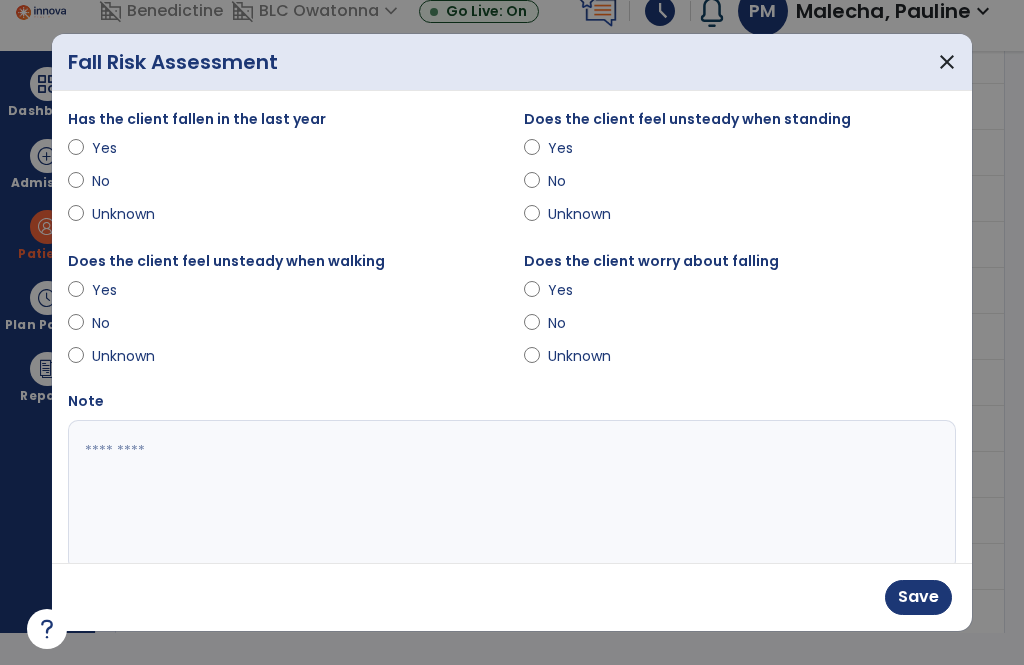 click on "Yes" at bounding box center (740, 294) 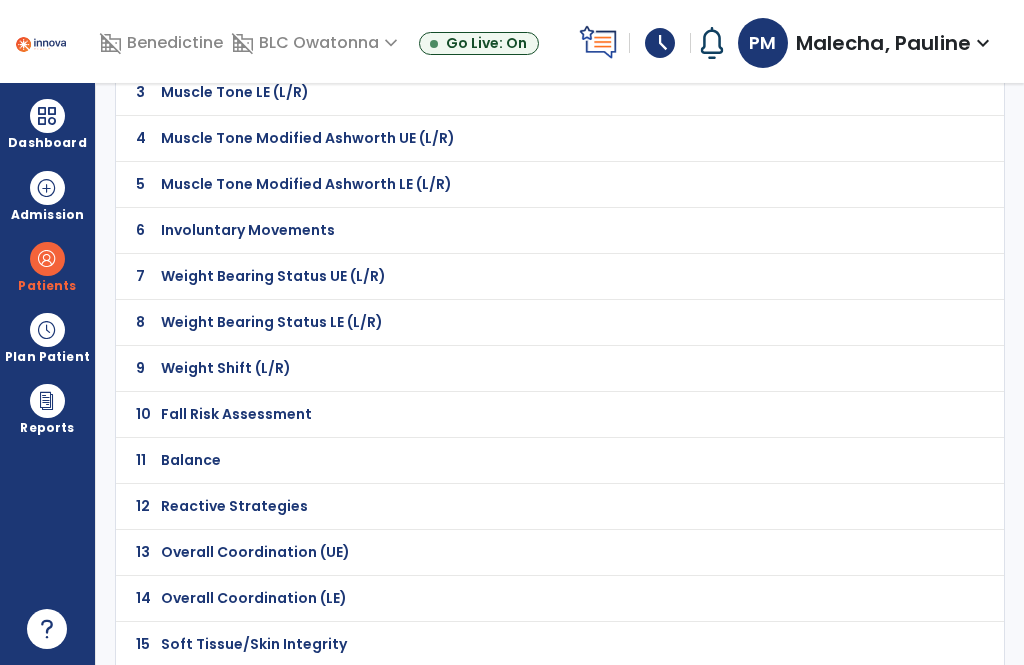 scroll, scrollTop: 32, scrollLeft: 0, axis: vertical 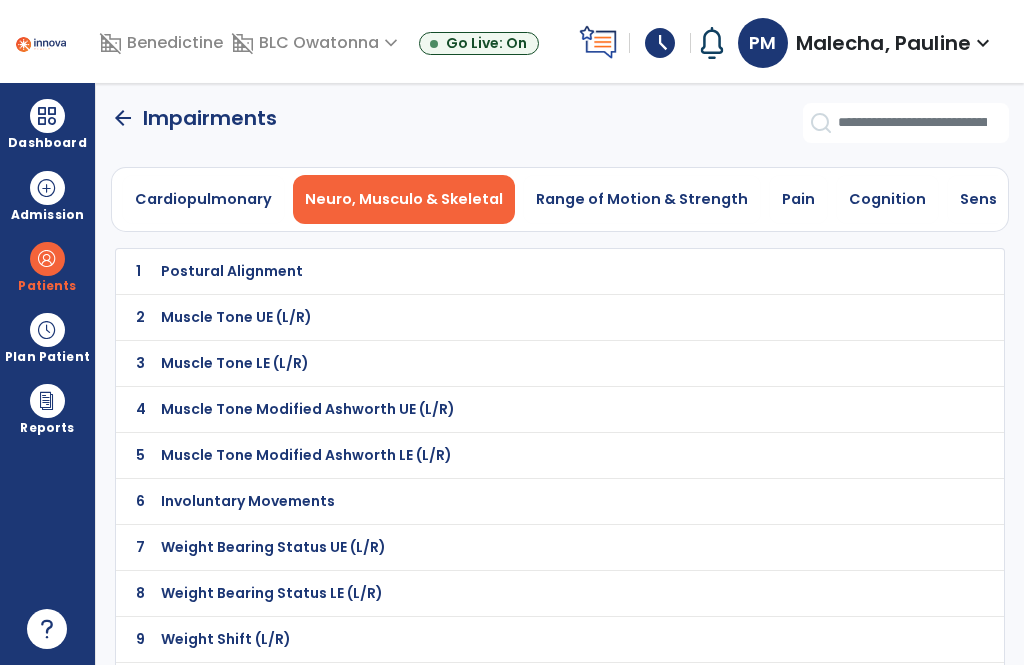 click on "arrow_back" 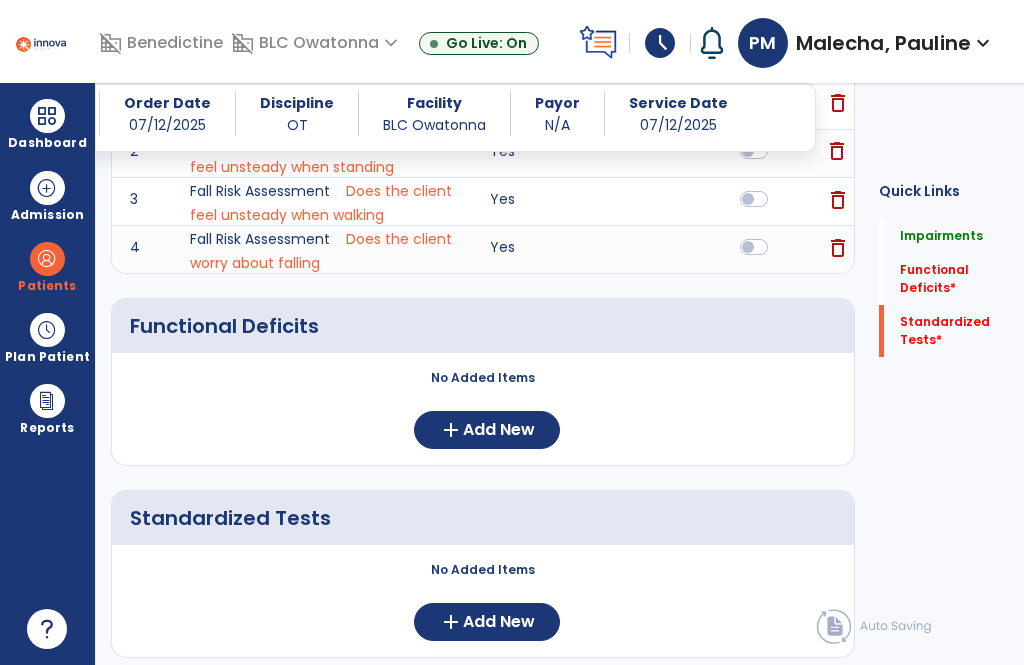 scroll, scrollTop: 377, scrollLeft: 0, axis: vertical 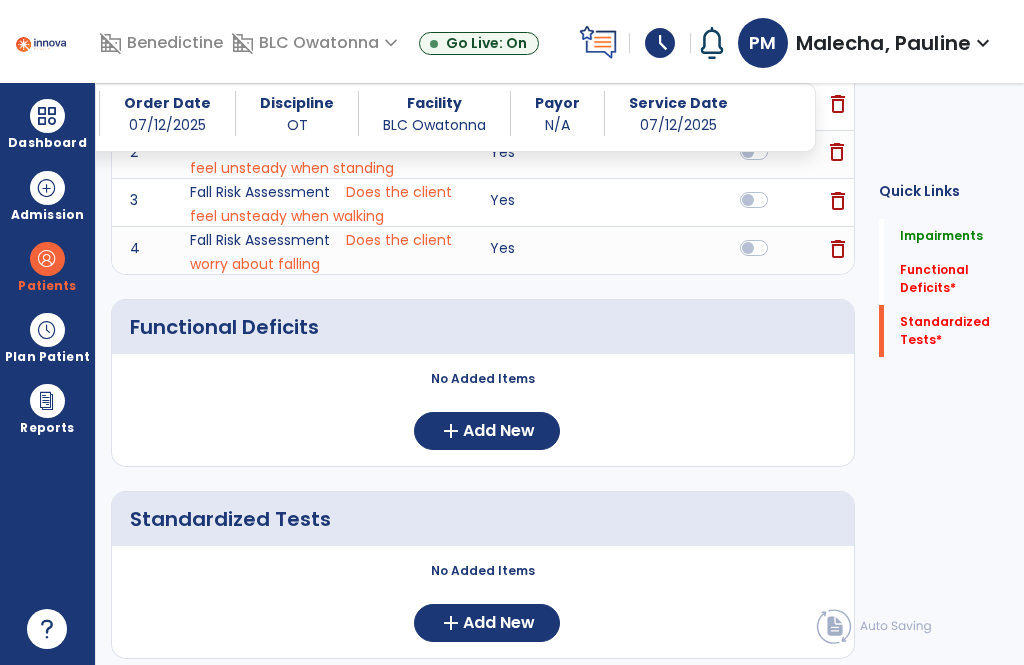 click on "add" 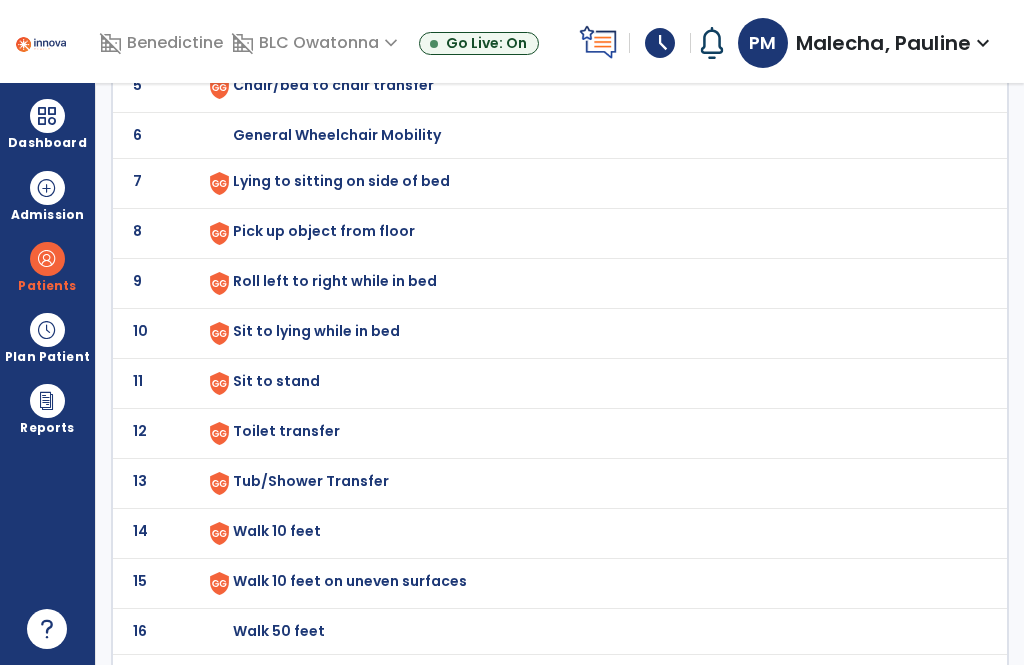 scroll, scrollTop: 64, scrollLeft: 0, axis: vertical 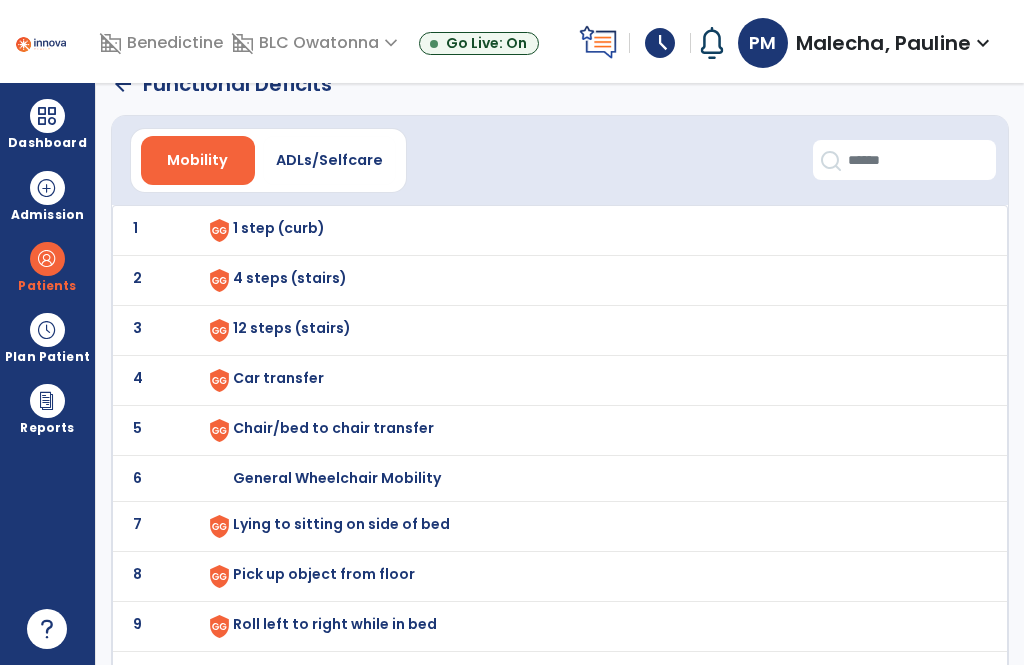 click on "ADLs/Selfcare" at bounding box center (329, 160) 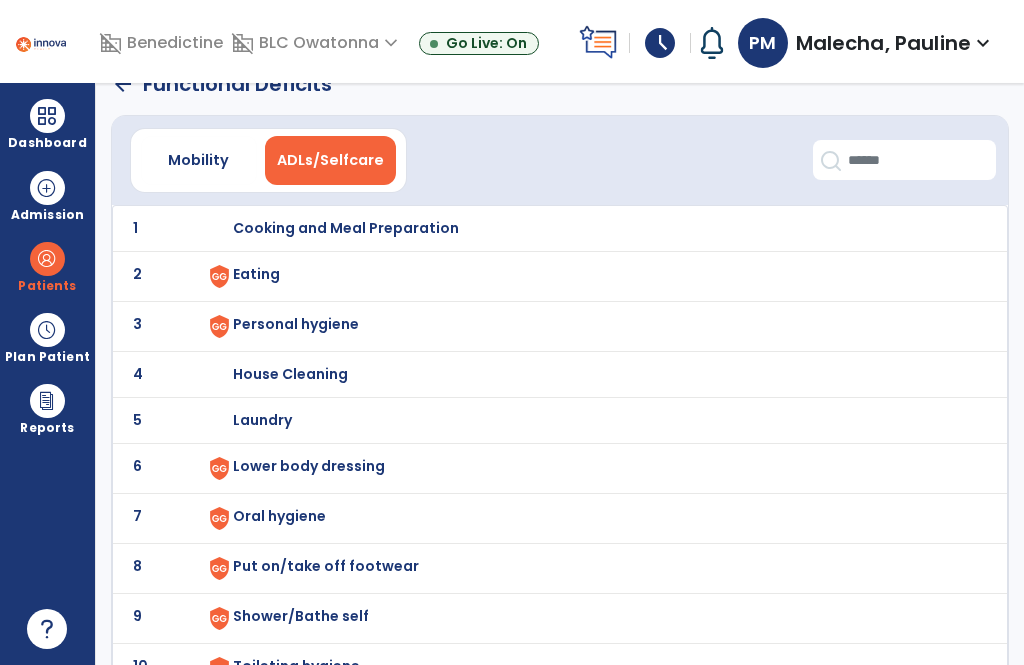 click on "Eating" at bounding box center [590, 228] 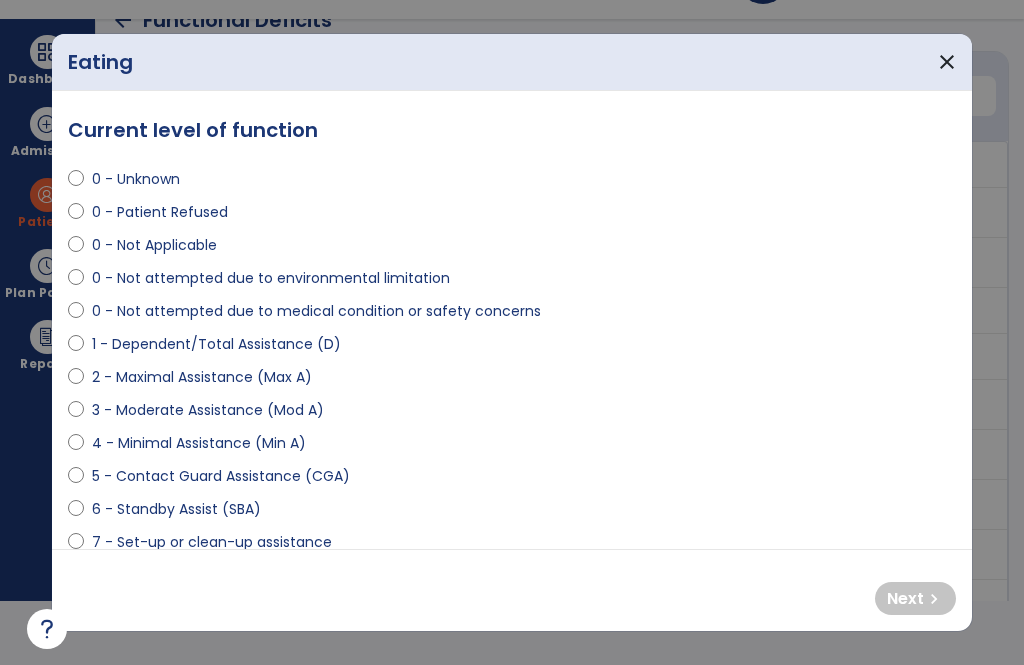 scroll, scrollTop: 0, scrollLeft: 0, axis: both 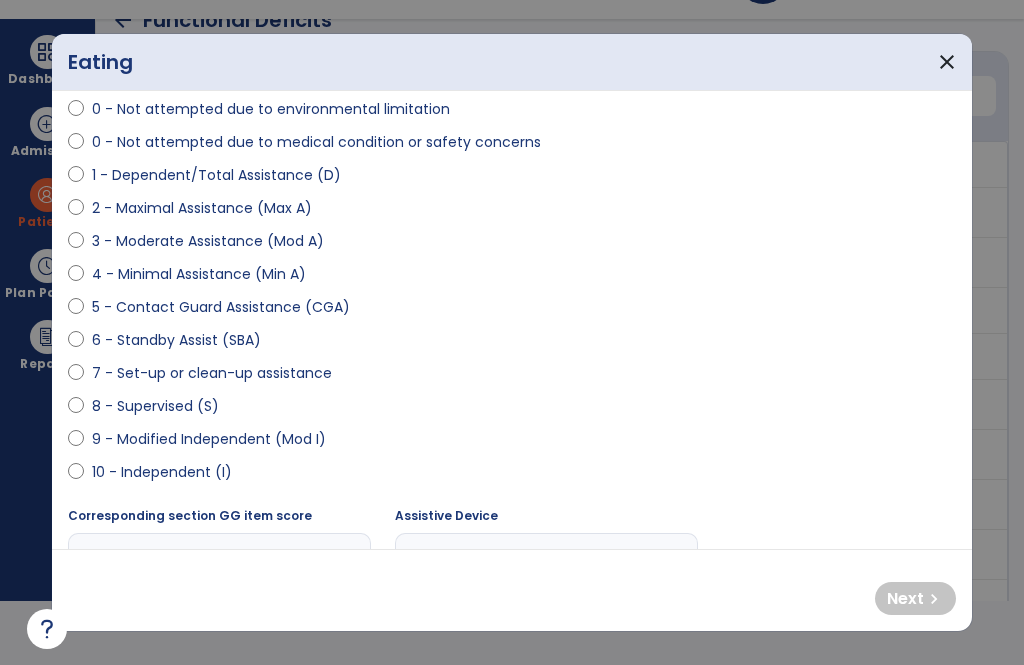 select on "**********" 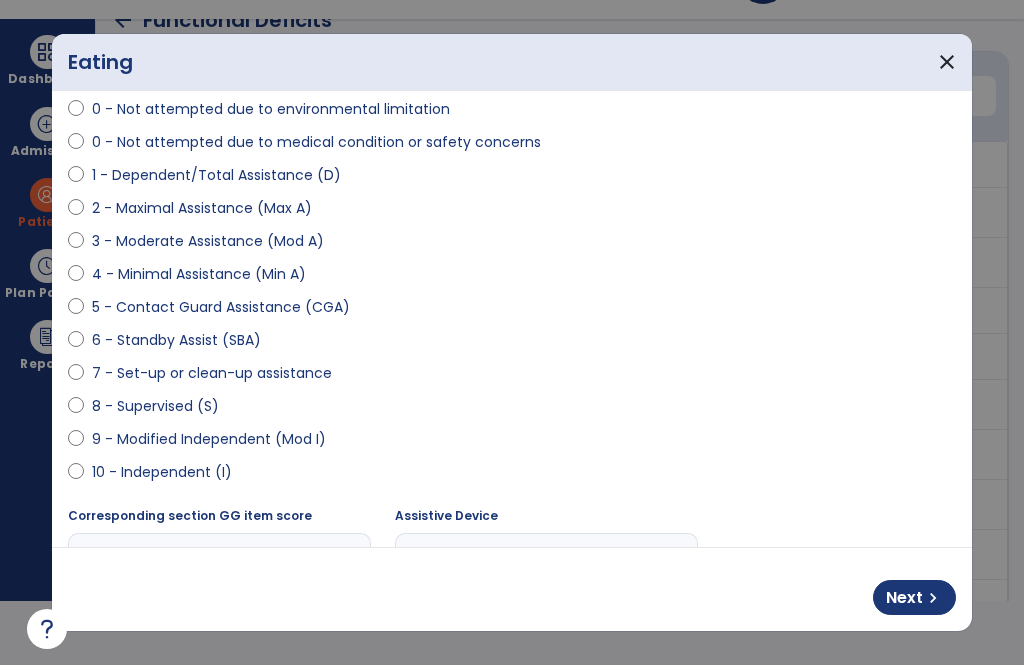 click on "Next" at bounding box center (904, 598) 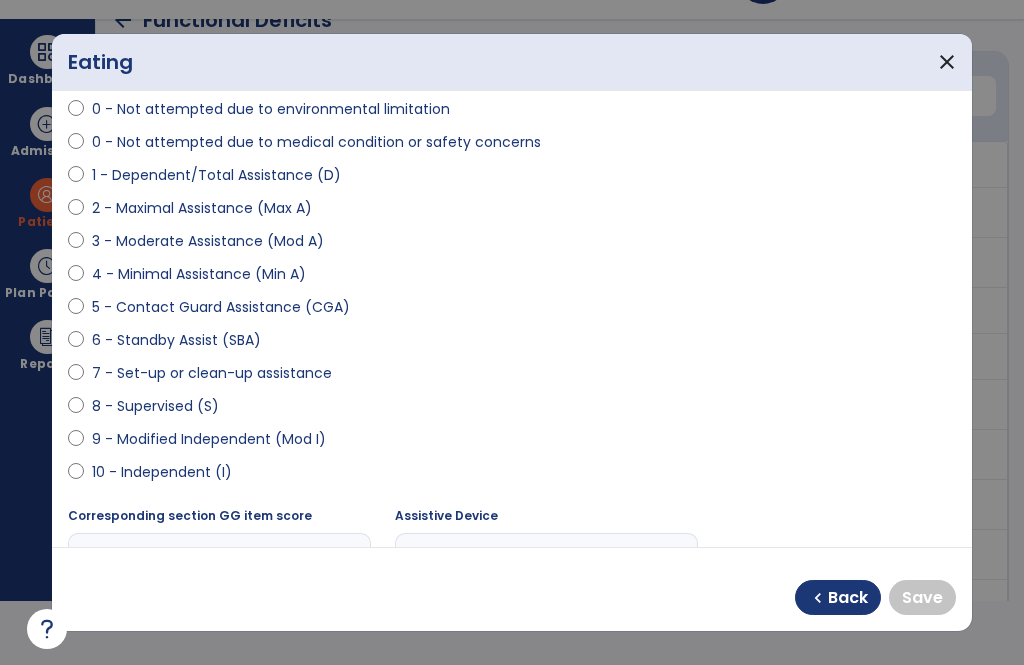 select on "**********" 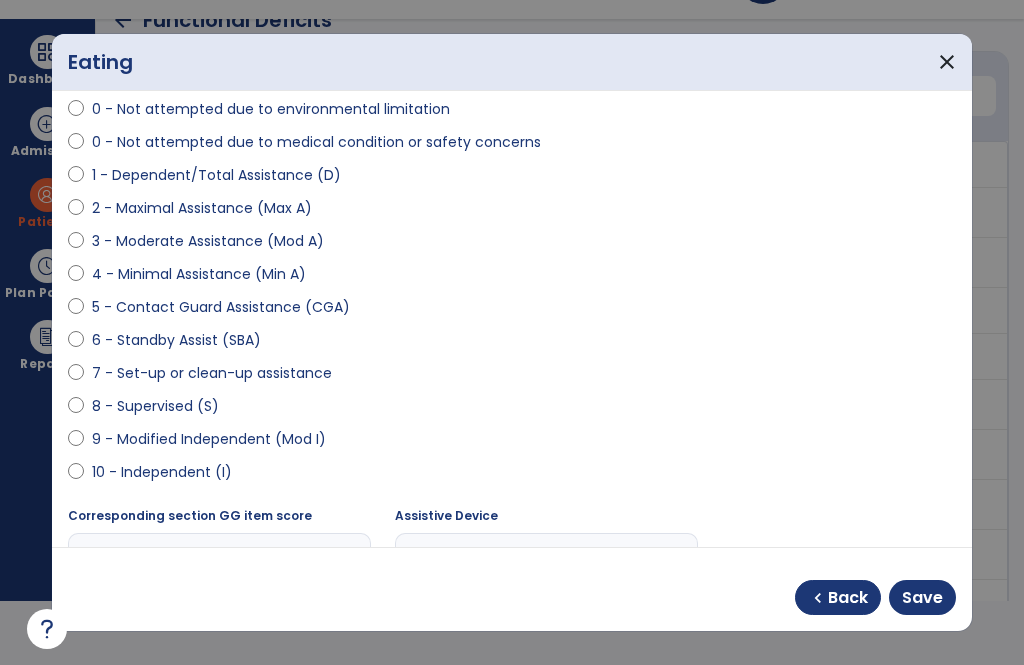 click on "Save" at bounding box center (922, 598) 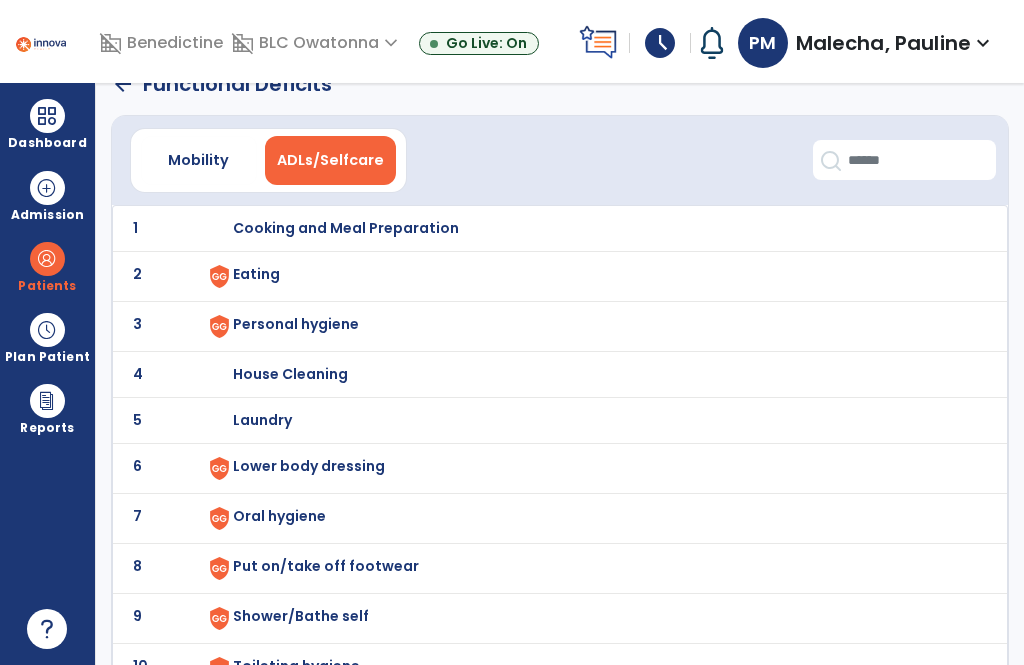 scroll, scrollTop: 64, scrollLeft: 0, axis: vertical 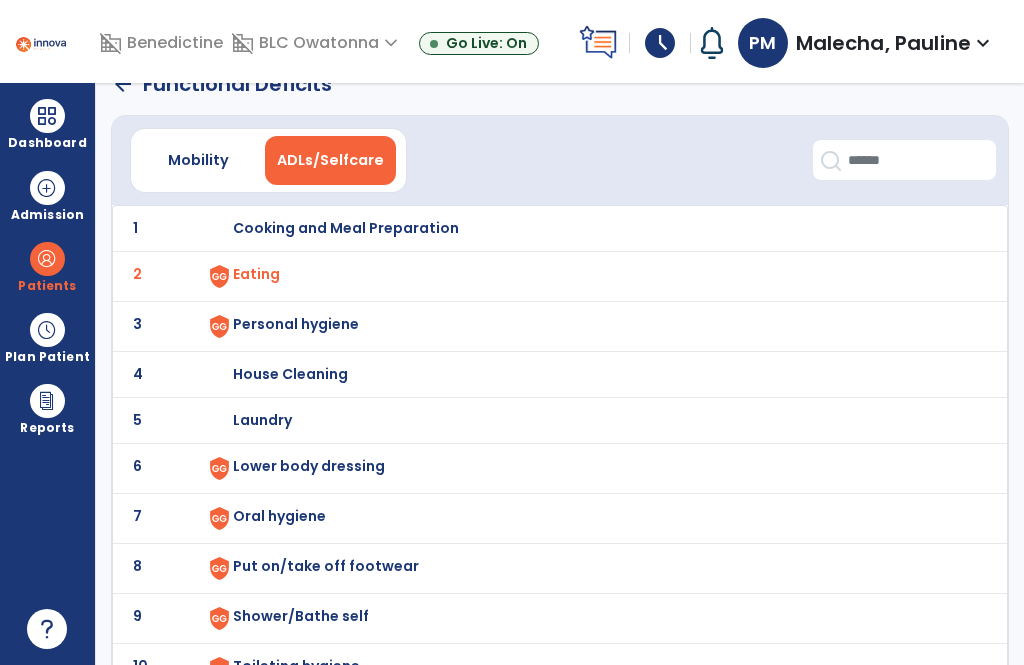 click on "Personal hygiene" at bounding box center (590, 228) 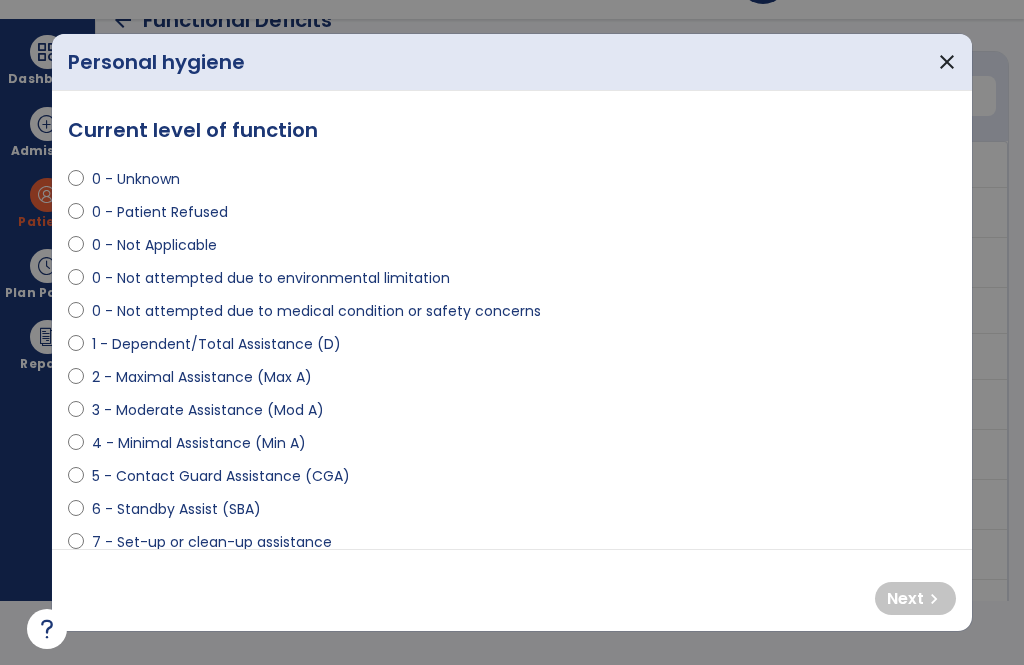 scroll, scrollTop: 0, scrollLeft: 0, axis: both 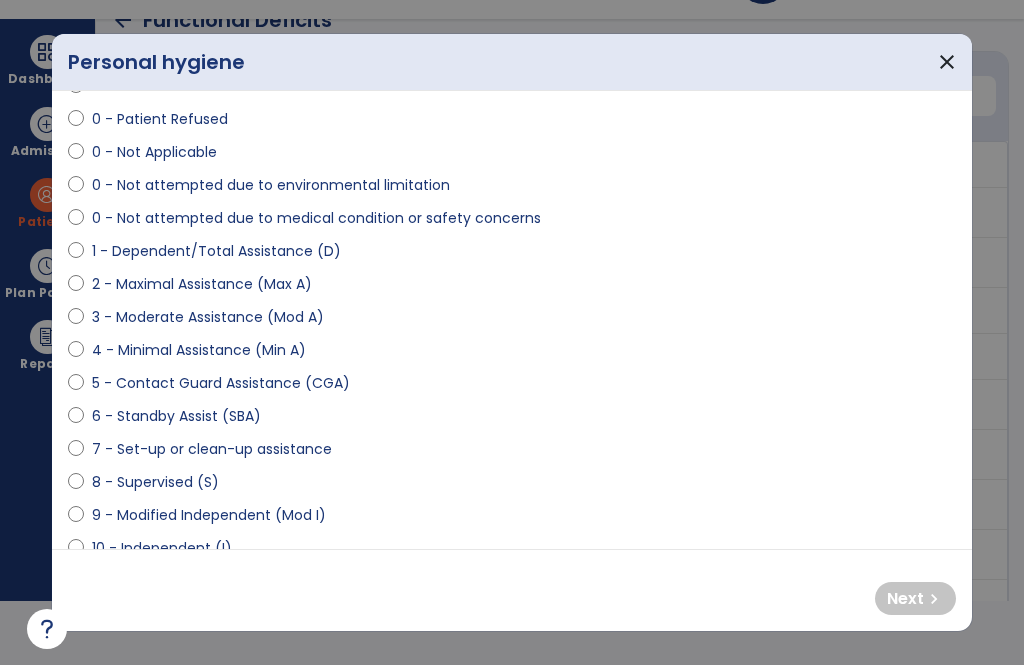 select on "**********" 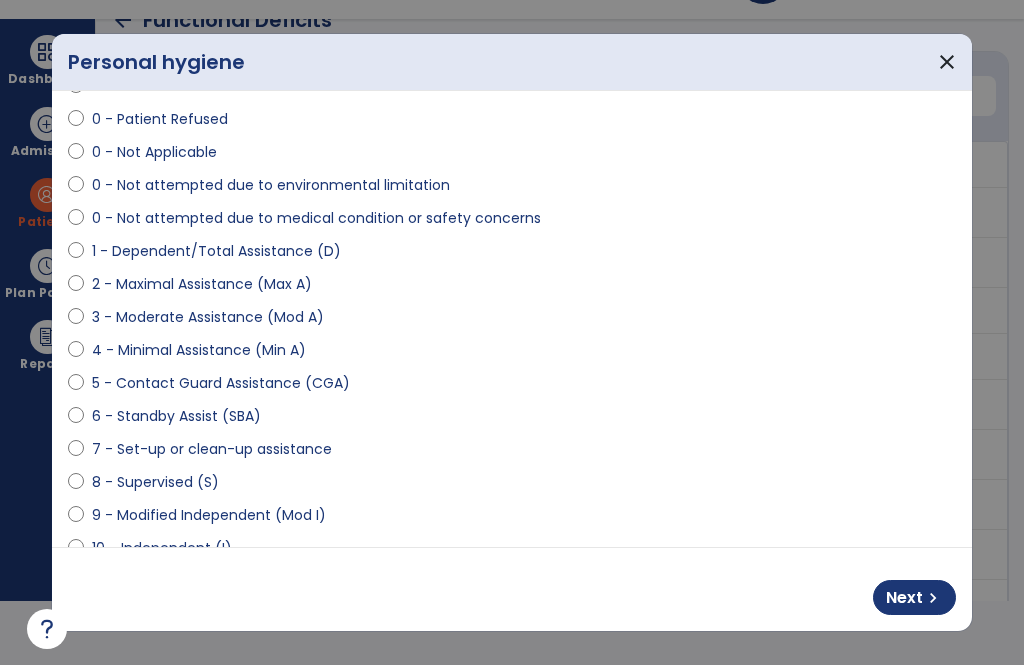 click on "Next" at bounding box center [904, 598] 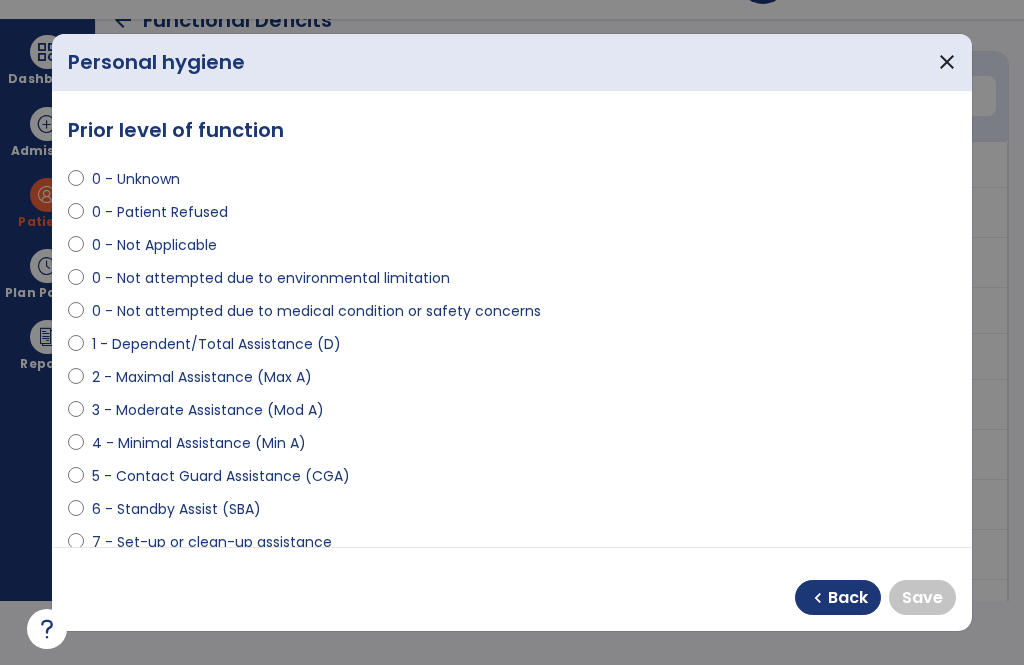 scroll, scrollTop: 0, scrollLeft: 0, axis: both 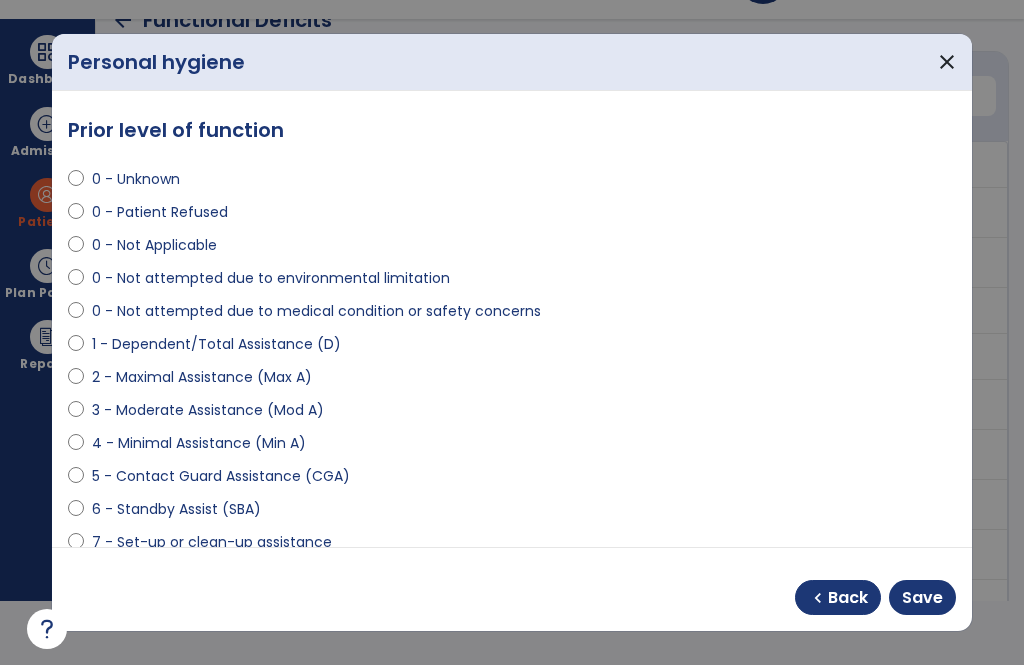 click on "Save" at bounding box center (922, 598) 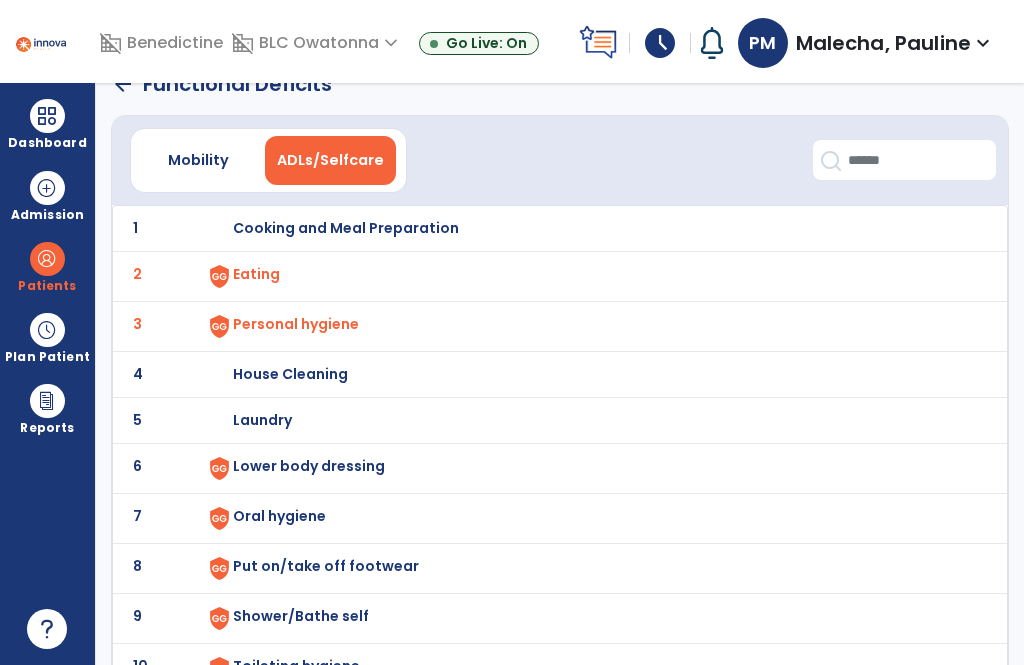 scroll, scrollTop: 64, scrollLeft: 0, axis: vertical 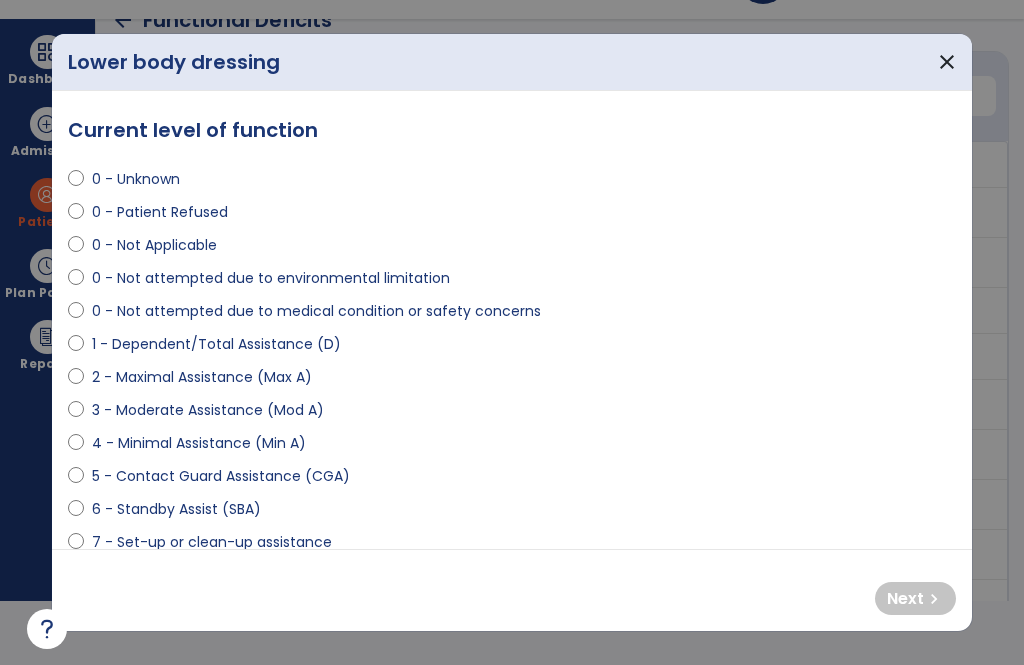 select on "**********" 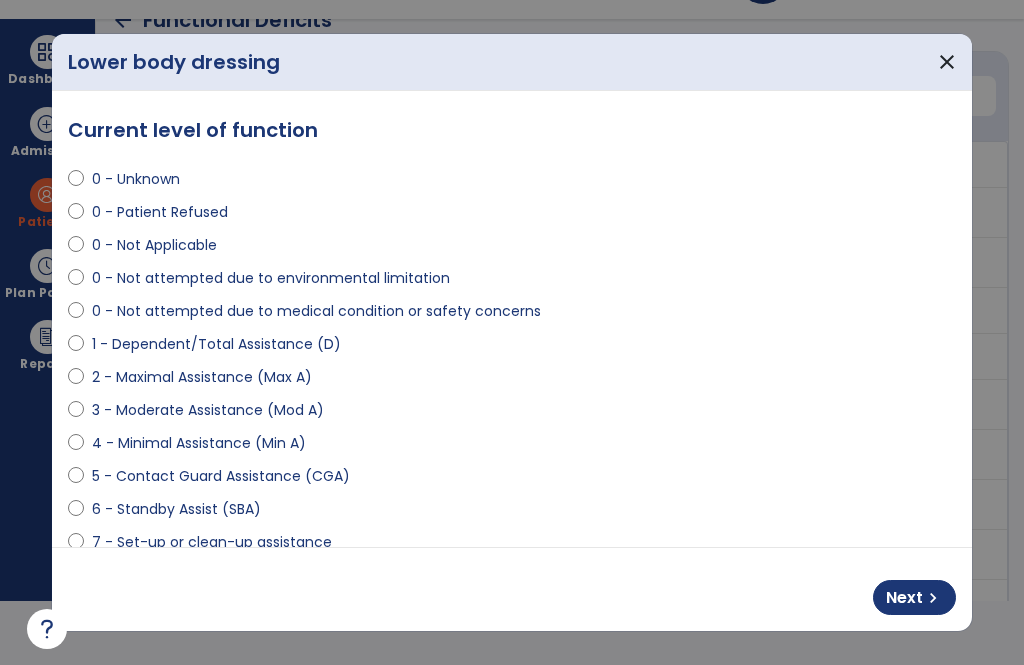 click on "Next" at bounding box center (904, 598) 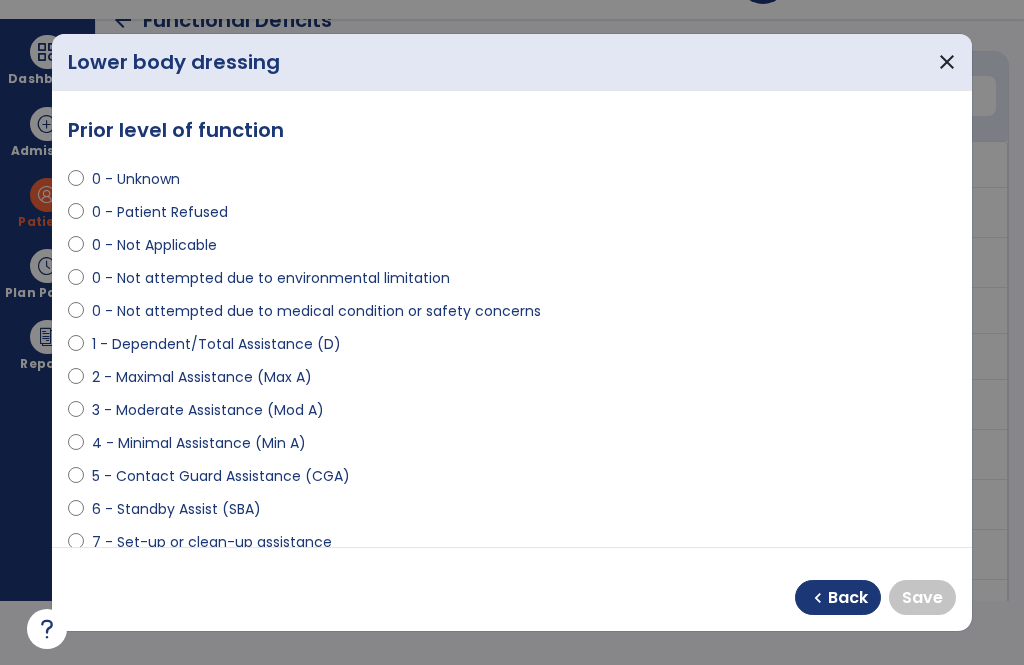 select on "**********" 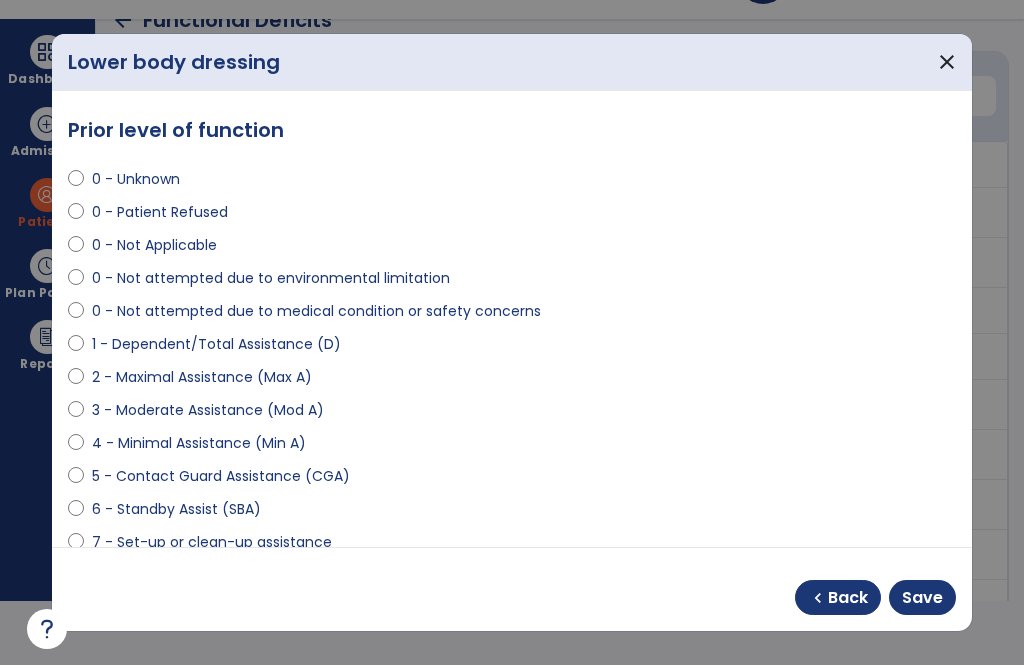 click on "Back" at bounding box center (848, 598) 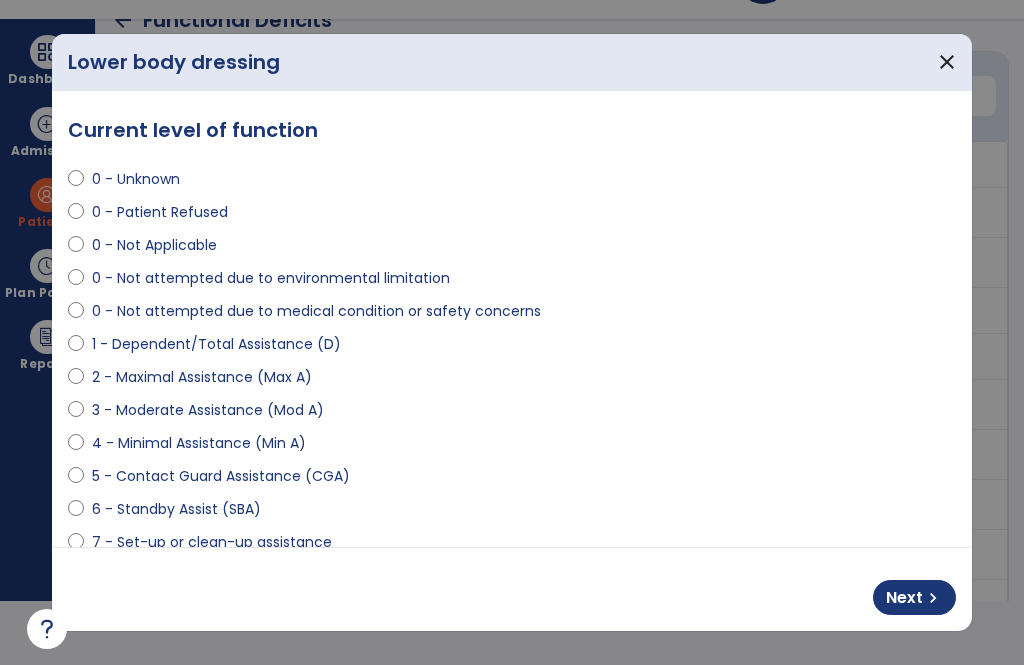 click on "Next" at bounding box center [904, 598] 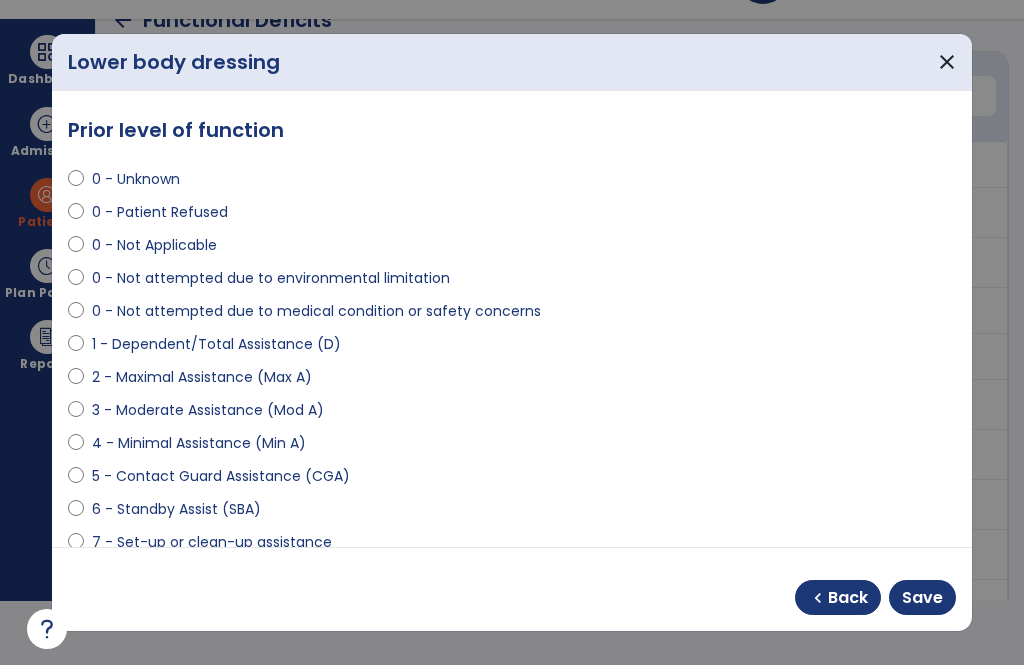 click on "Save" at bounding box center [922, 598] 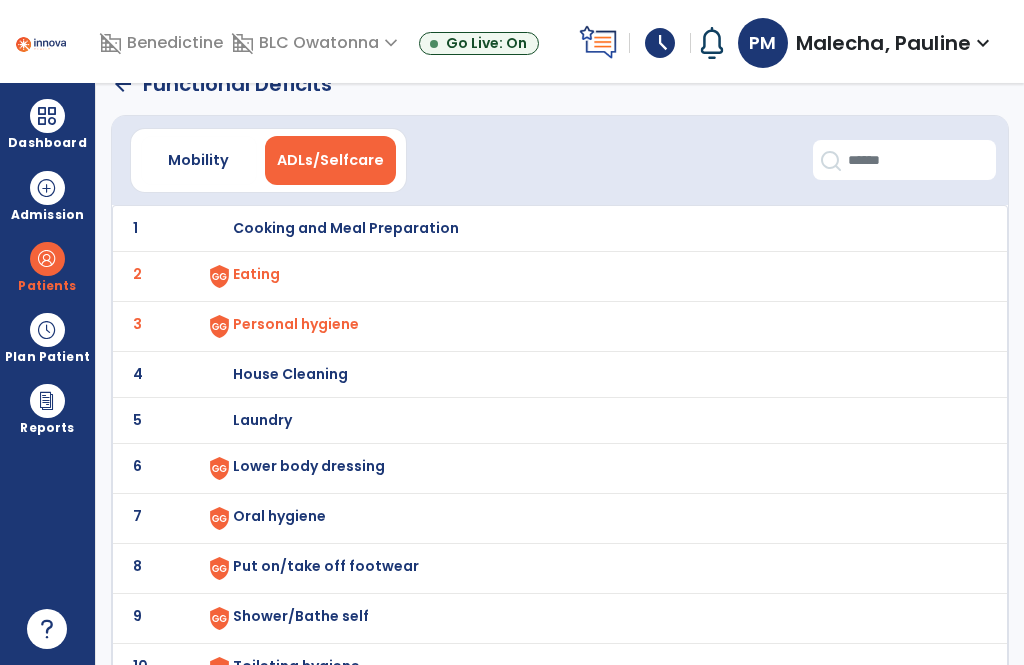 scroll, scrollTop: 64, scrollLeft: 0, axis: vertical 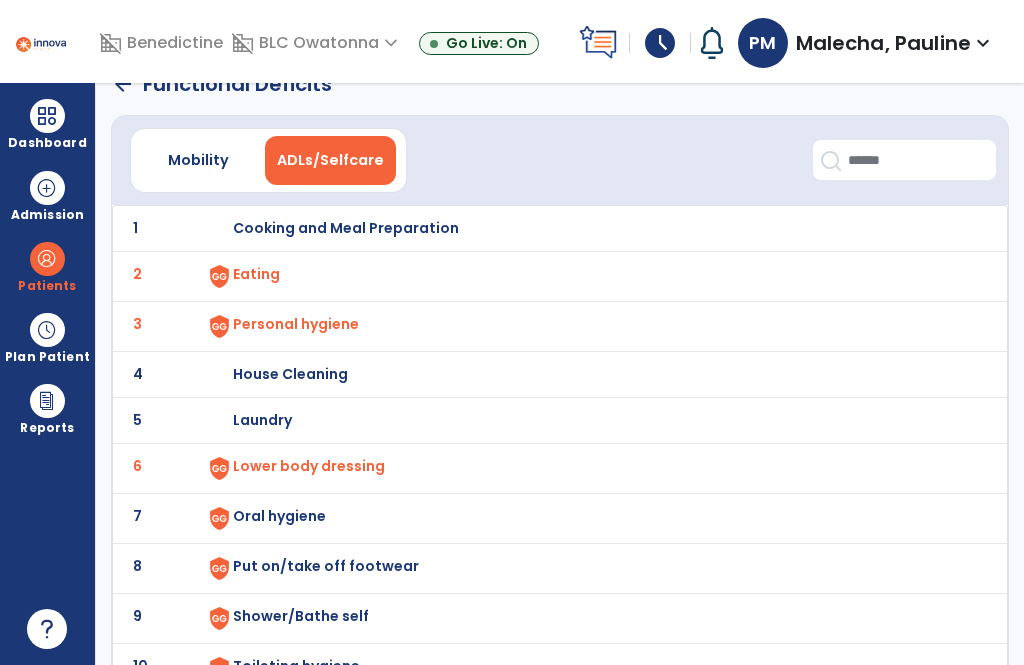 click on "Oral hygiene" at bounding box center [590, 228] 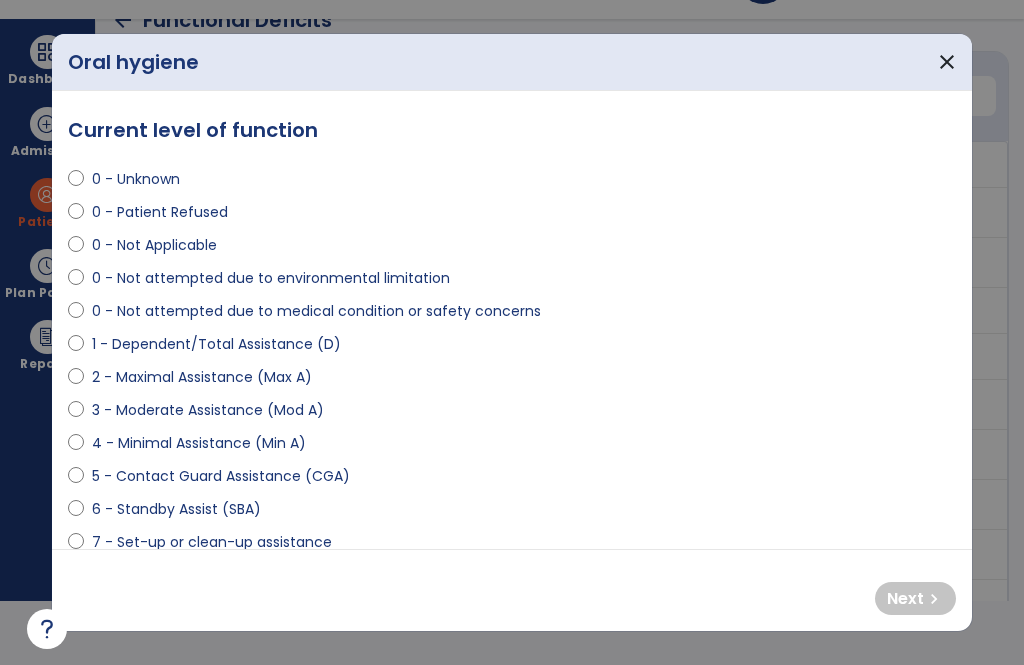 scroll, scrollTop: 0, scrollLeft: 0, axis: both 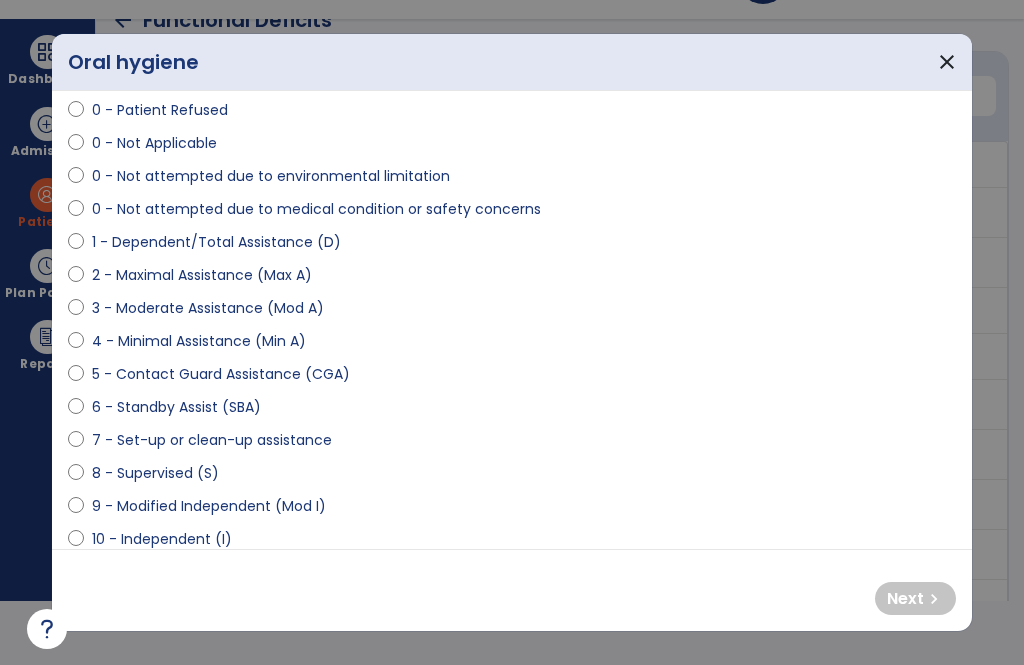 select on "**********" 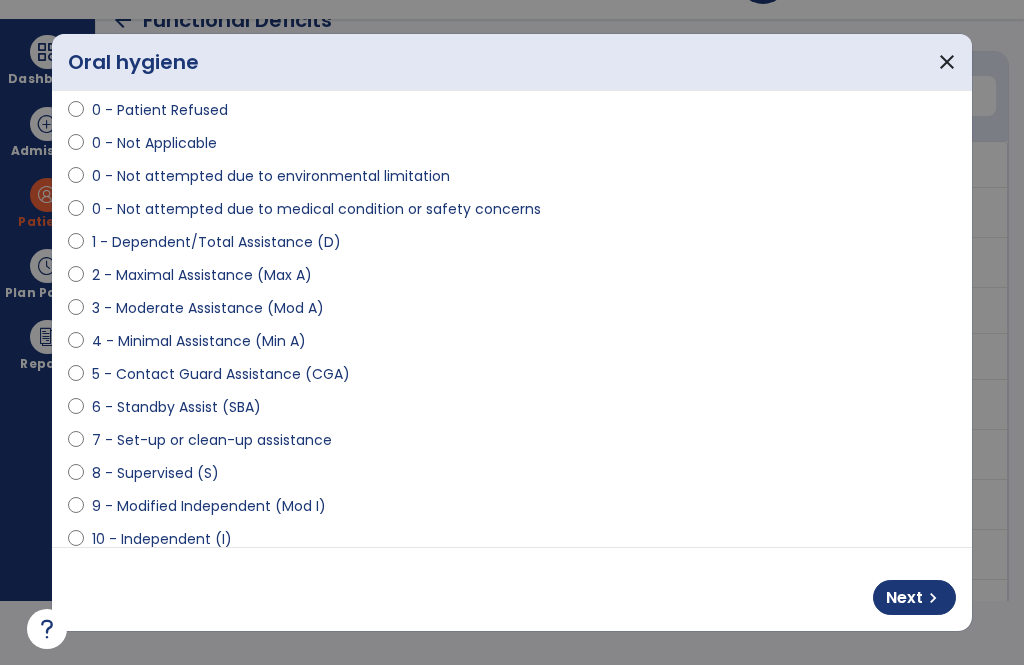 click on "chevron_right" at bounding box center [933, 598] 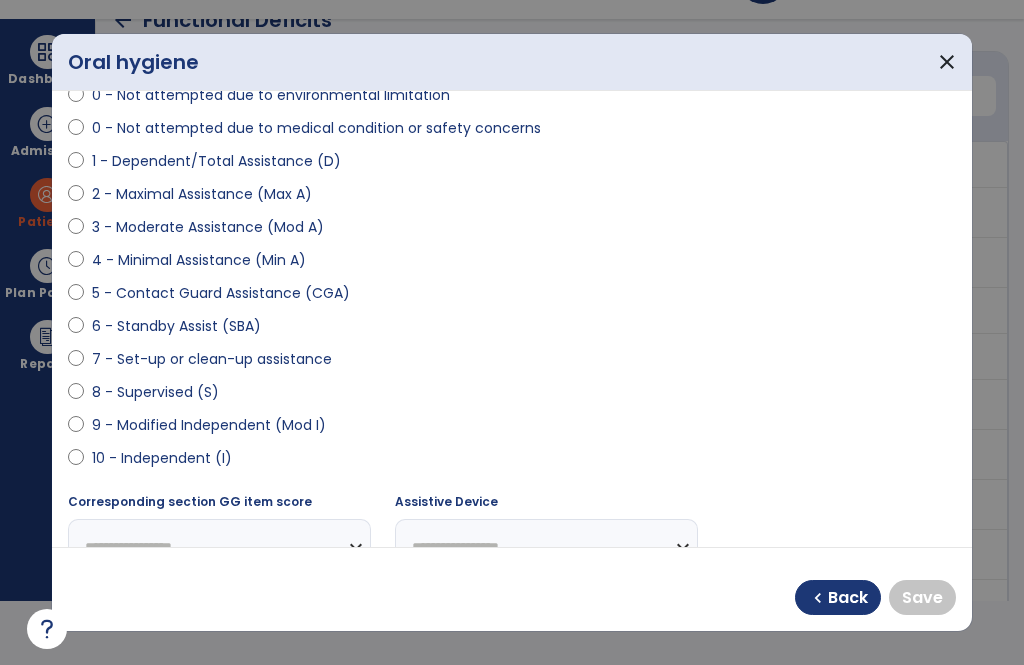 scroll, scrollTop: 166, scrollLeft: 0, axis: vertical 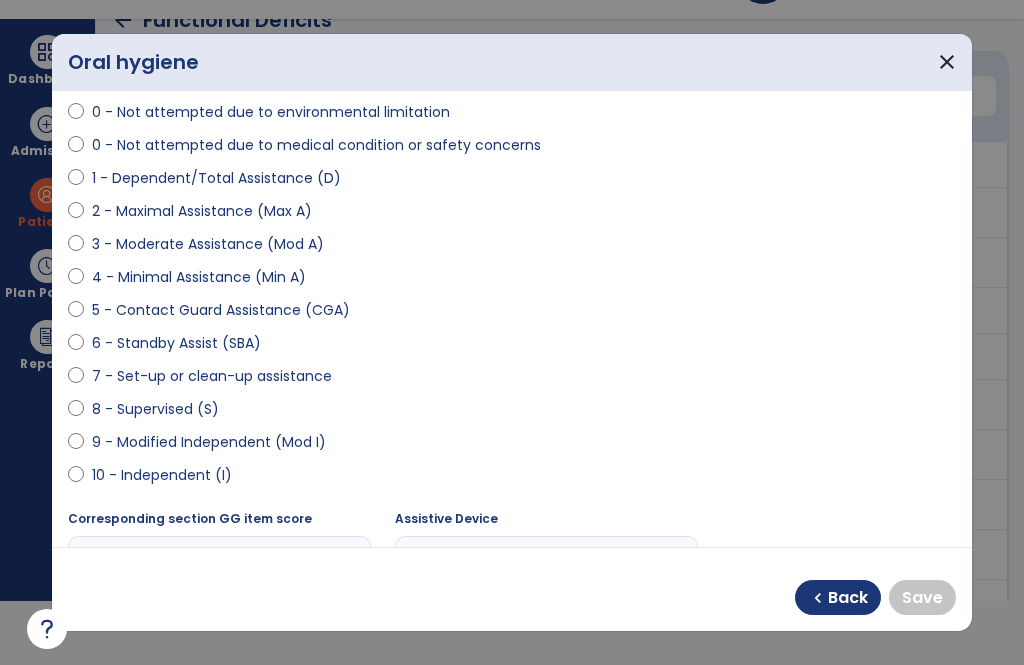 click at bounding box center [76, 446] 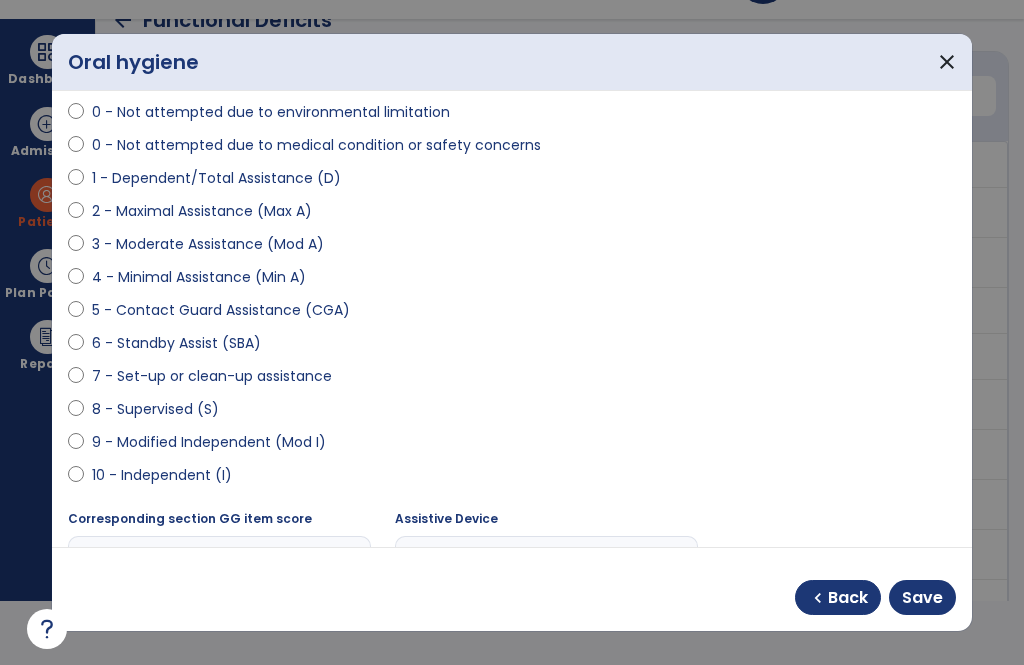 click on "Save" at bounding box center [922, 598] 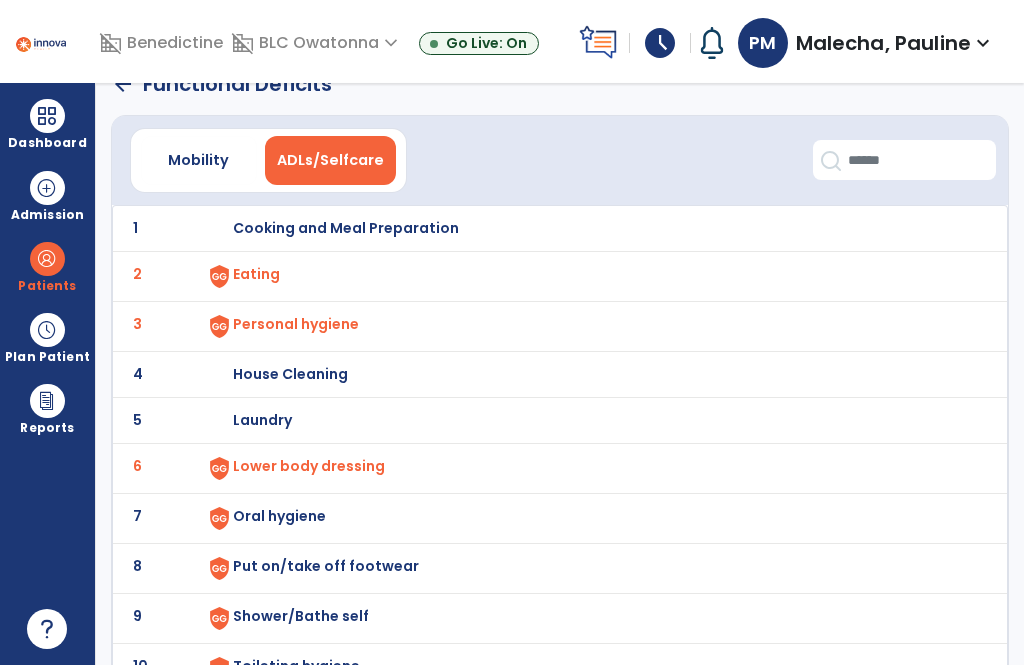 scroll, scrollTop: 64, scrollLeft: 0, axis: vertical 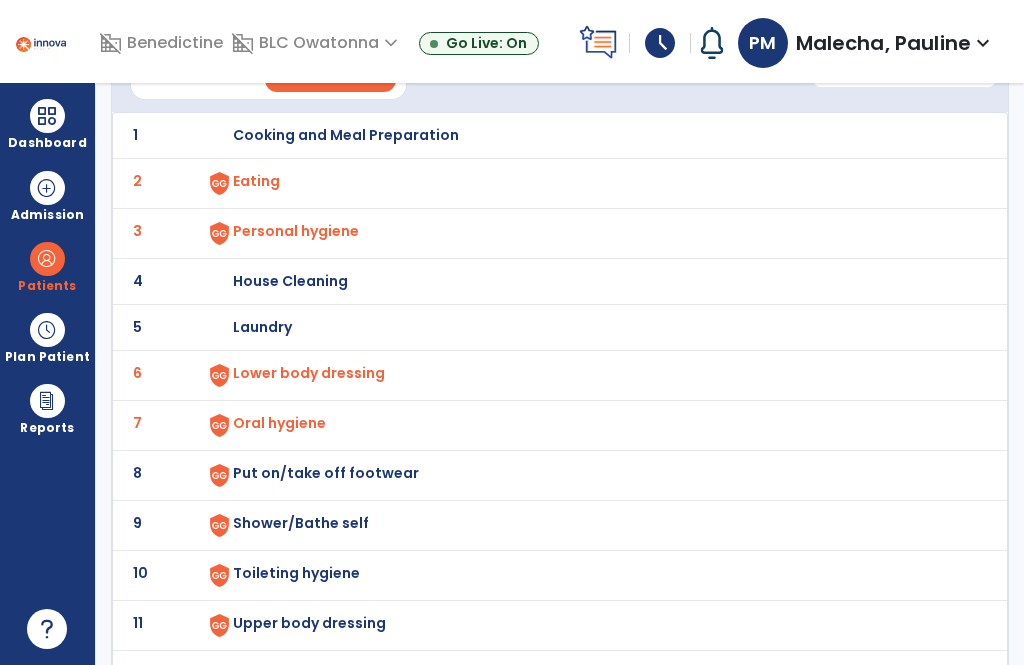 click on "Put on/take off footwear" at bounding box center (346, 135) 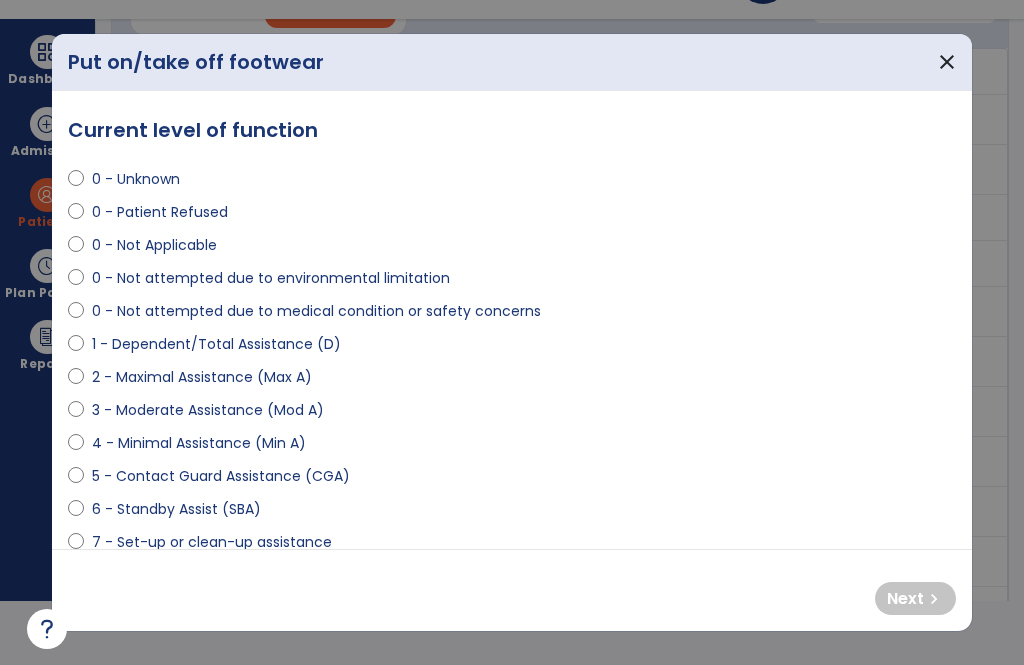 select on "**********" 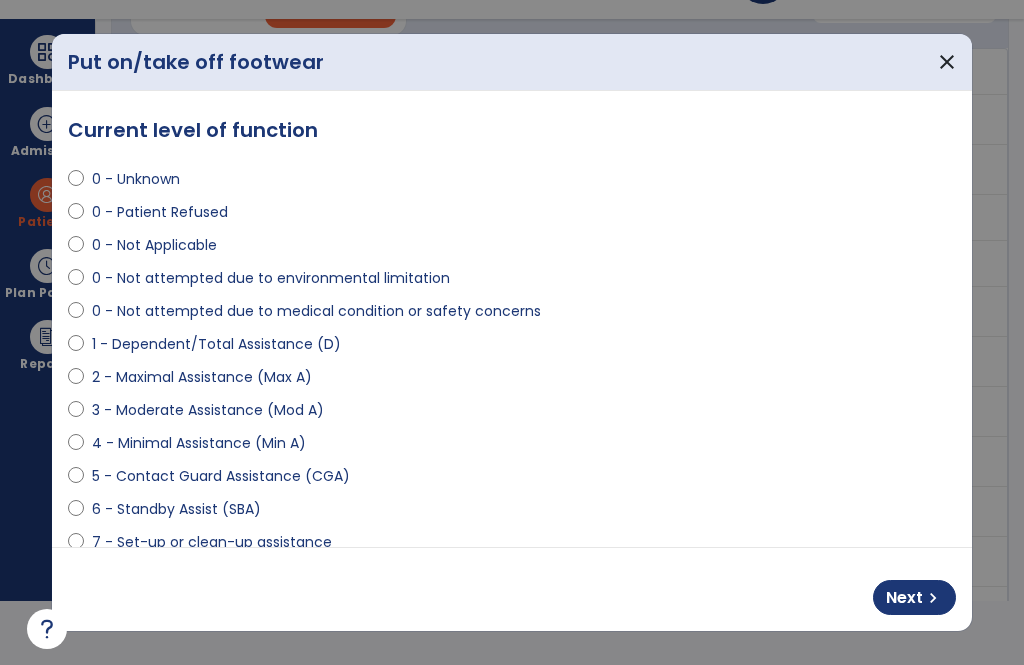 click on "Next" at bounding box center (904, 598) 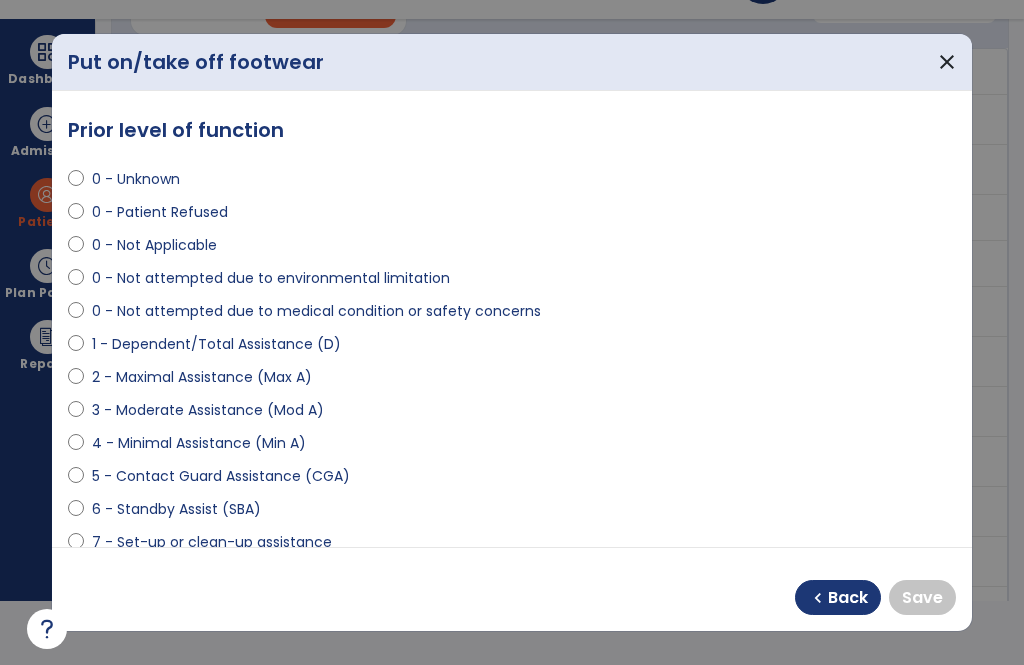 select on "**********" 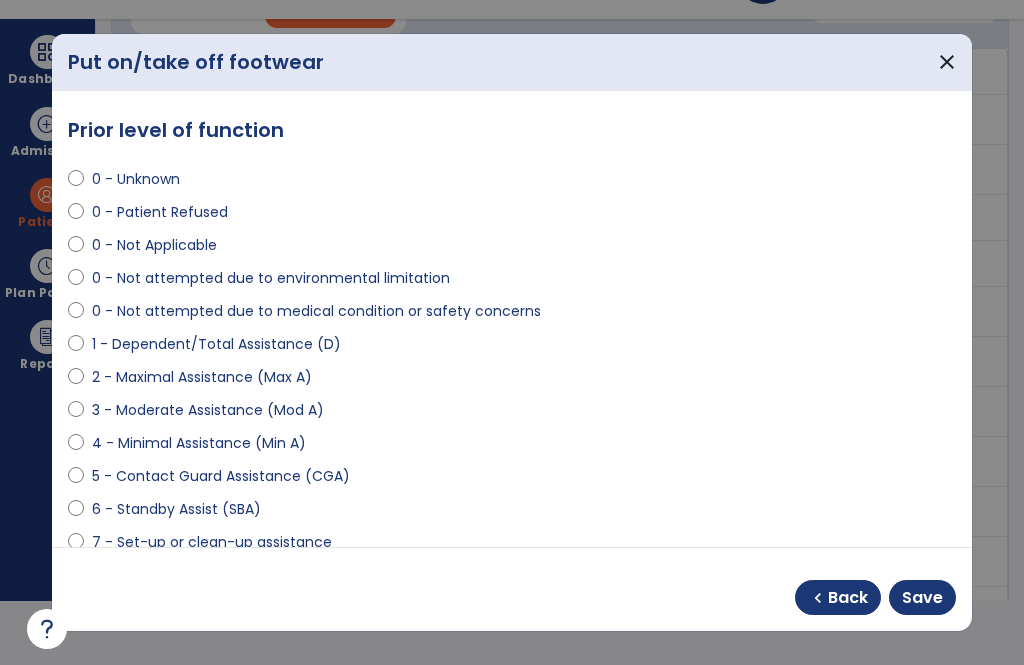 click on "Save" at bounding box center (922, 598) 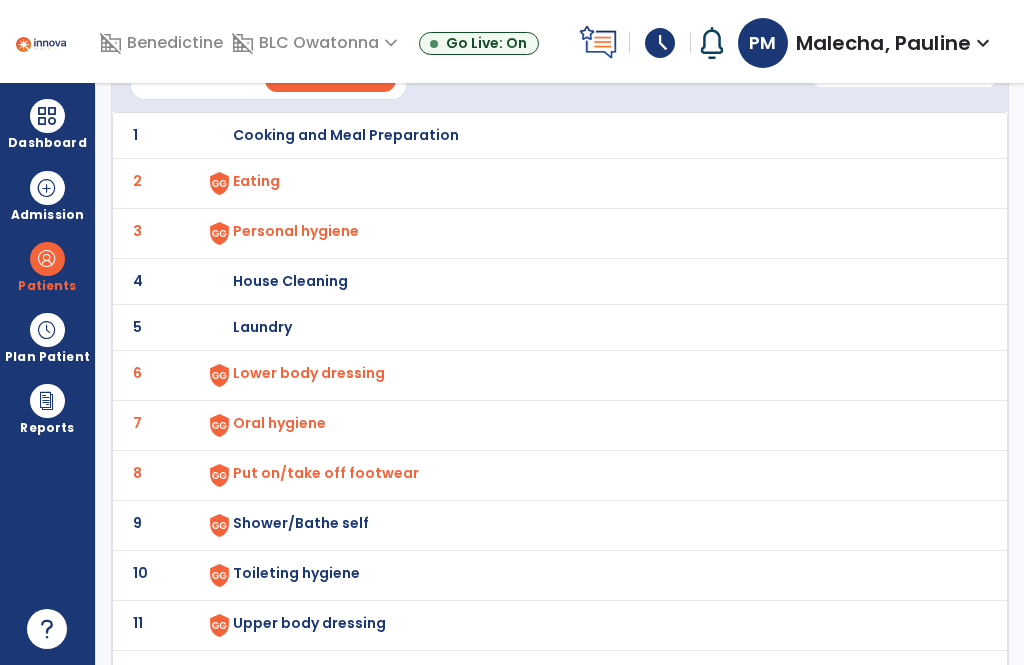 scroll, scrollTop: 64, scrollLeft: 0, axis: vertical 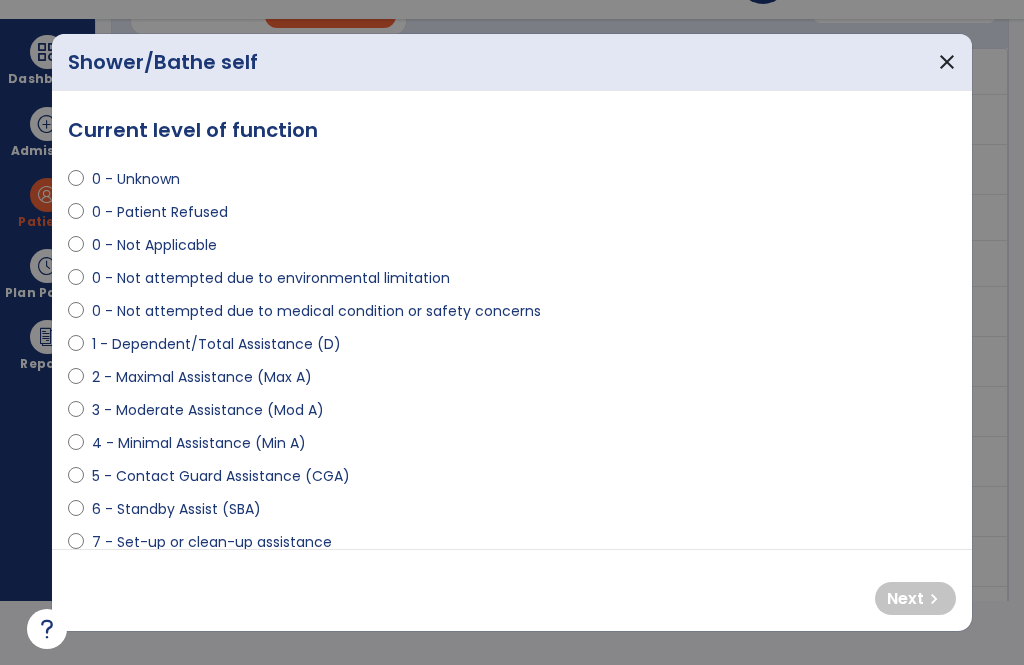 select on "**********" 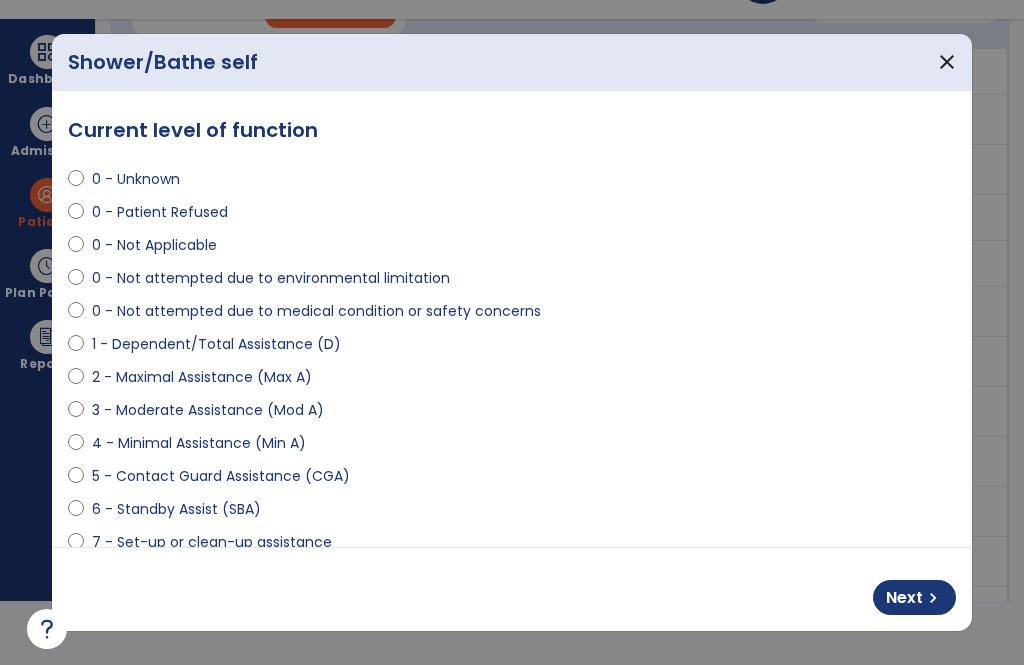 click on "Next" at bounding box center [904, 598] 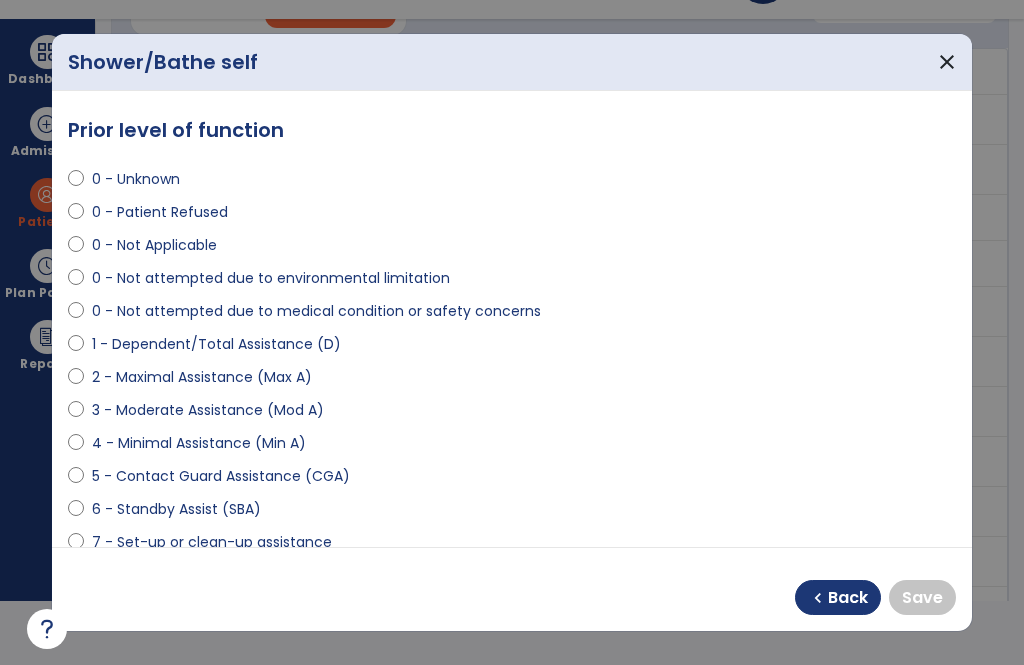 select on "**********" 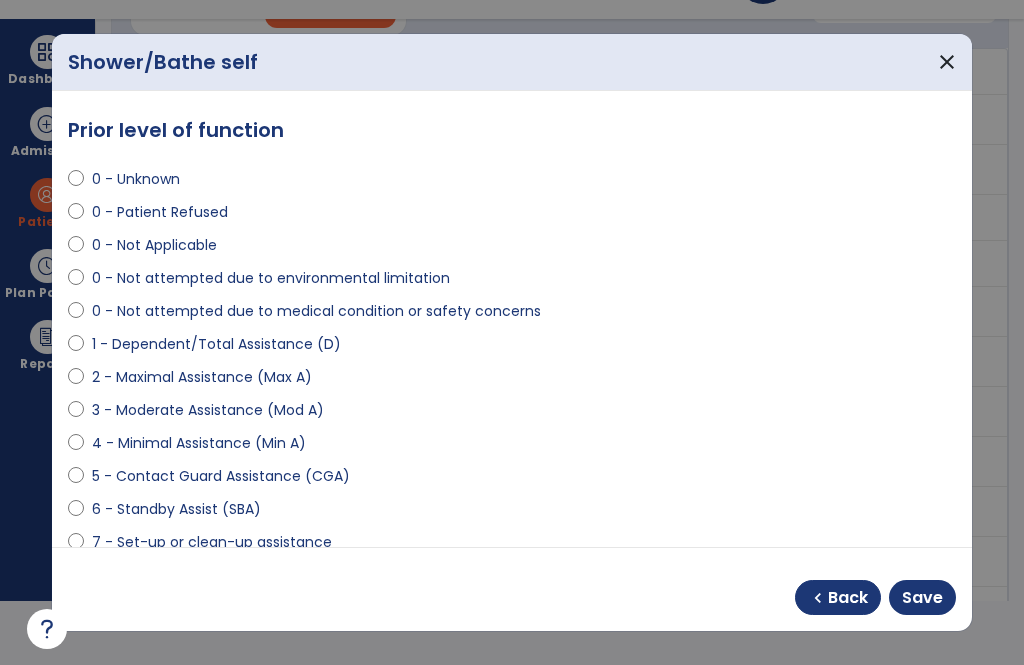 click on "Save" at bounding box center [922, 598] 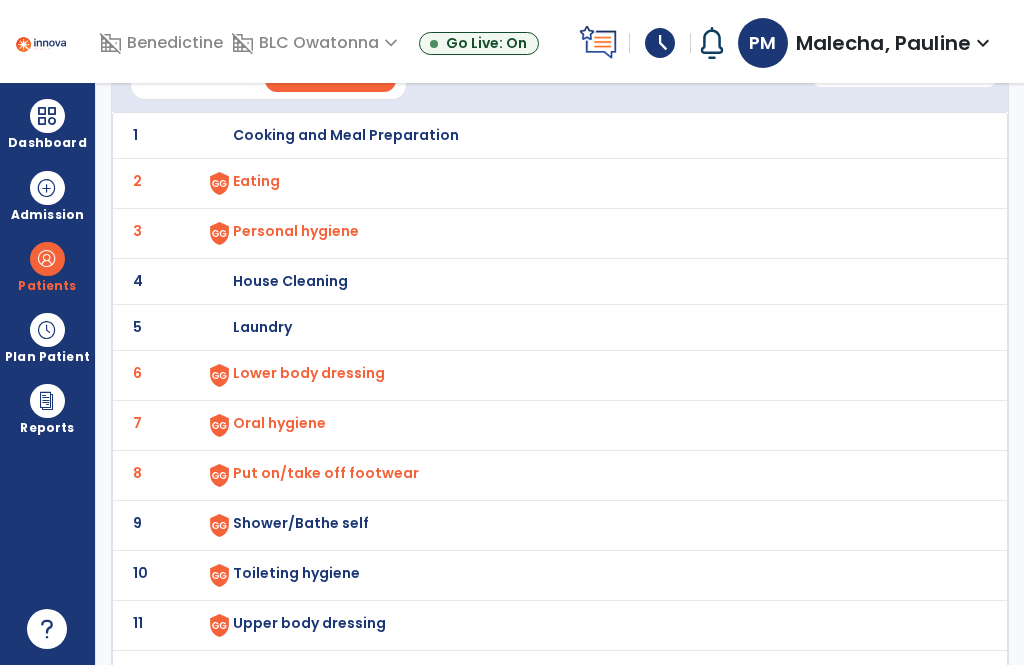 scroll, scrollTop: 64, scrollLeft: 0, axis: vertical 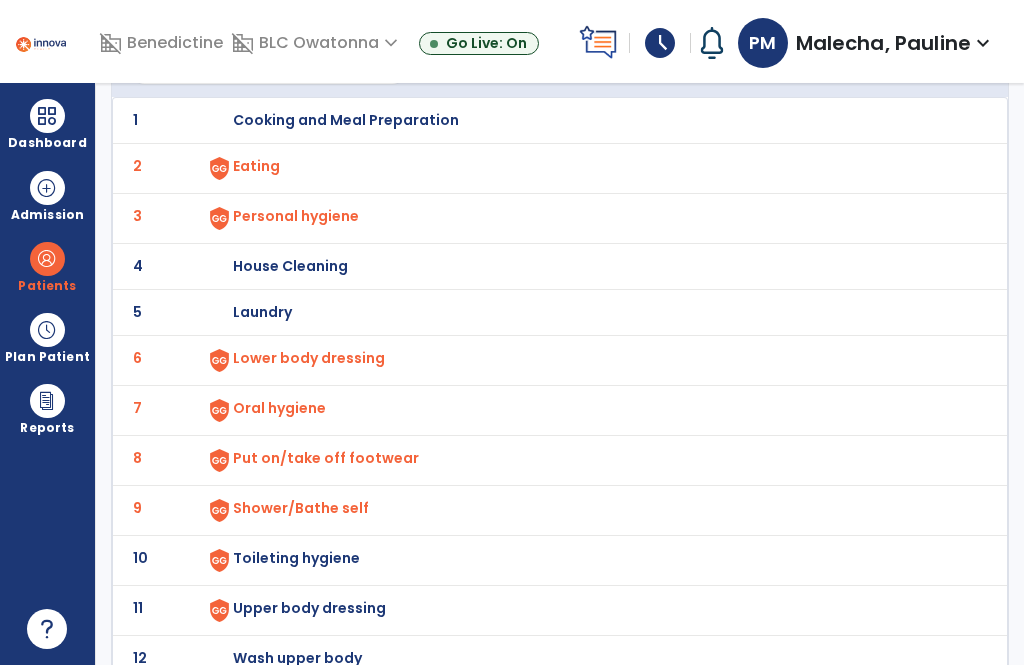 click on "10 Toileting hygiene" 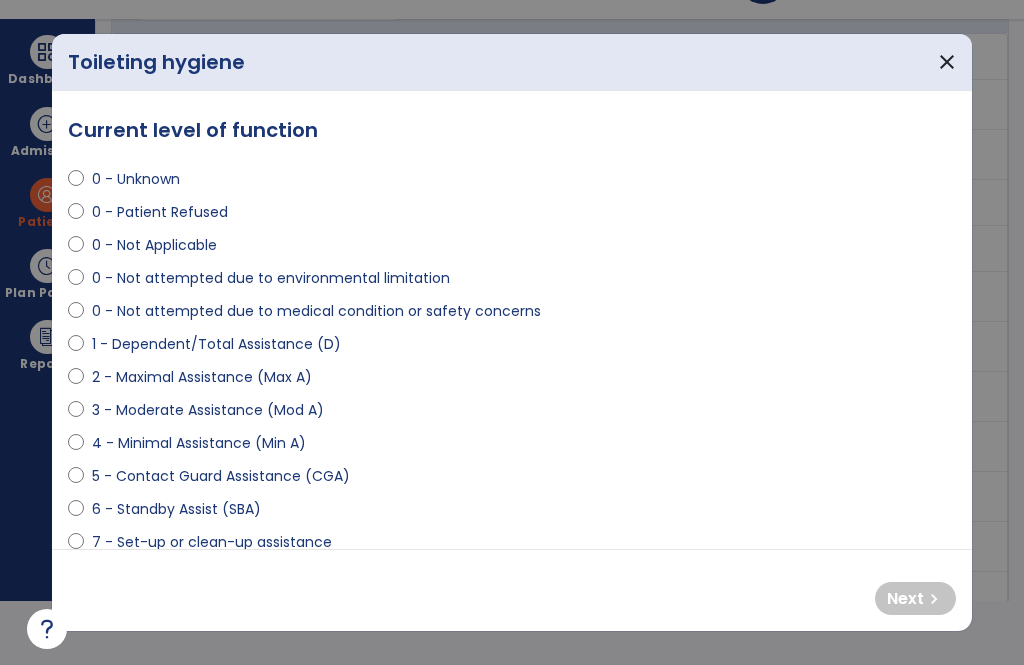 scroll, scrollTop: 0, scrollLeft: 0, axis: both 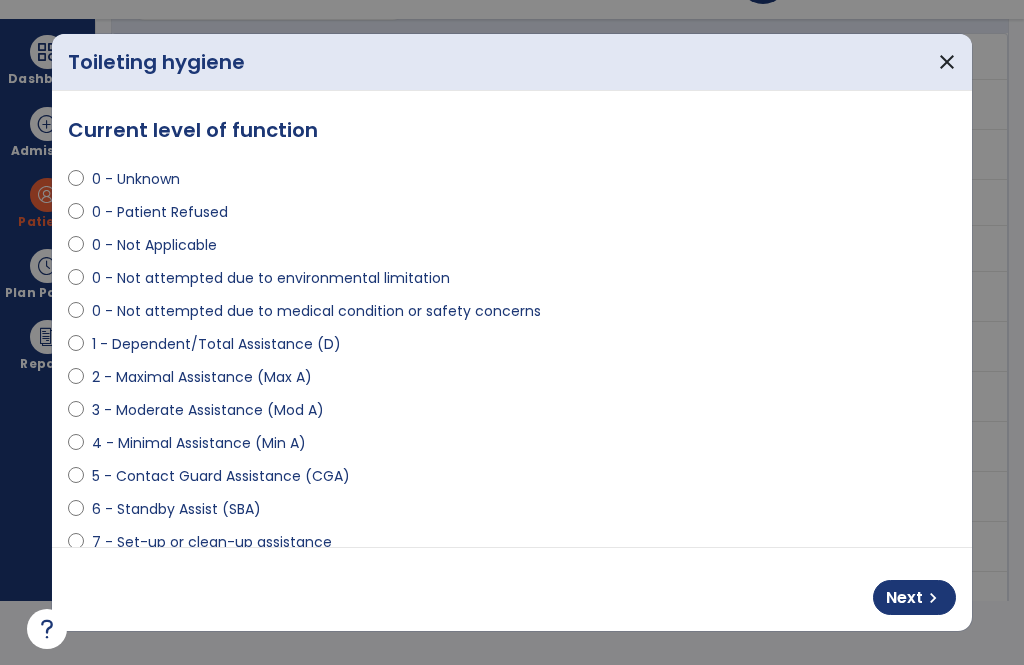 click on "chevron_right" at bounding box center [933, 598] 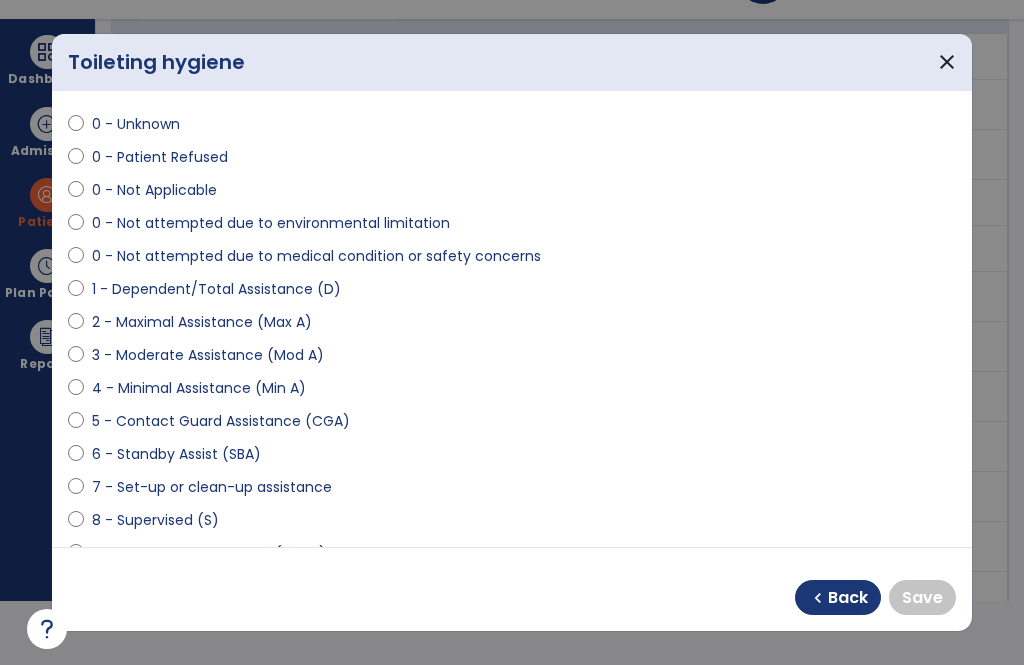 scroll, scrollTop: 74, scrollLeft: 0, axis: vertical 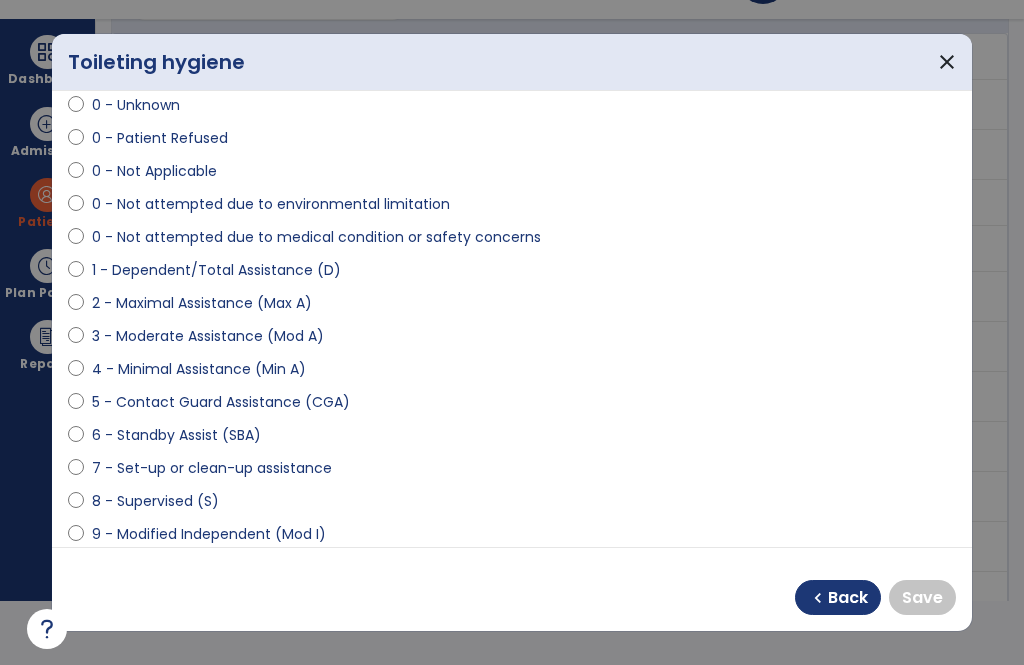 select on "**********" 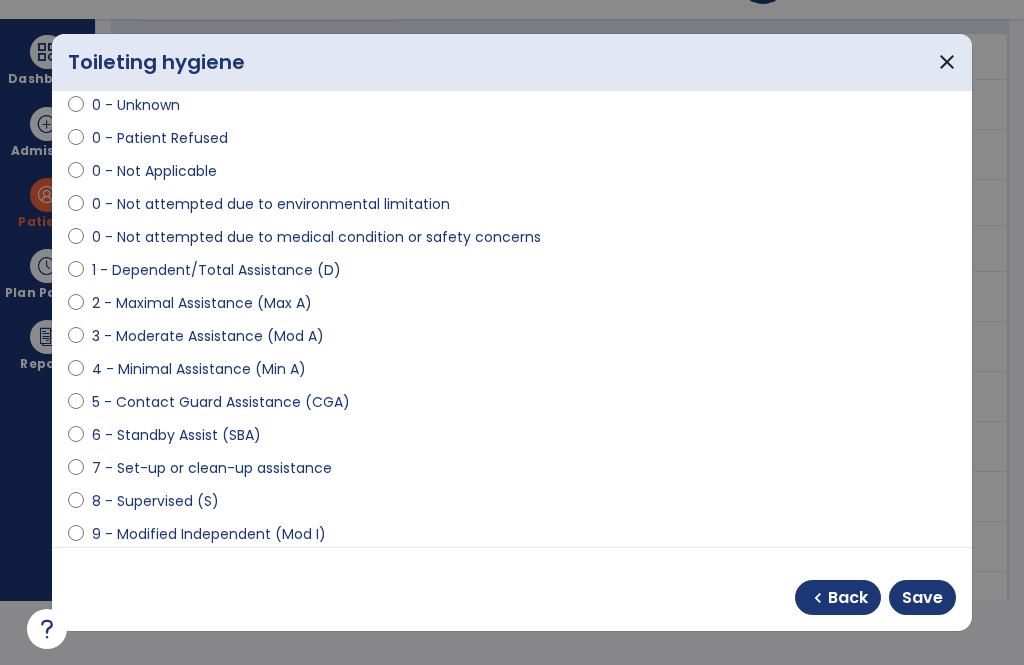 click on "Save" at bounding box center (922, 598) 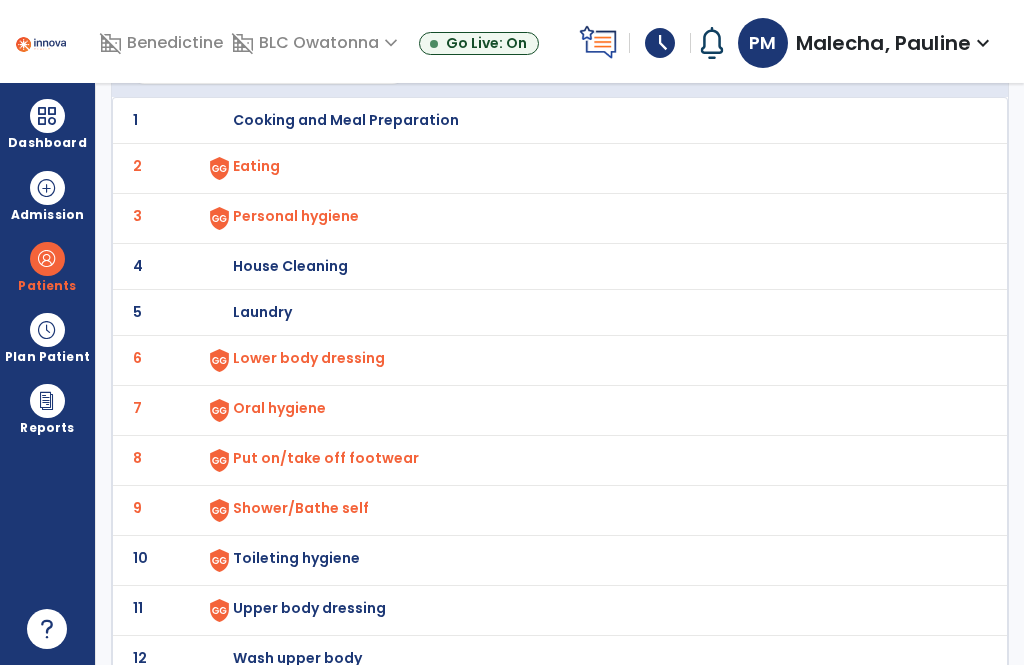 scroll, scrollTop: 64, scrollLeft: 0, axis: vertical 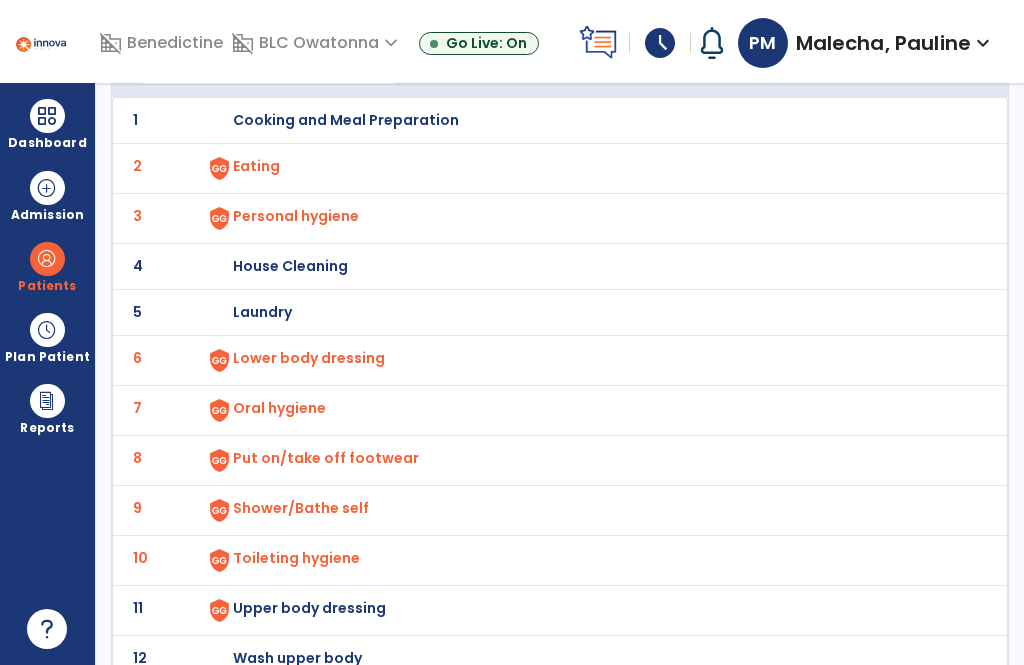 click on "Upper body dressing" at bounding box center (590, 120) 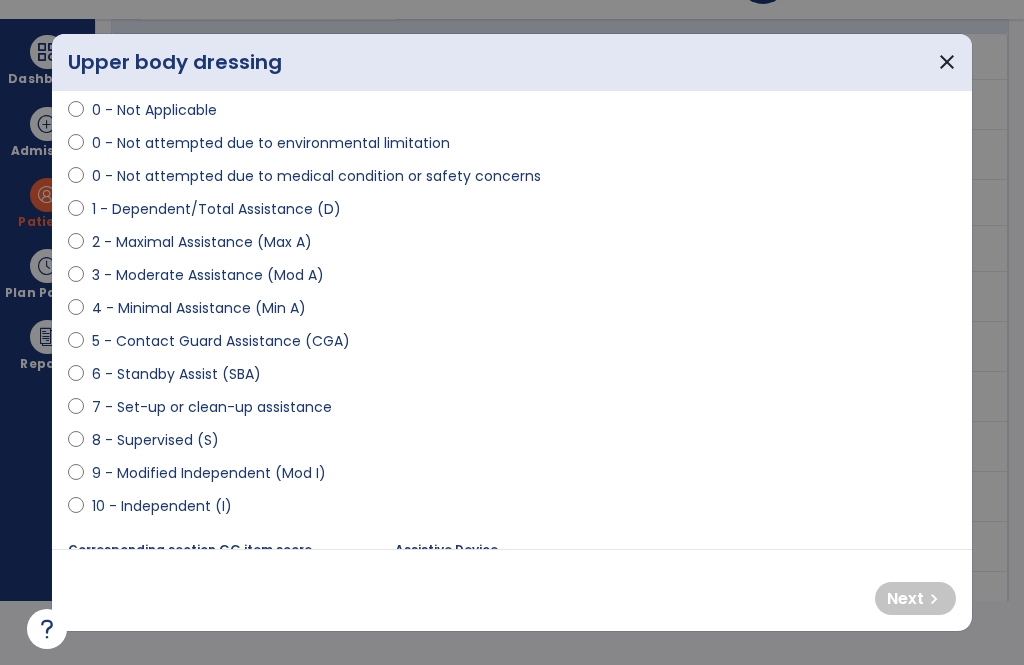 scroll, scrollTop: 147, scrollLeft: 0, axis: vertical 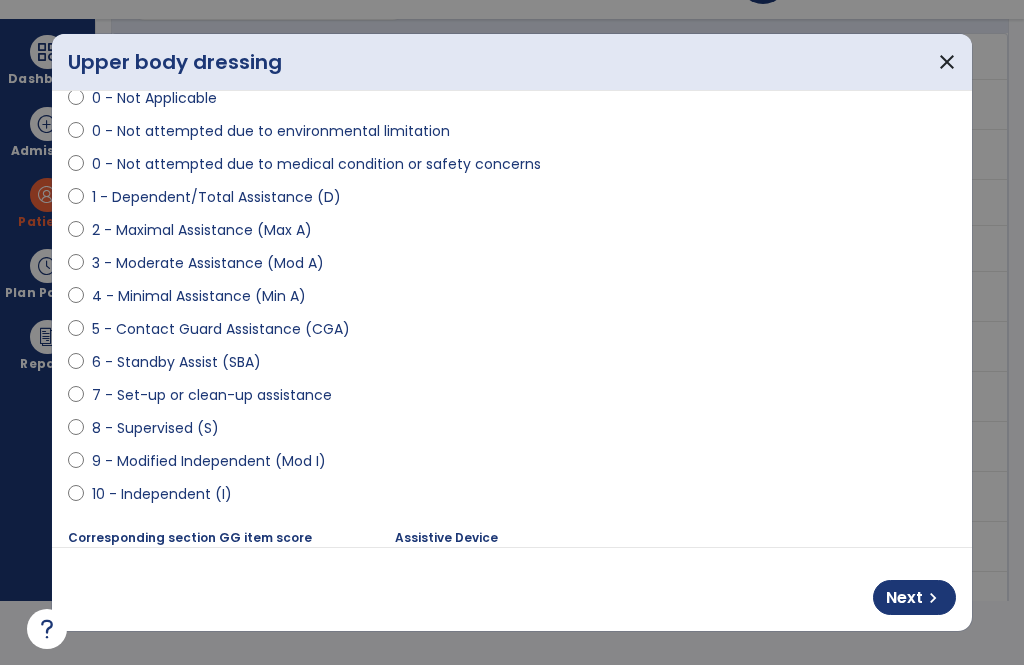 select on "**********" 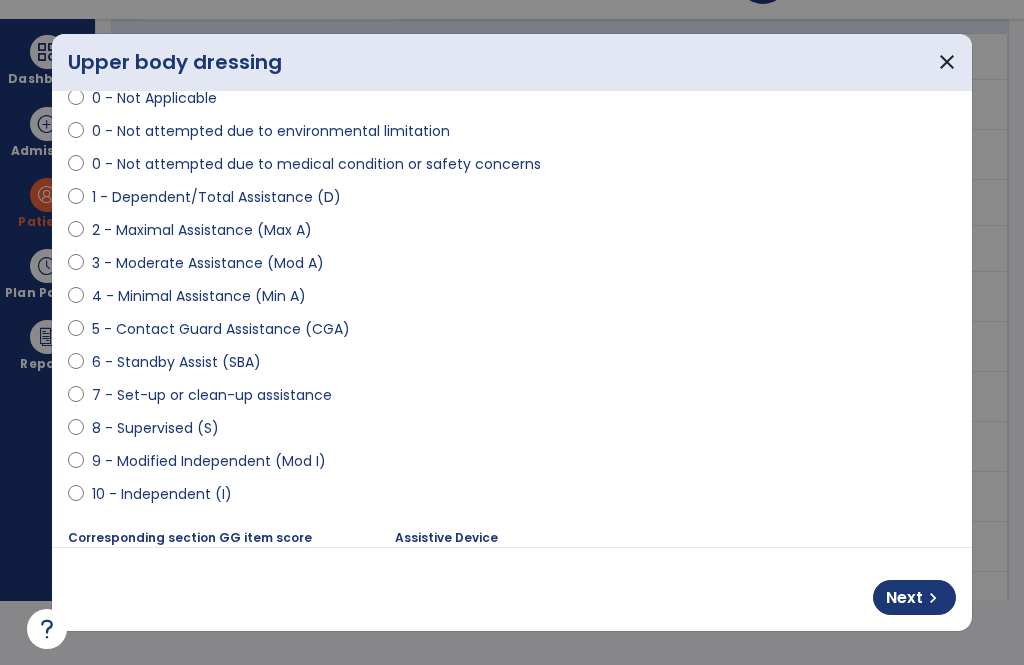 click on "chevron_right" at bounding box center [933, 598] 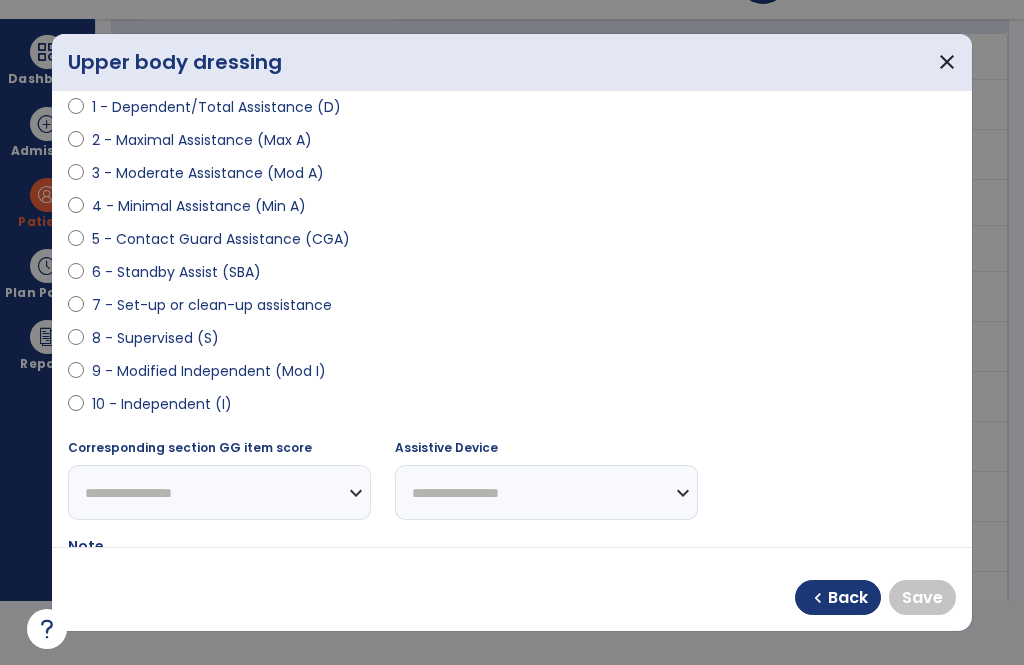 scroll, scrollTop: 236, scrollLeft: 0, axis: vertical 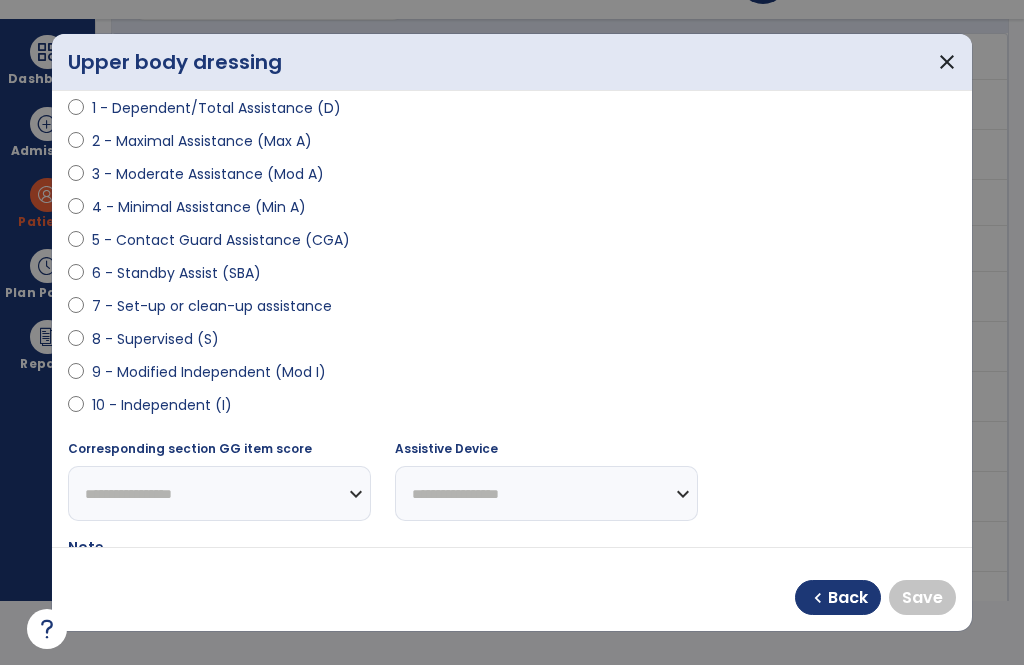 select on "**********" 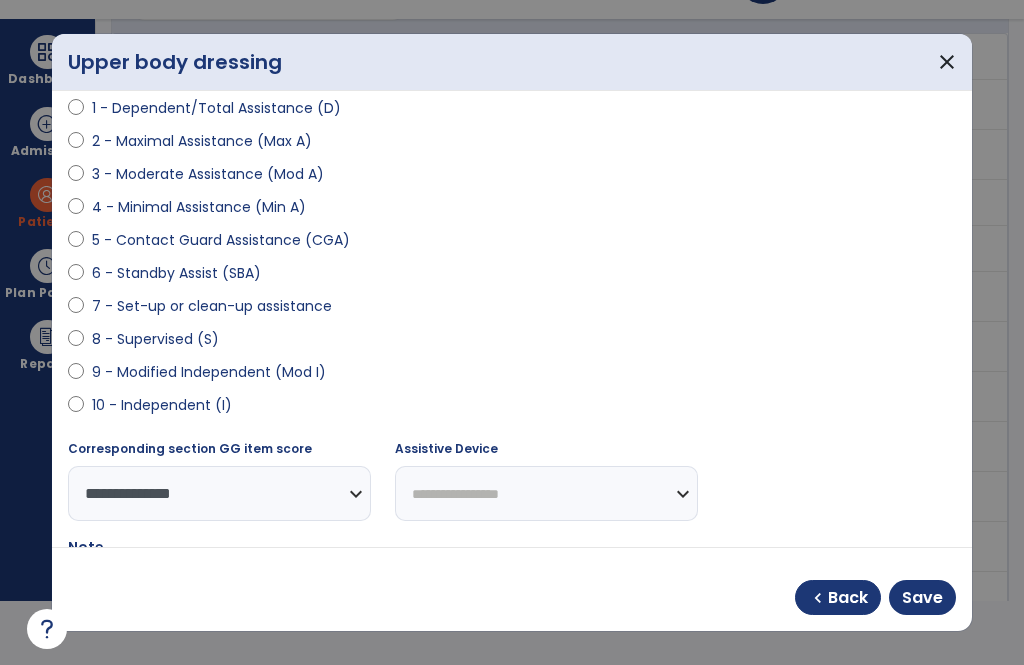 click on "Save" at bounding box center [922, 598] 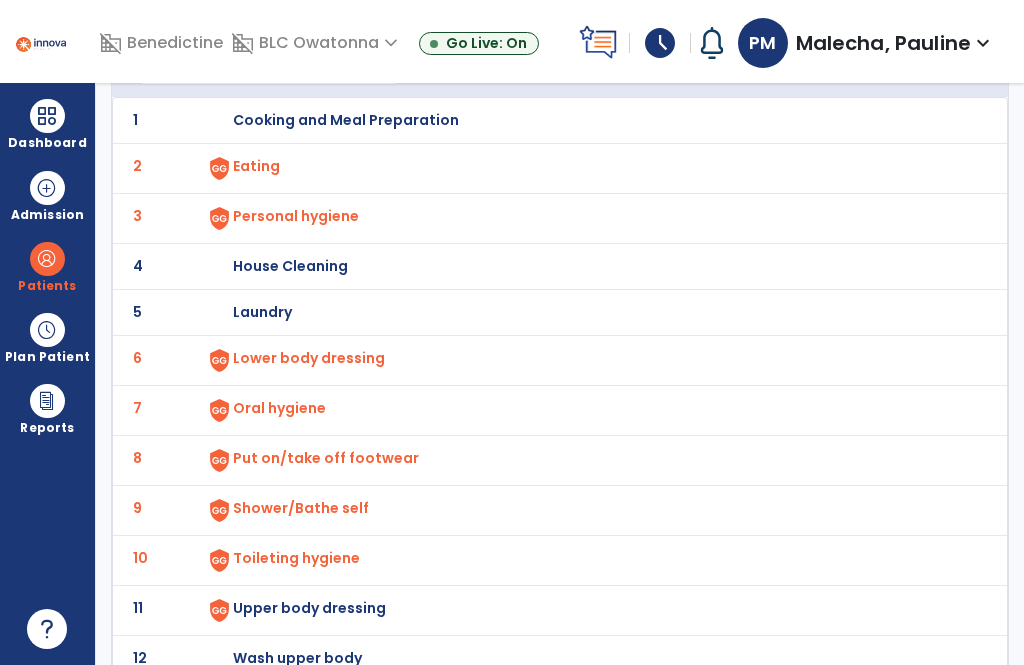scroll, scrollTop: 64, scrollLeft: 0, axis: vertical 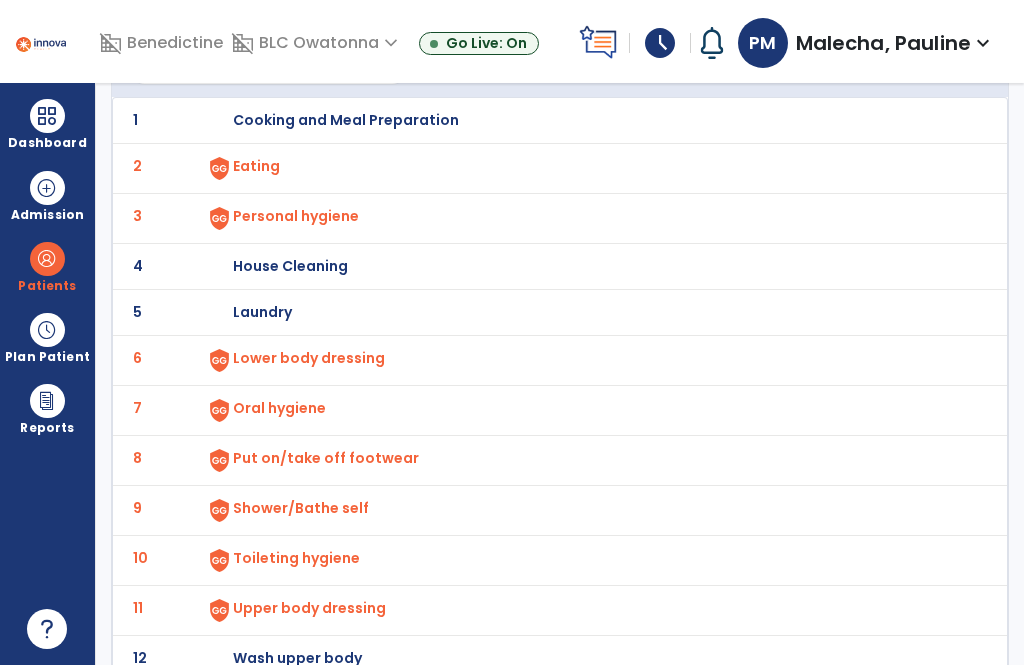 click on "Wash upper body" at bounding box center (590, 120) 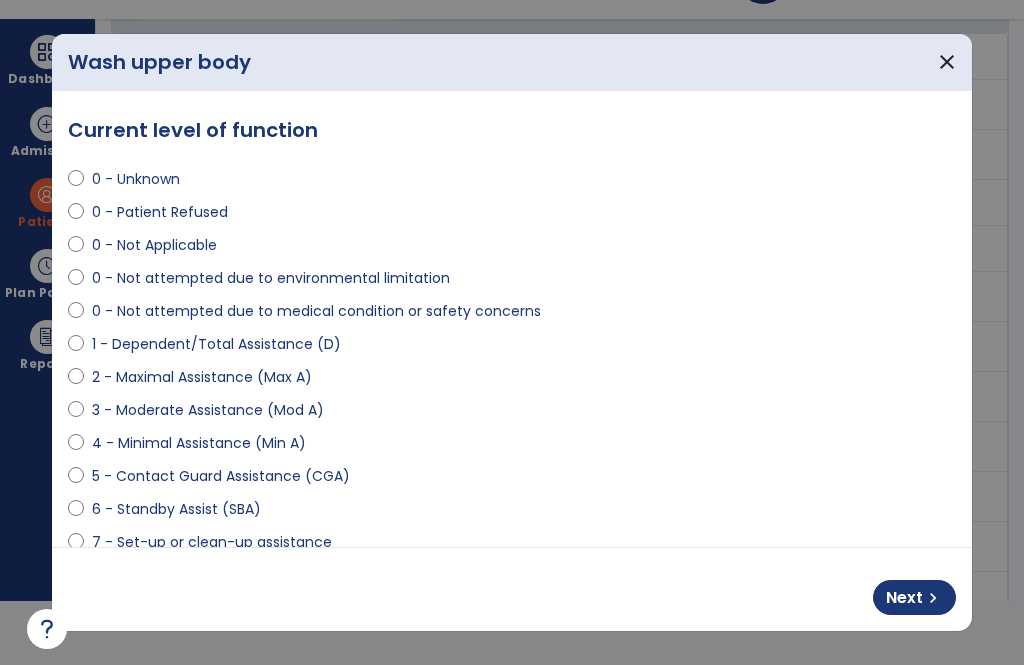 click on "Next  chevron_right" at bounding box center [914, 597] 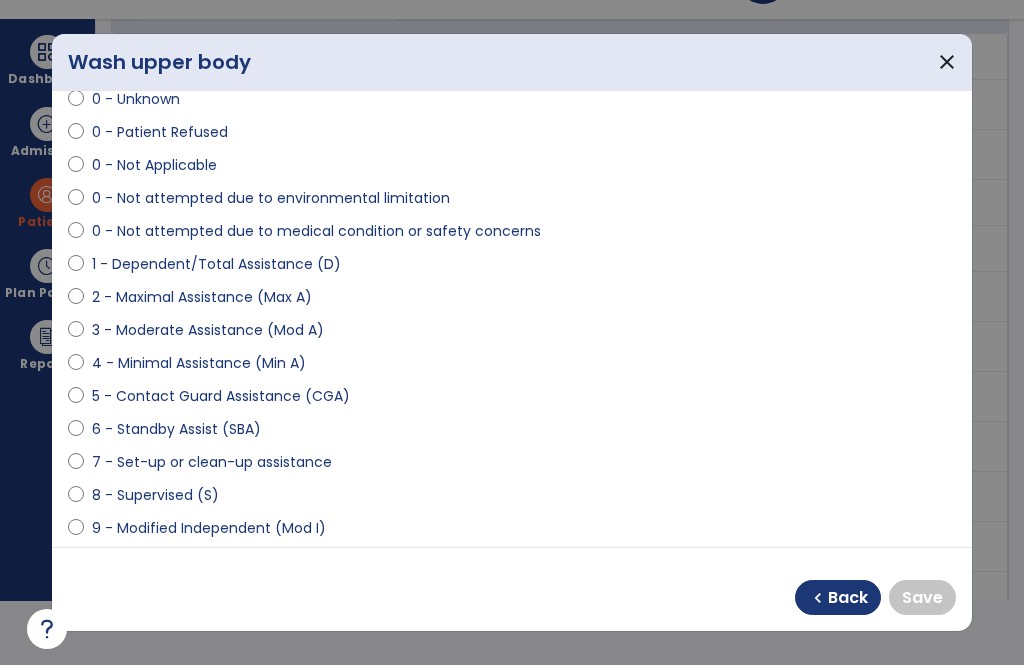 scroll, scrollTop: 81, scrollLeft: 0, axis: vertical 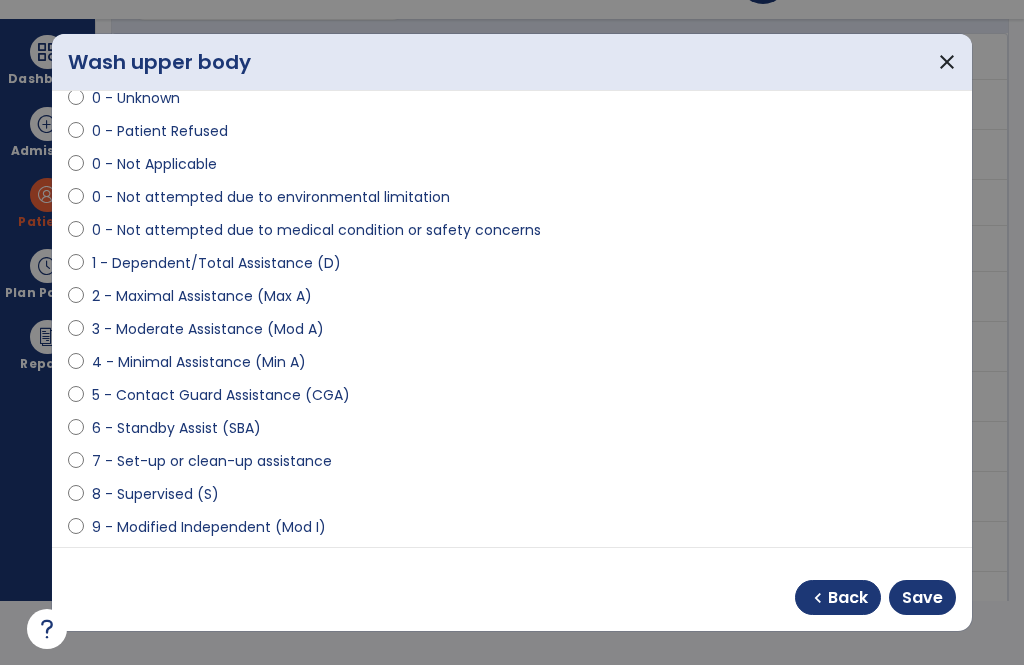 click on "Save" at bounding box center [922, 598] 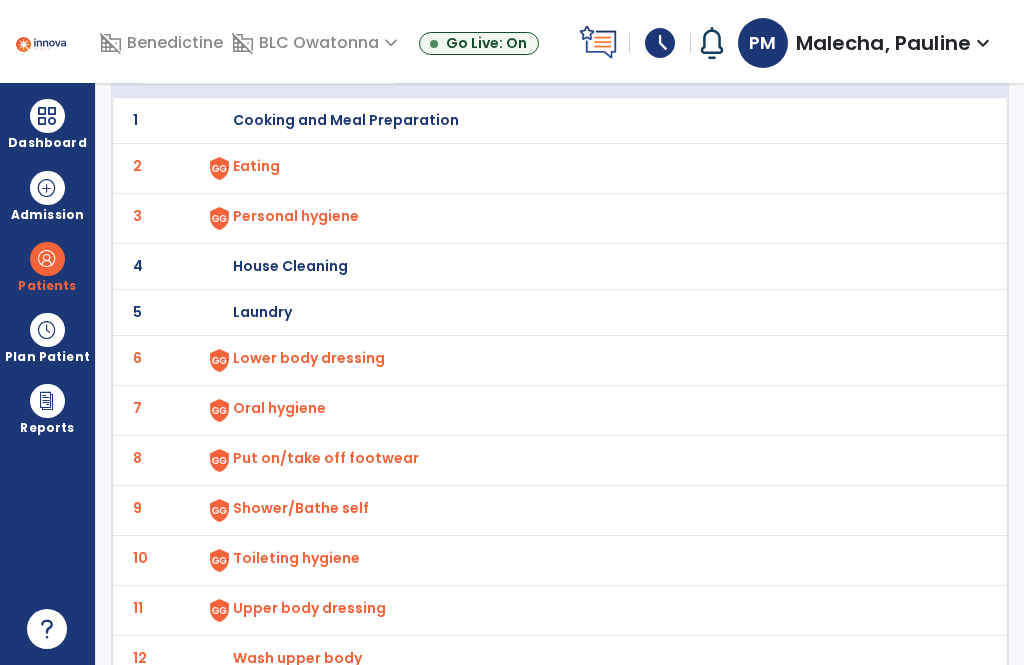 scroll, scrollTop: 64, scrollLeft: 0, axis: vertical 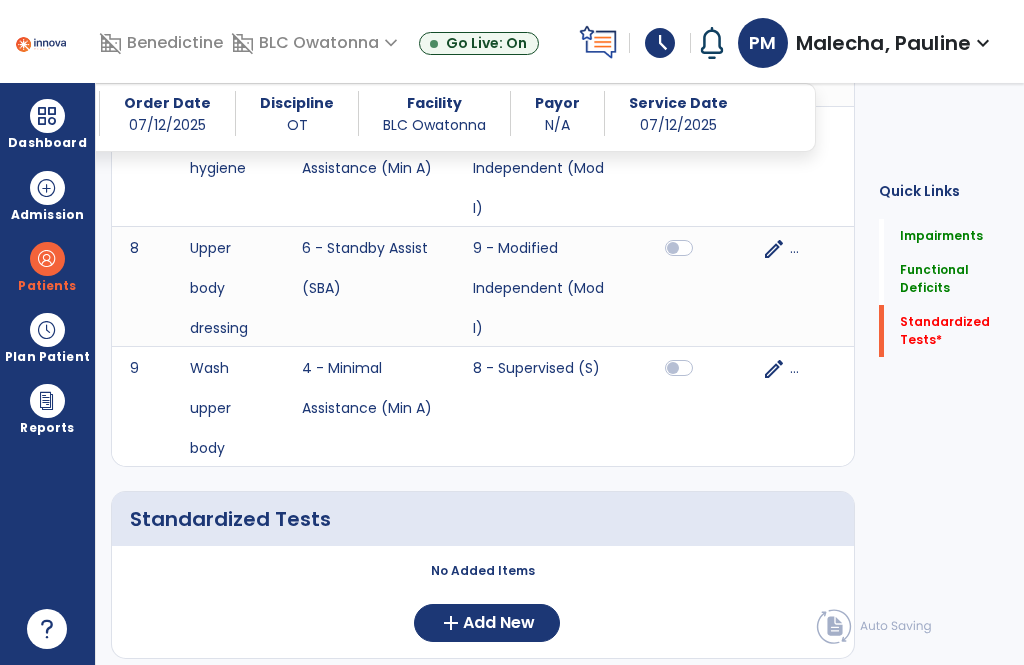 click on "Add New" 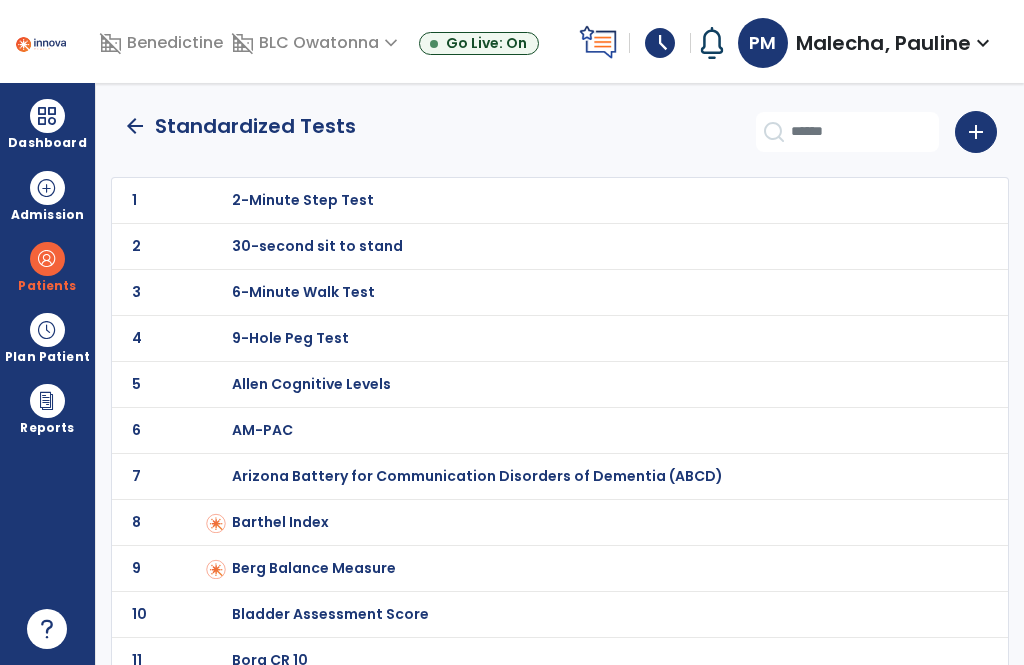 scroll, scrollTop: 0, scrollLeft: 0, axis: both 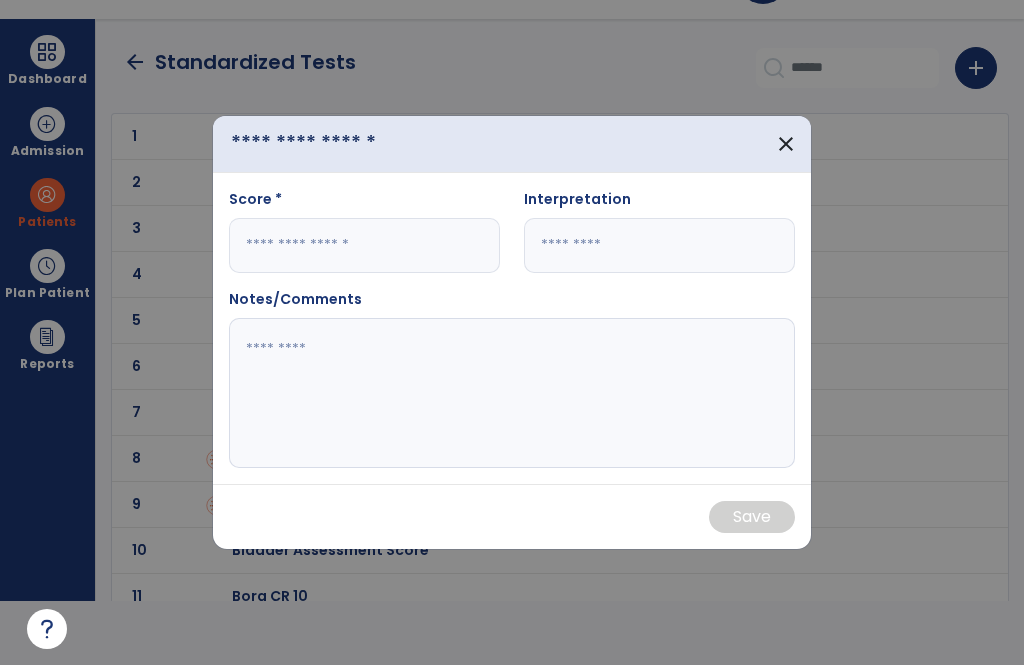 click at bounding box center (306, 143) 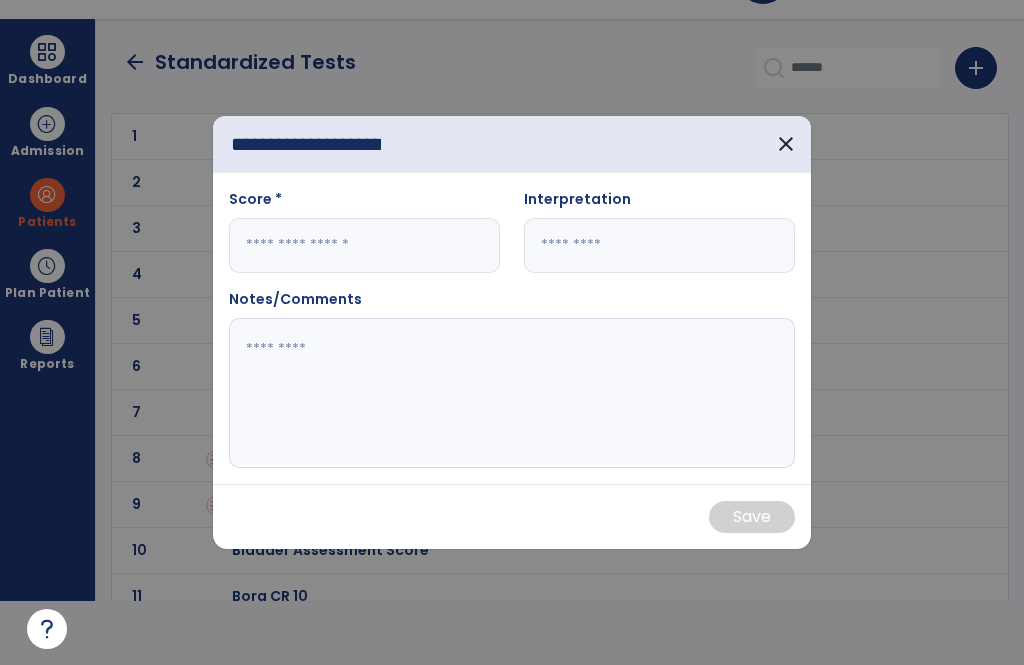 type on "**********" 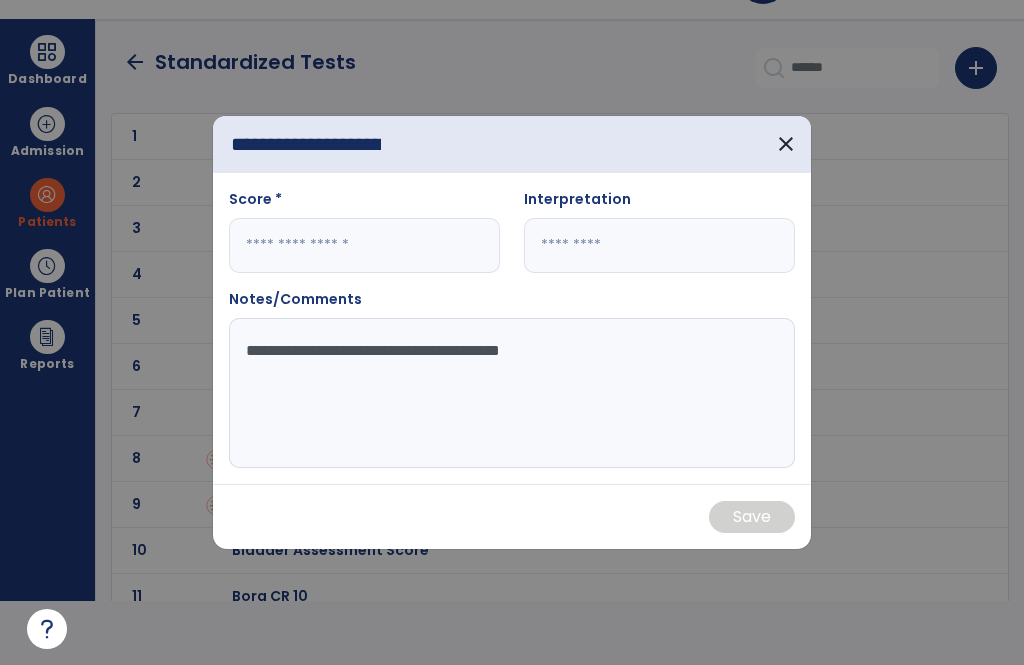 click on "**********" at bounding box center [512, 393] 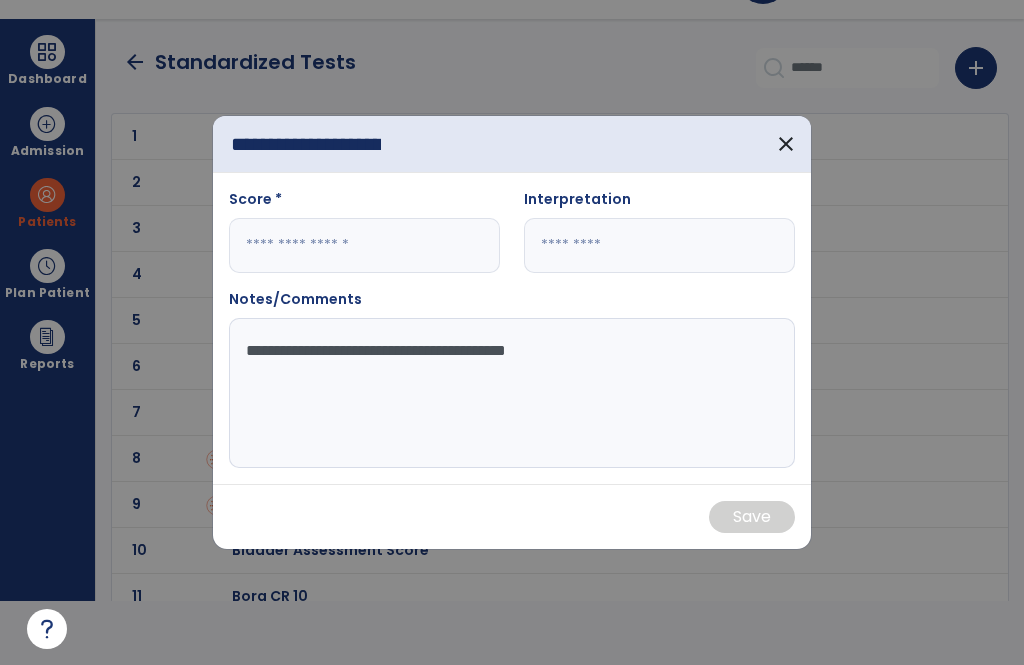 type on "**********" 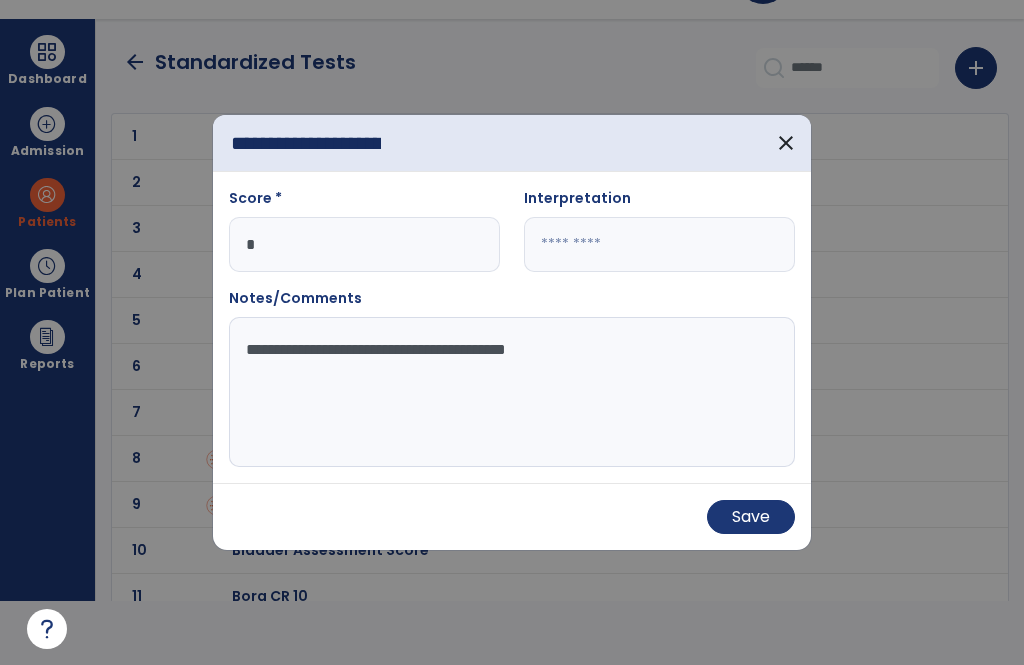 type on "*" 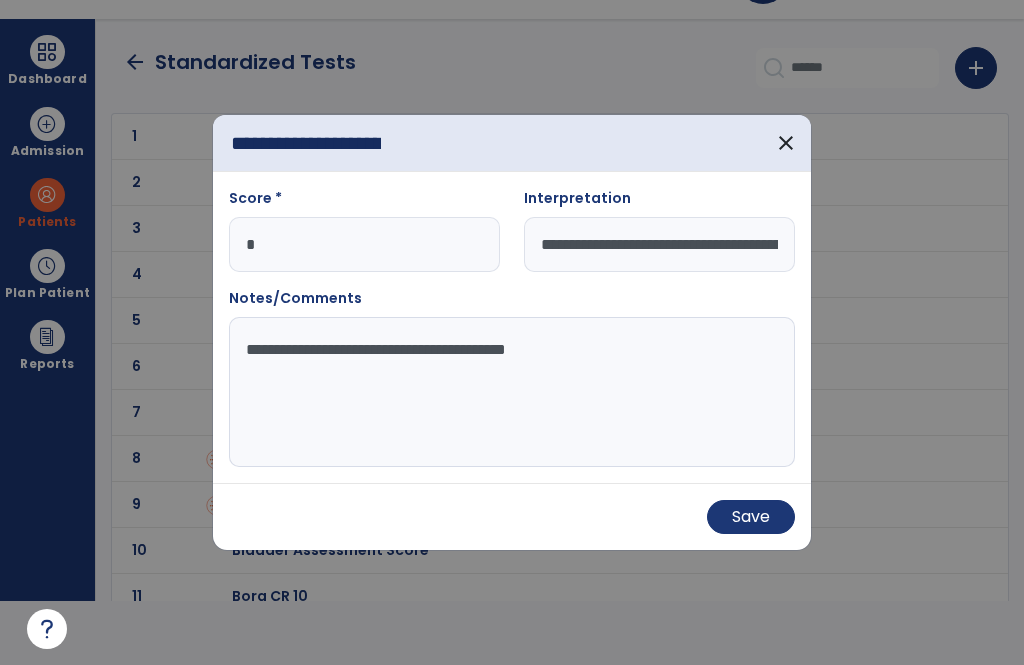 type on "**********" 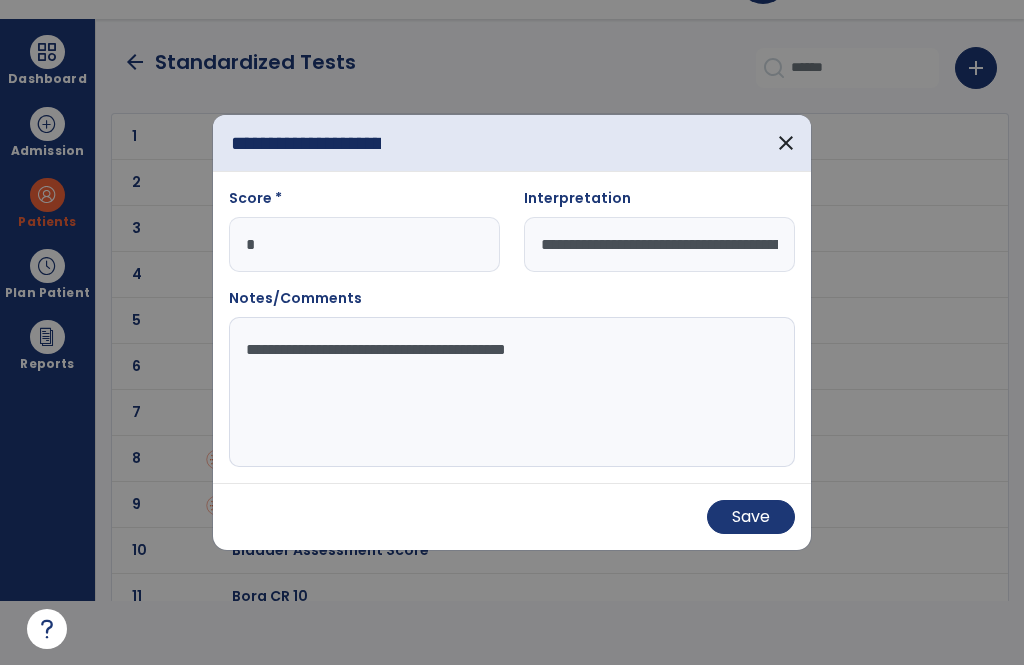 click on "Save" at bounding box center (751, 517) 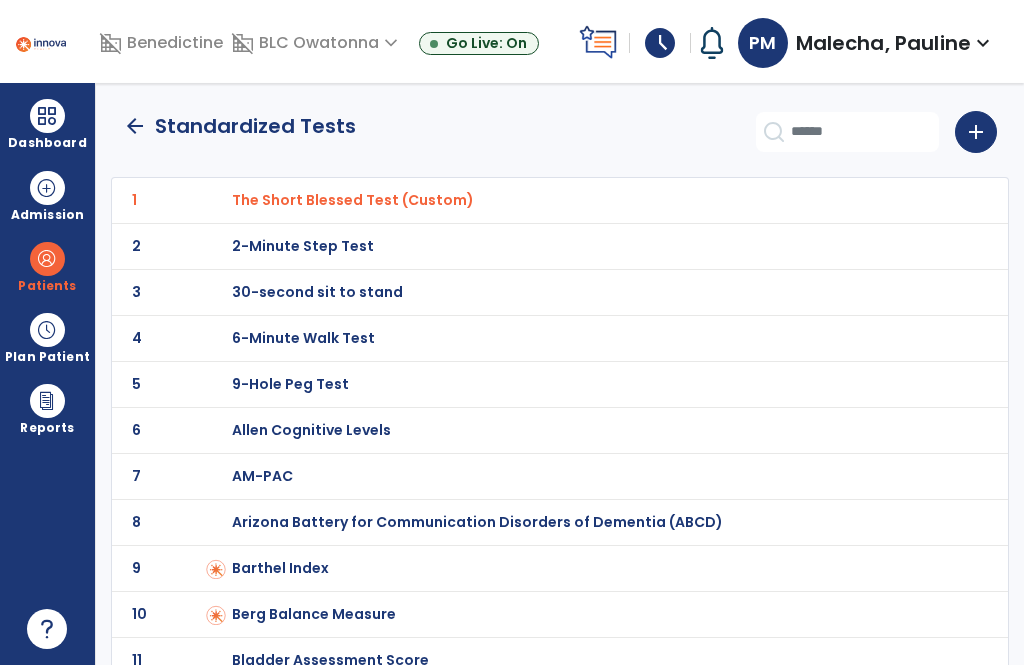 scroll, scrollTop: 0, scrollLeft: 0, axis: both 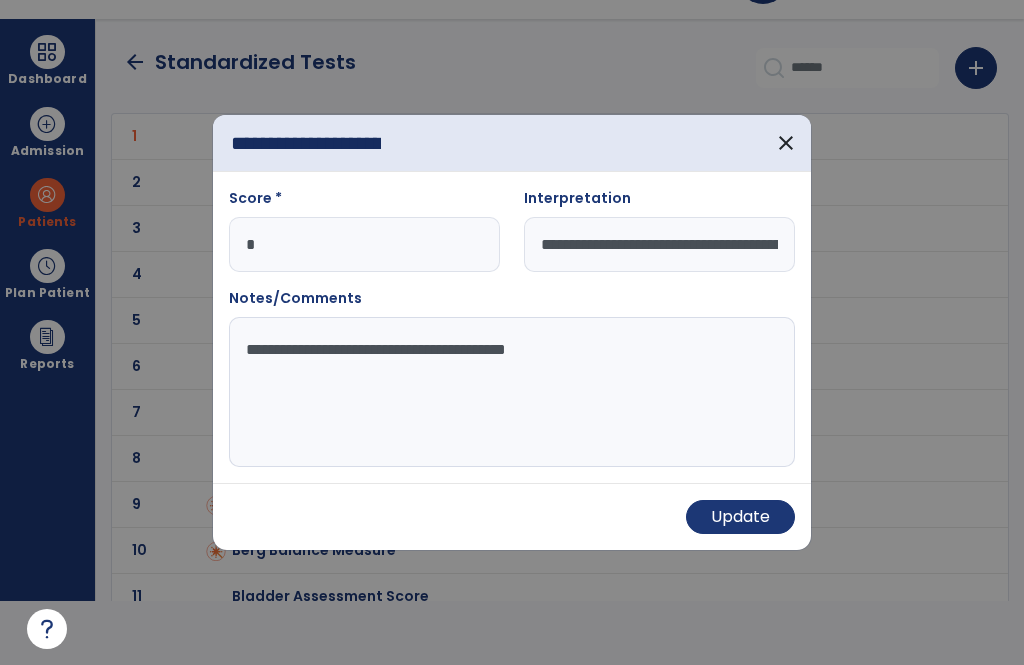 click on "Update" at bounding box center (740, 517) 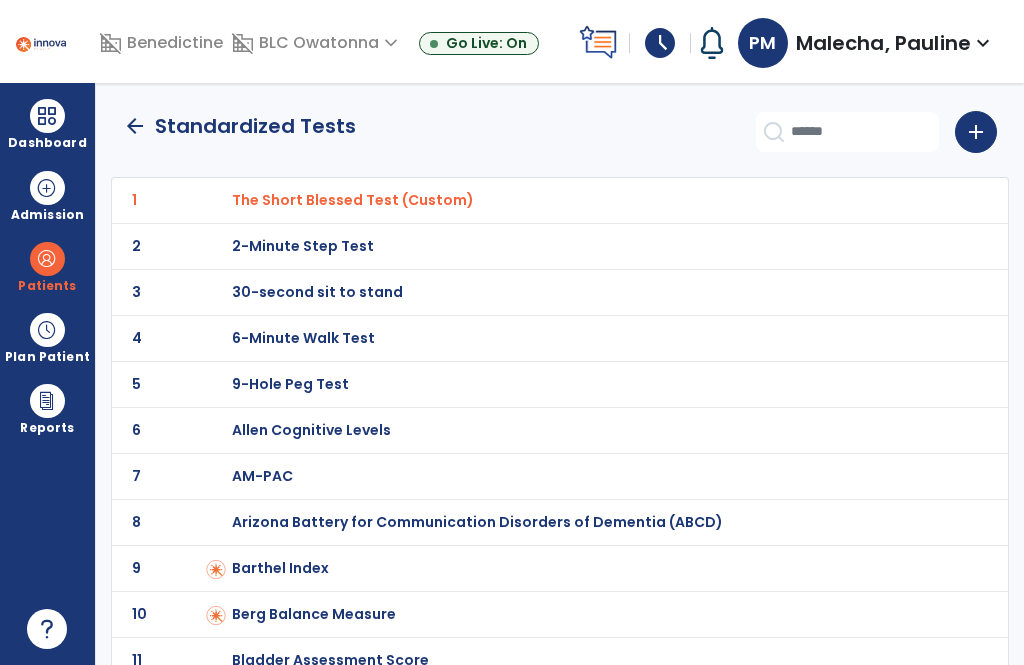 scroll, scrollTop: 64, scrollLeft: 0, axis: vertical 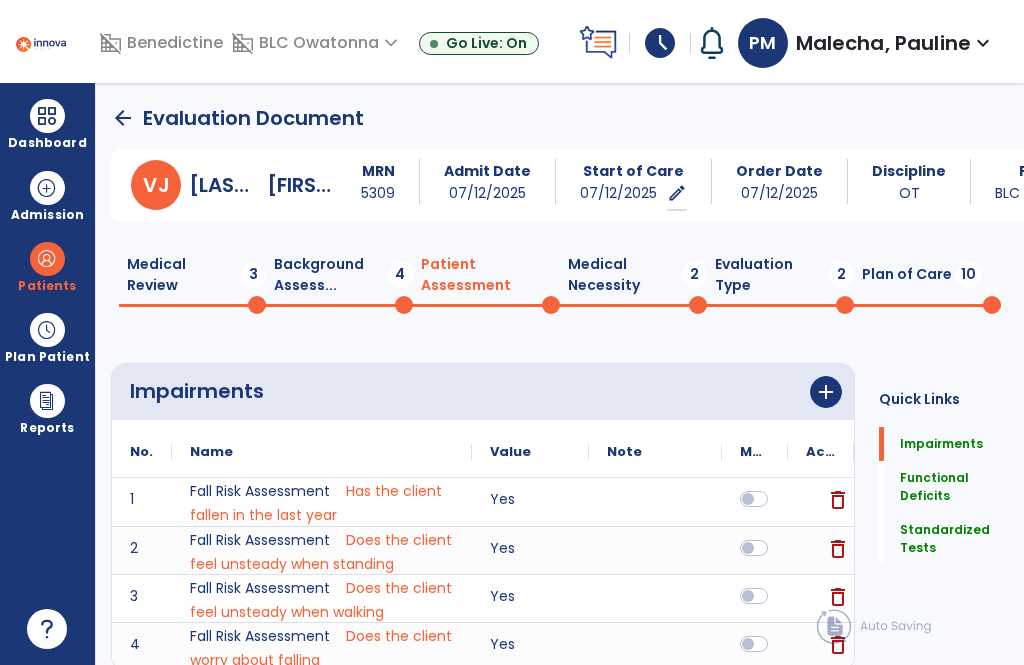 click at bounding box center [47, 401] 